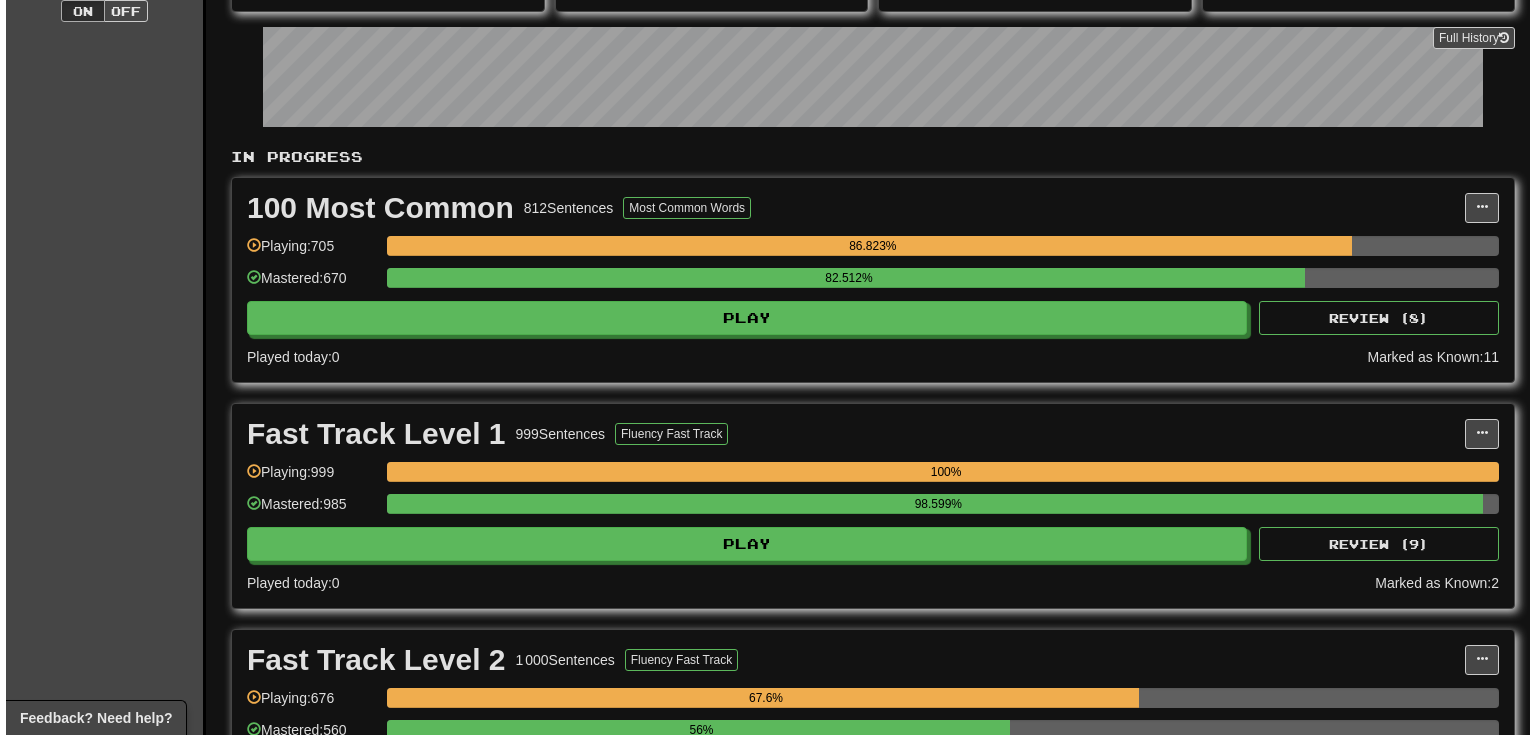 scroll, scrollTop: 320, scrollLeft: 0, axis: vertical 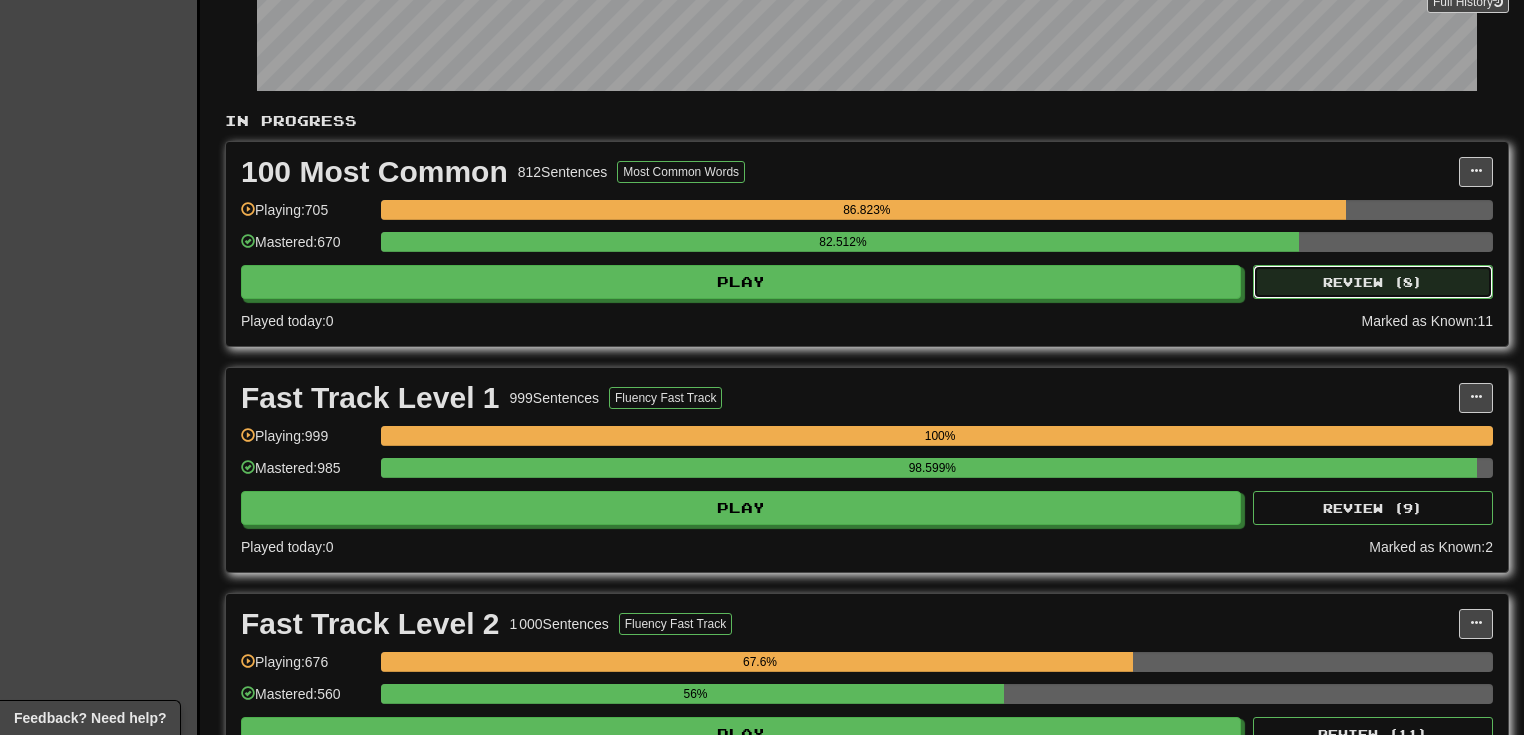 click on "Review ( 8 )" at bounding box center (1373, 282) 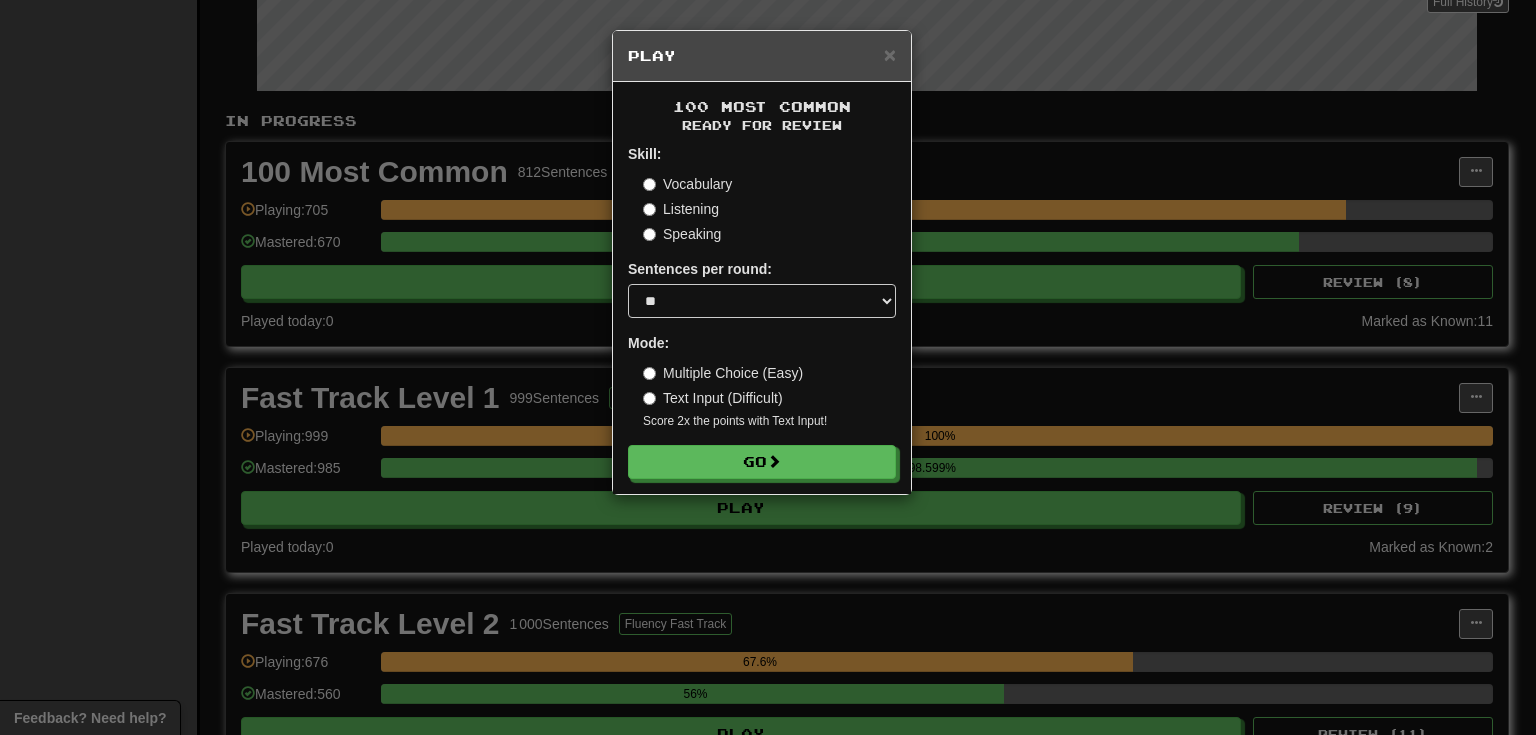 click on "Listening" at bounding box center [681, 209] 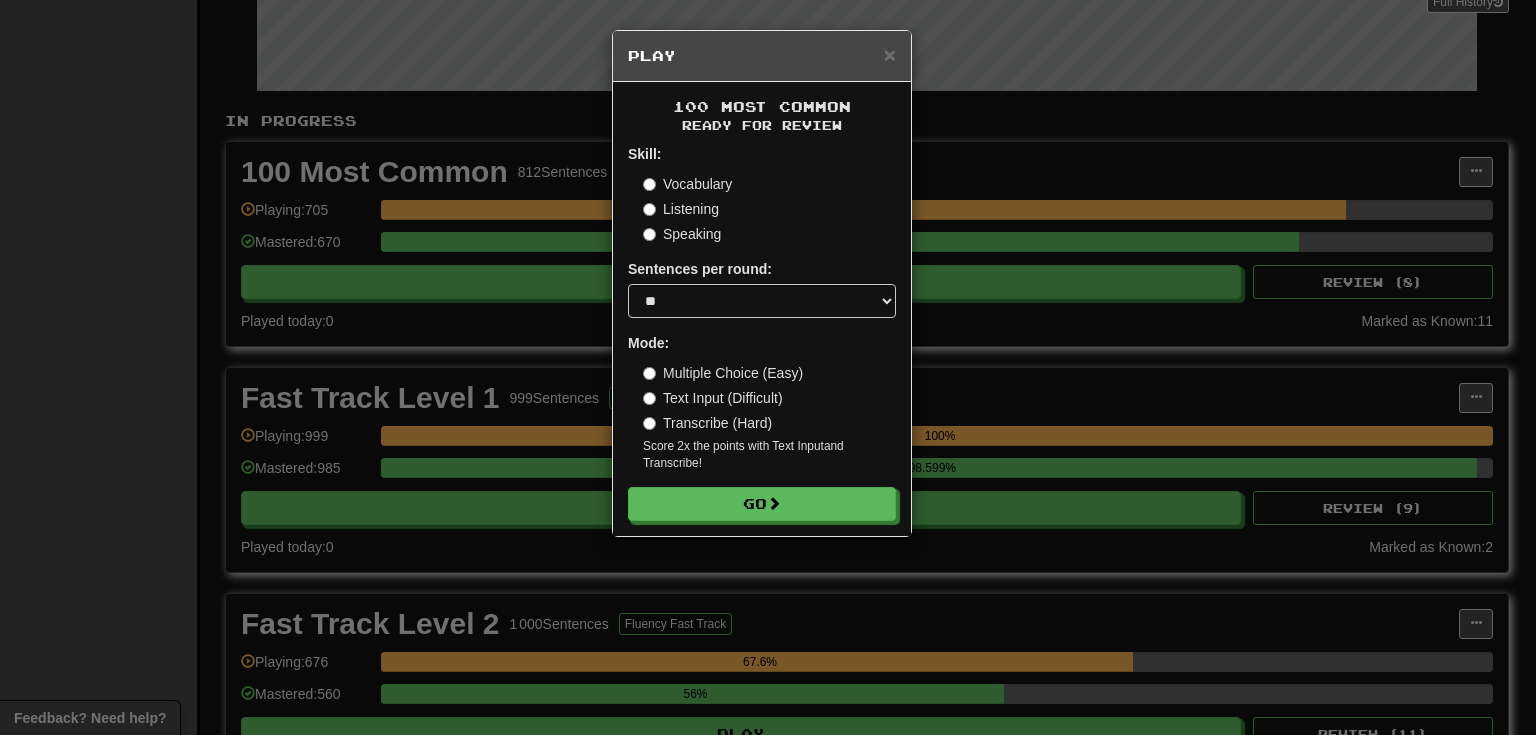 click on "Transcribe (Hard)" at bounding box center (707, 423) 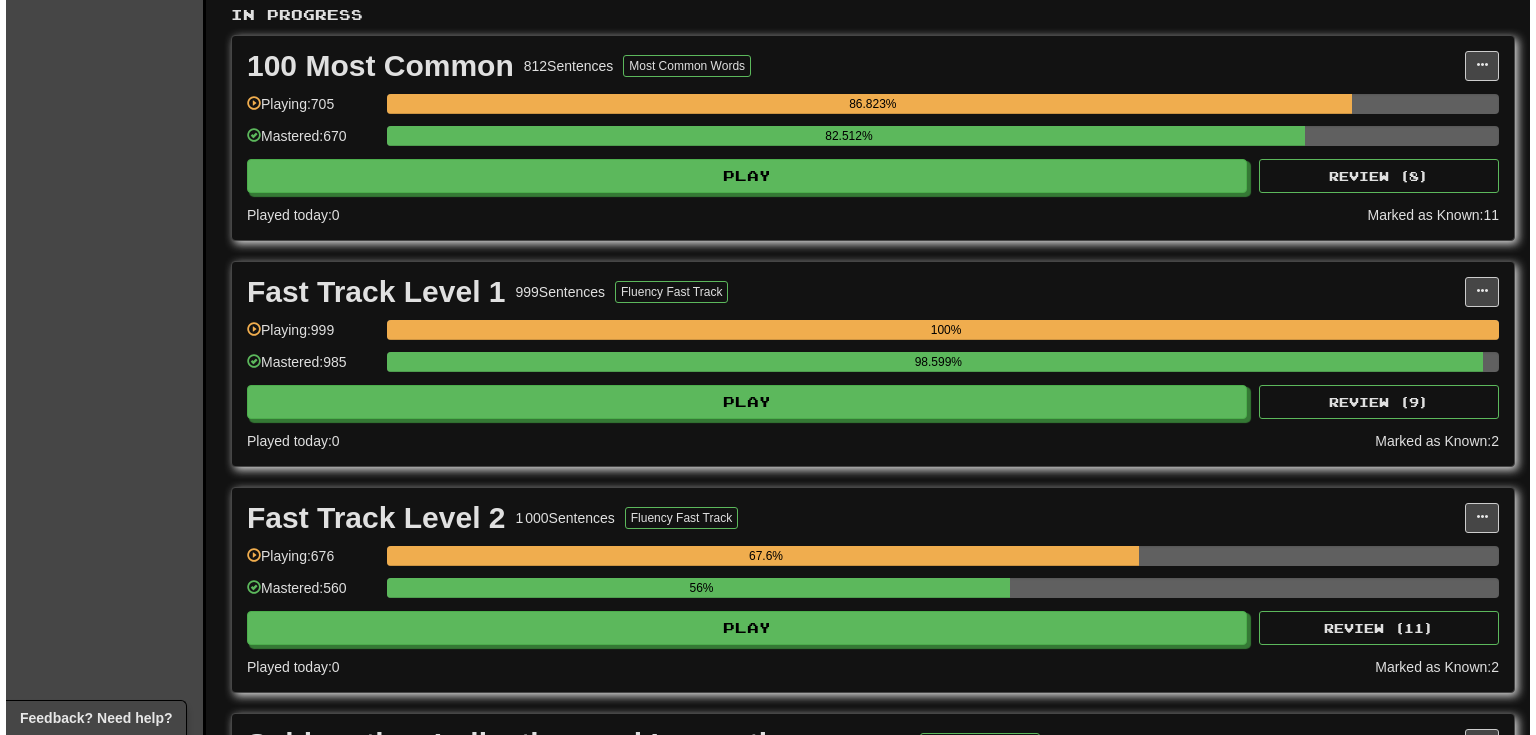 scroll, scrollTop: 213, scrollLeft: 0, axis: vertical 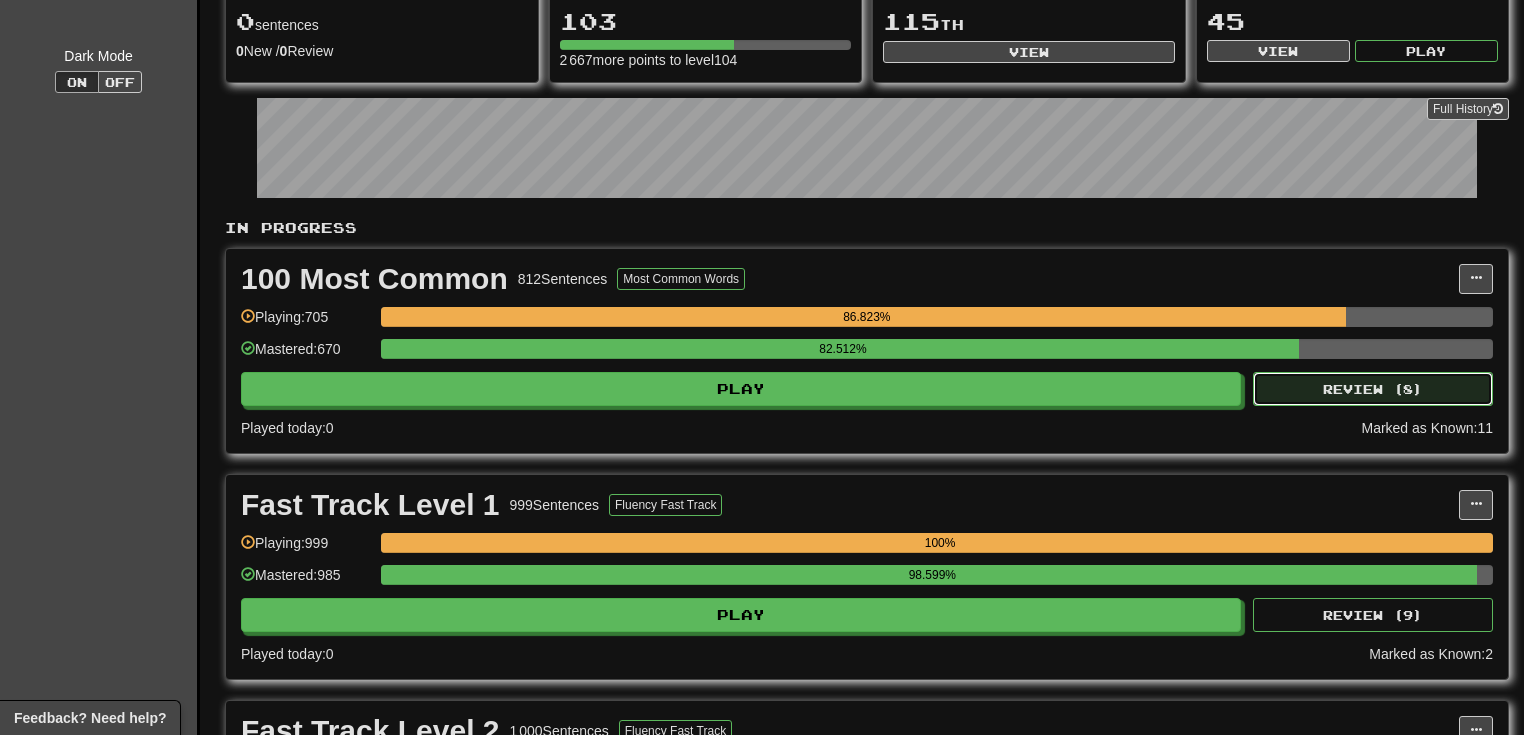 click on "Review ( 8 )" at bounding box center (1373, 389) 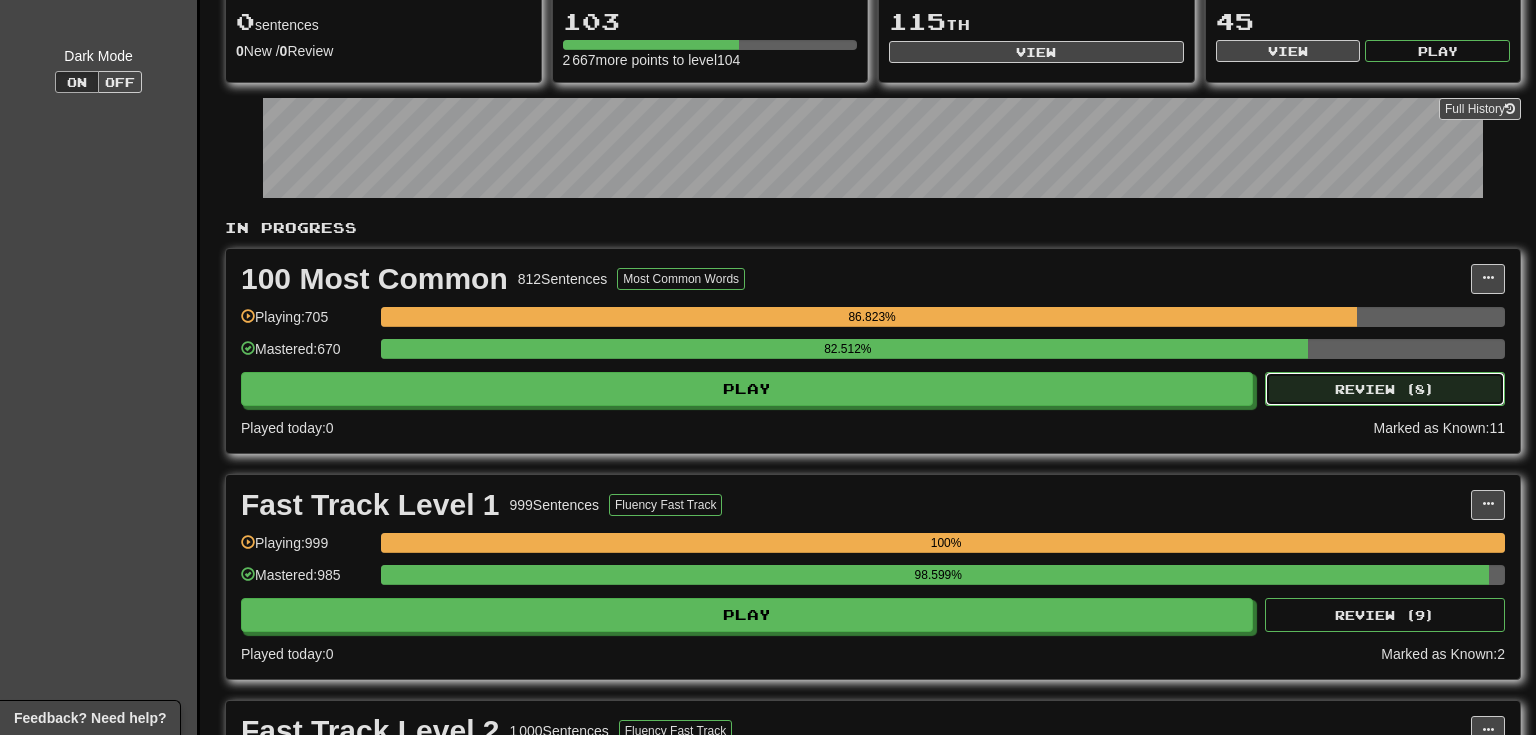 select on "**" 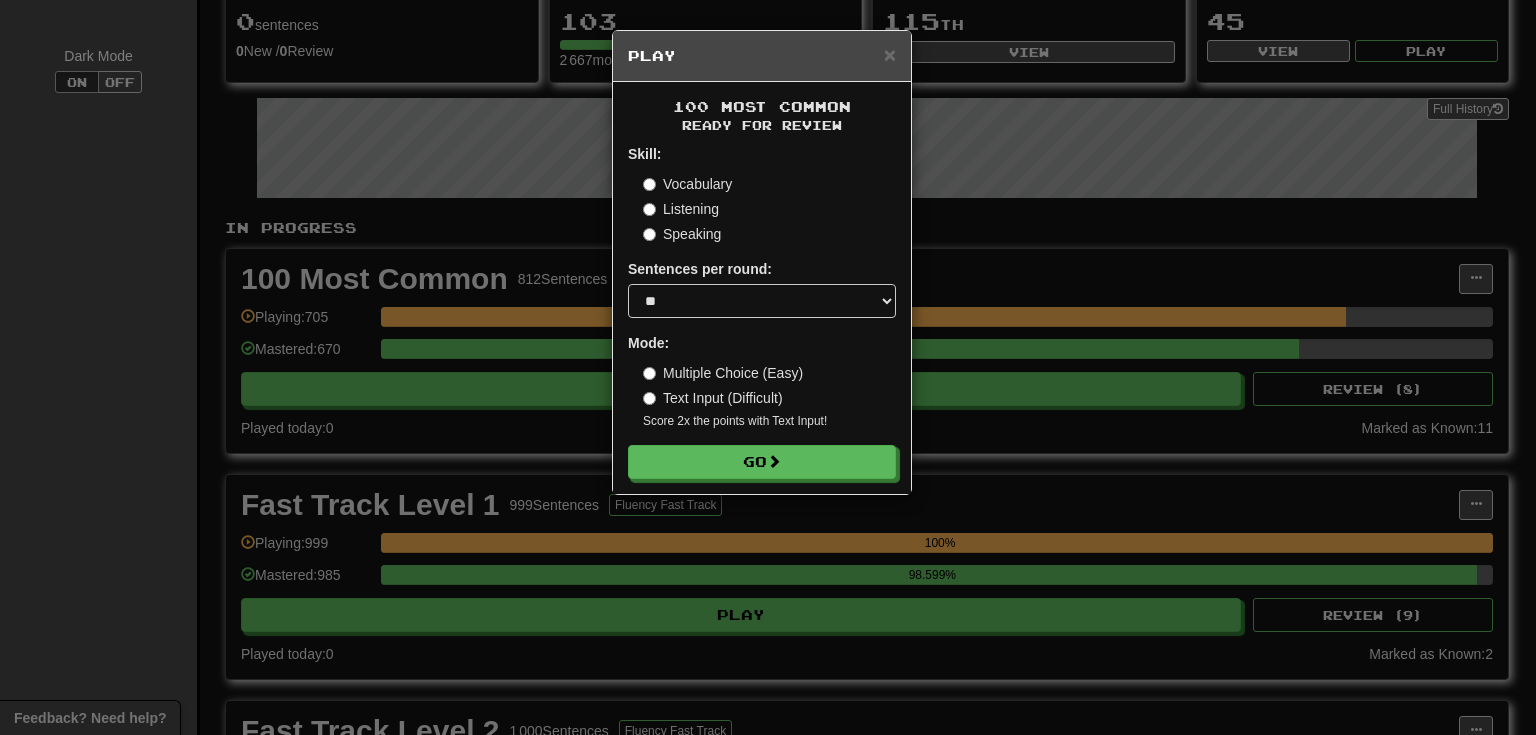 click on "Text Input (Difficult)" at bounding box center [713, 398] 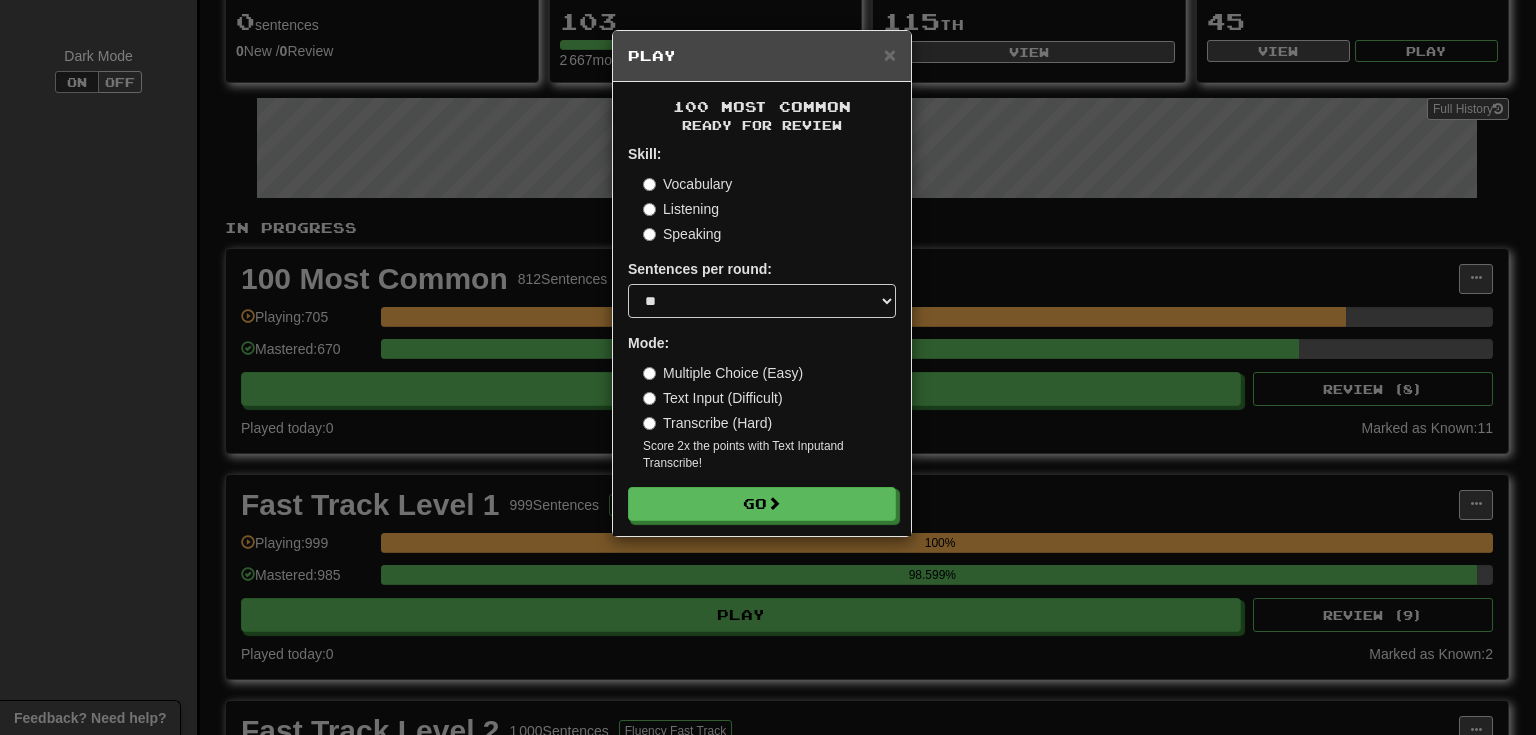 click on "Transcribe (Hard)" at bounding box center (707, 423) 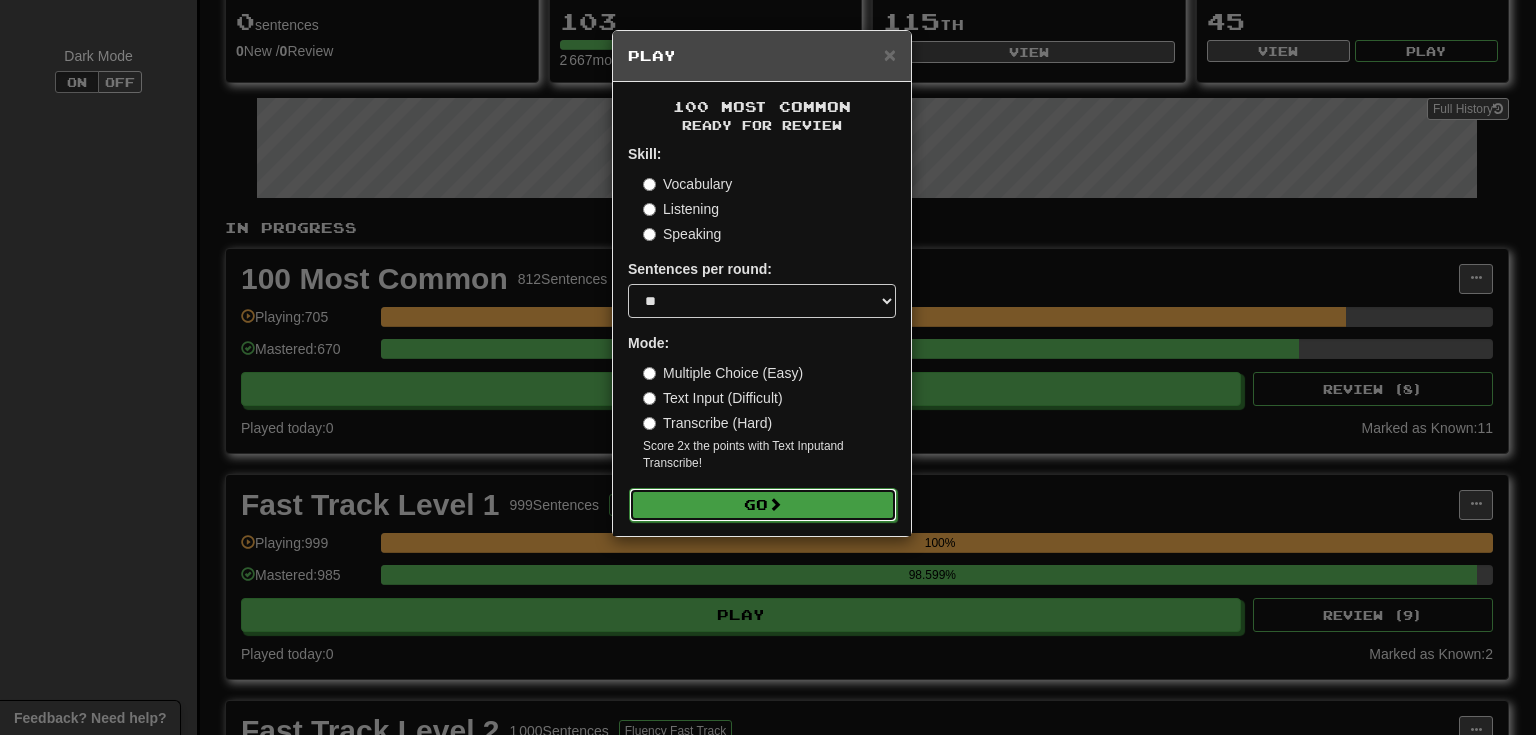 click on "Go" at bounding box center [763, 505] 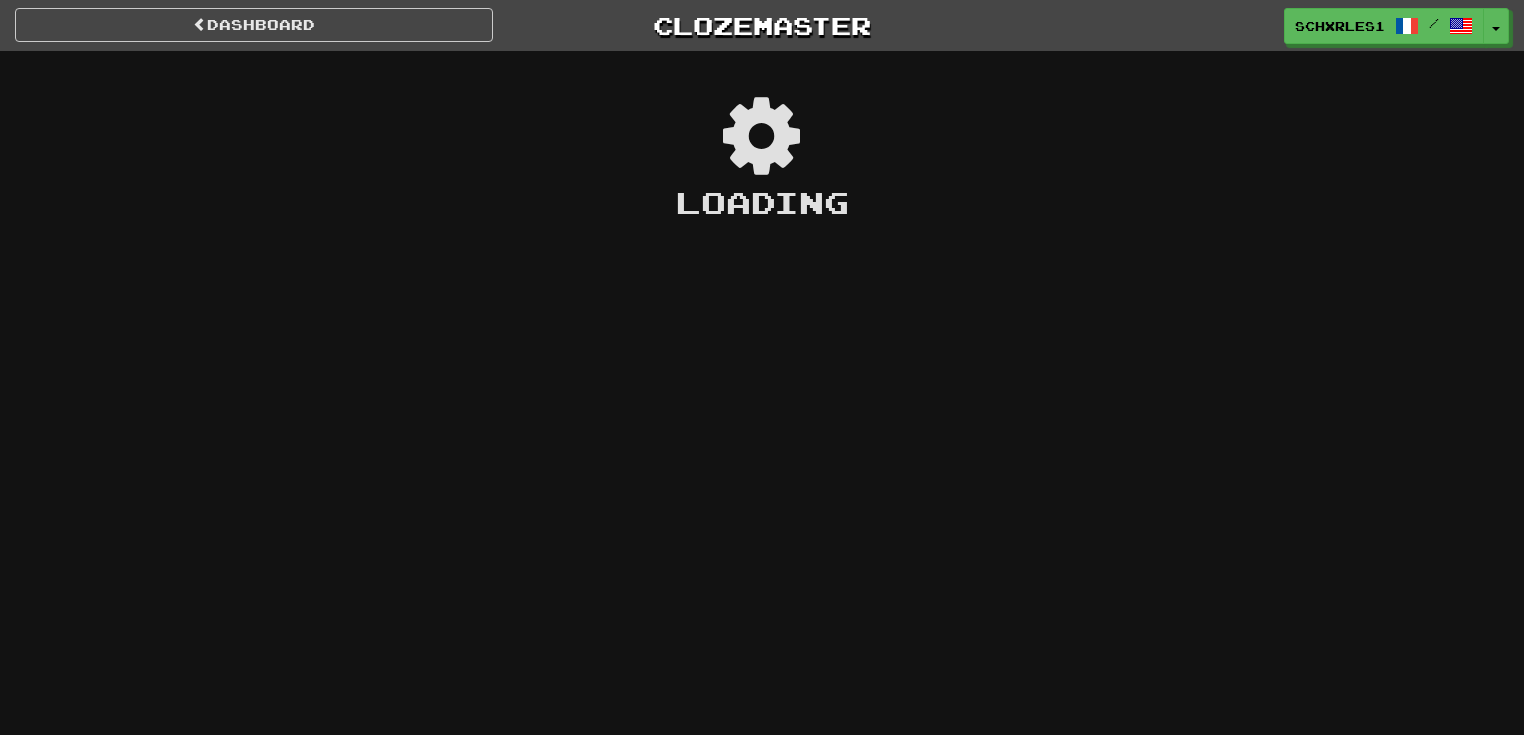scroll, scrollTop: 0, scrollLeft: 0, axis: both 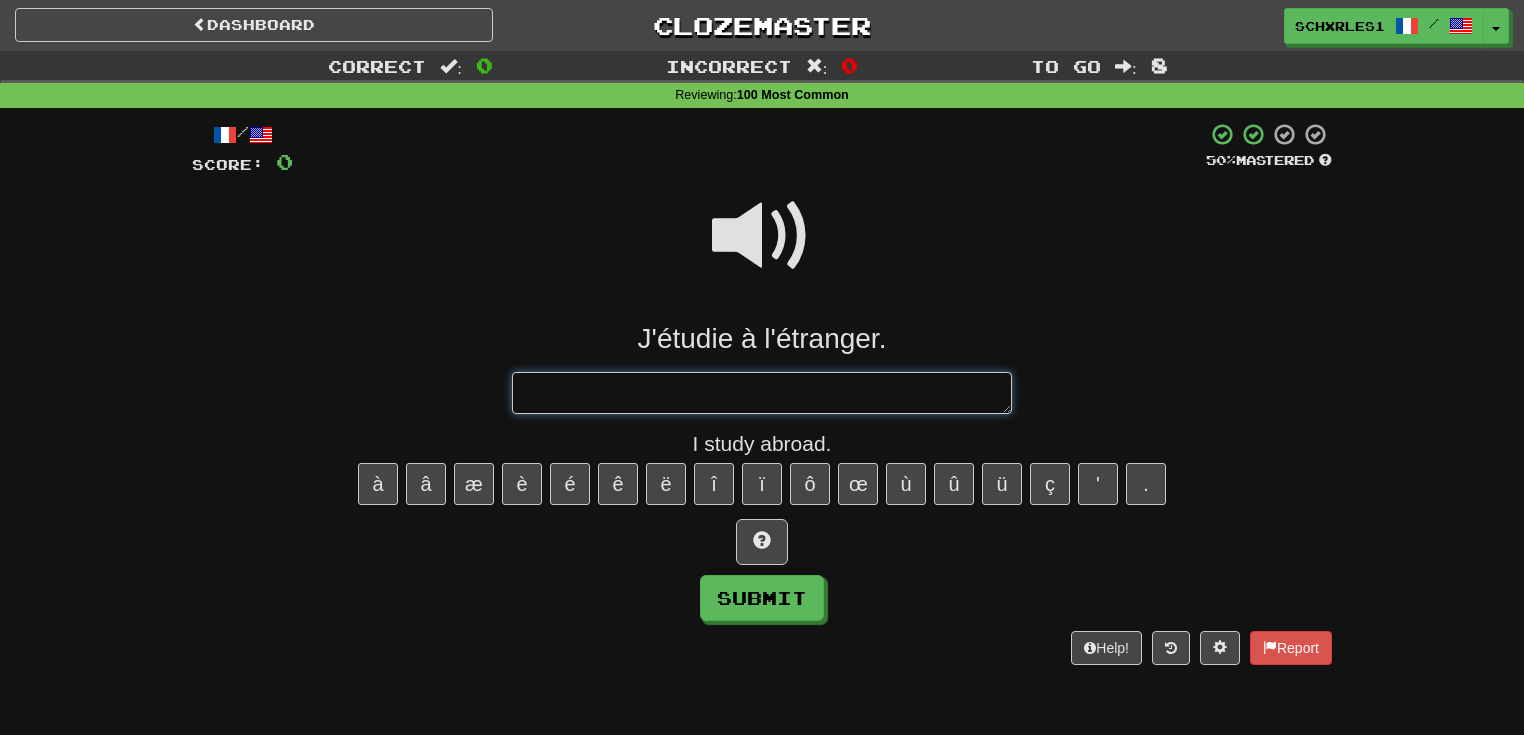 type on "*" 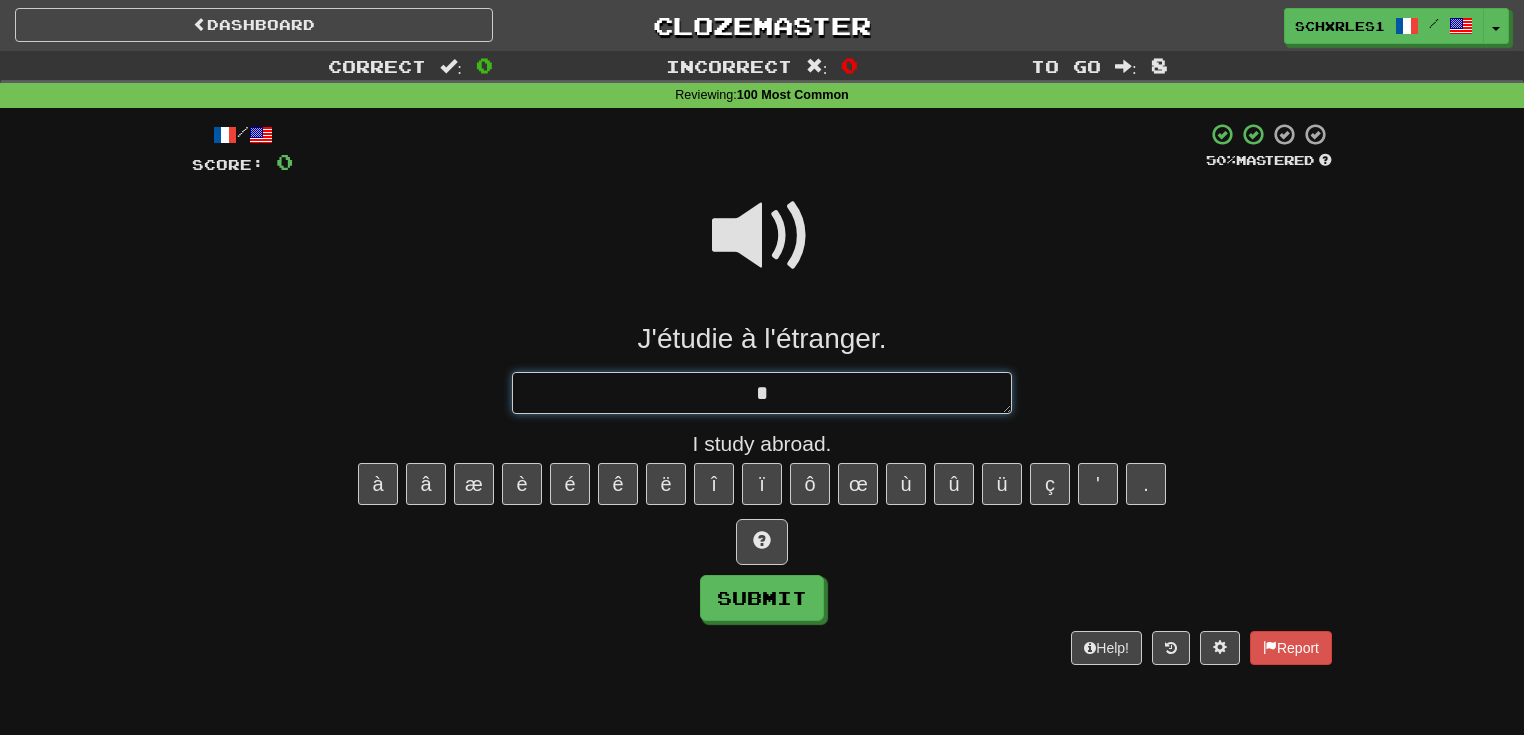 type on "*" 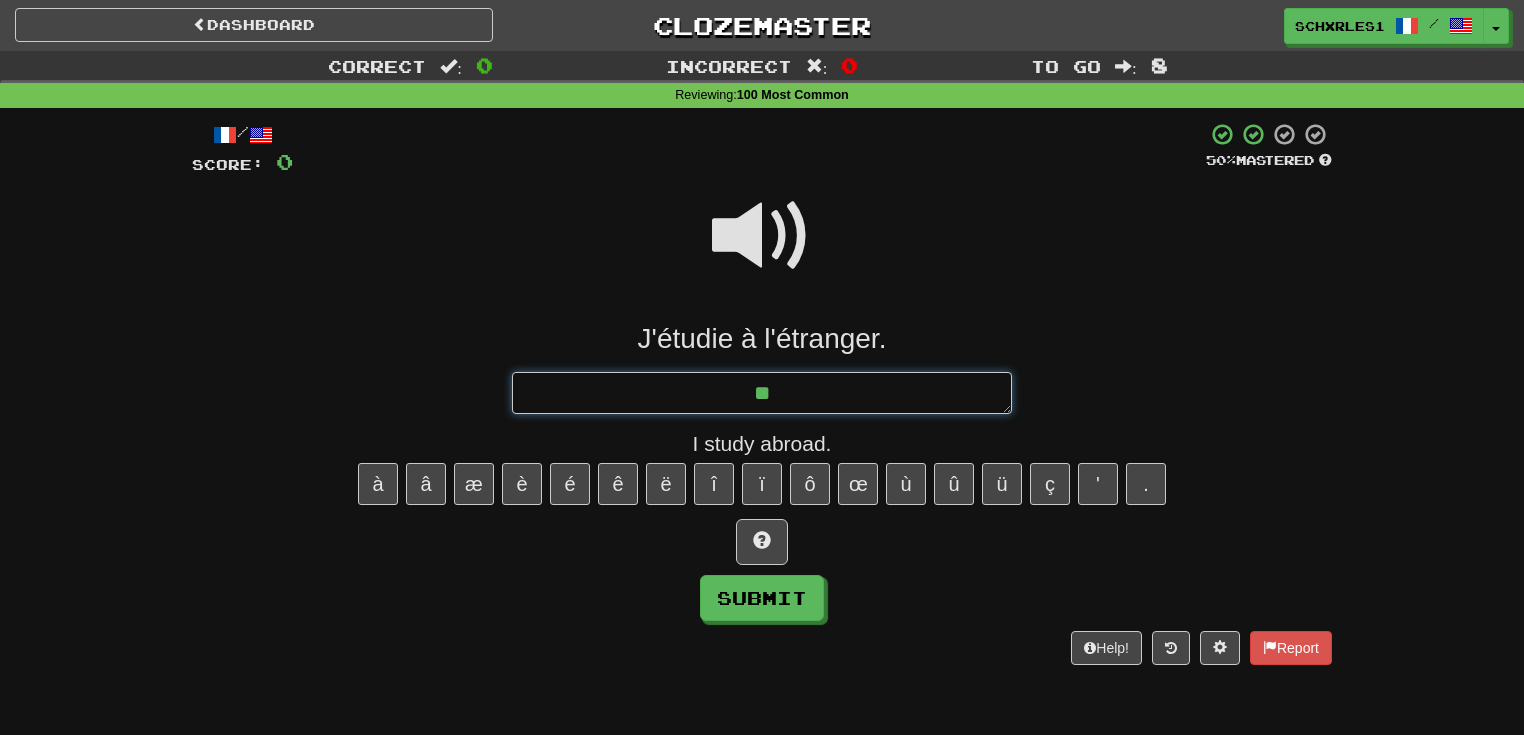 type on "*" 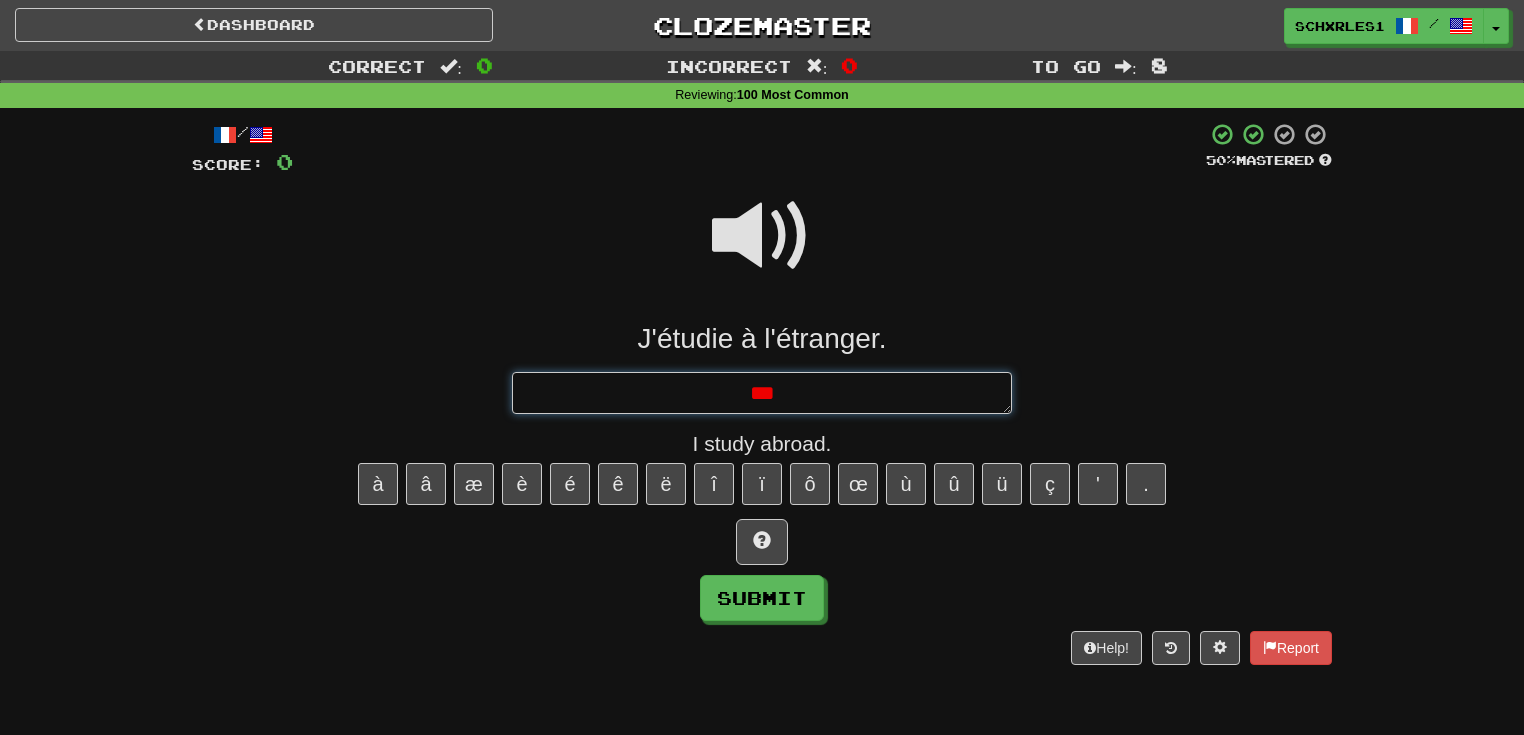 type on "*" 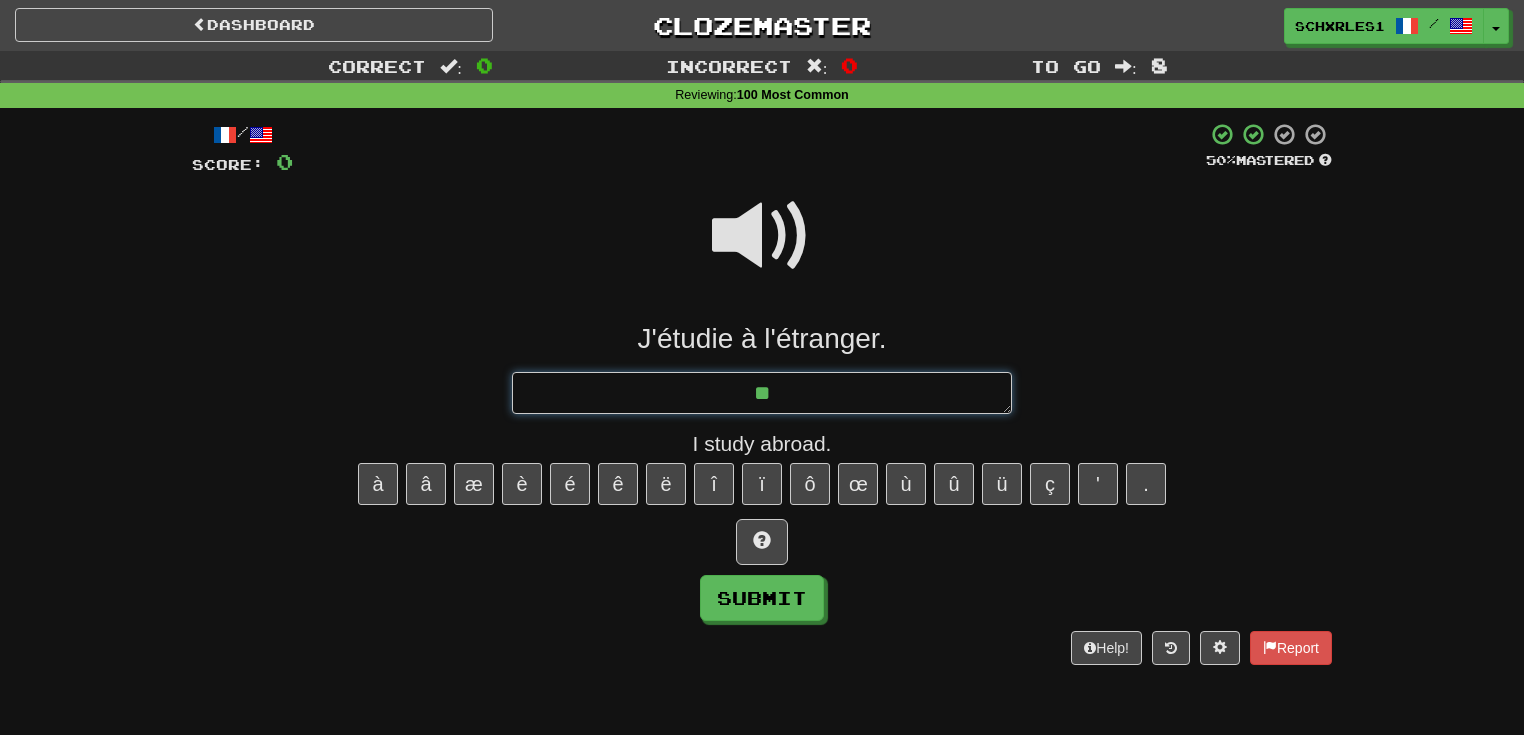 type on "*" 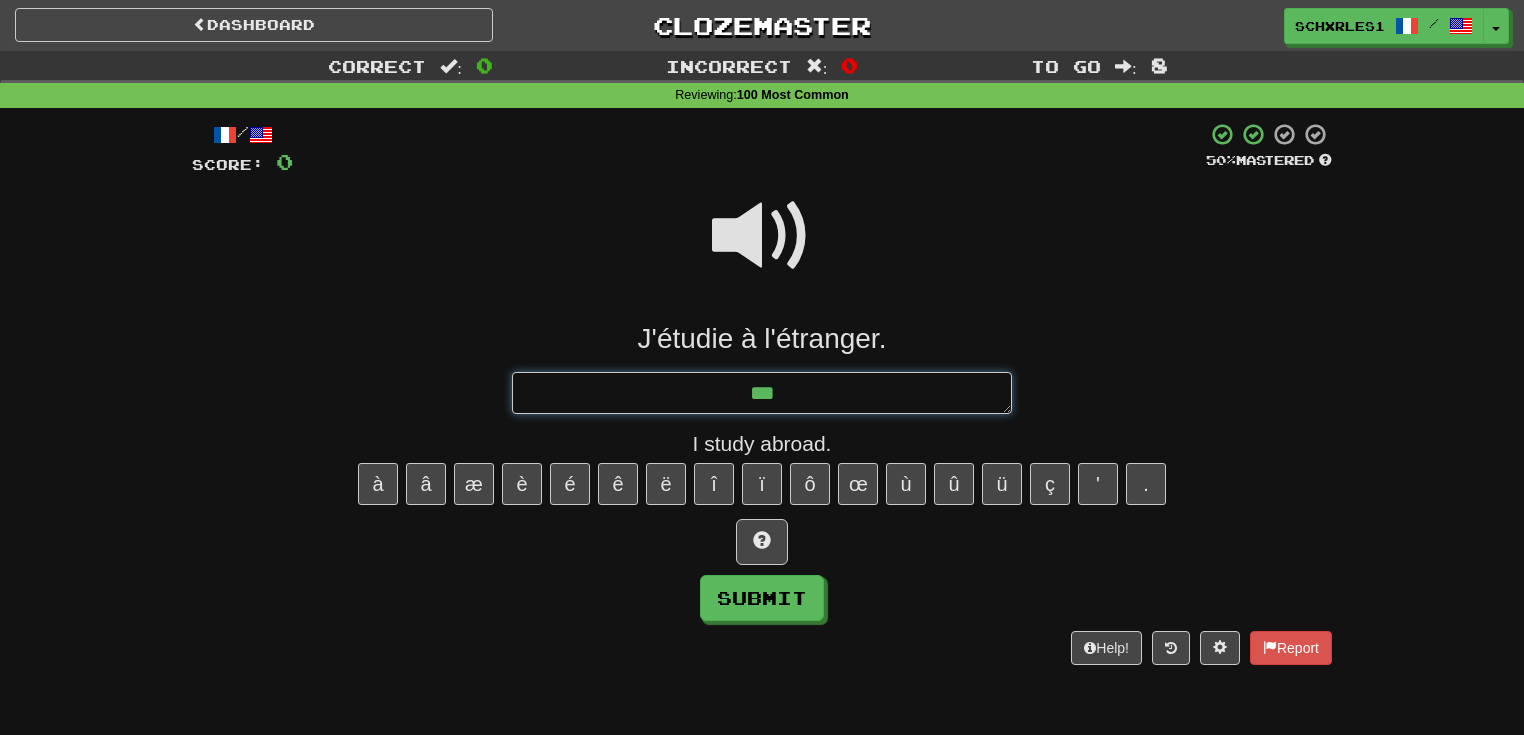 type on "*" 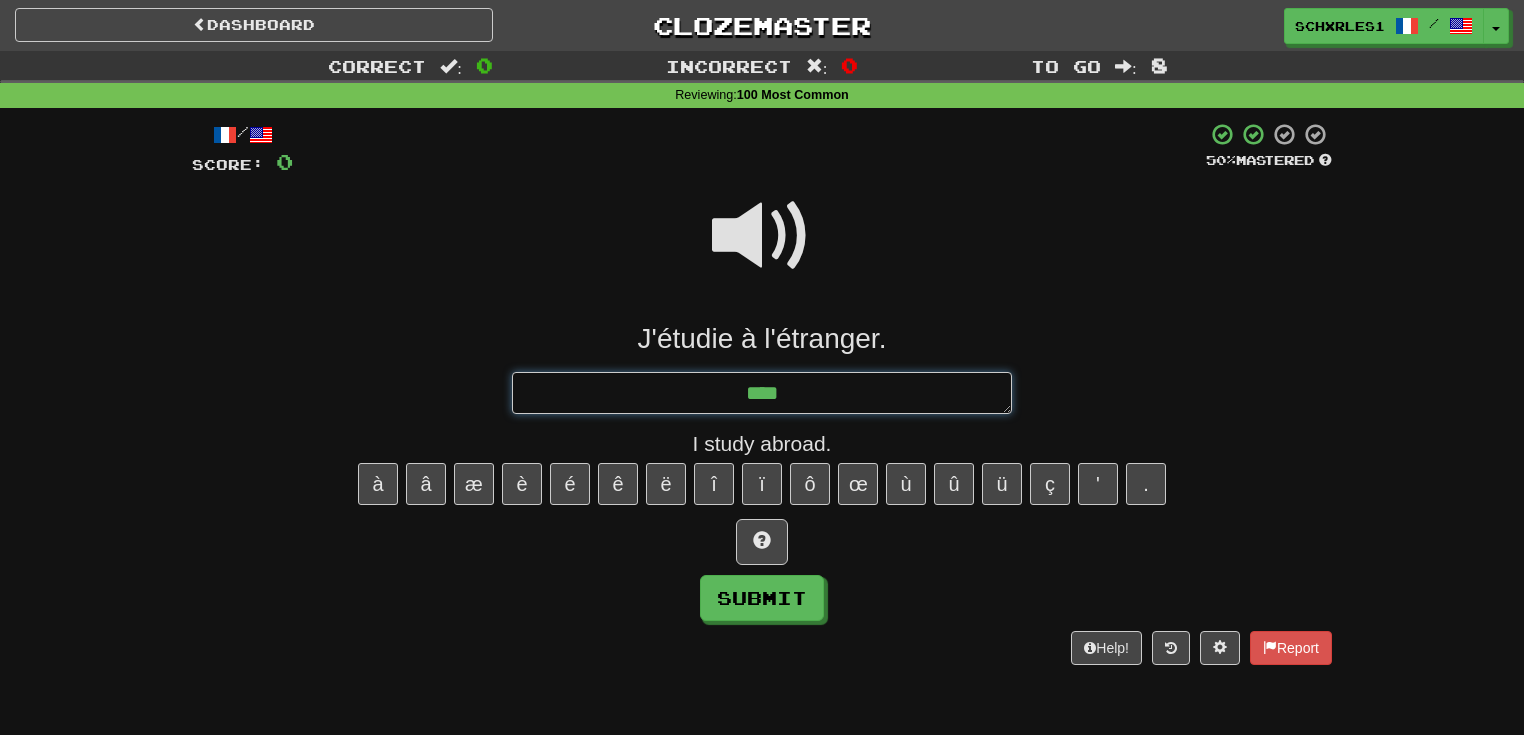 type on "*" 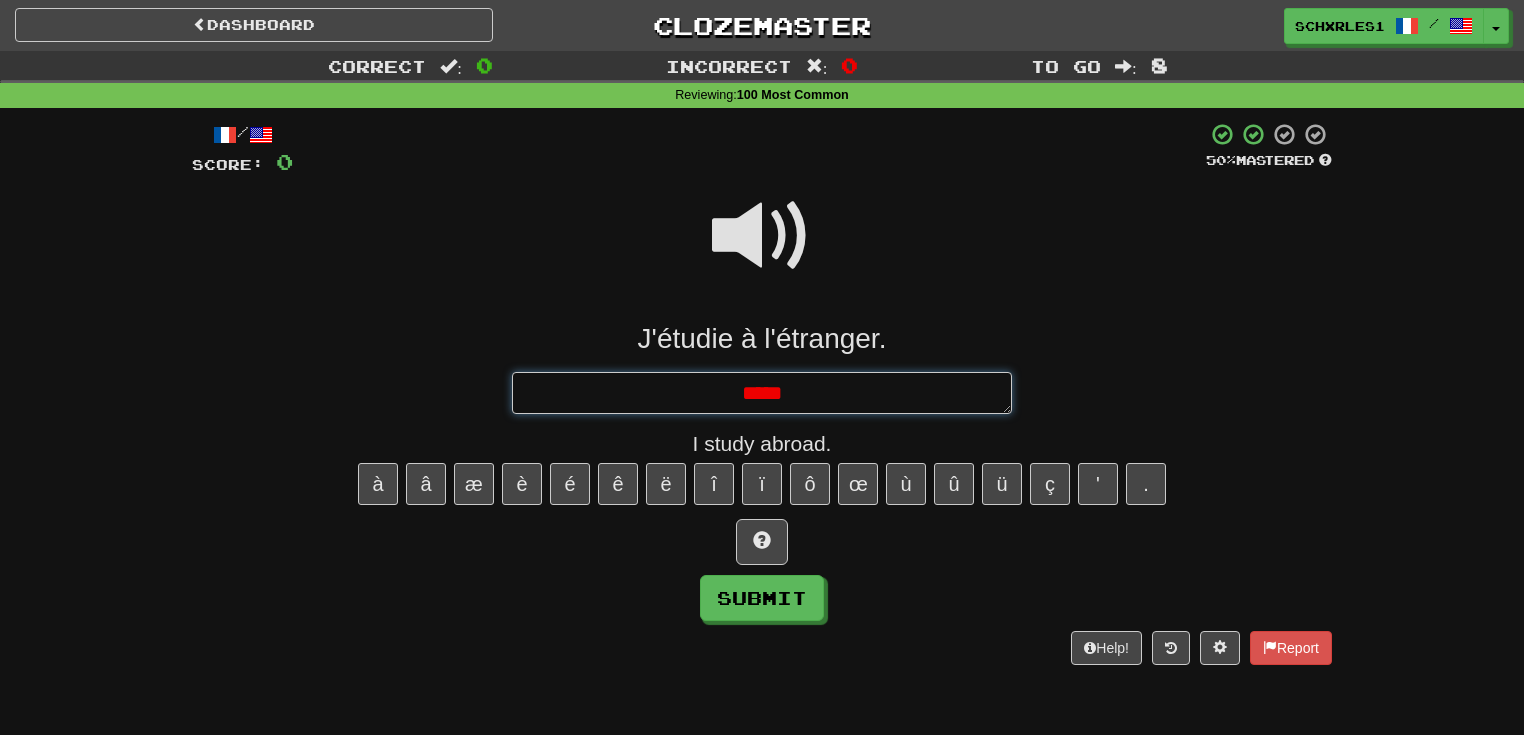 type on "*" 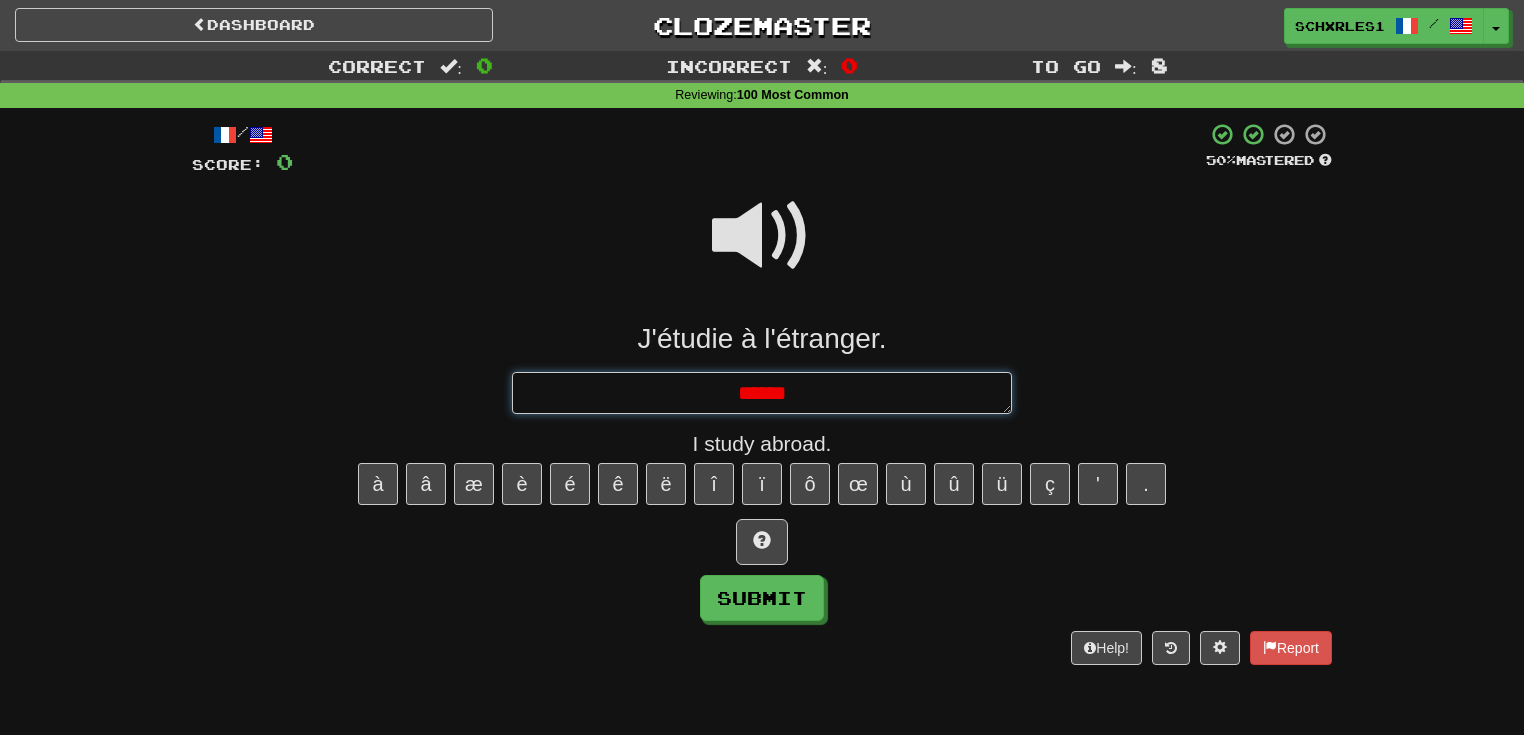 type on "*" 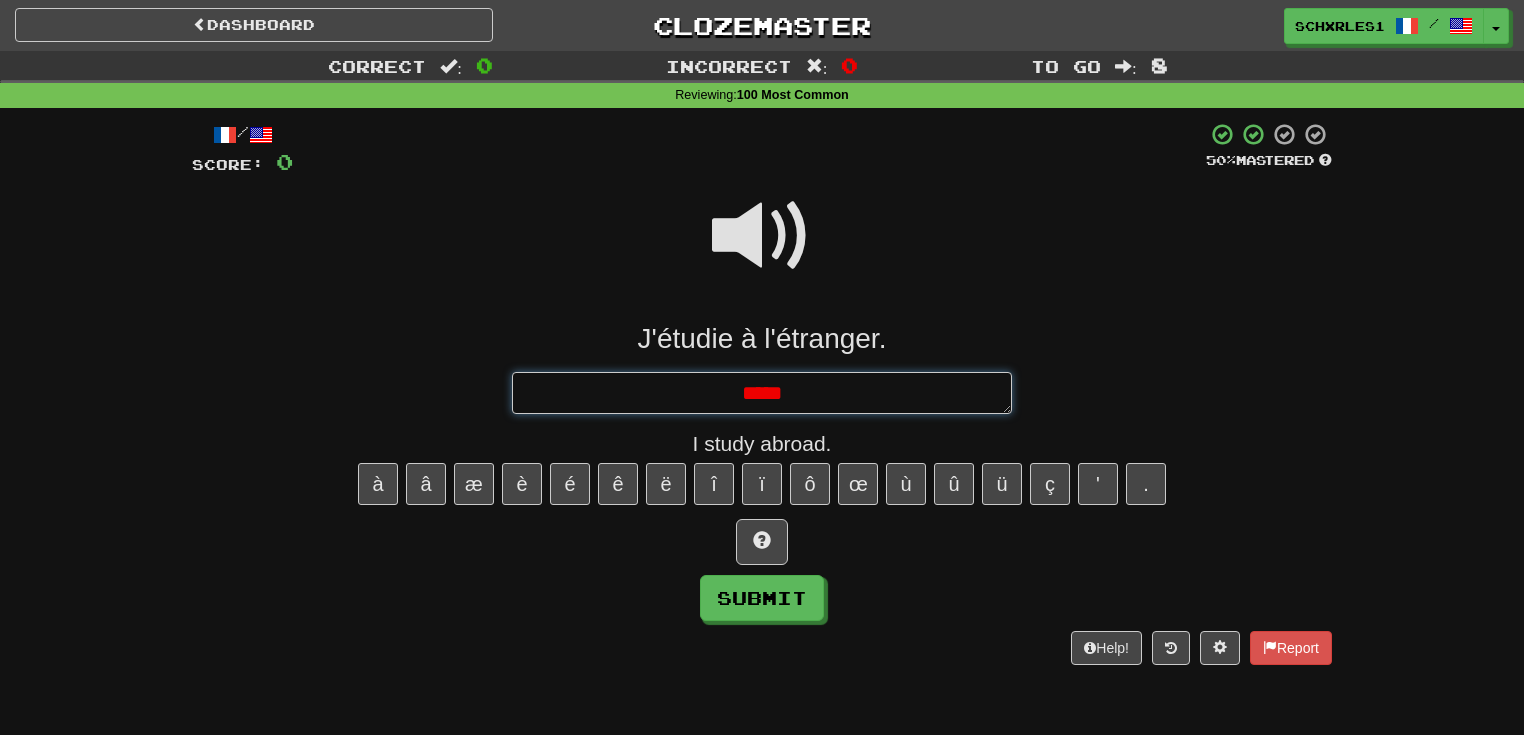 type on "*" 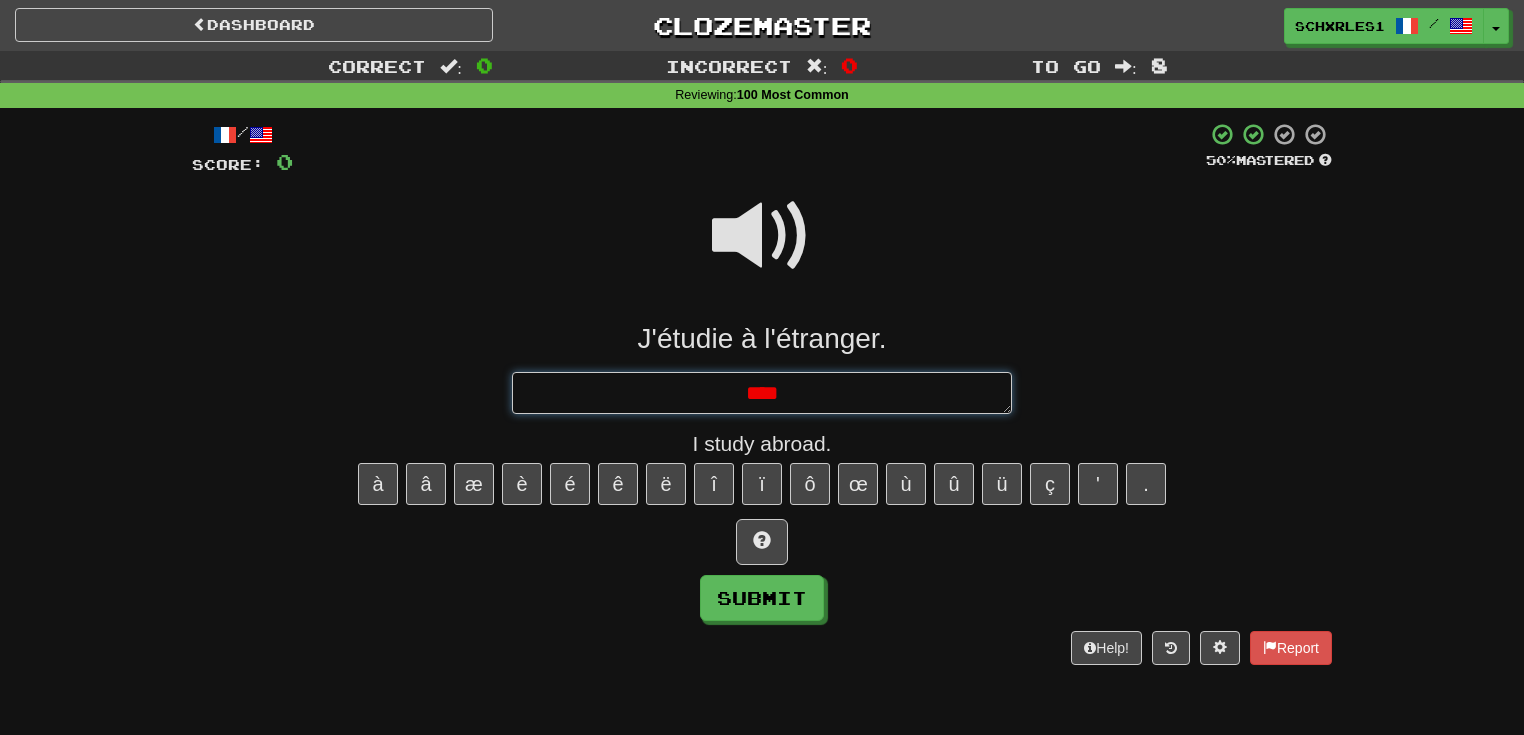 type on "*" 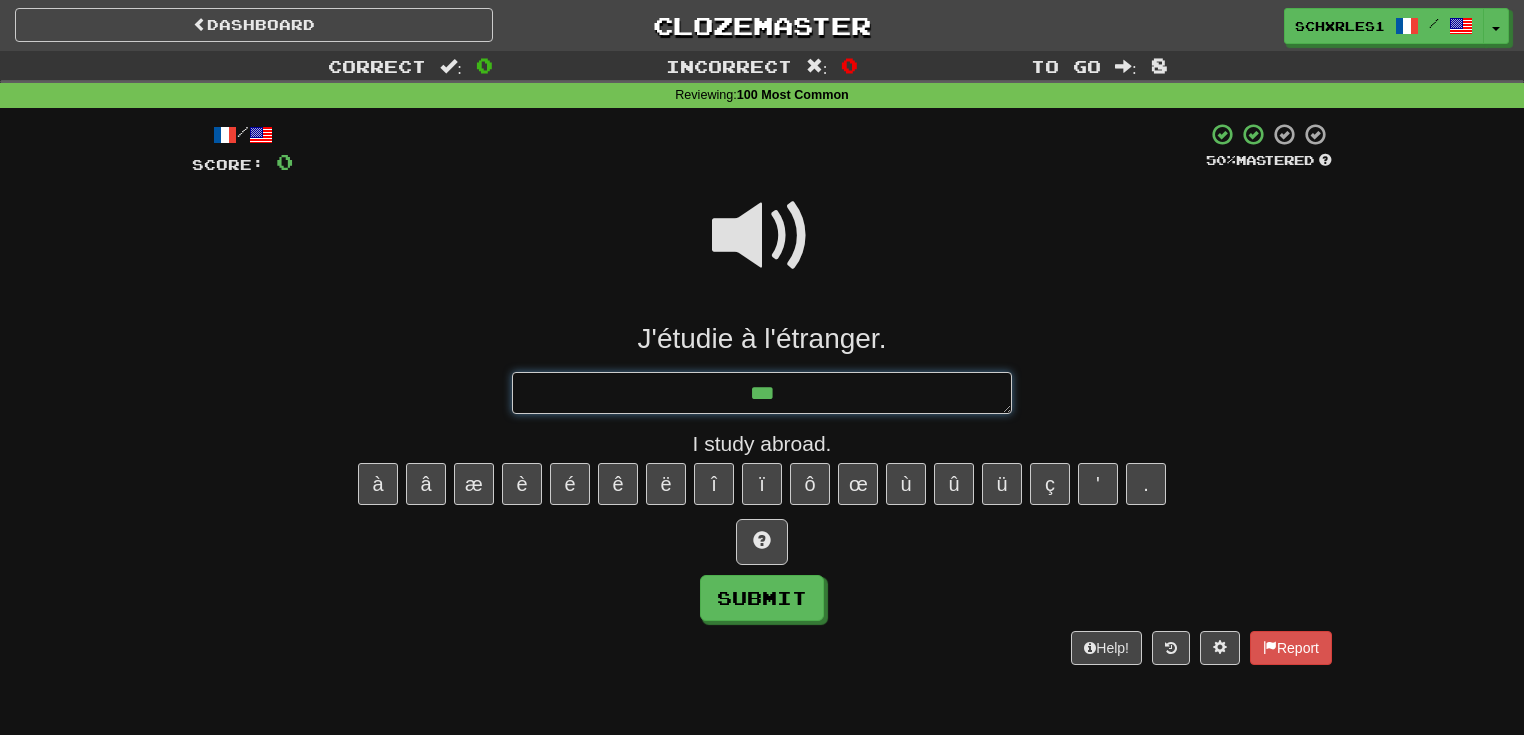 type on "*" 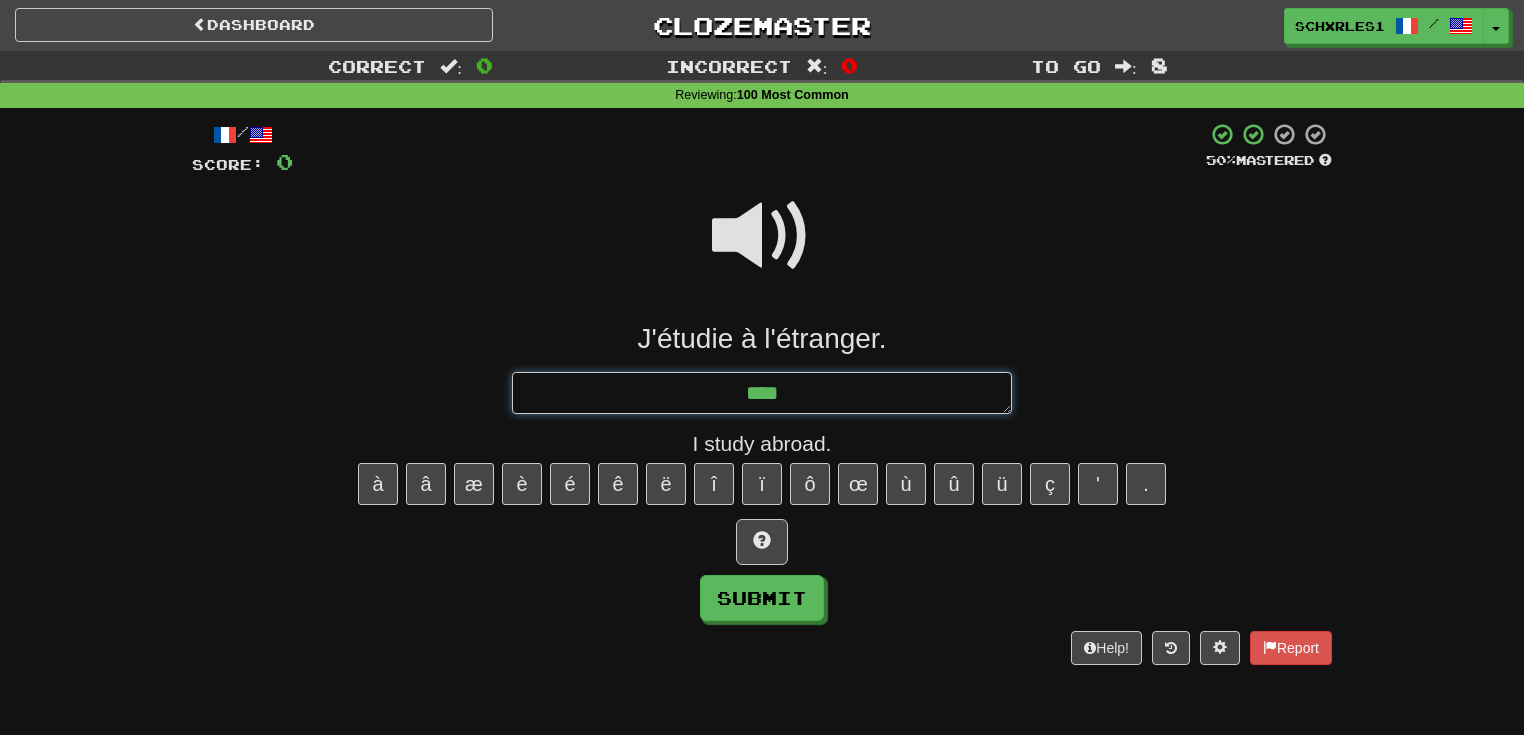 type on "*" 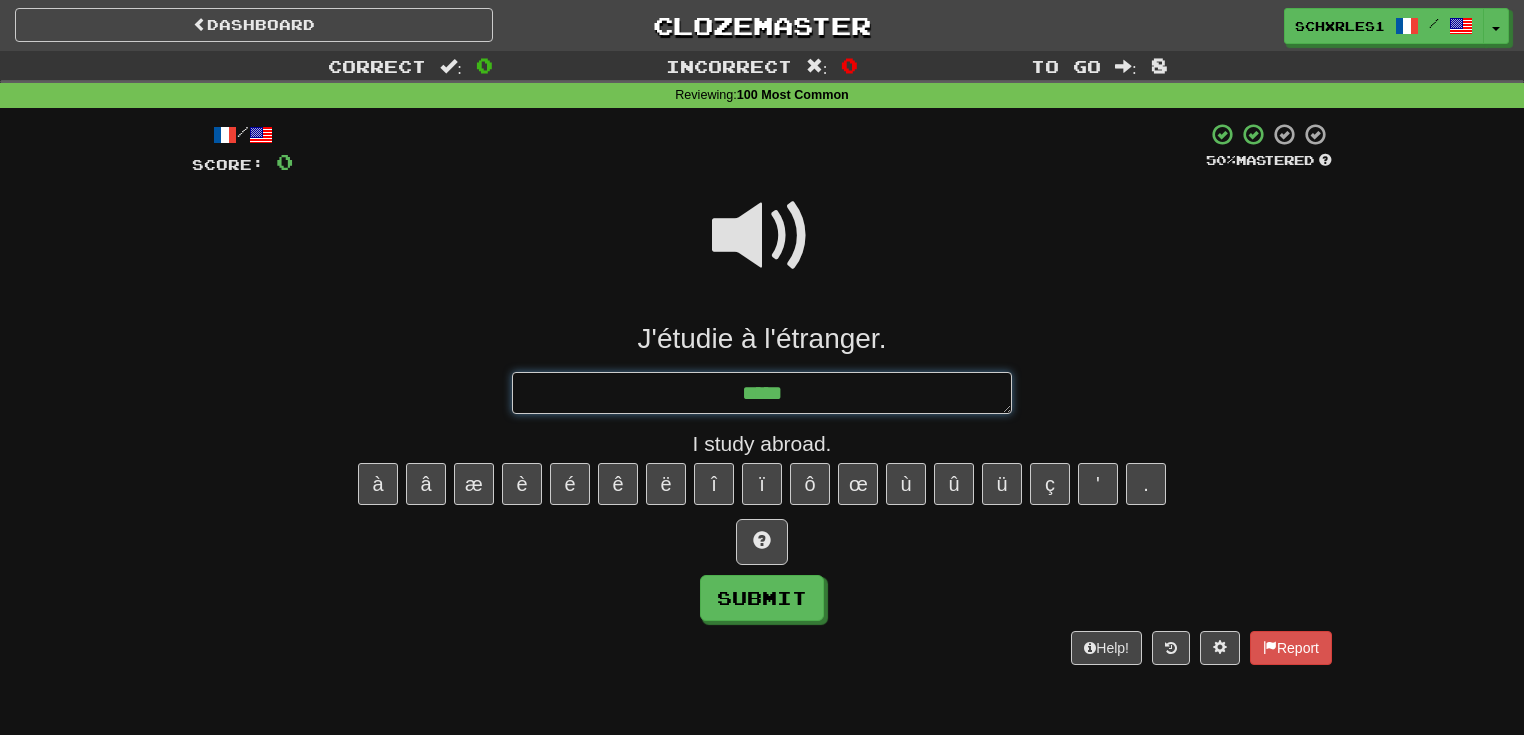 type on "*" 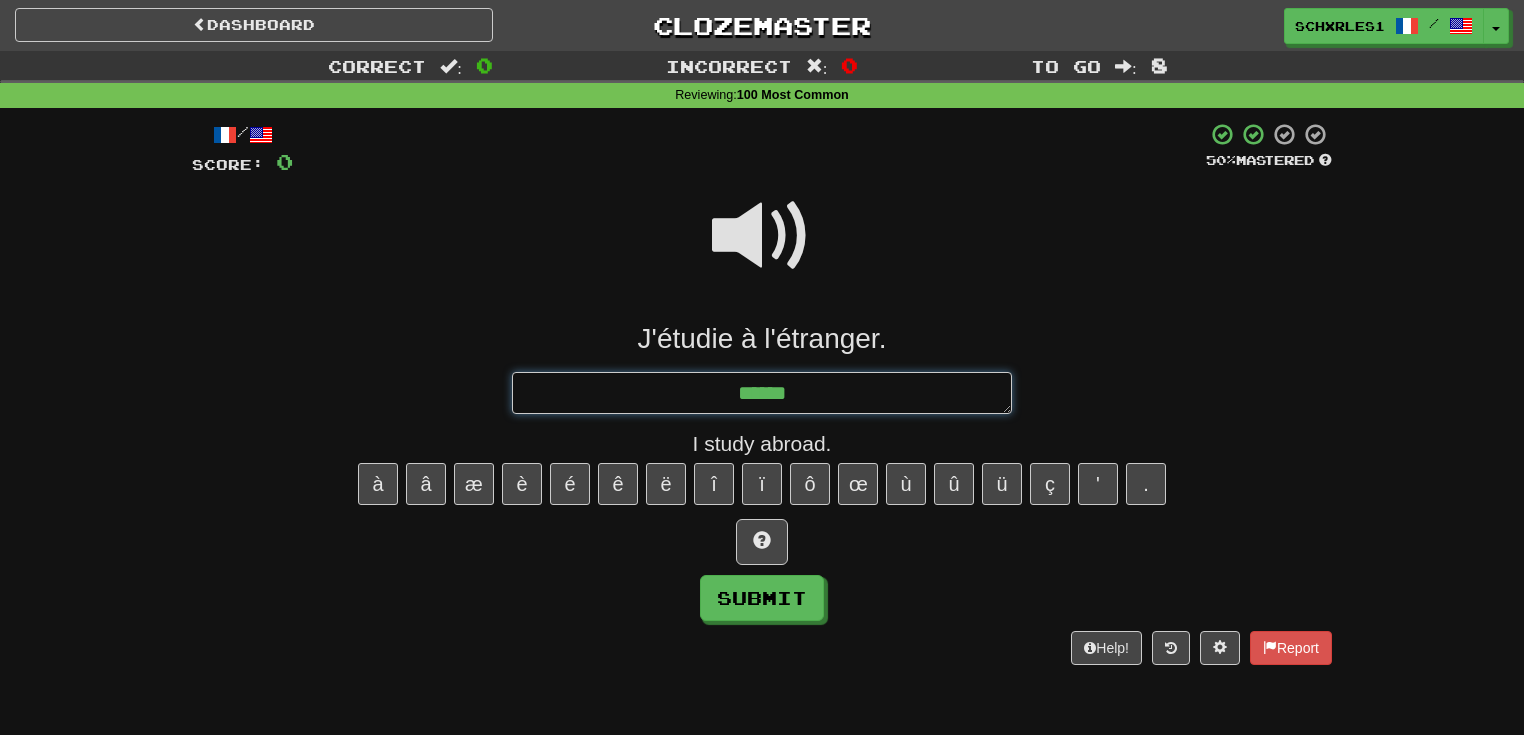 type on "*" 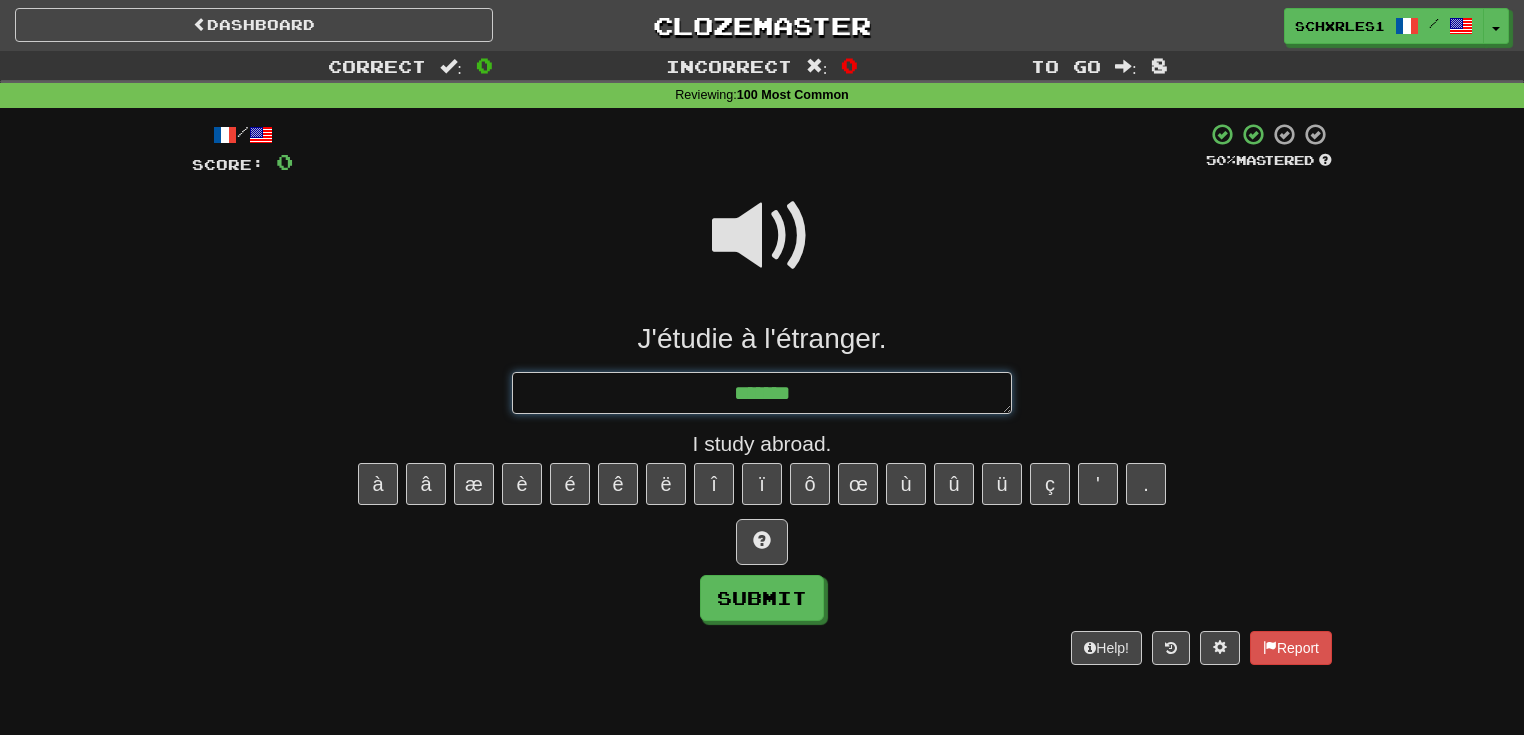 type on "*" 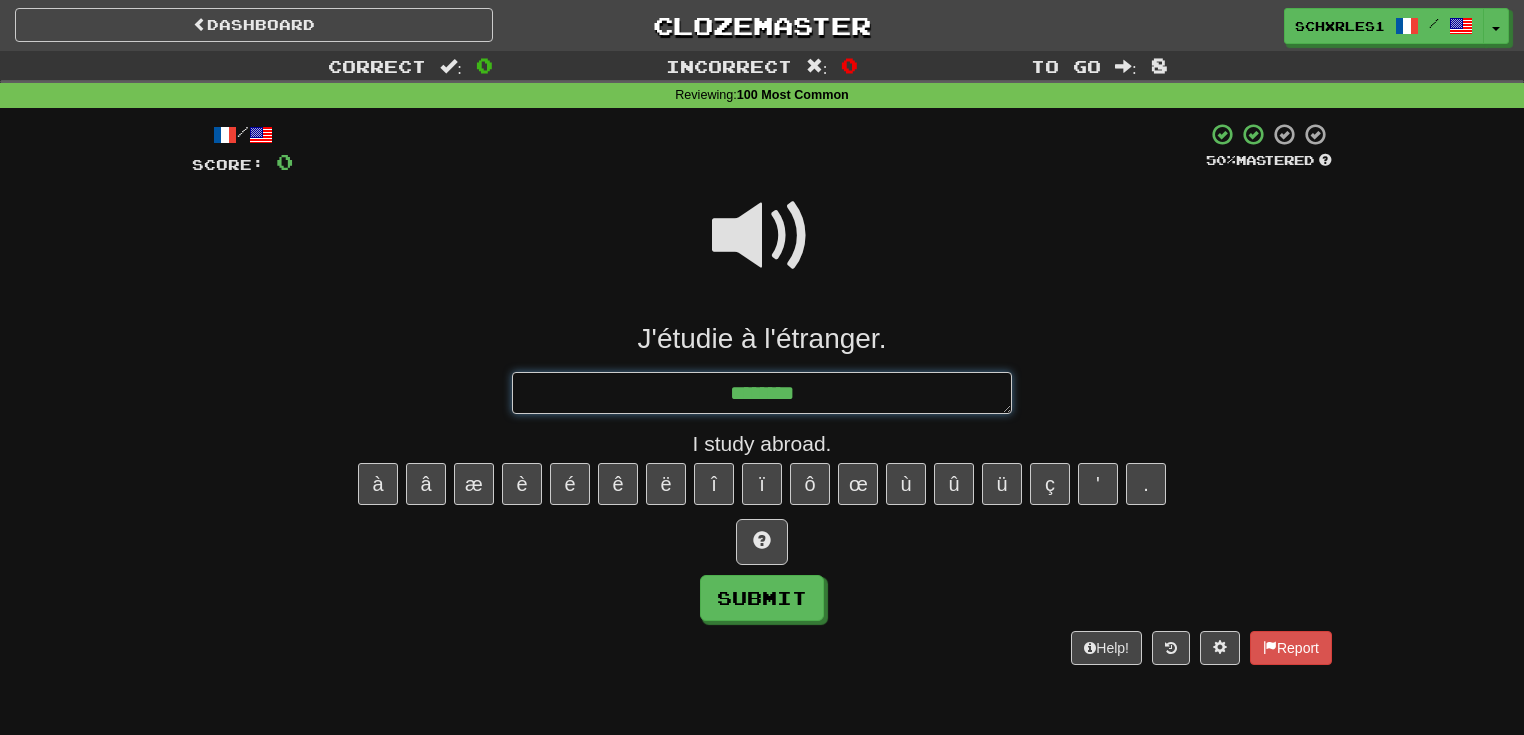 type on "*" 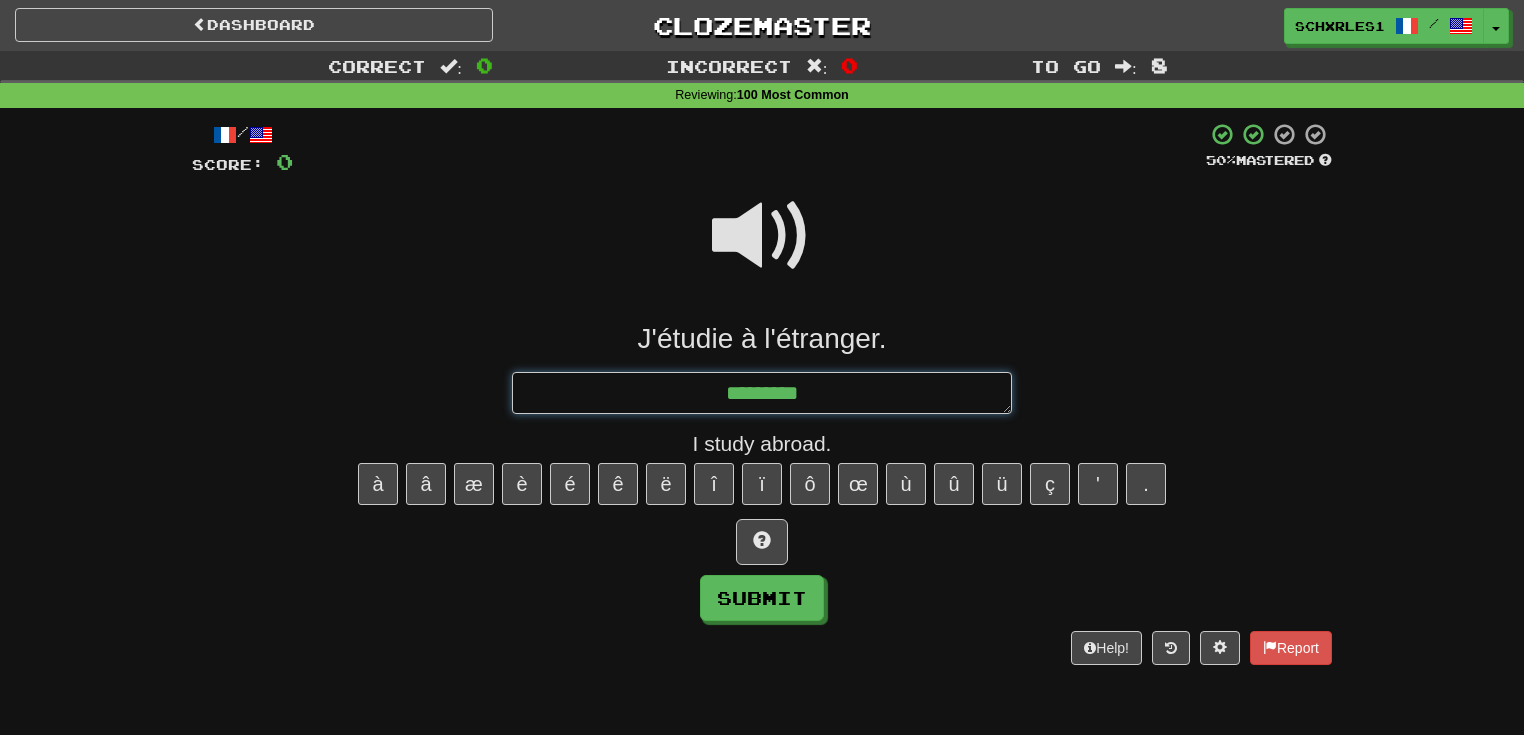 type on "*" 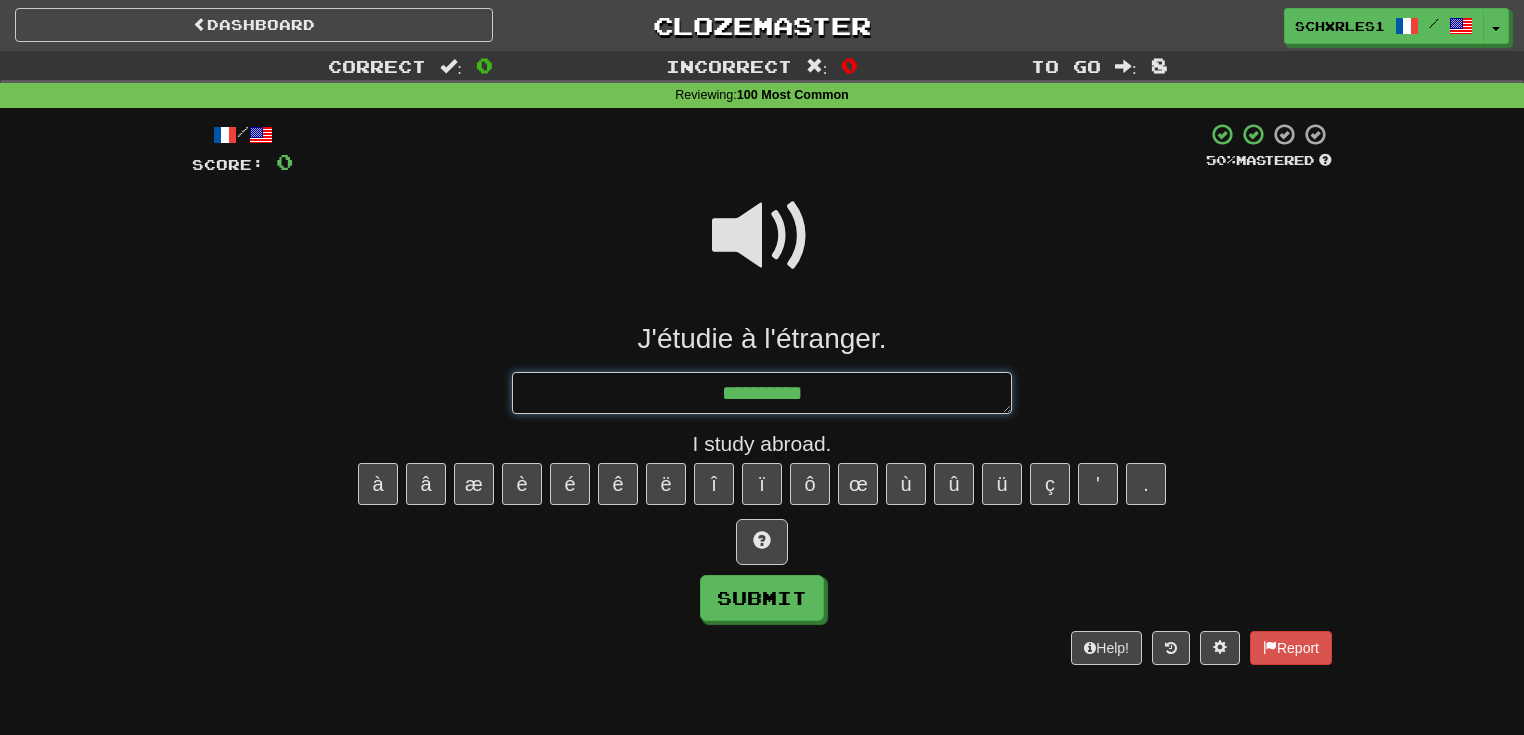 type on "*" 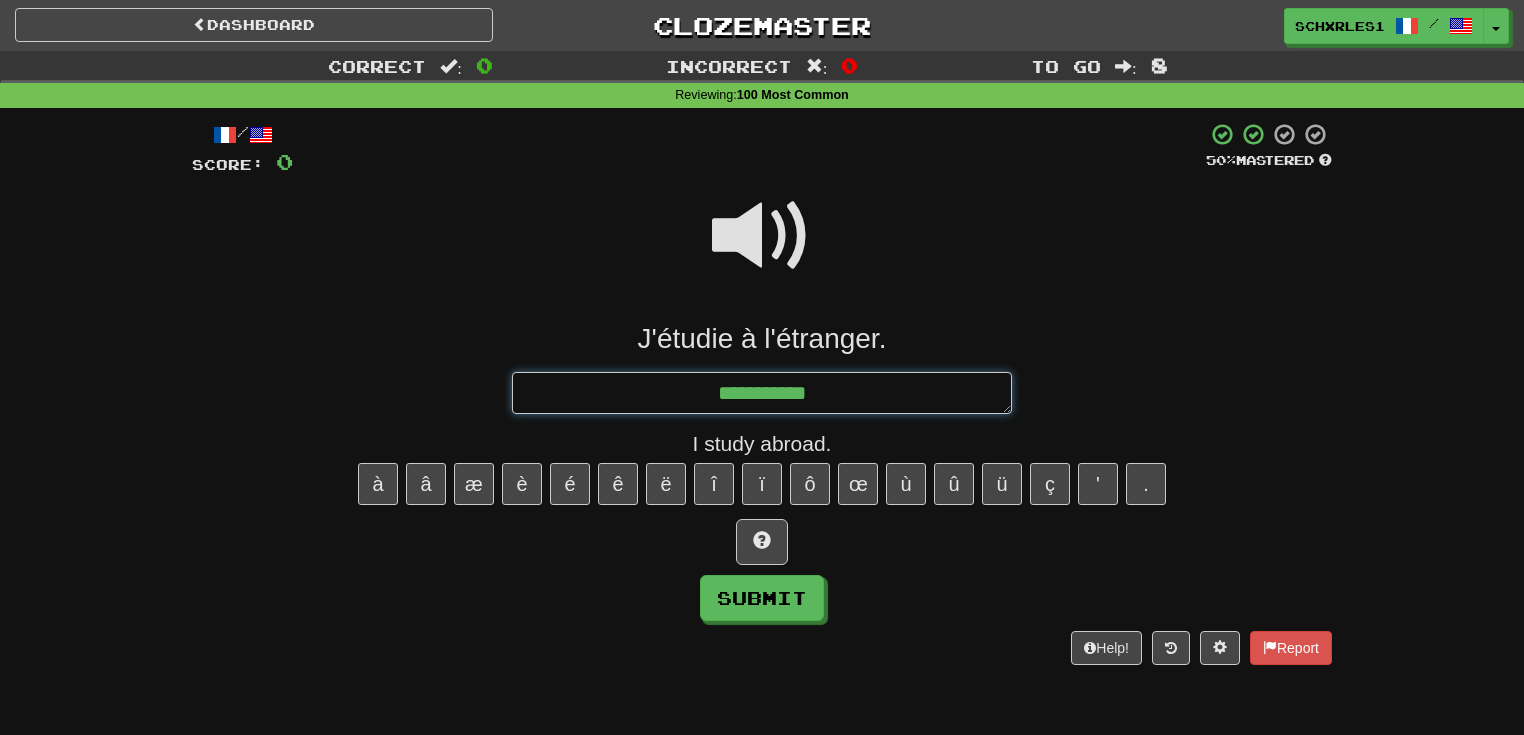 type on "*" 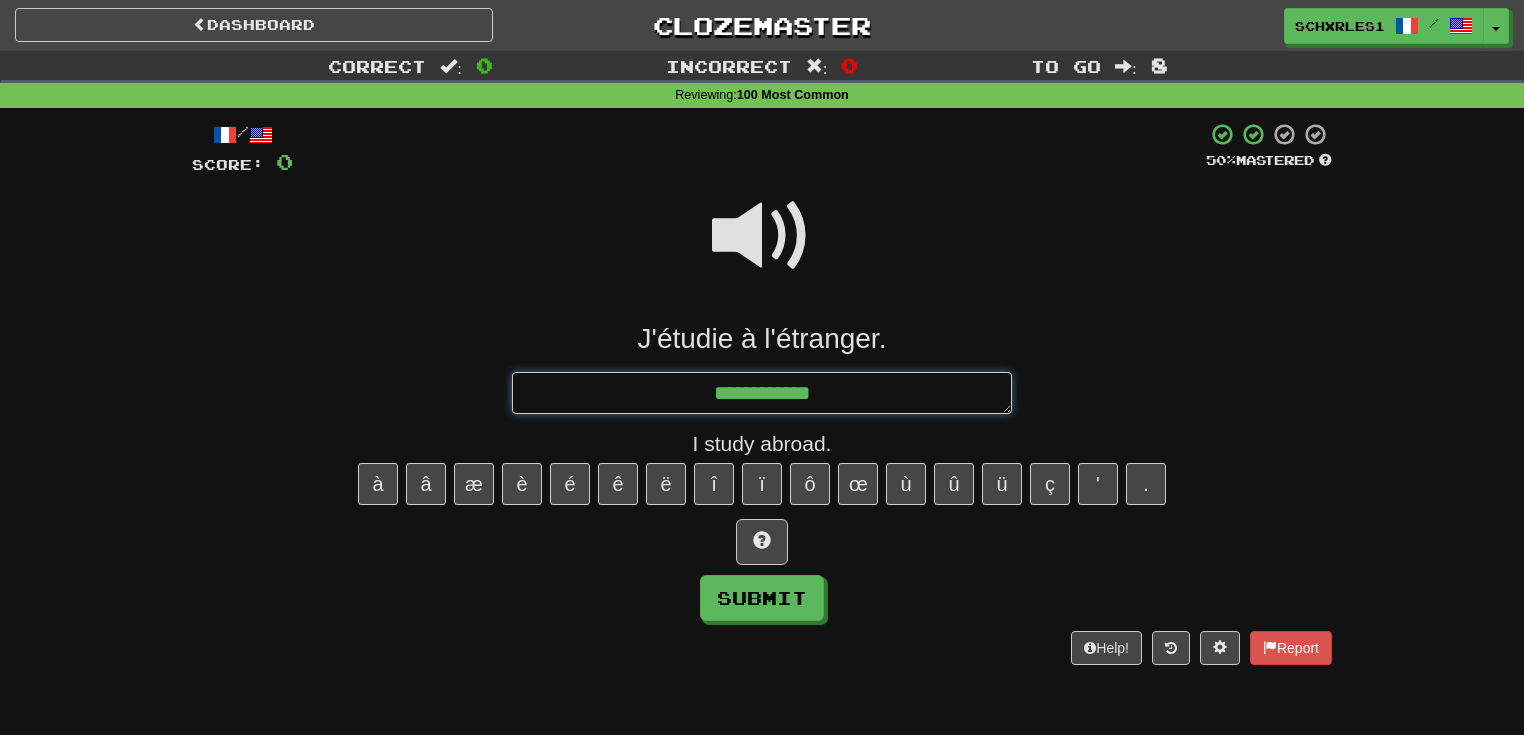 type on "*" 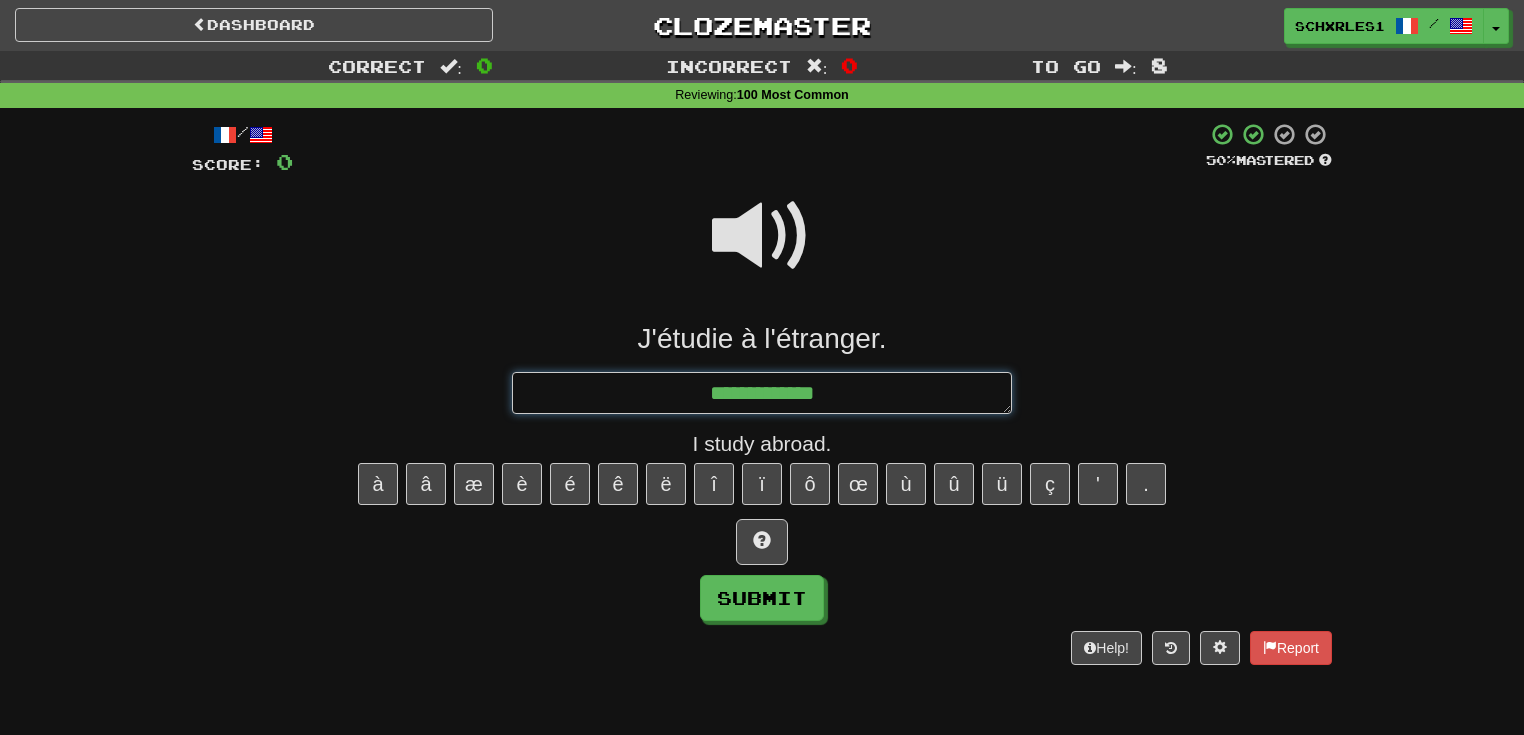 type on "*" 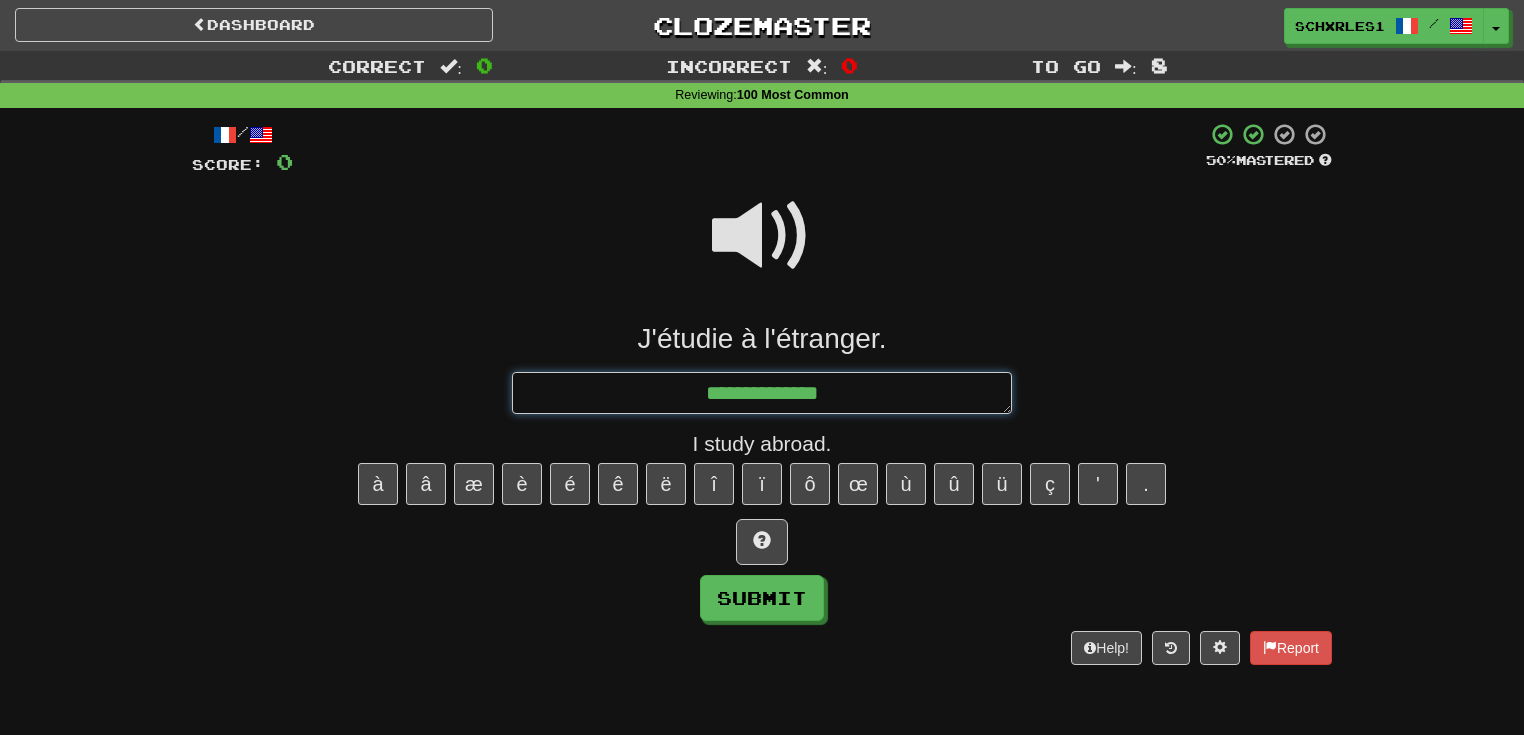 type on "*" 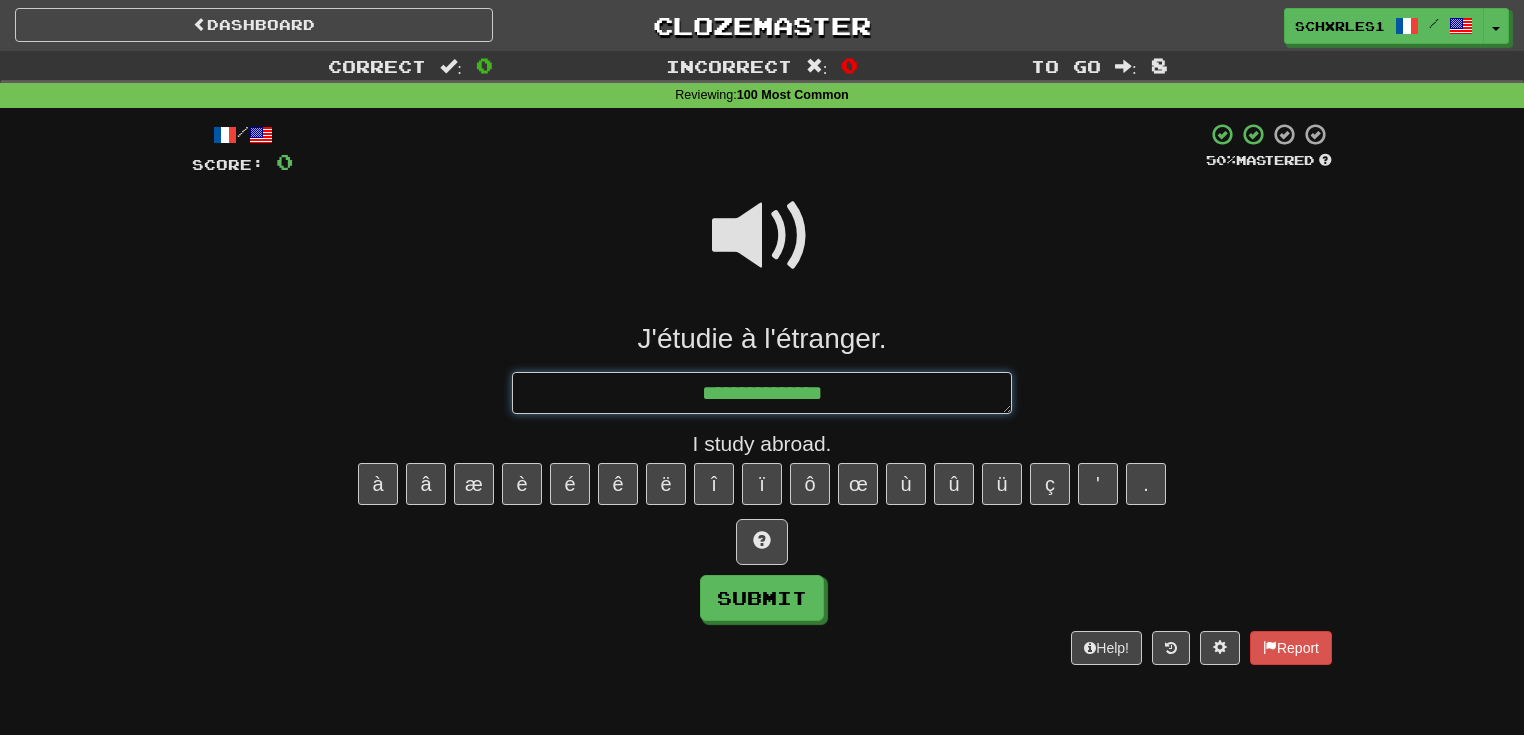 type on "*" 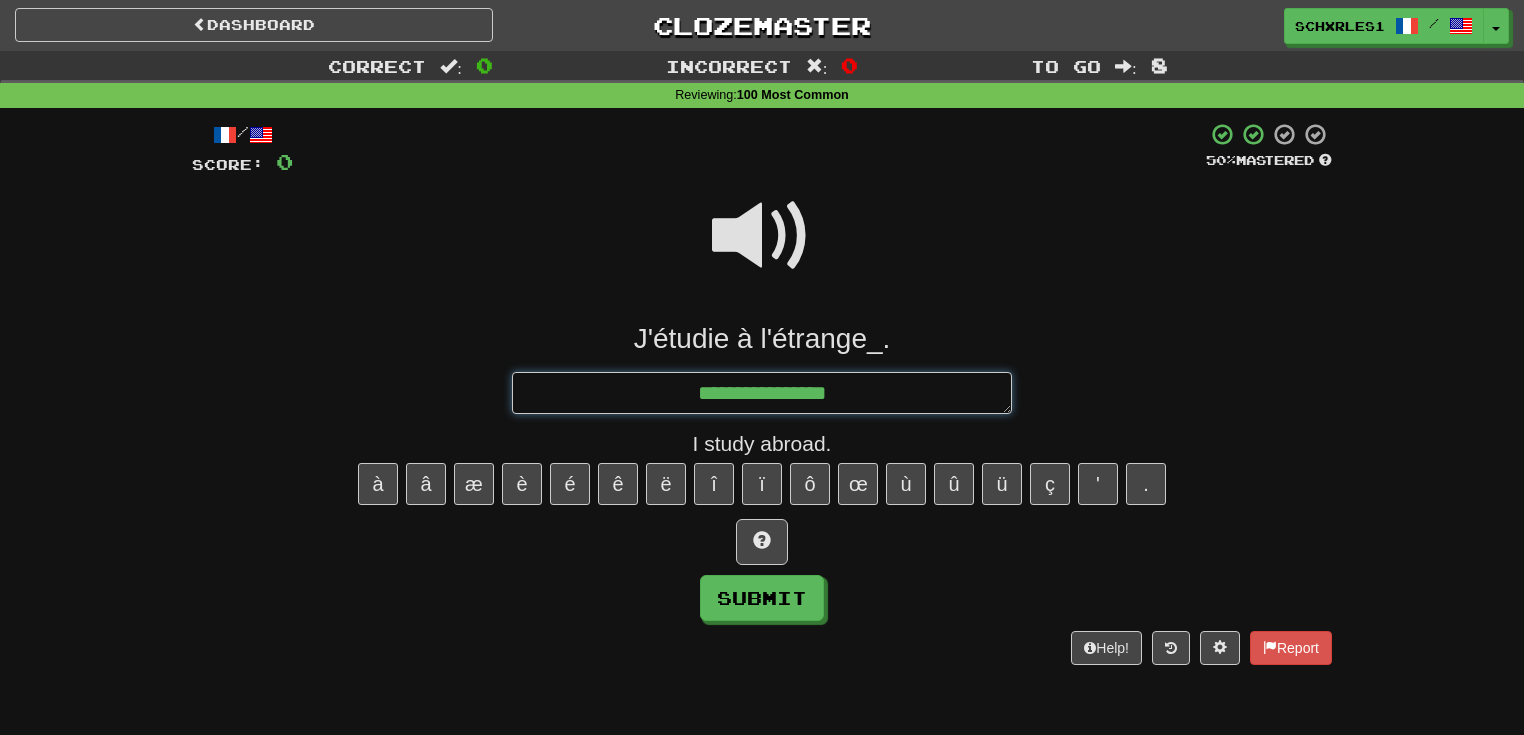 type on "*" 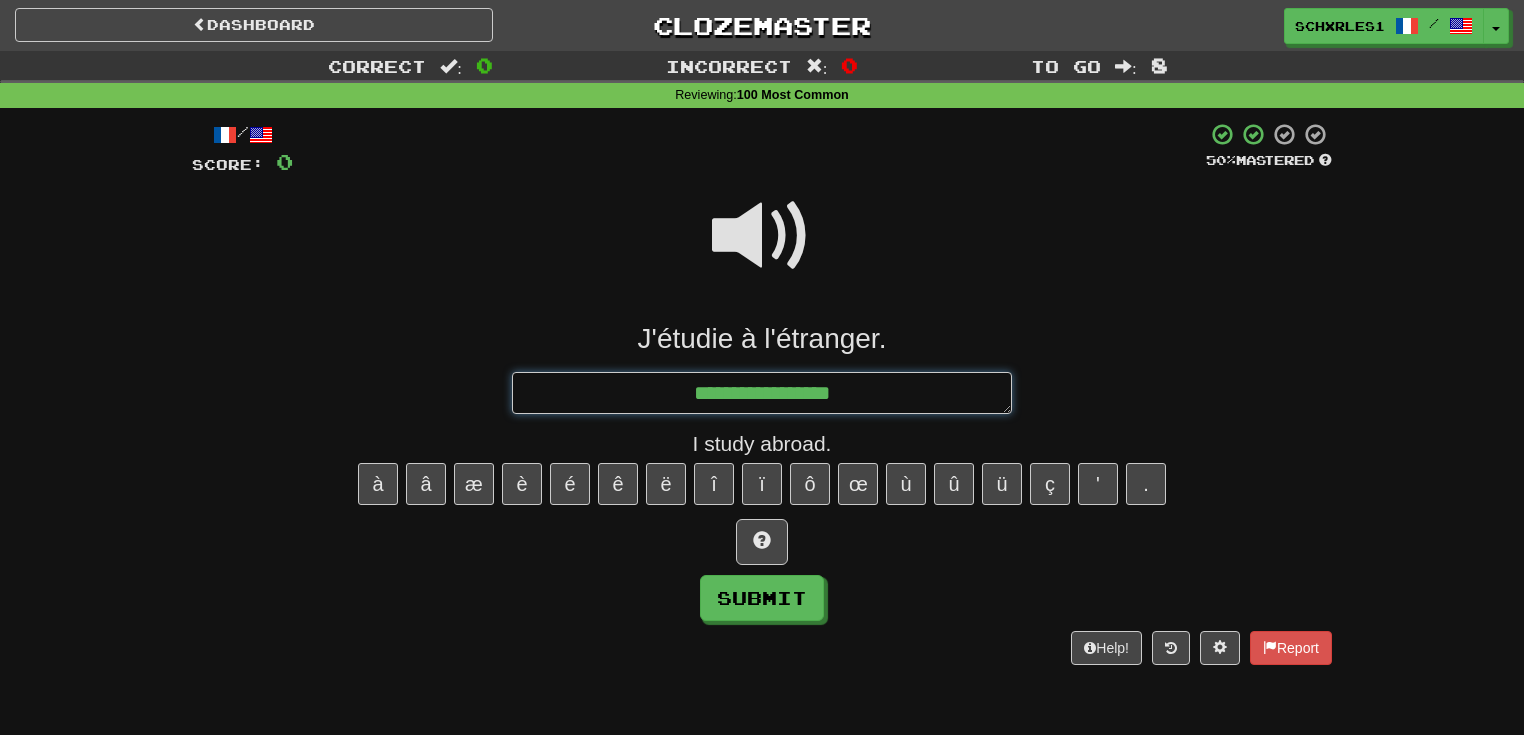 type on "*" 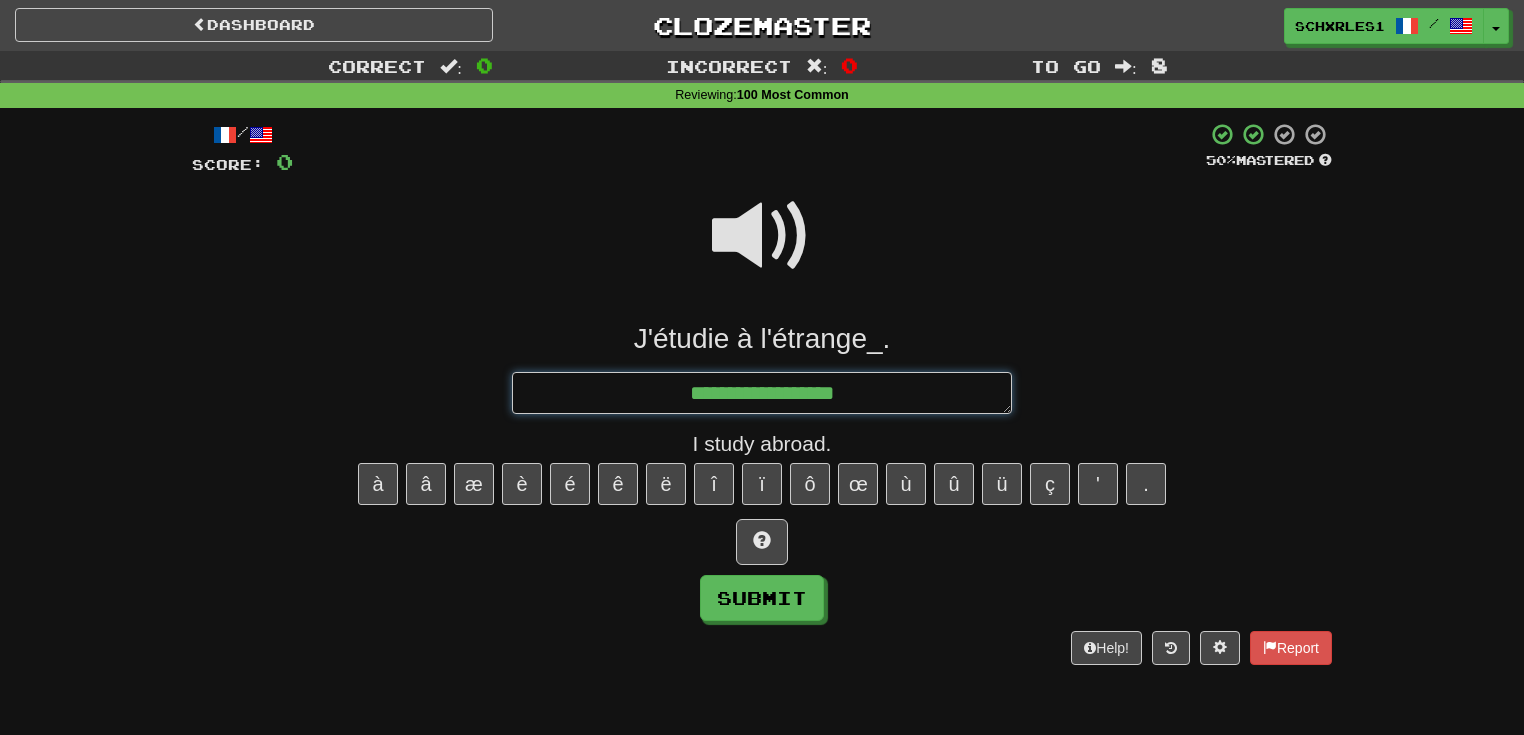 type on "*" 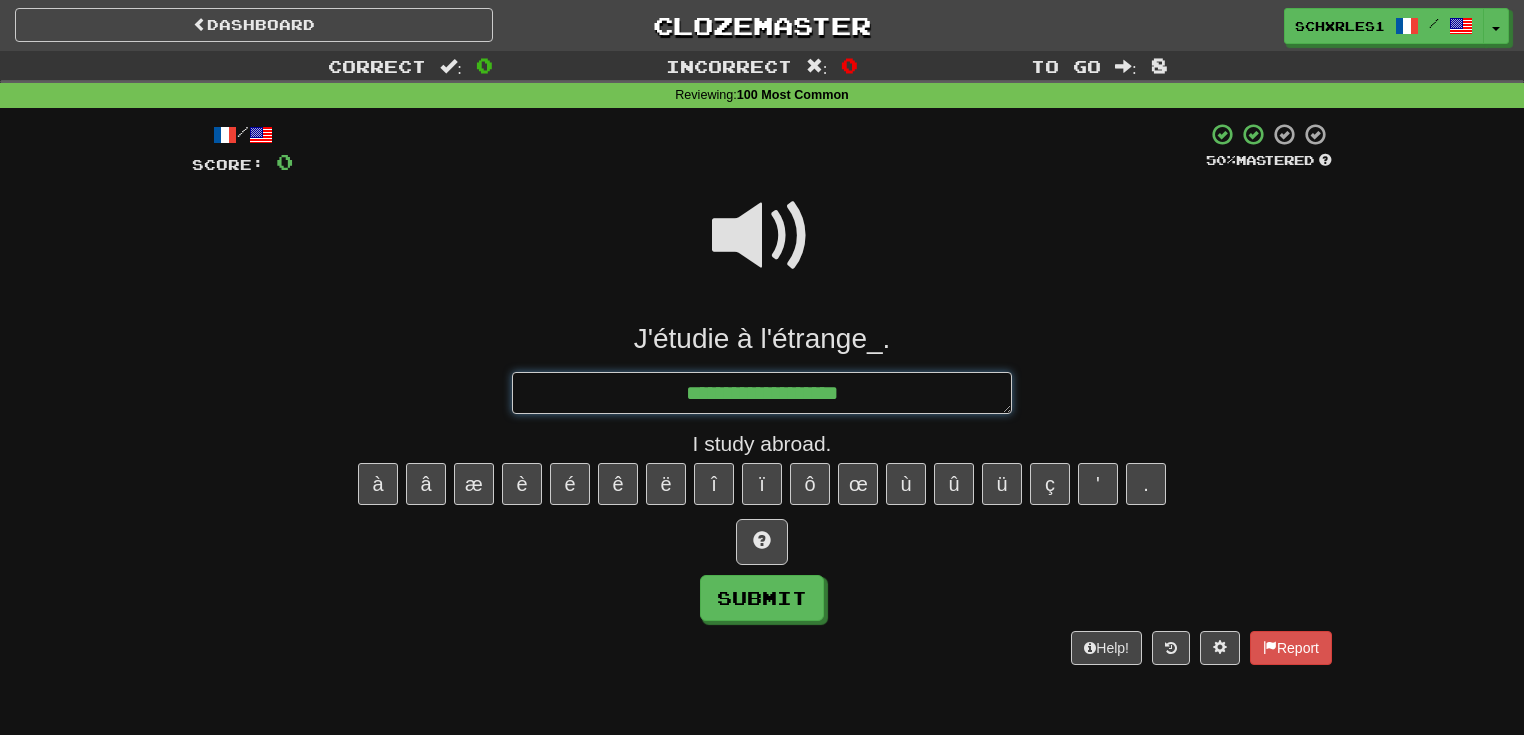 type on "*" 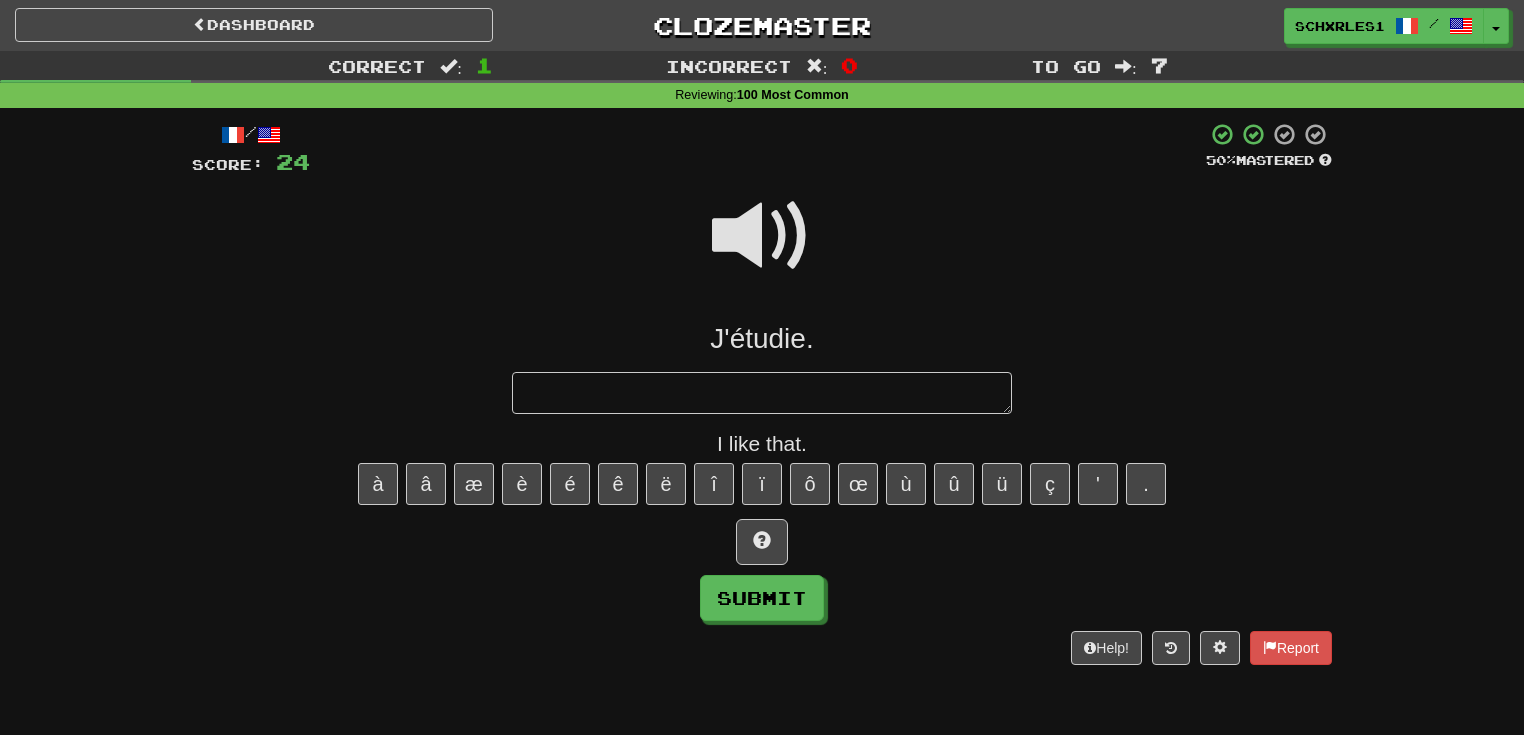 type on "*" 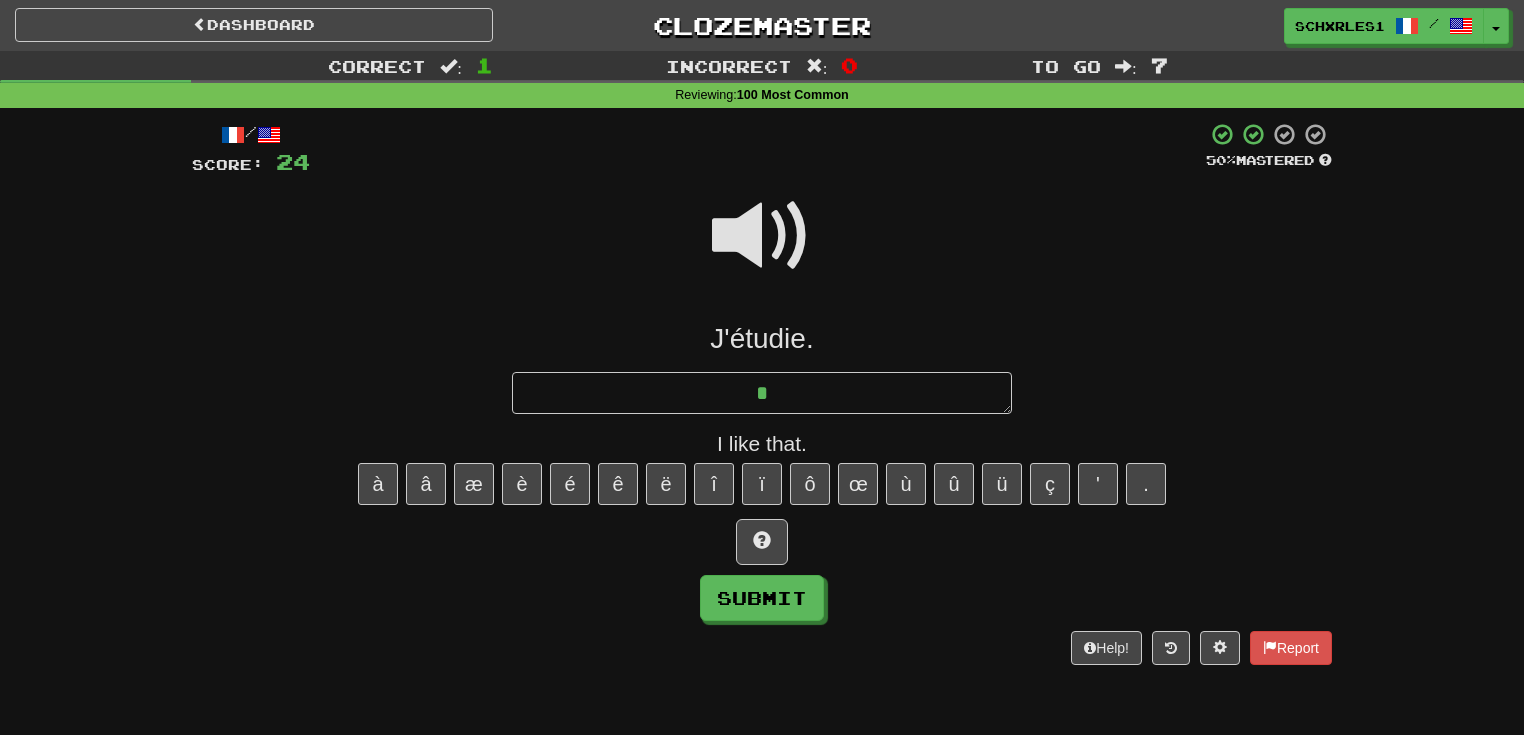 type on "*" 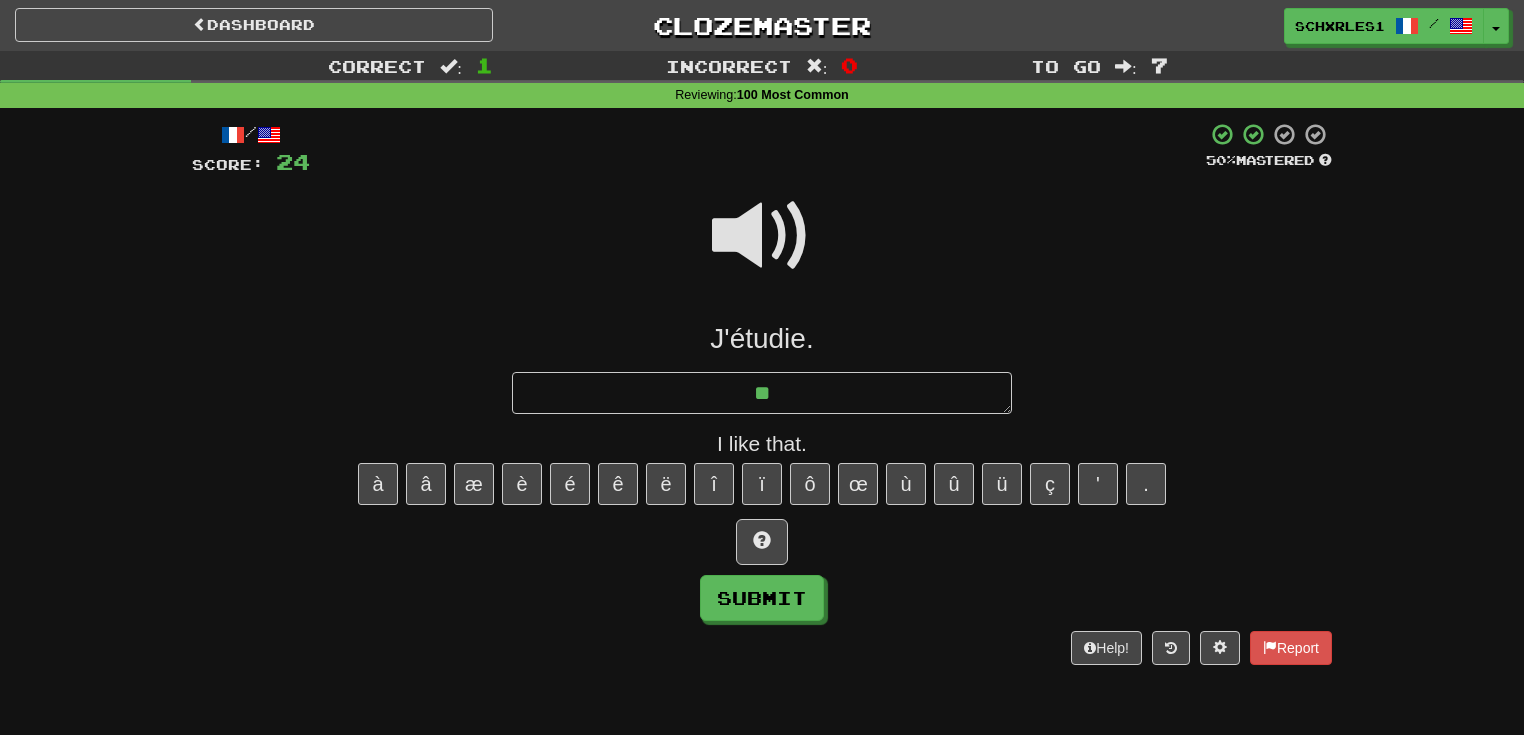 type on "*" 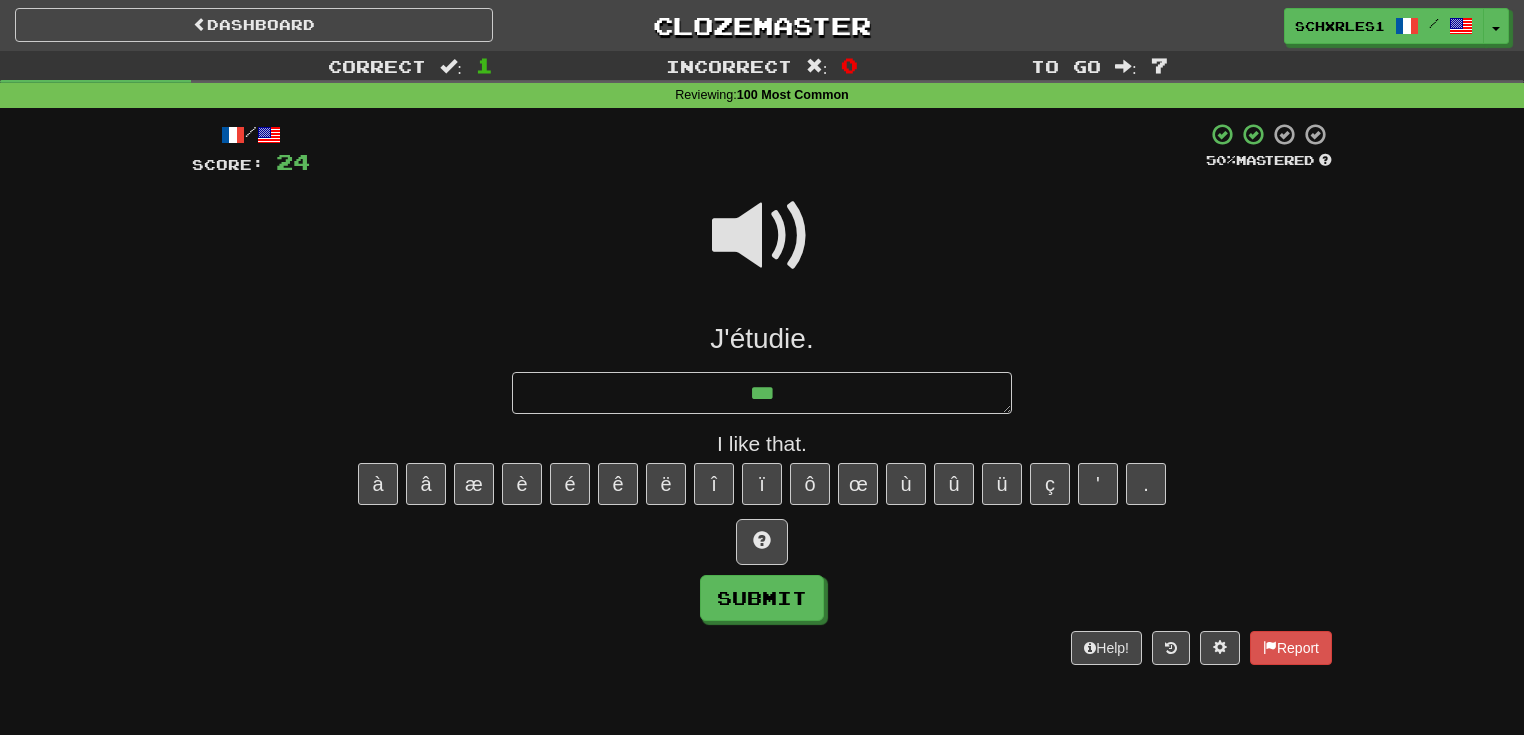 type on "*" 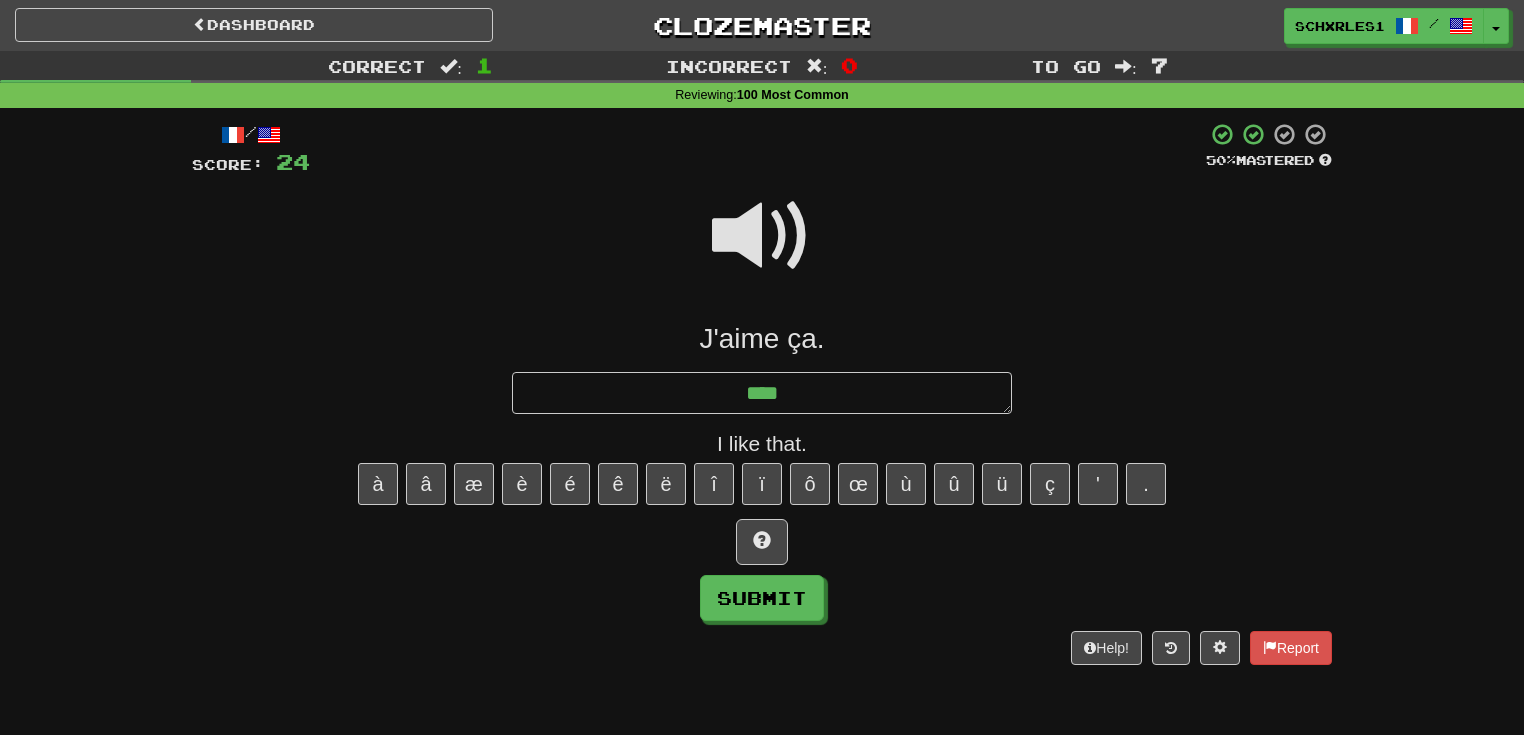 type on "*" 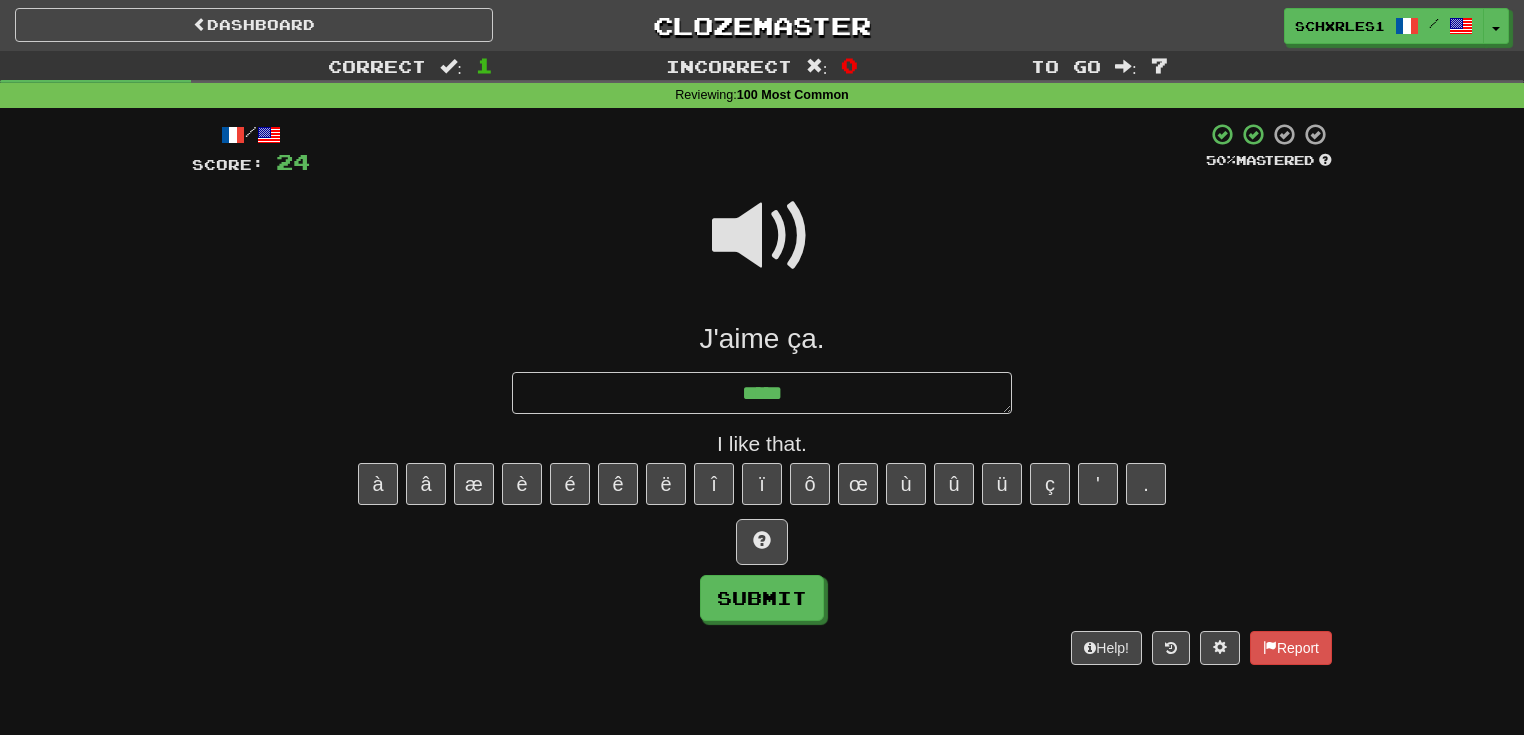 type on "*" 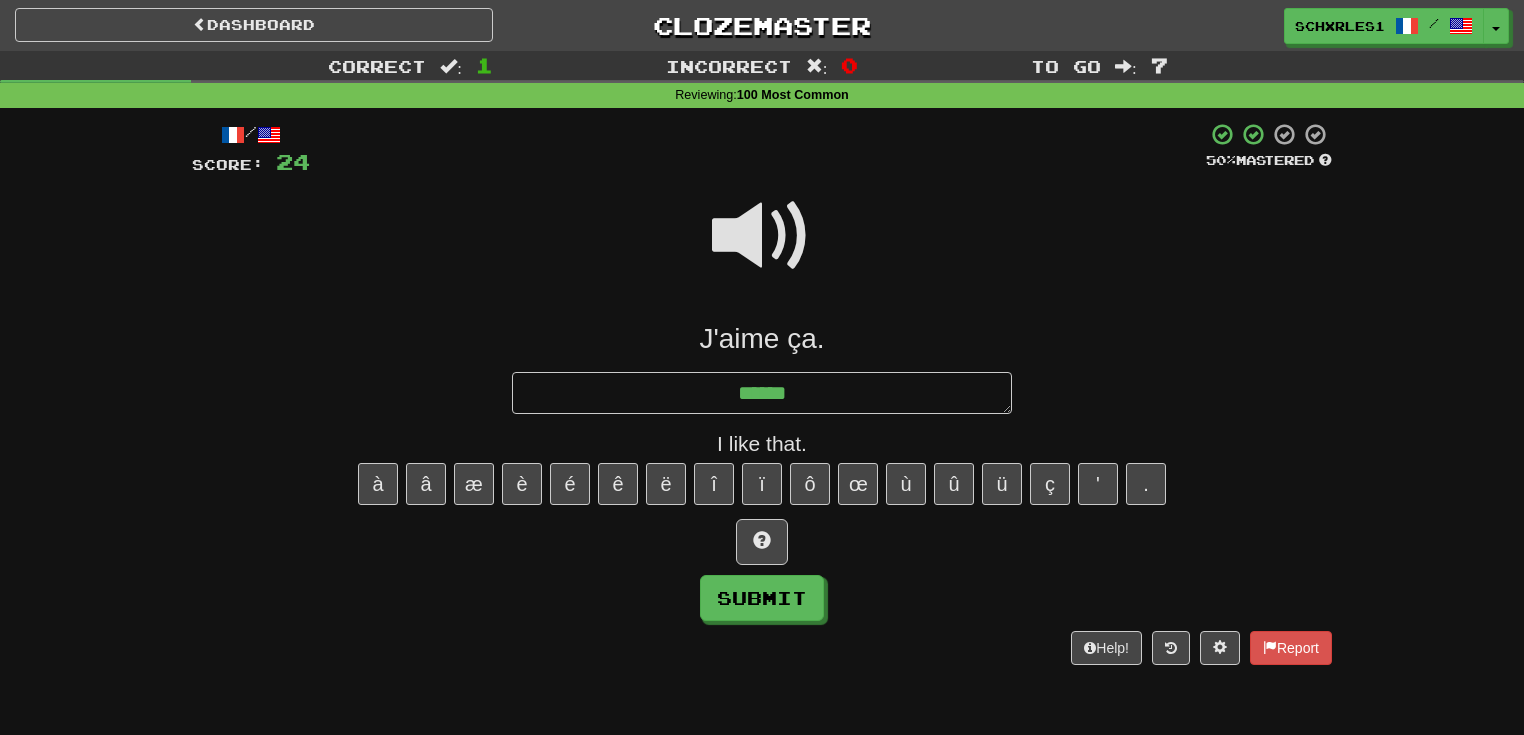 type on "*" 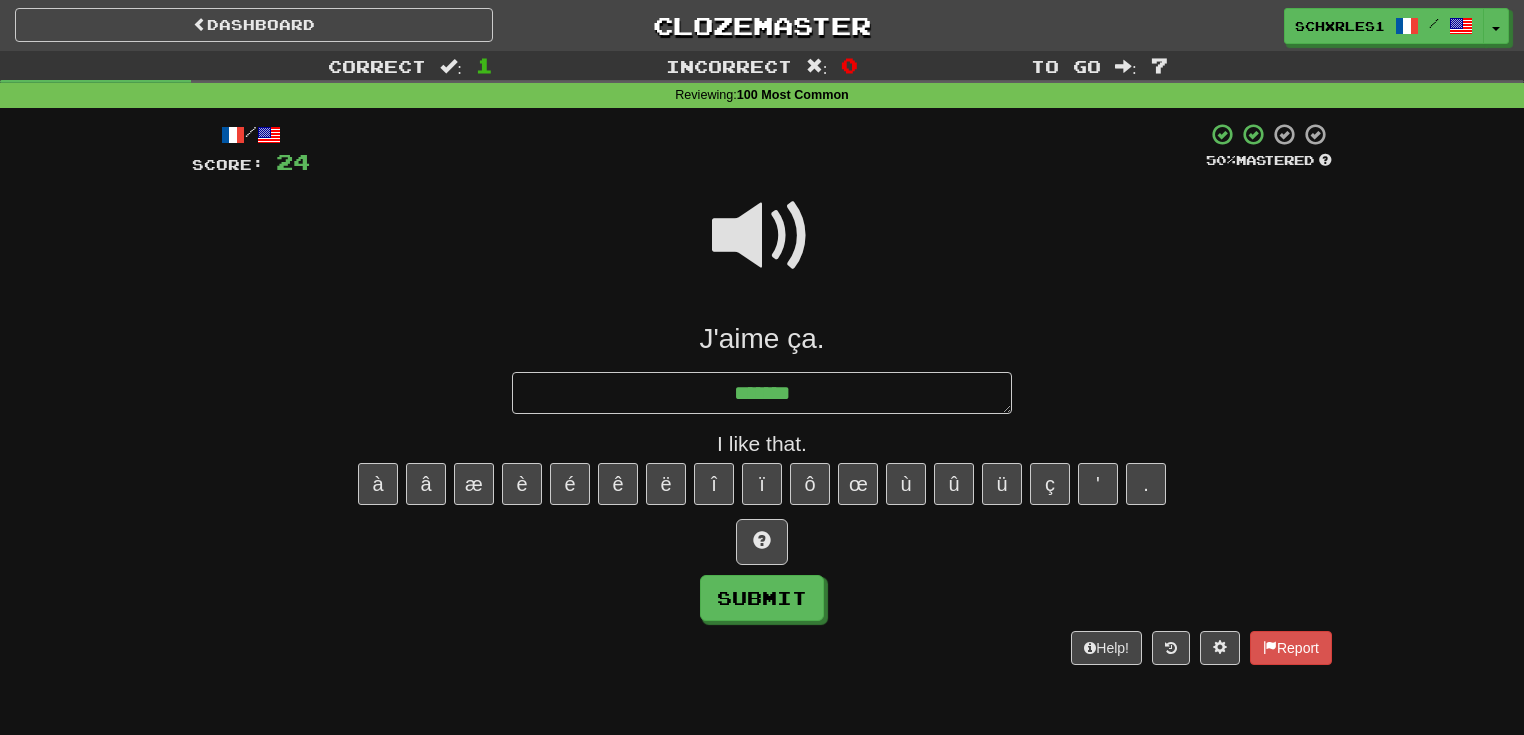type on "*" 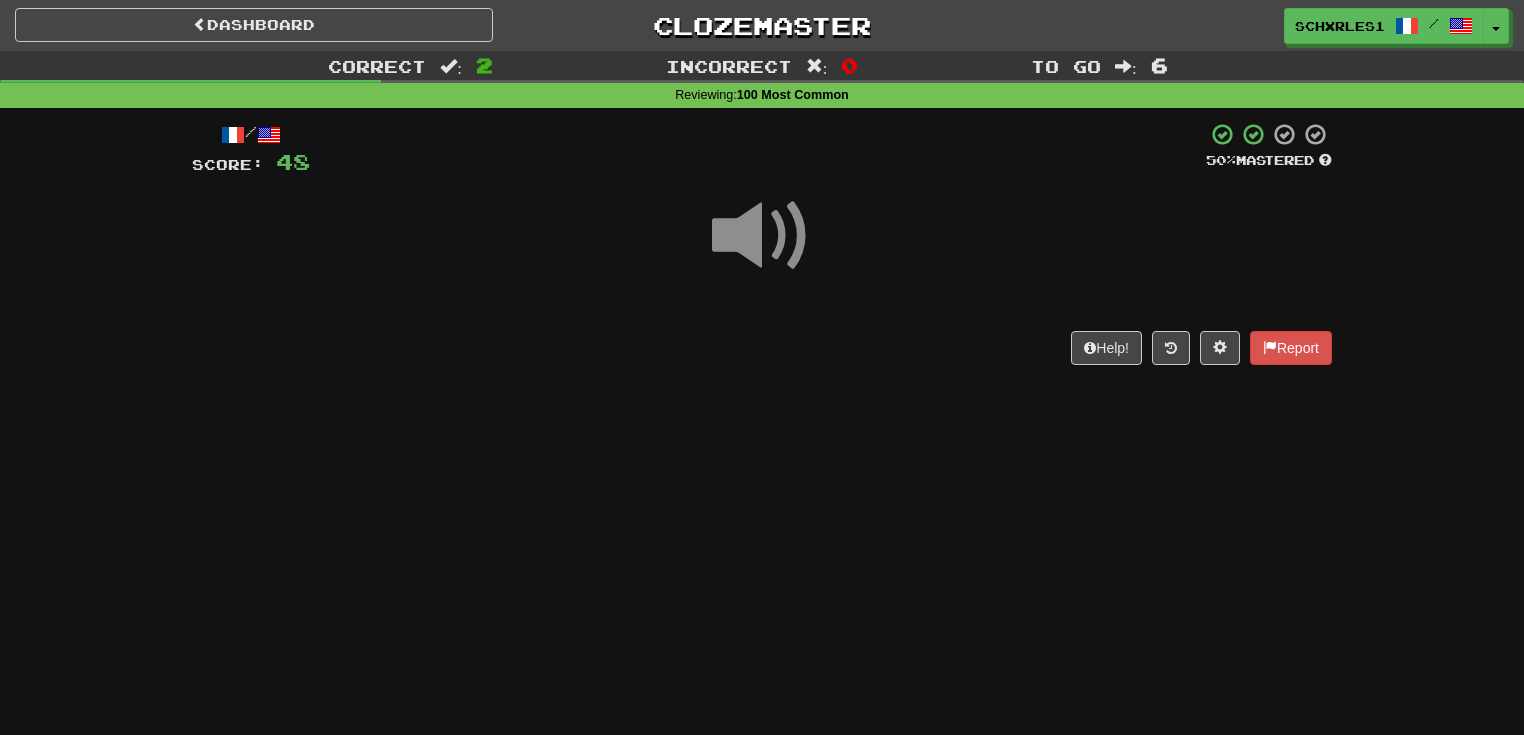 scroll, scrollTop: 0, scrollLeft: 0, axis: both 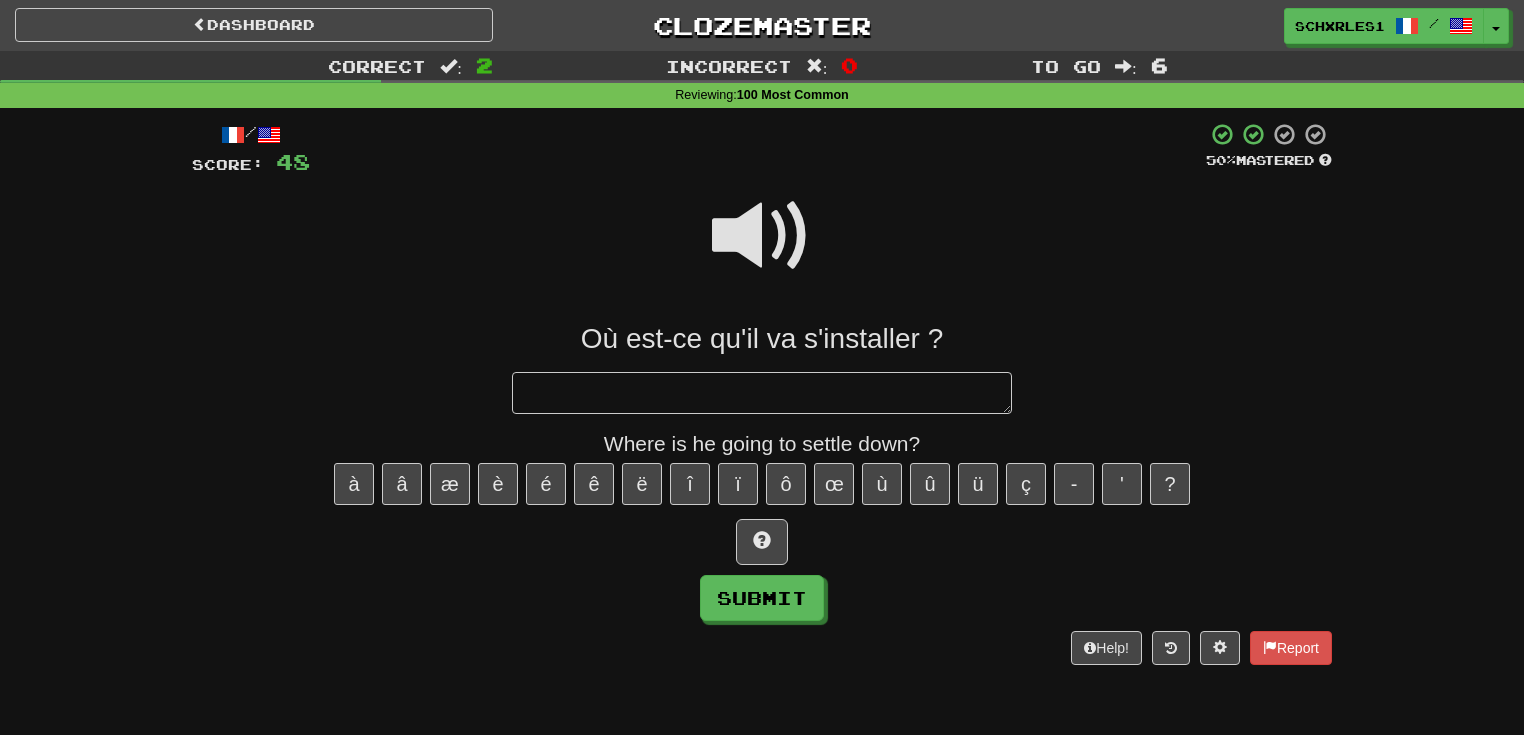 type on "*" 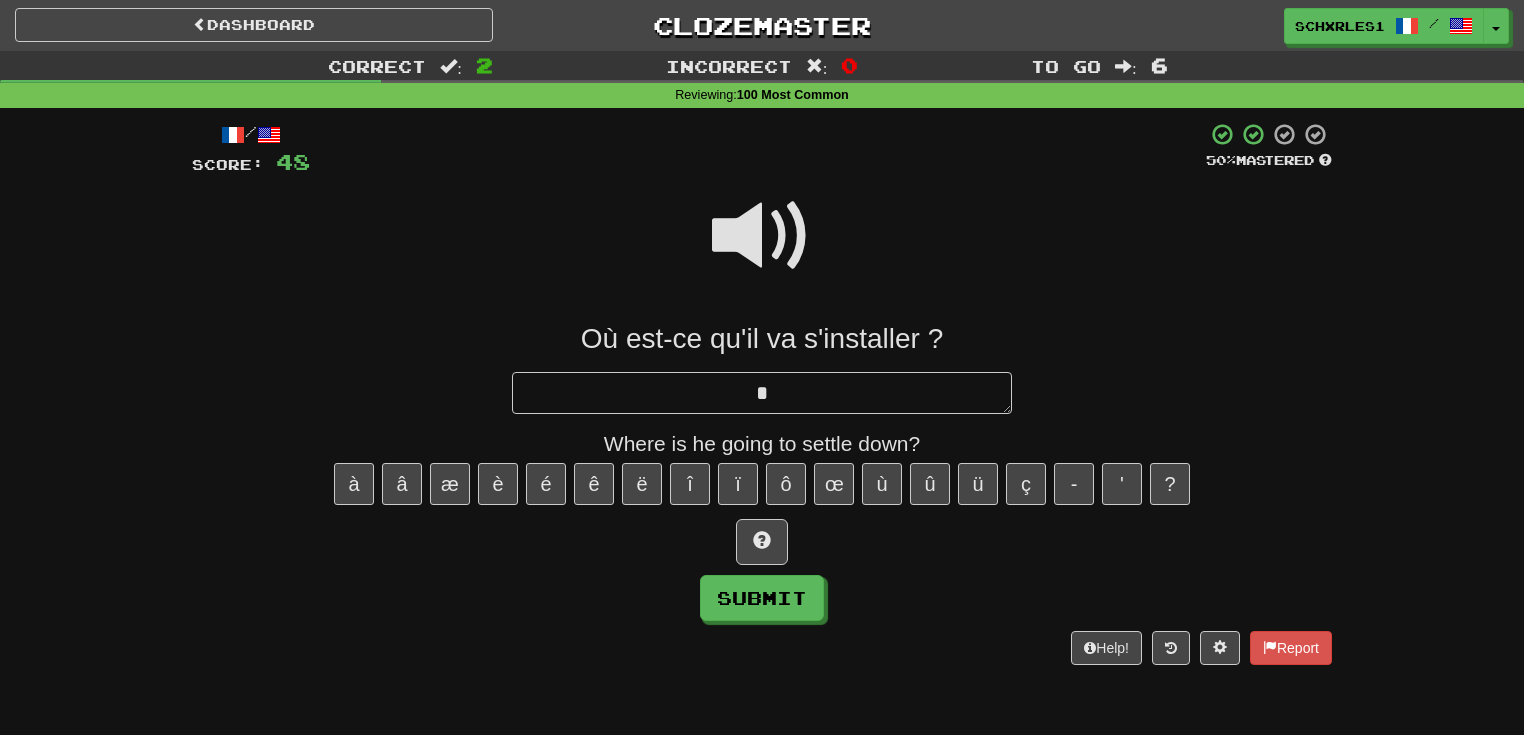 type on "*" 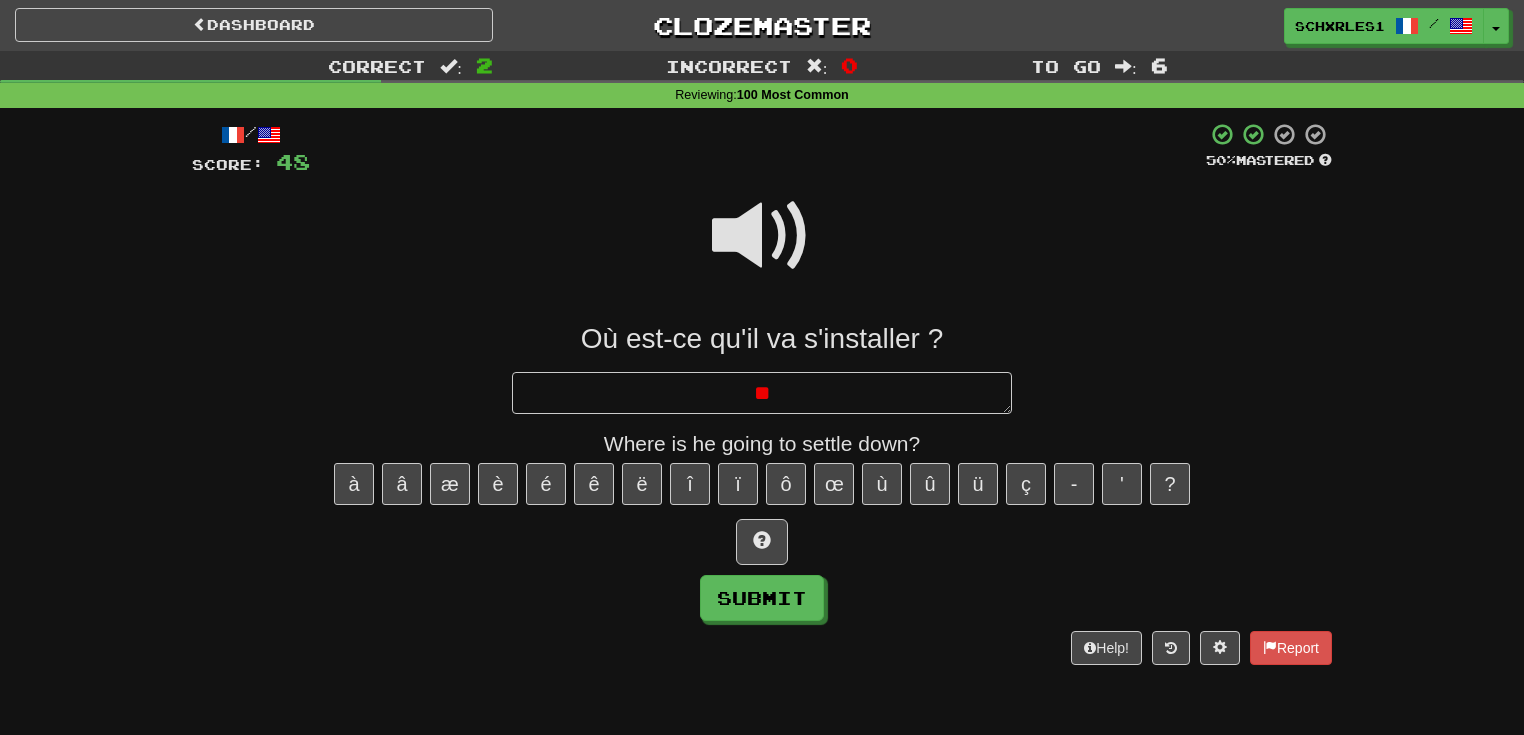 type on "*" 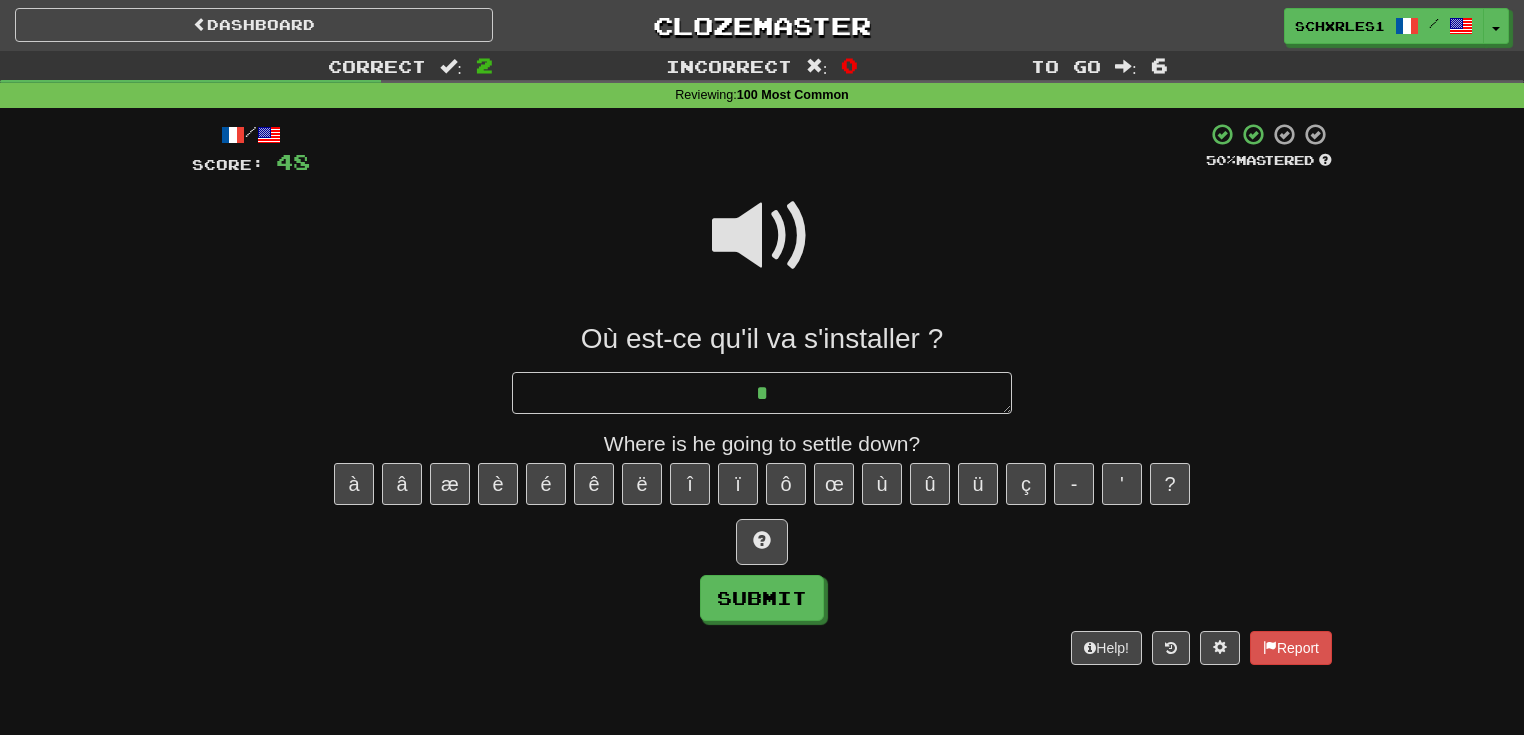 type on "*" 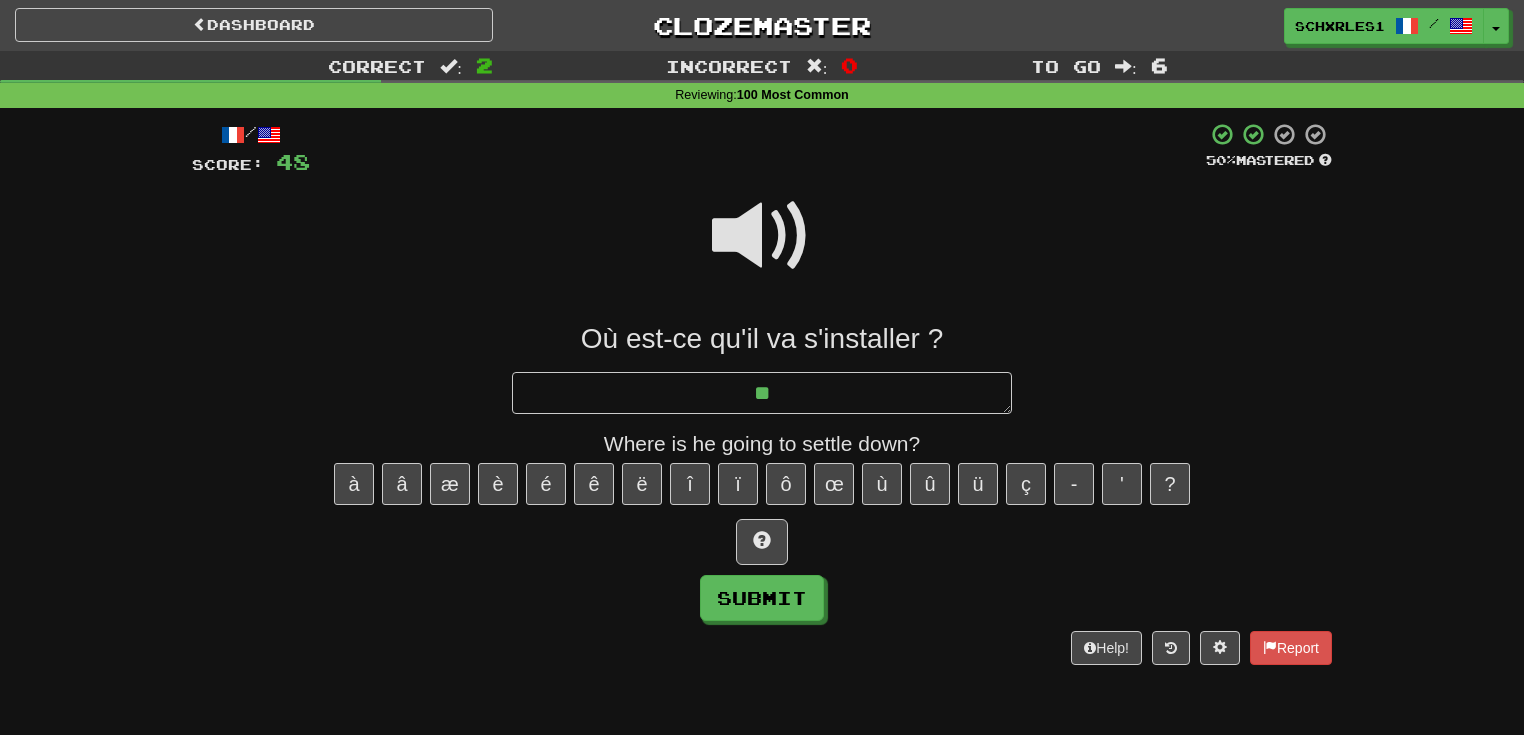 type on "*" 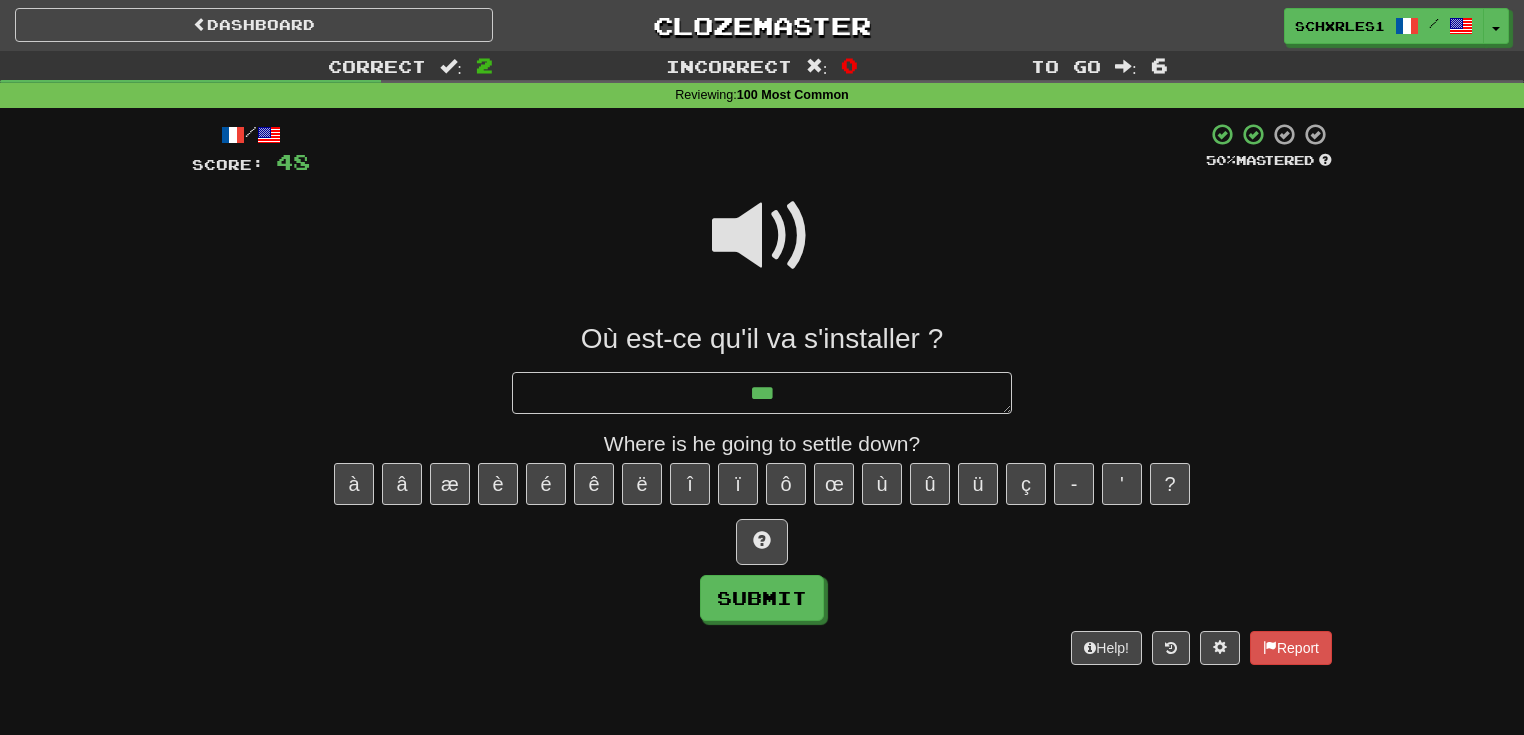 type on "*" 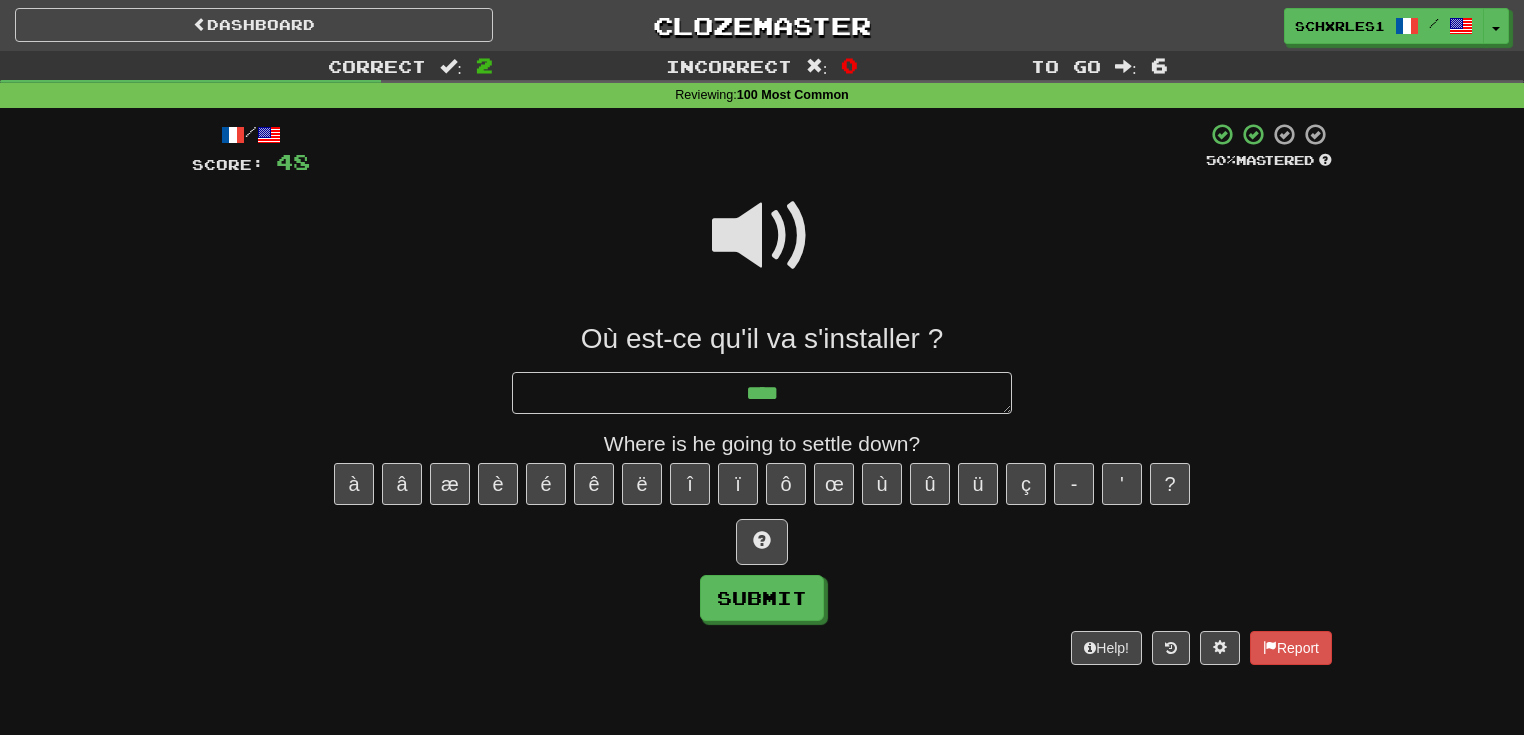 type on "*" 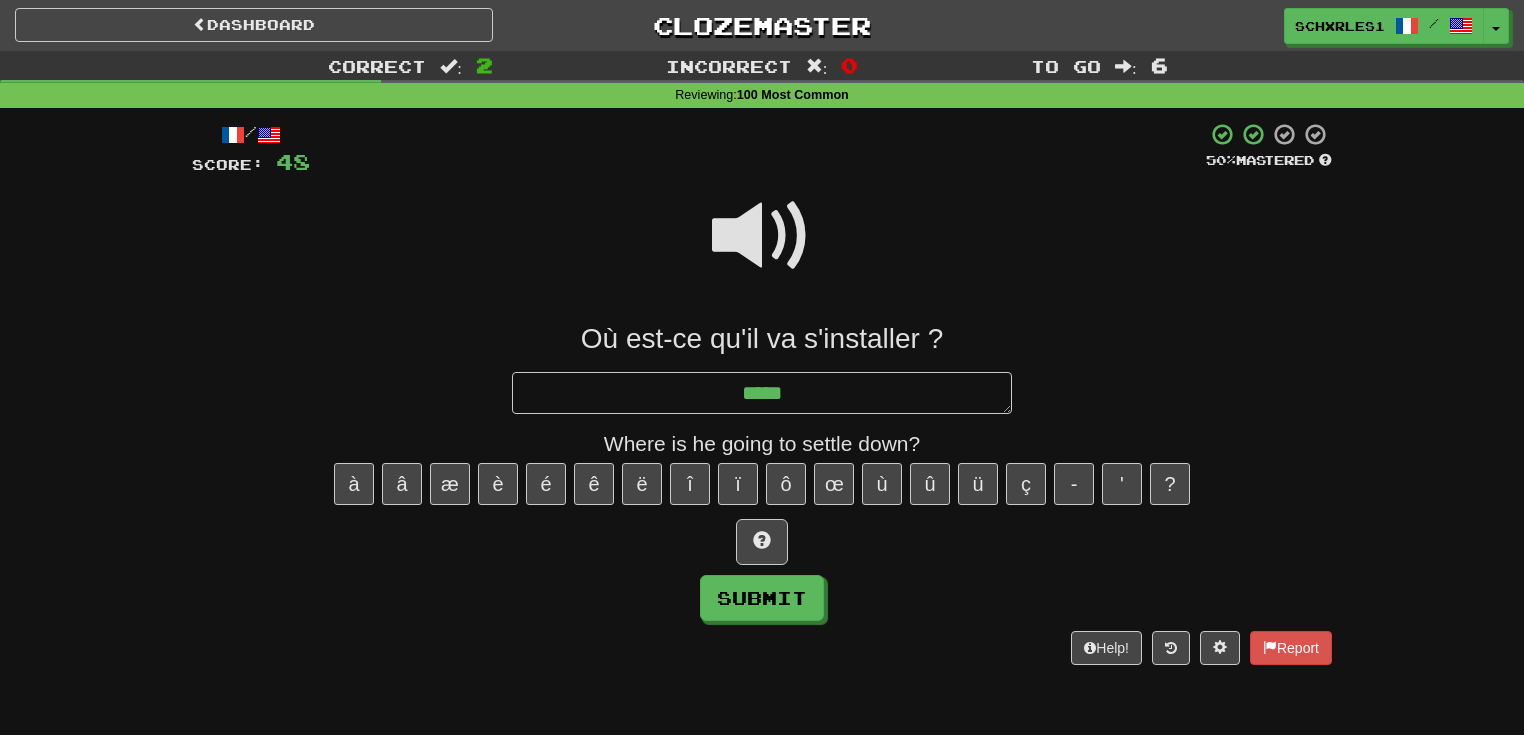 type on "*" 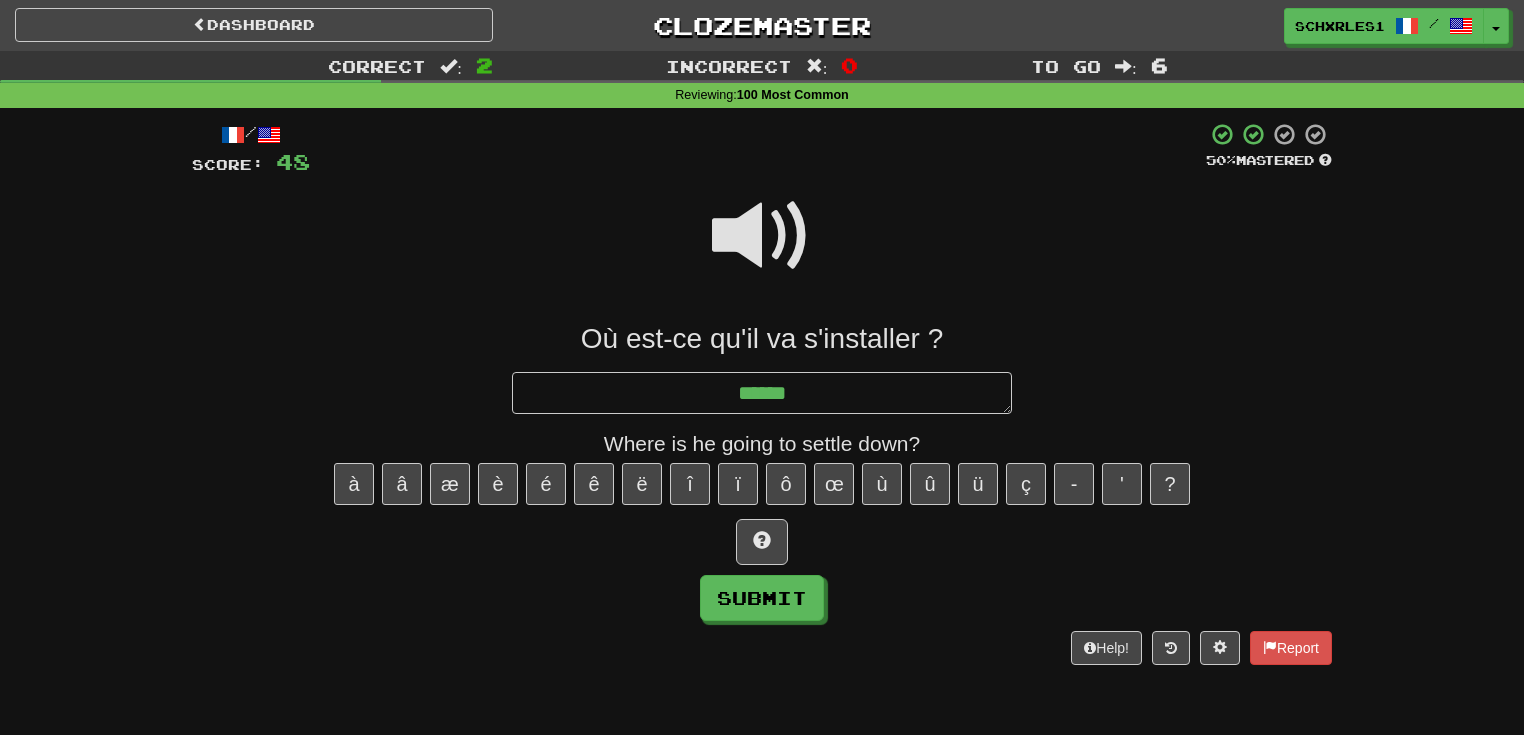 type on "*" 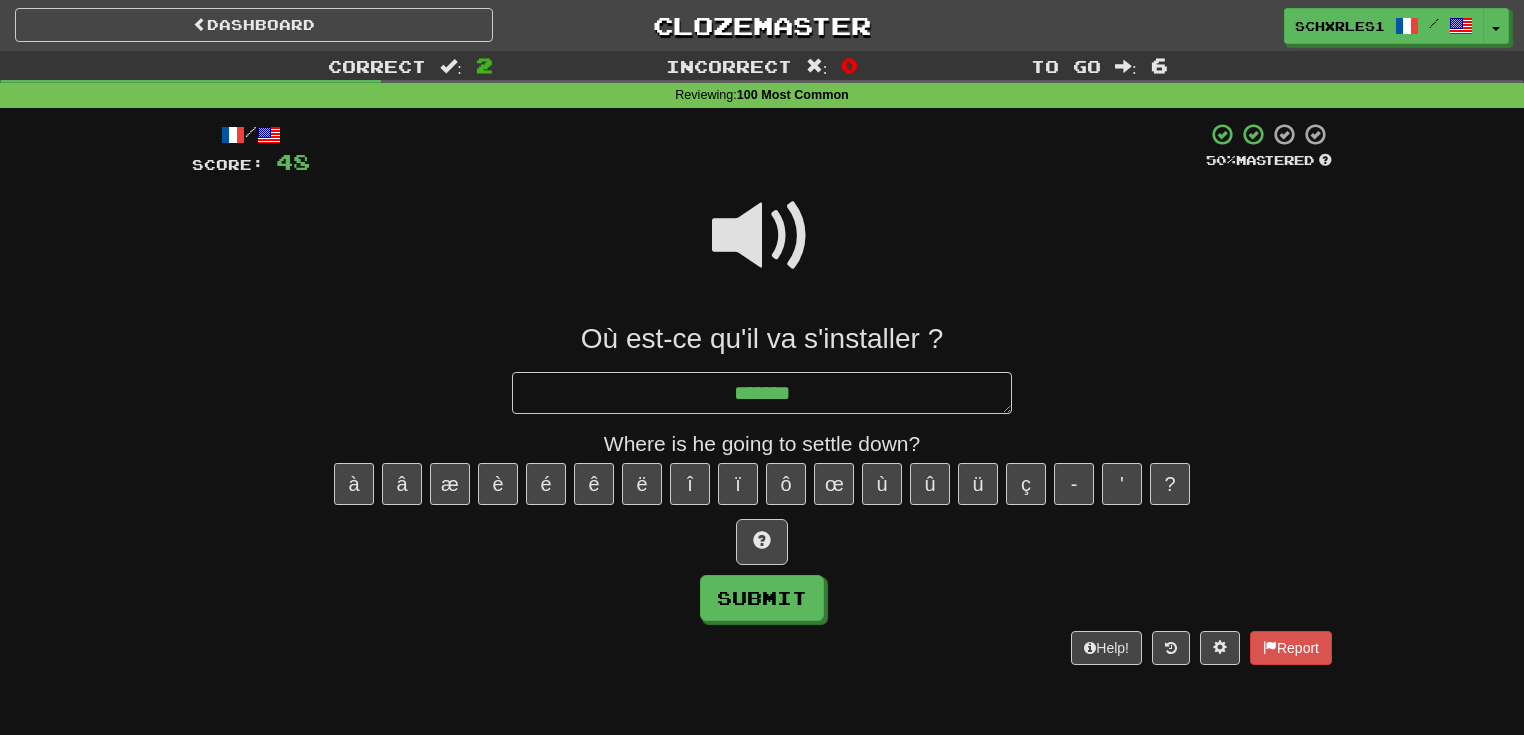 type on "*" 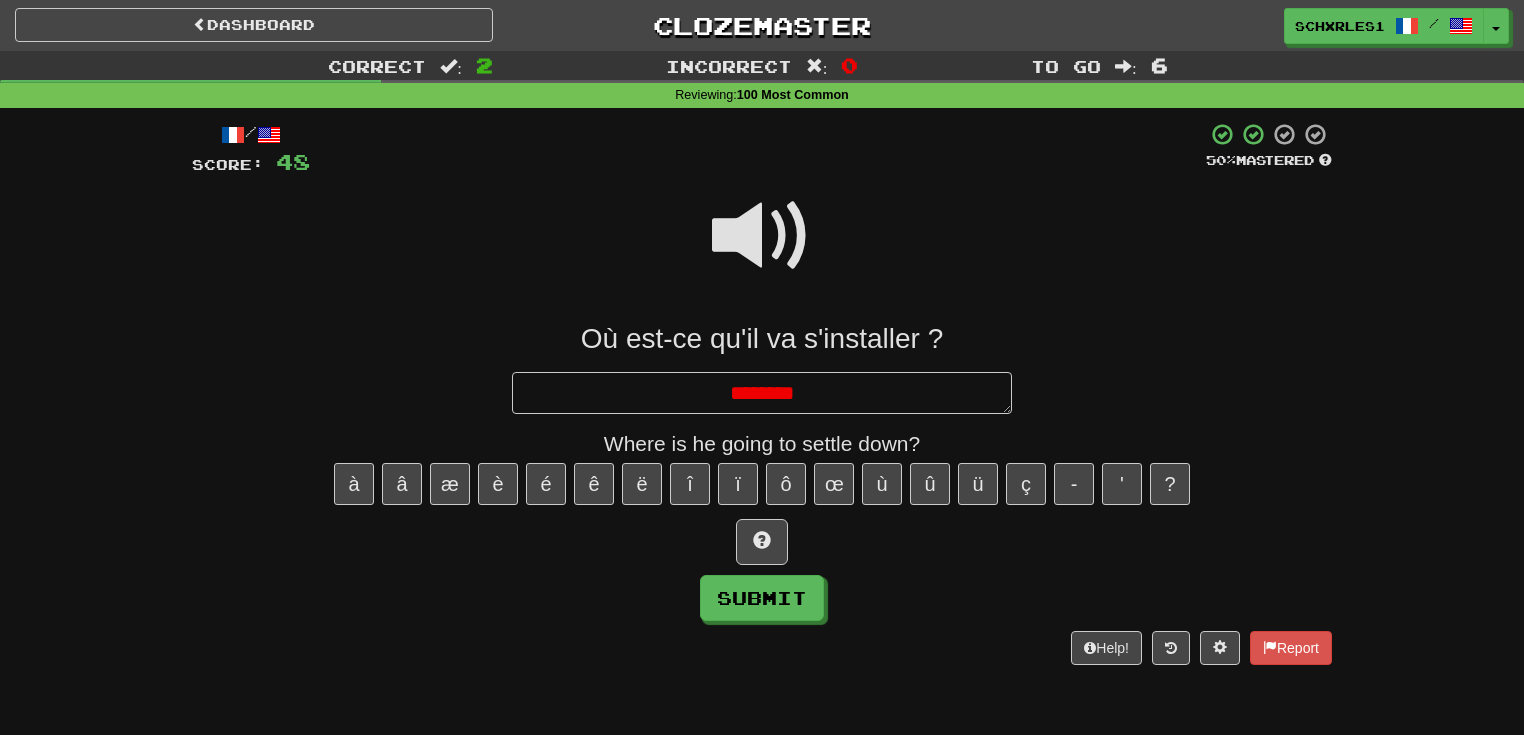 type on "*" 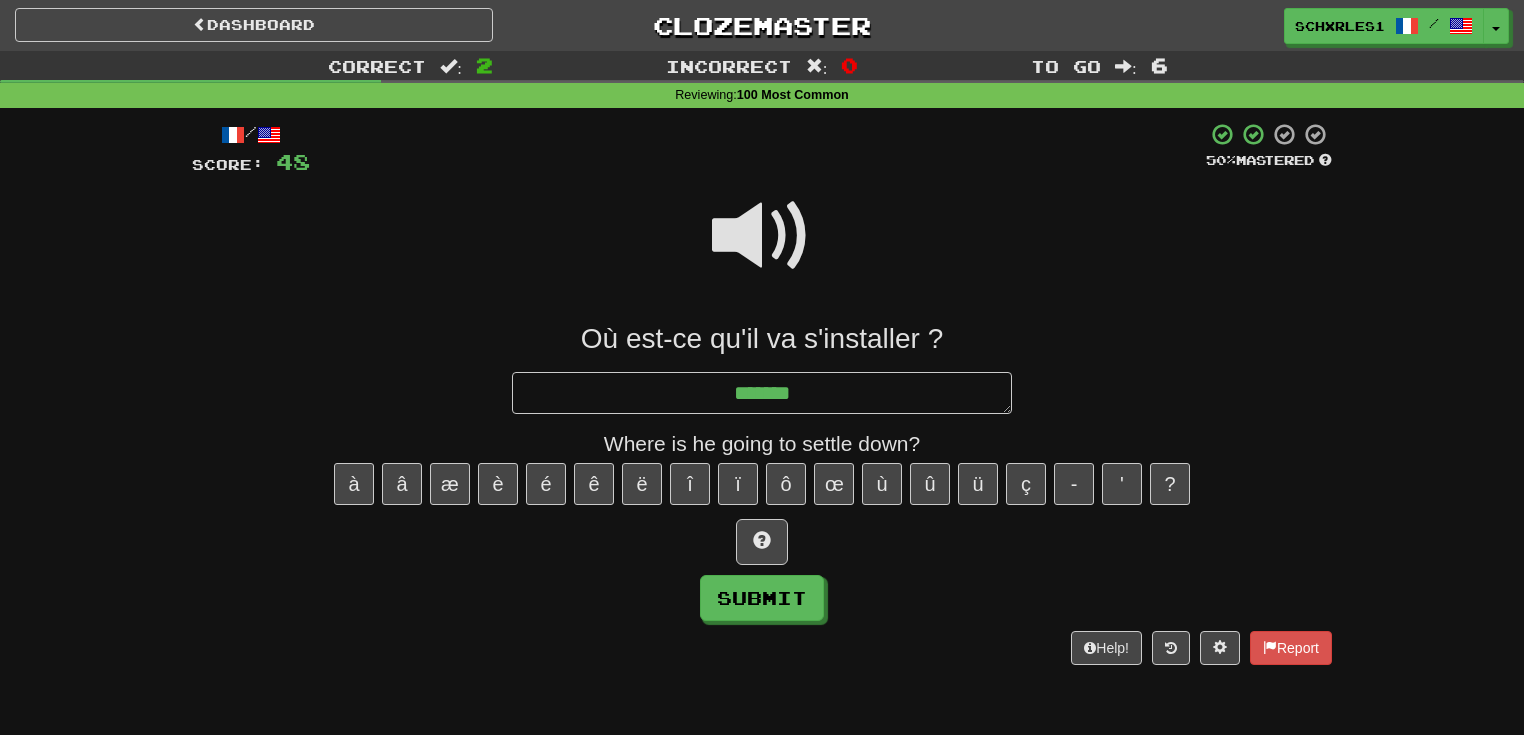 type on "*" 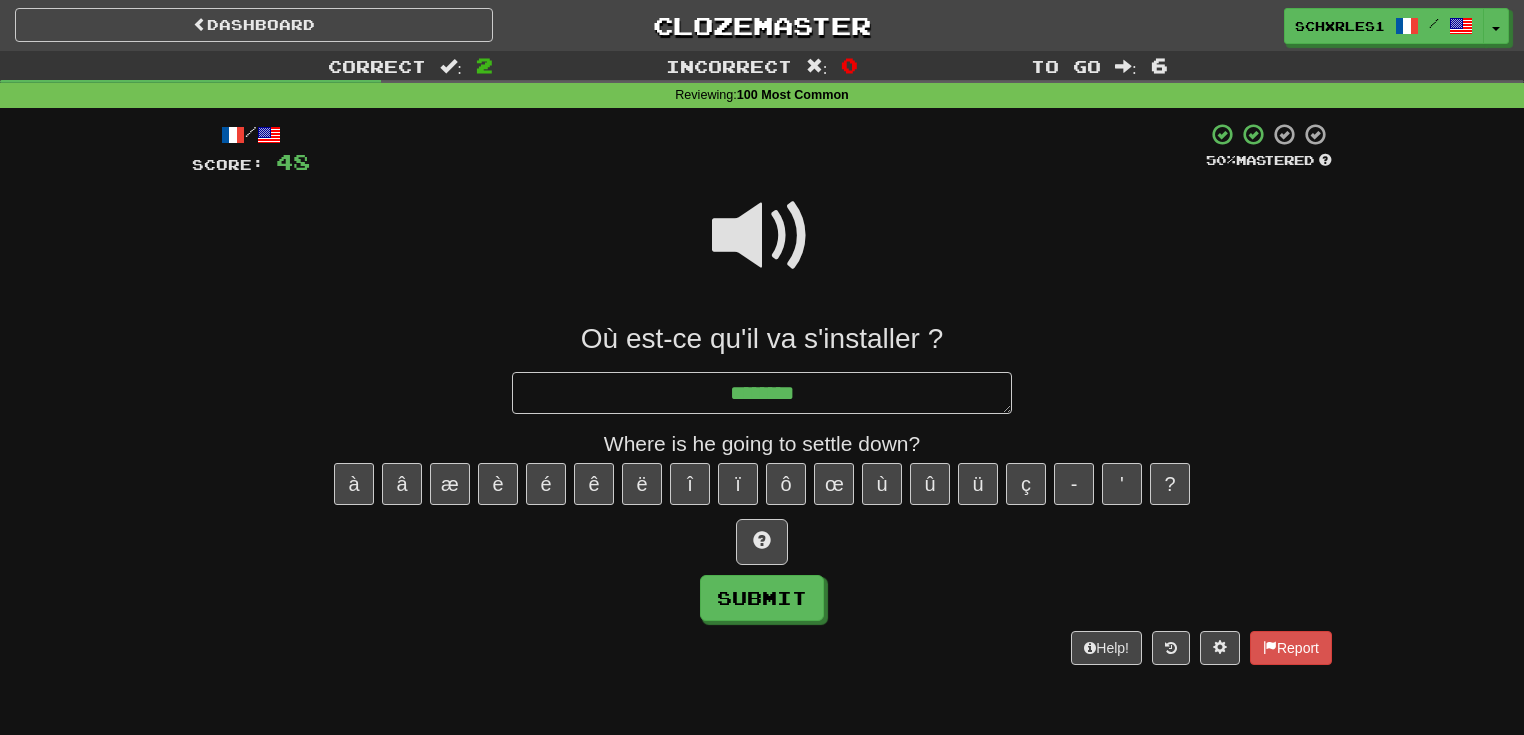type on "*" 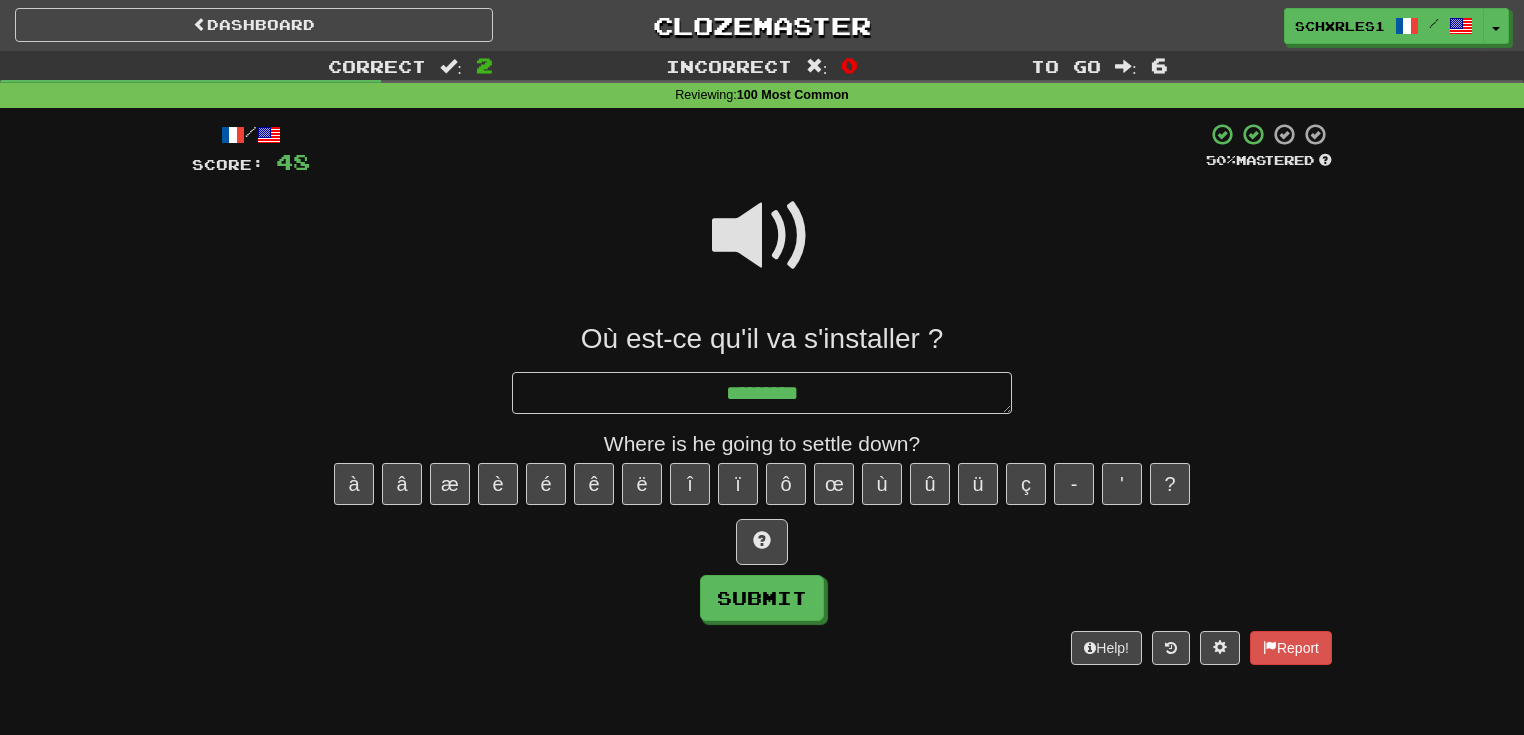 type on "*" 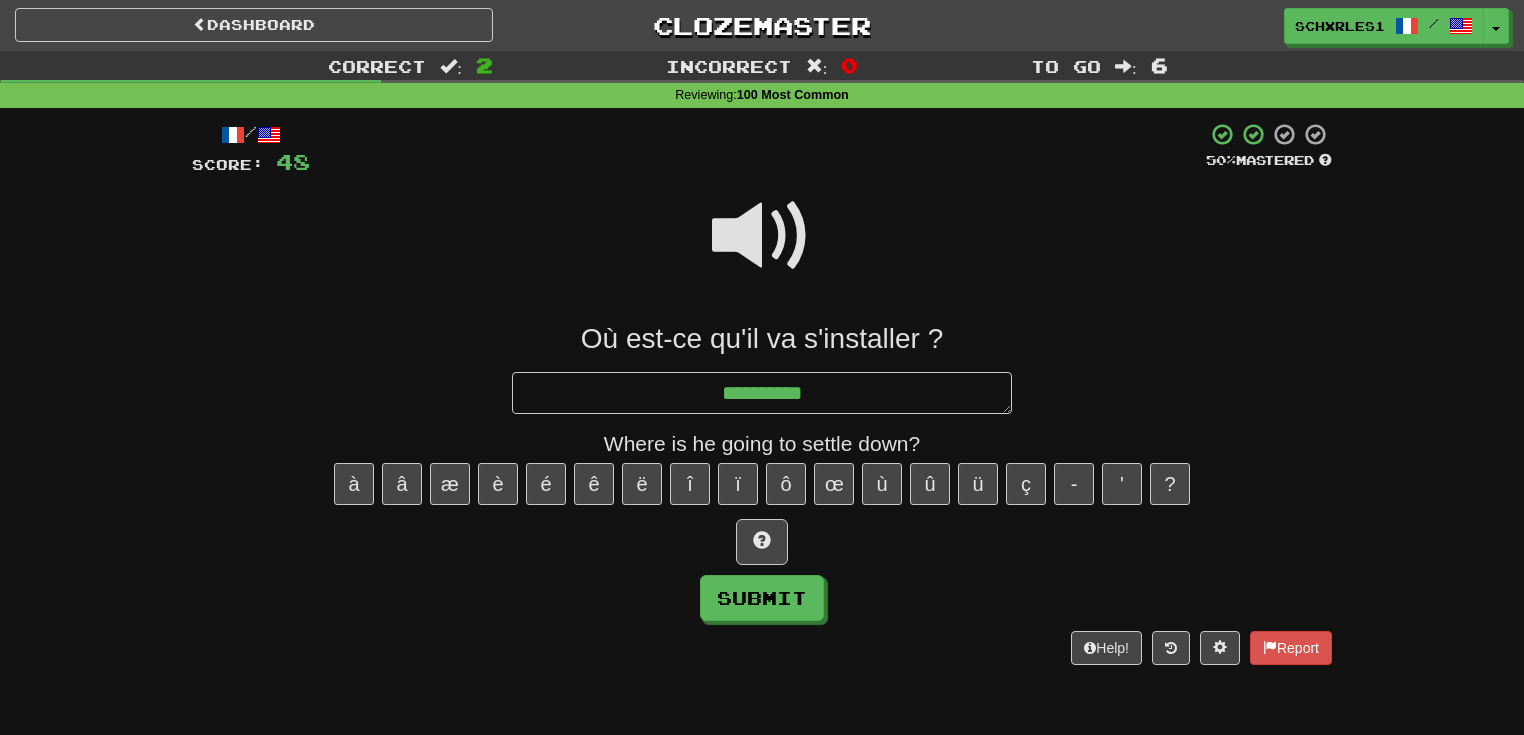 type on "*" 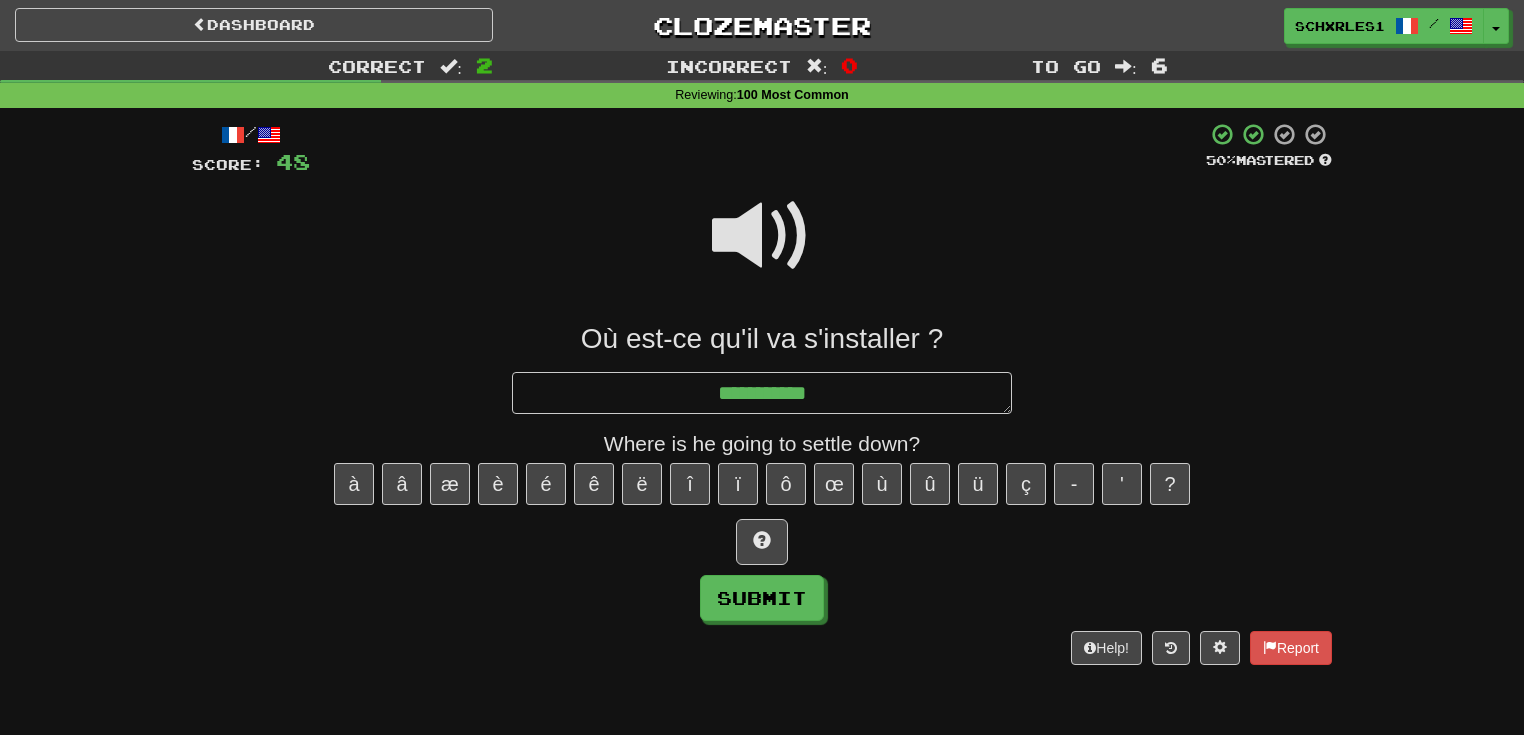 type on "*" 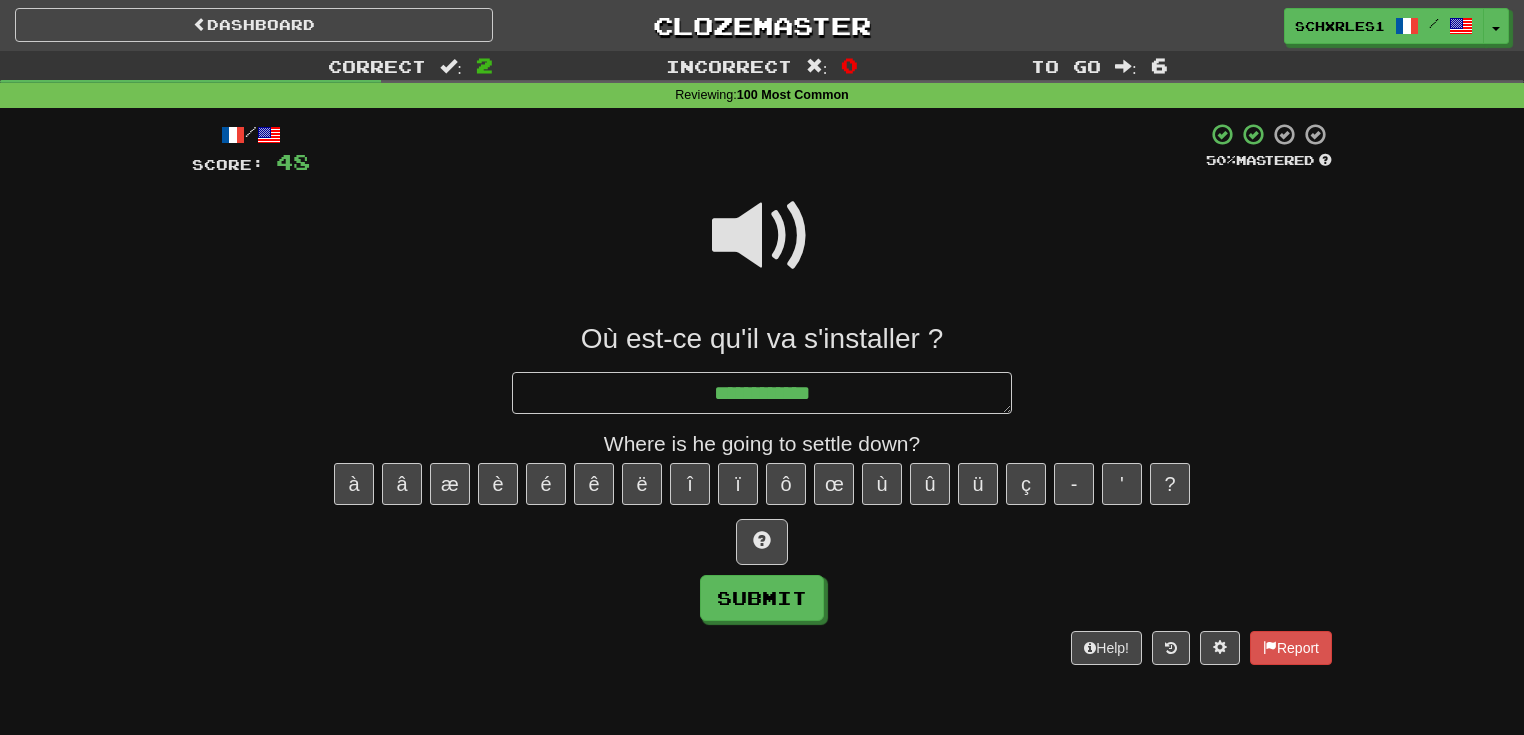 type on "*" 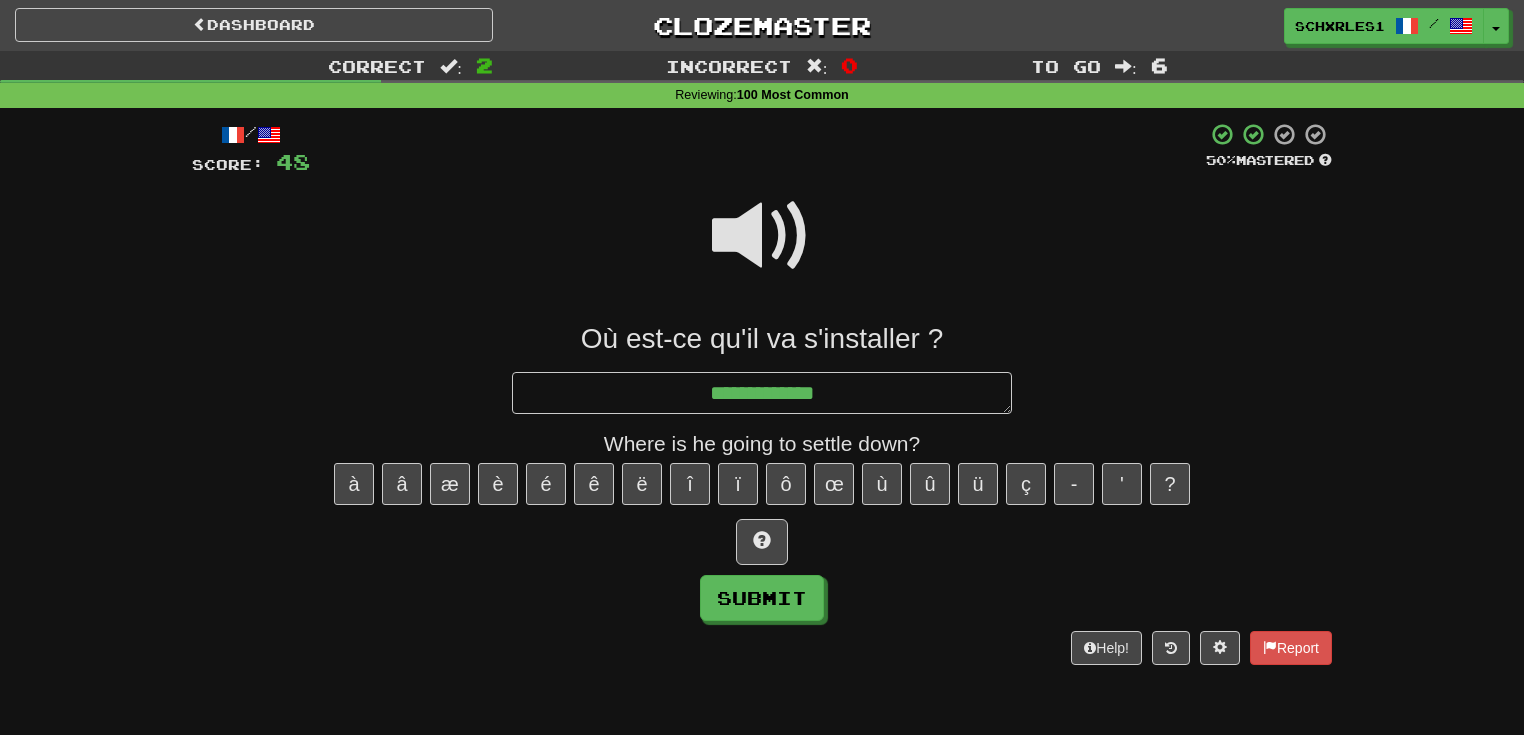 type on "*" 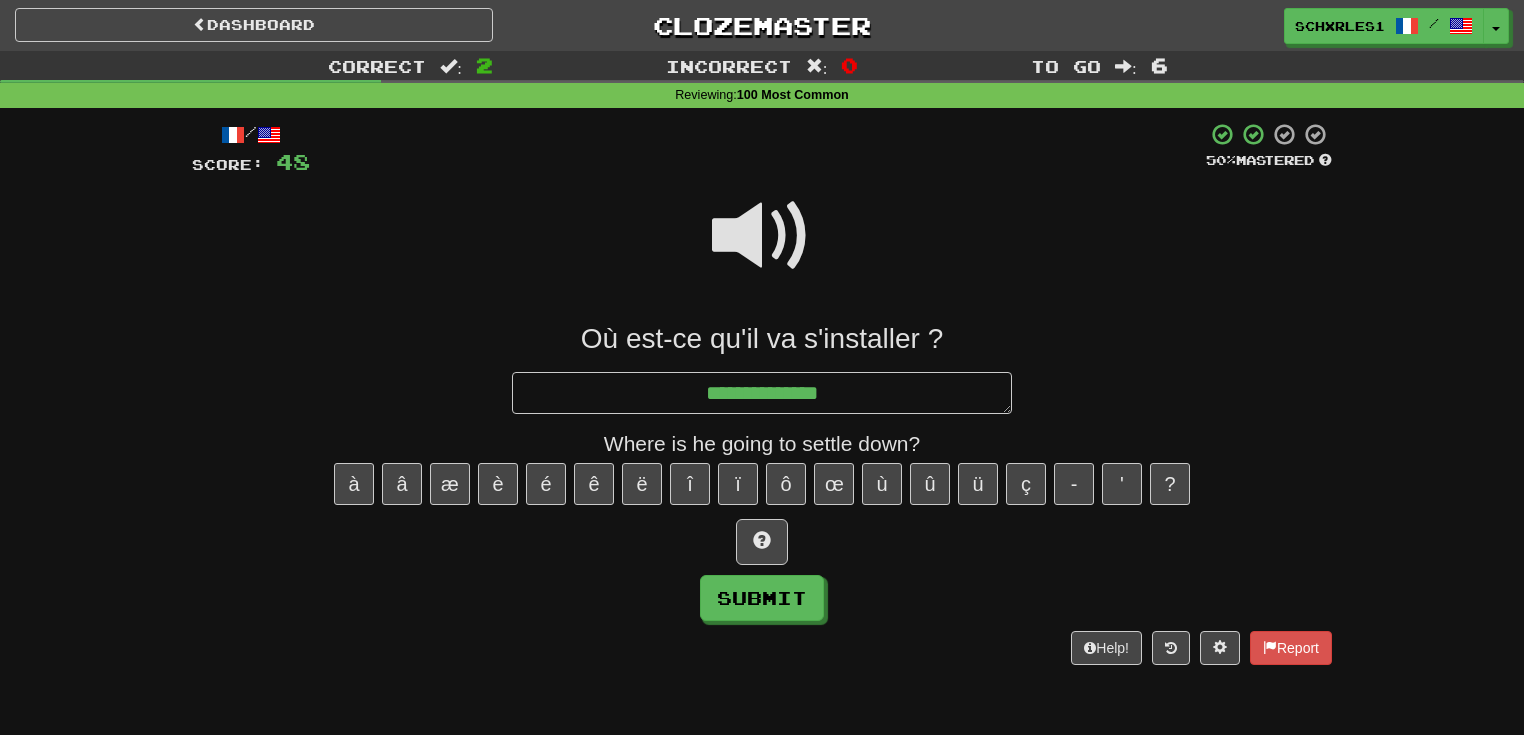 type on "*" 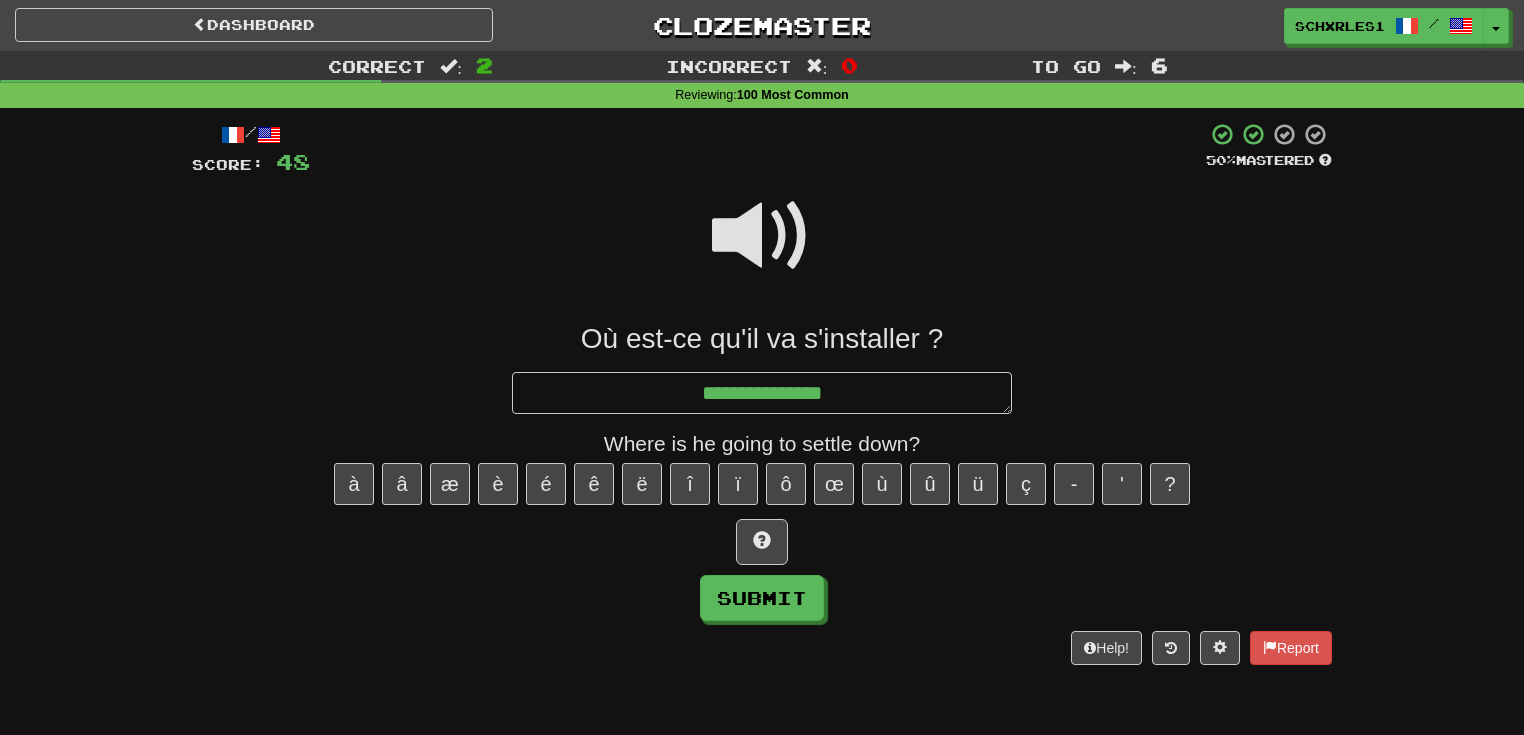 type on "*" 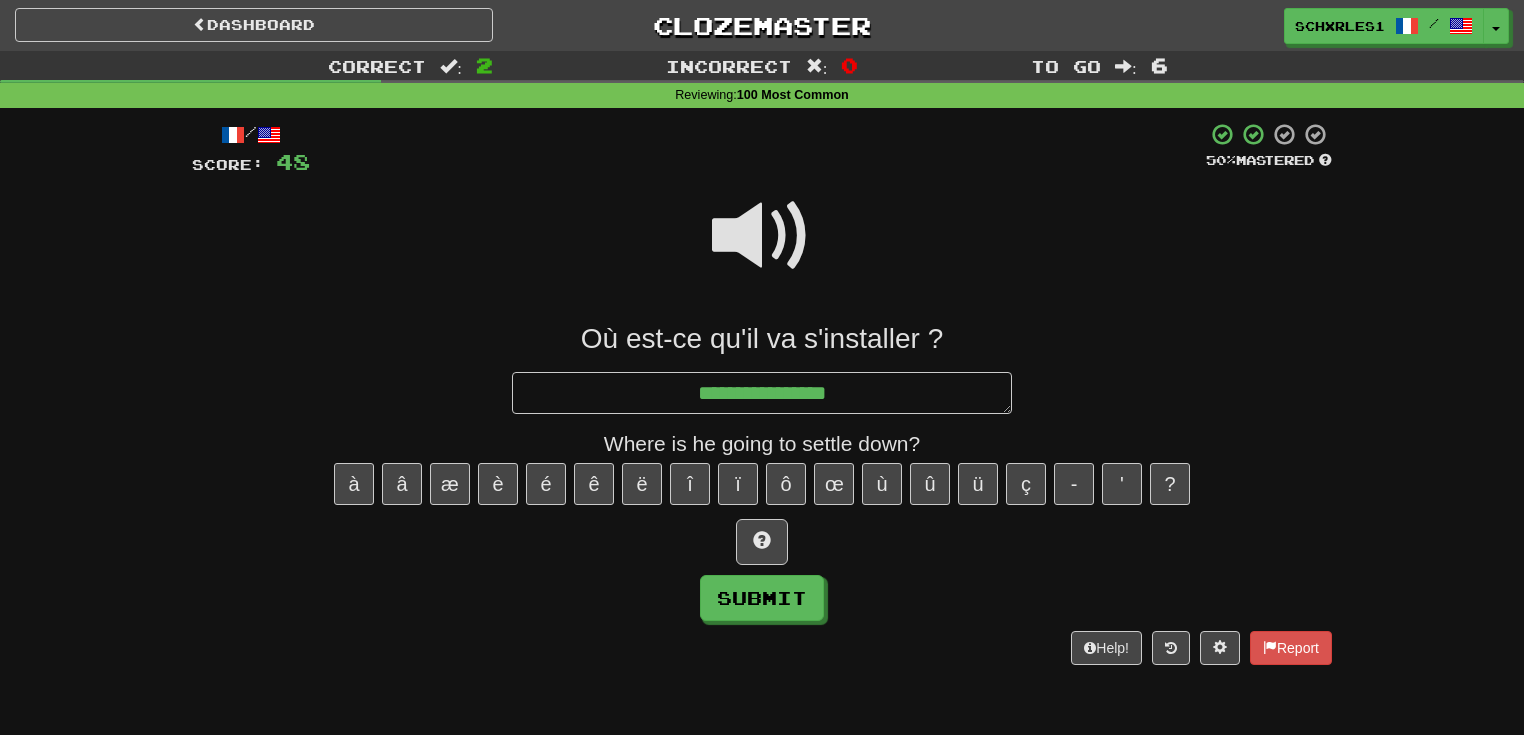 type on "*" 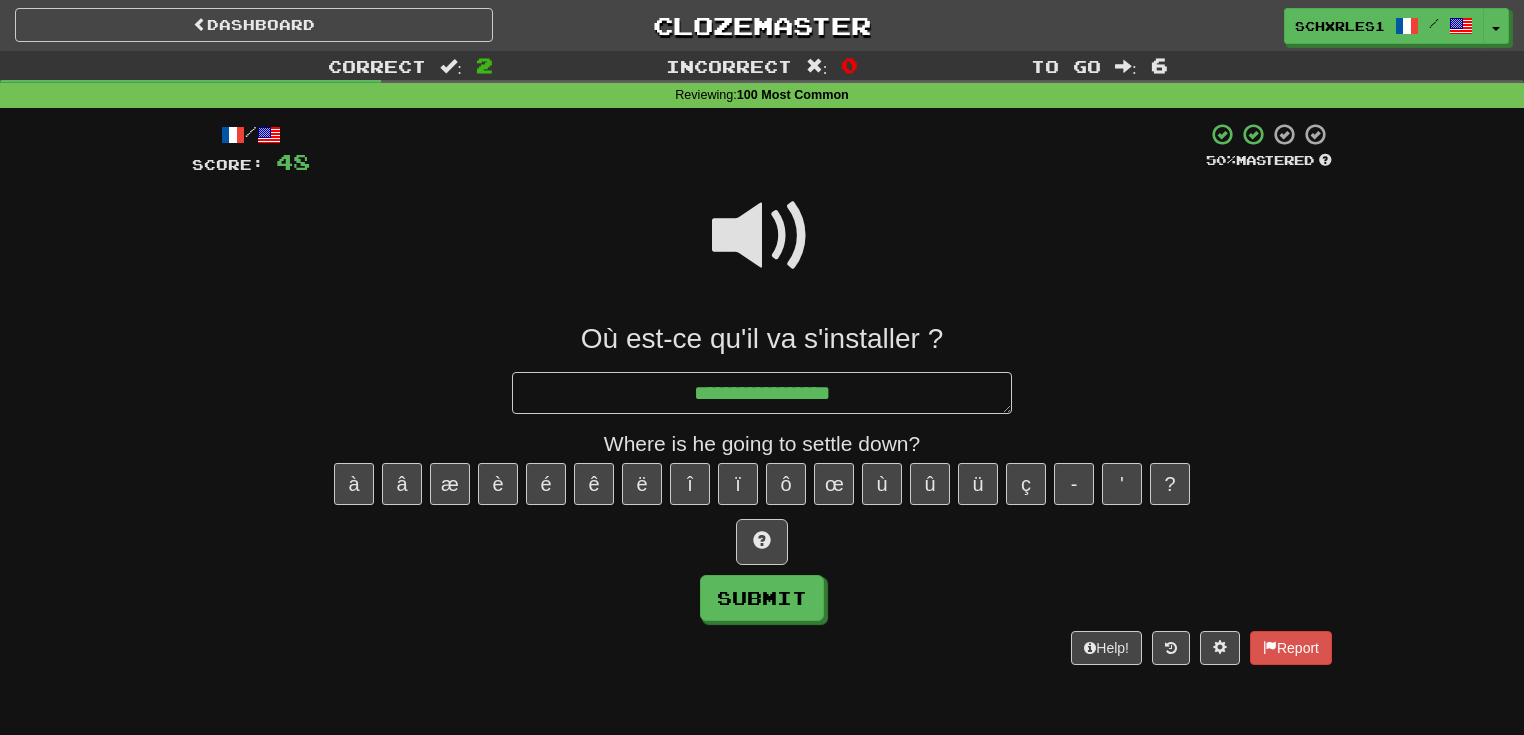 type on "*" 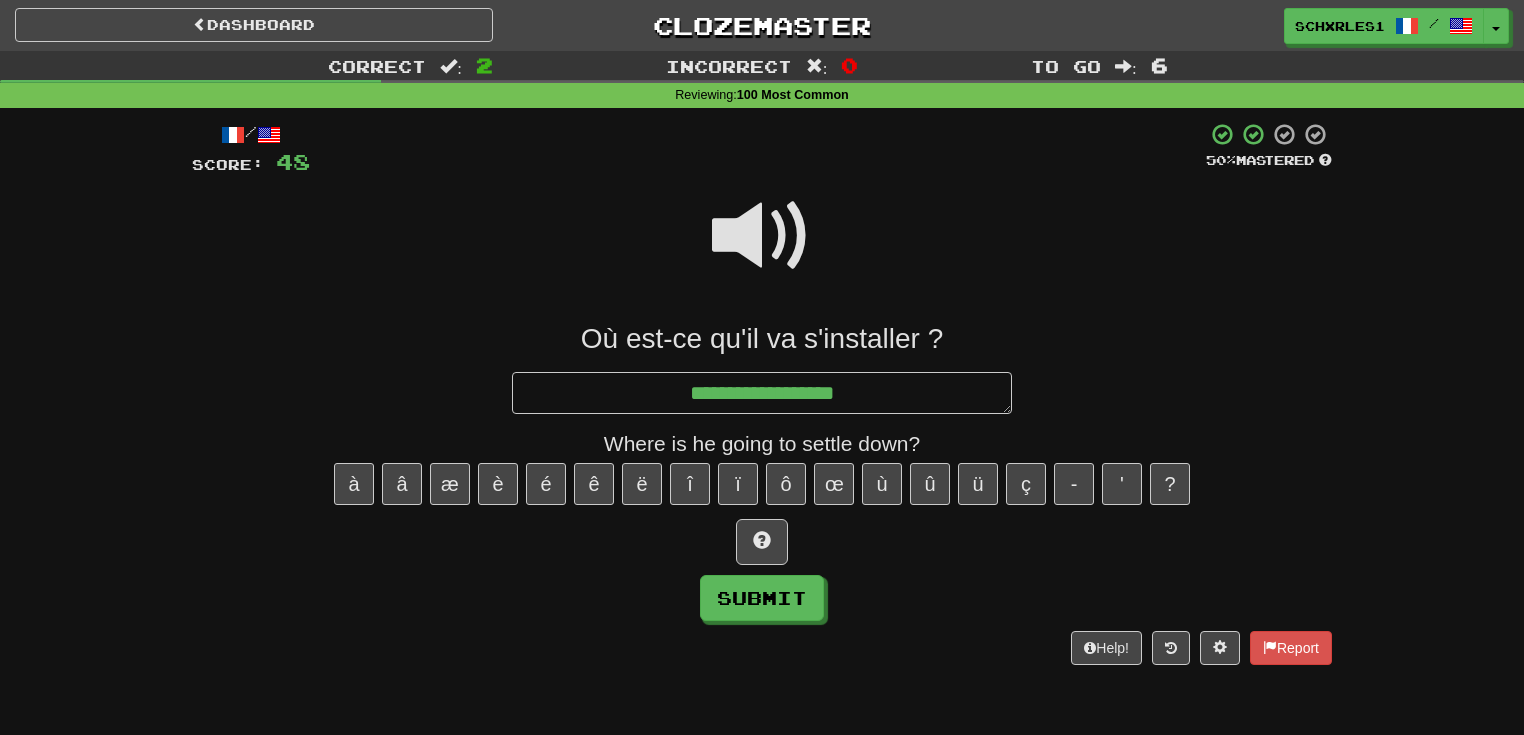 type on "*" 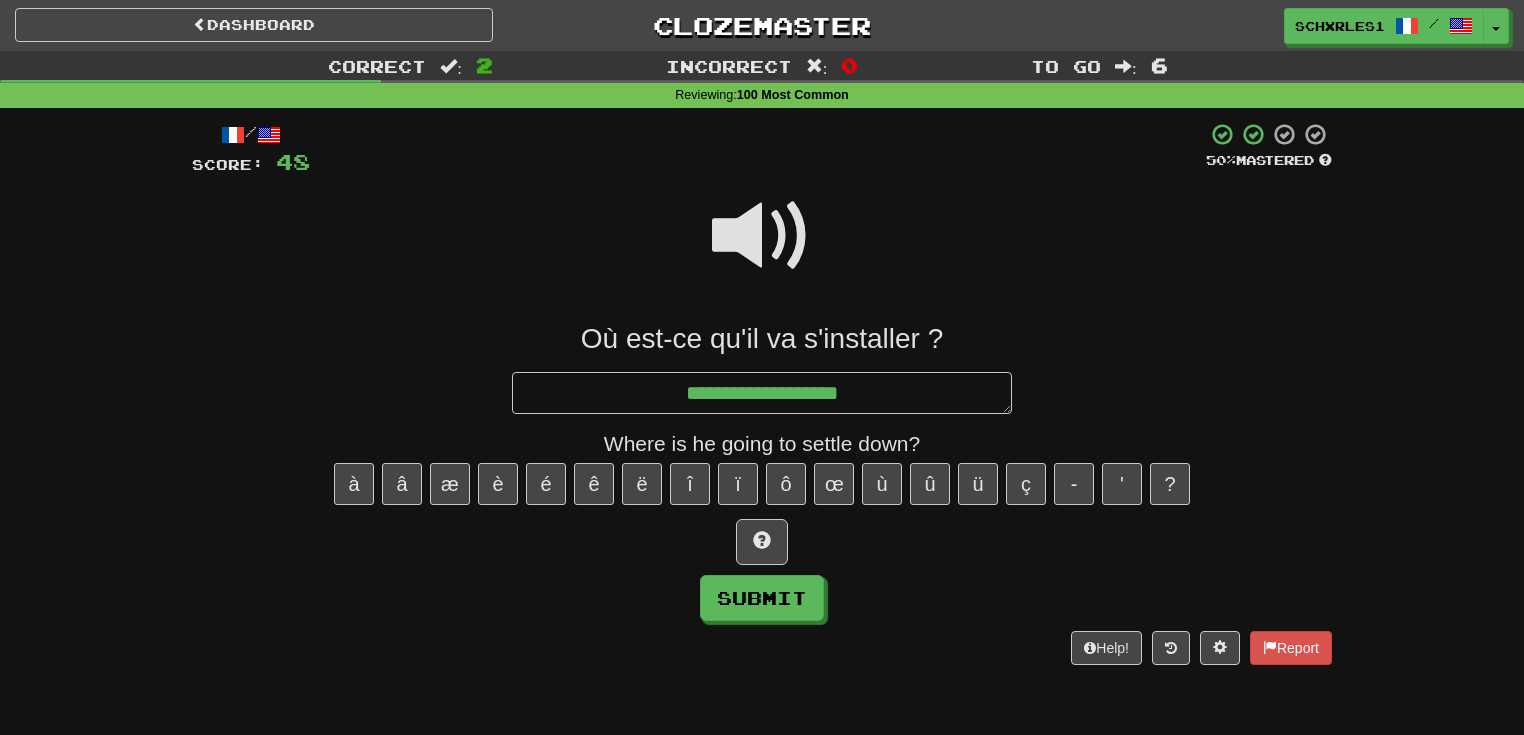type on "*" 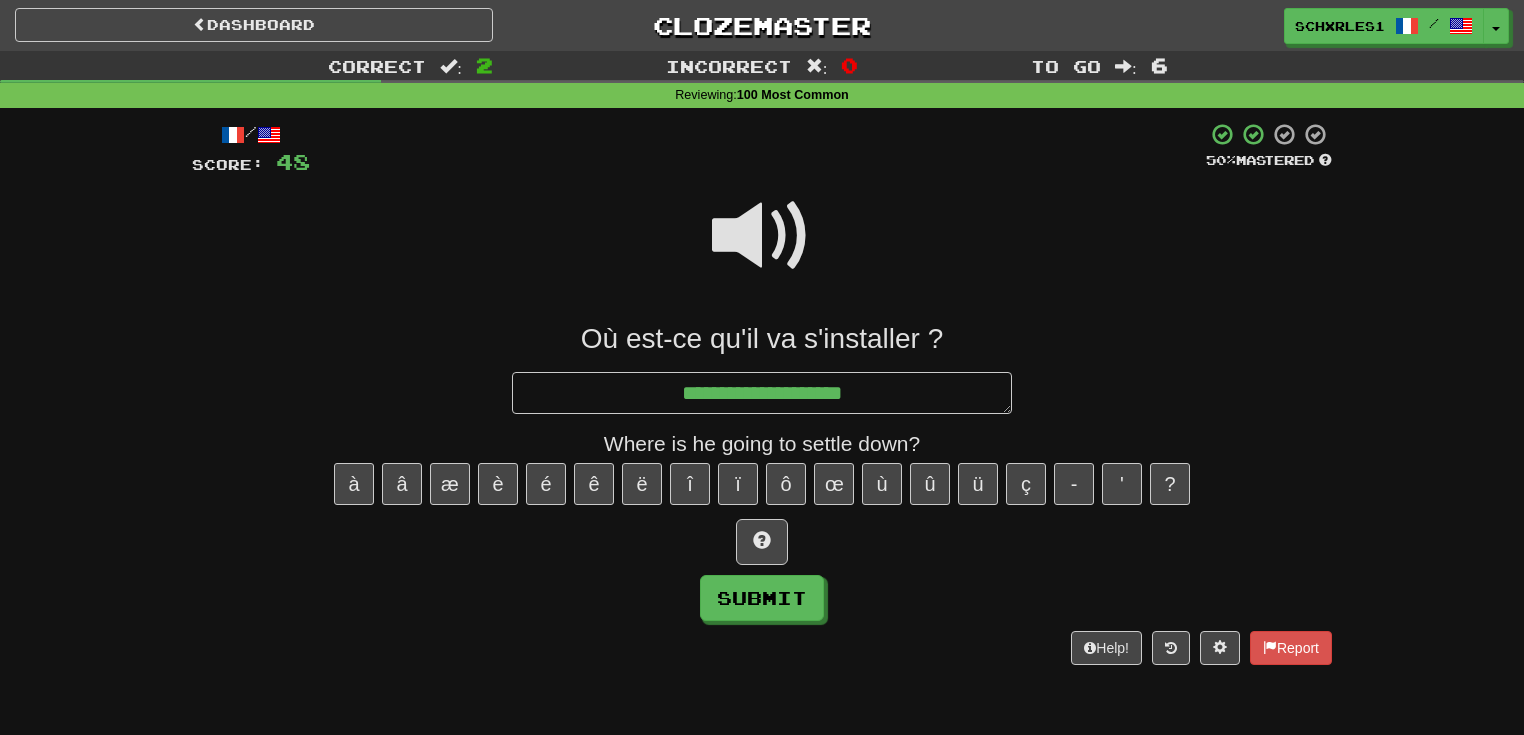 type on "*" 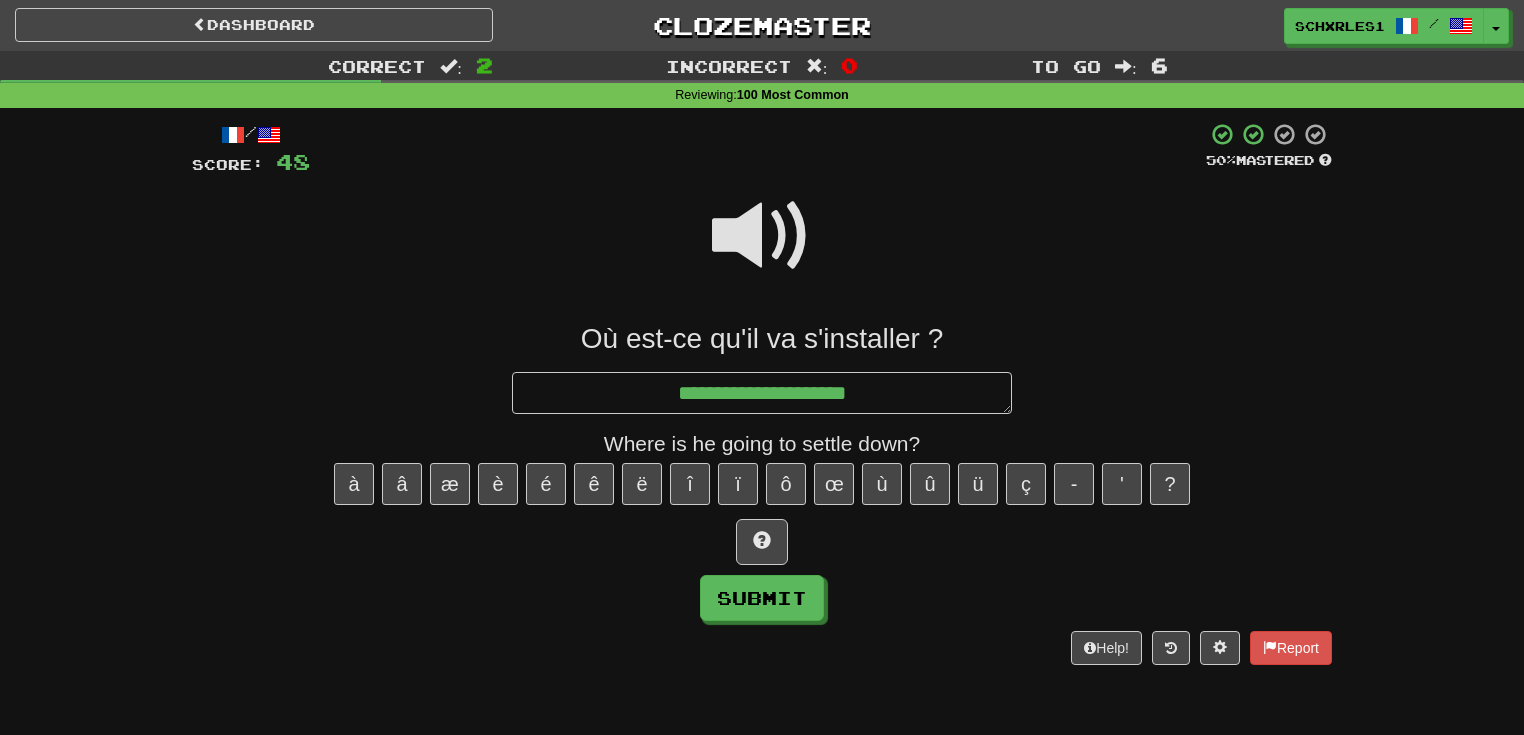 type on "*" 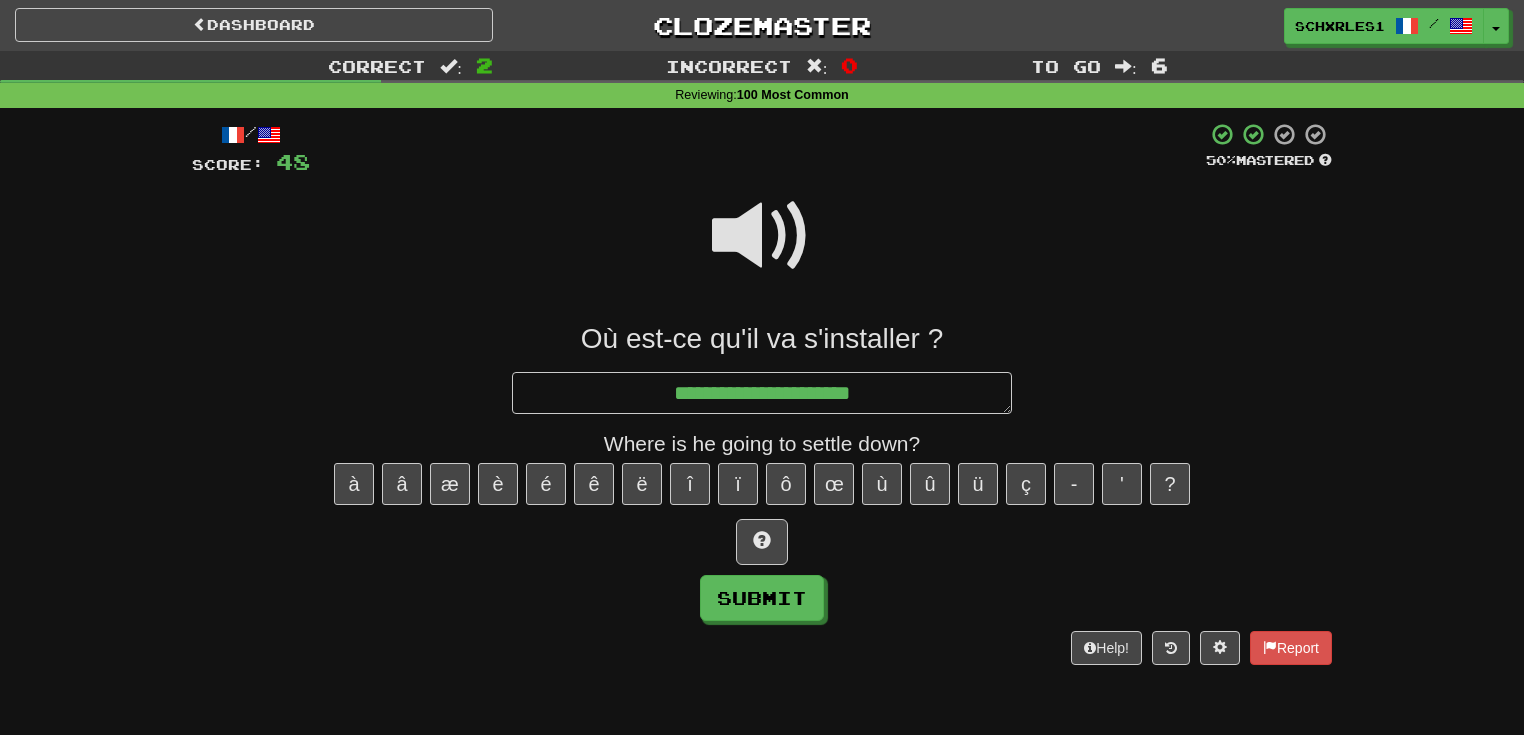 type on "*" 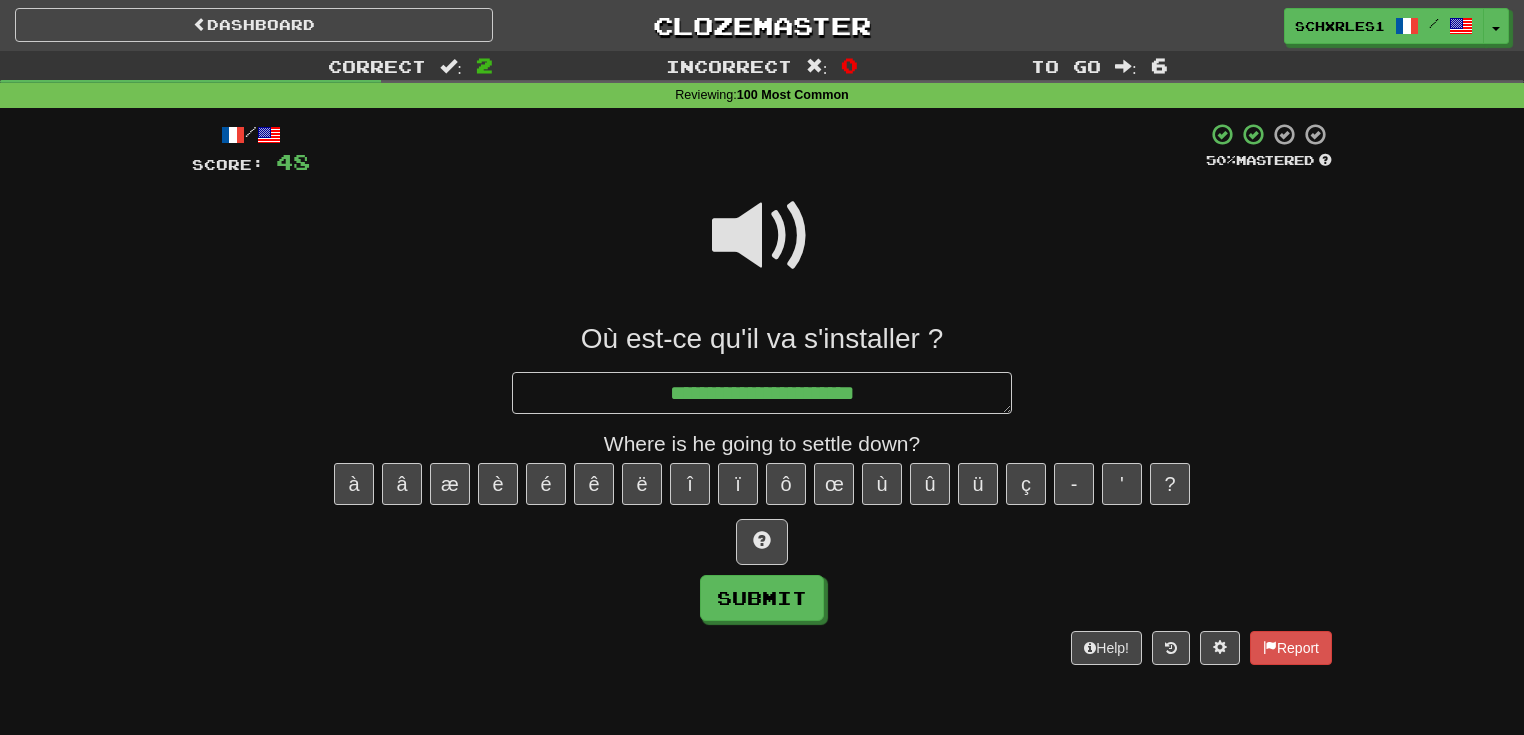 type on "*" 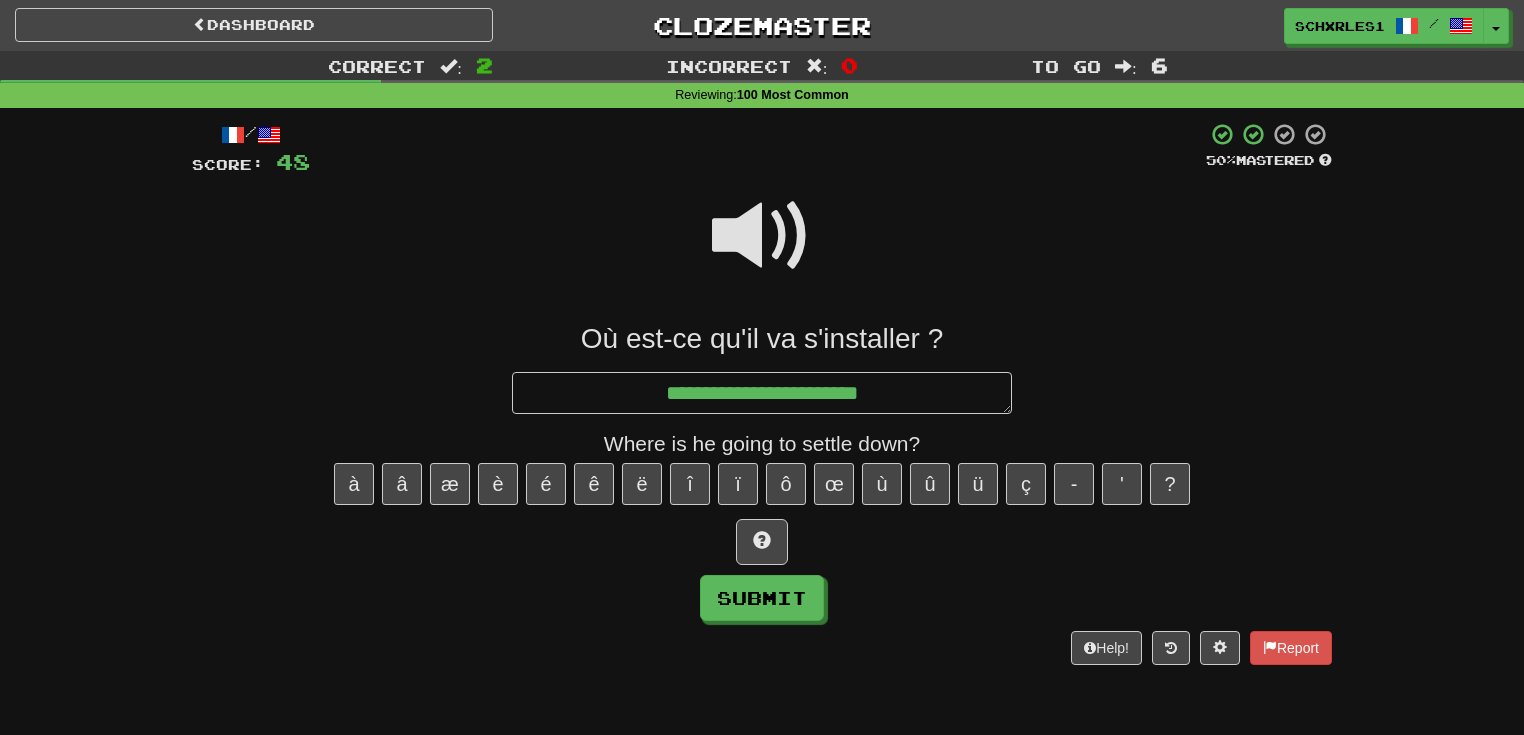 type on "*" 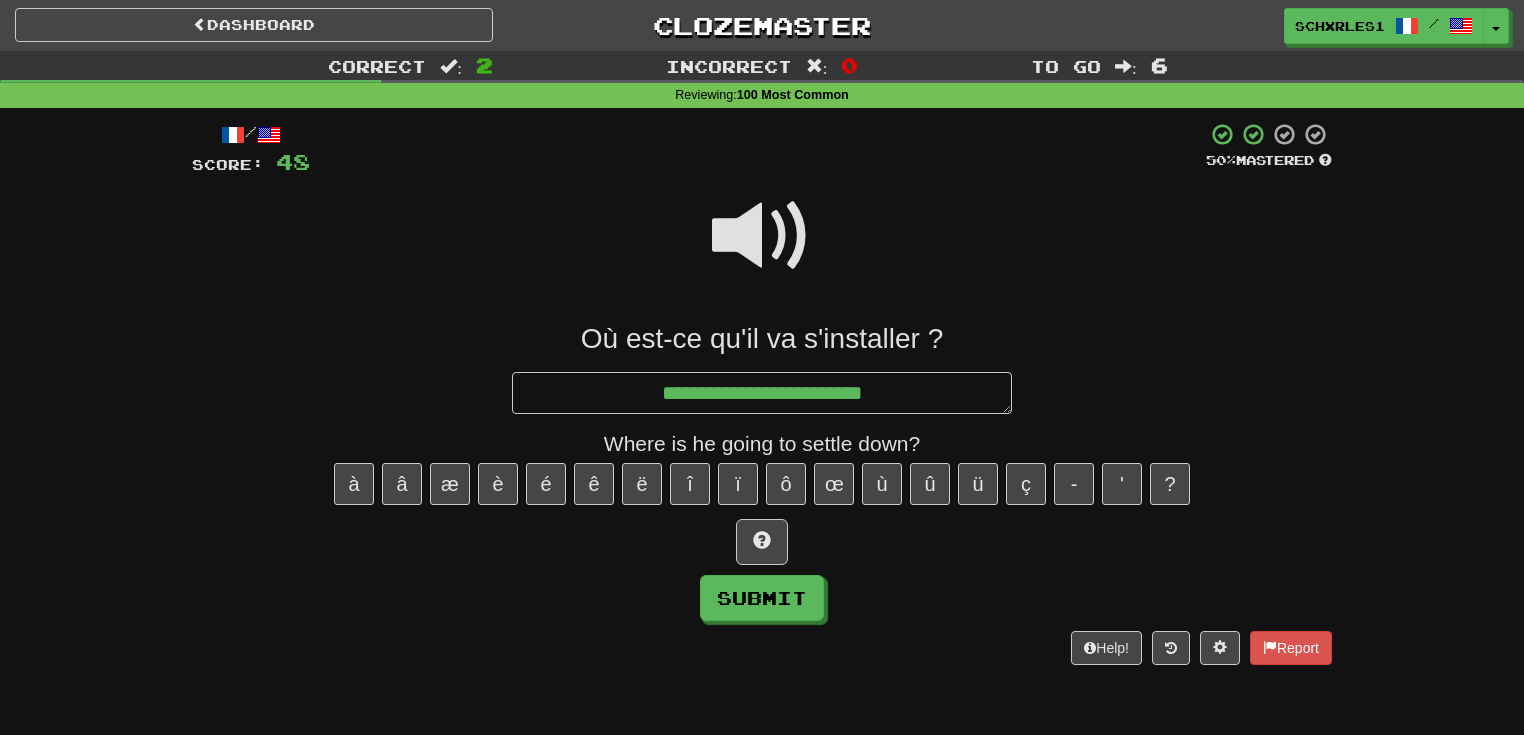 type on "*" 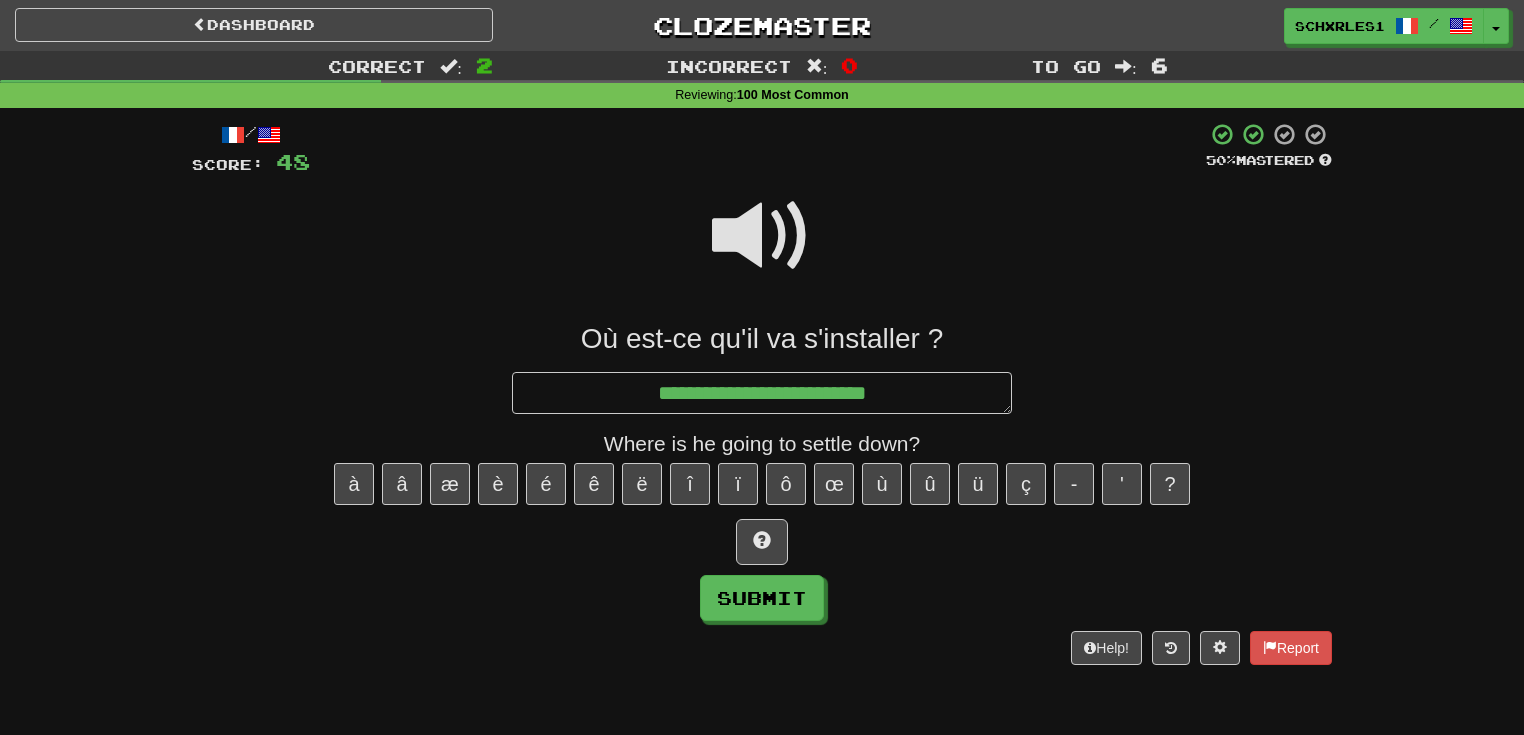 type on "*" 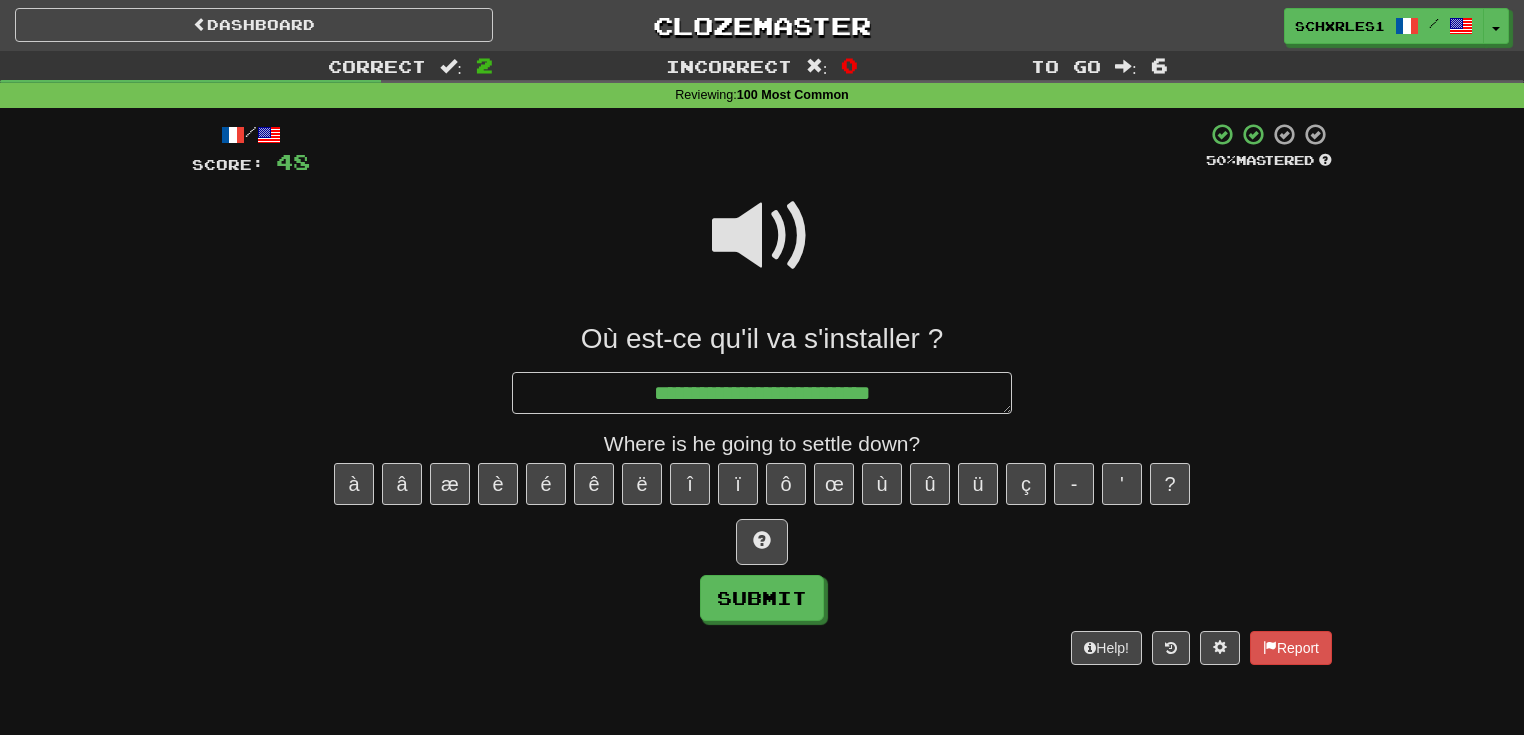 type on "*" 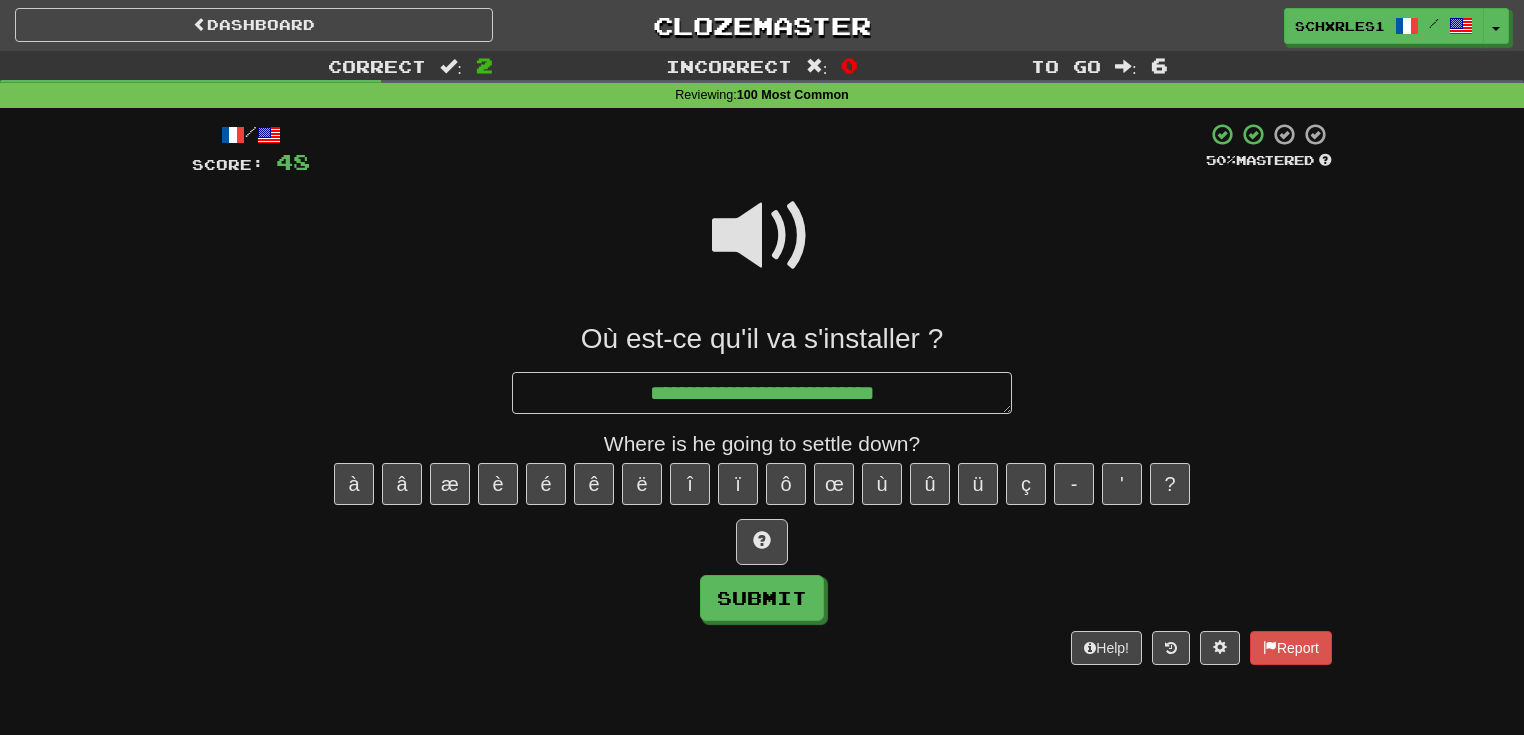 type on "*" 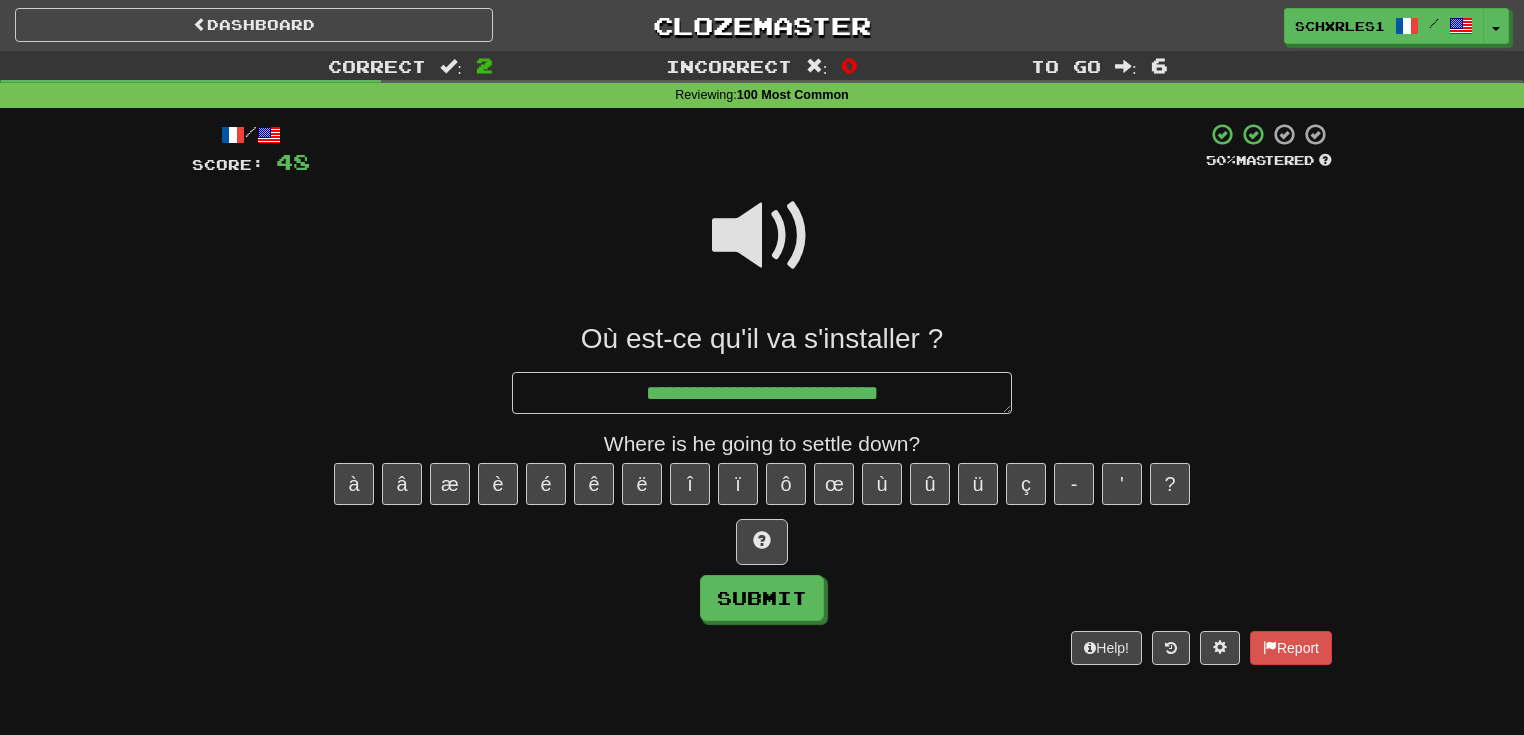 type on "*" 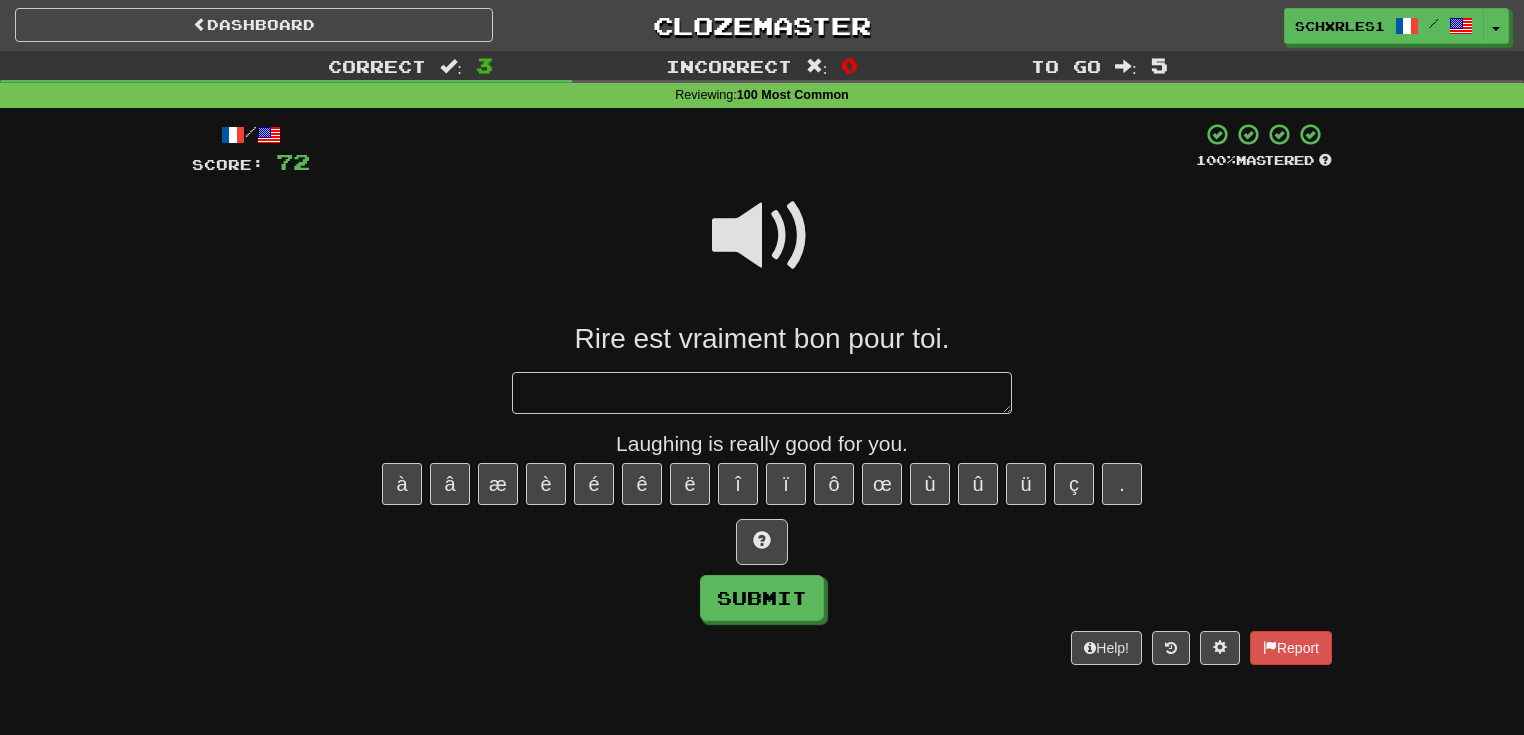 type on "*" 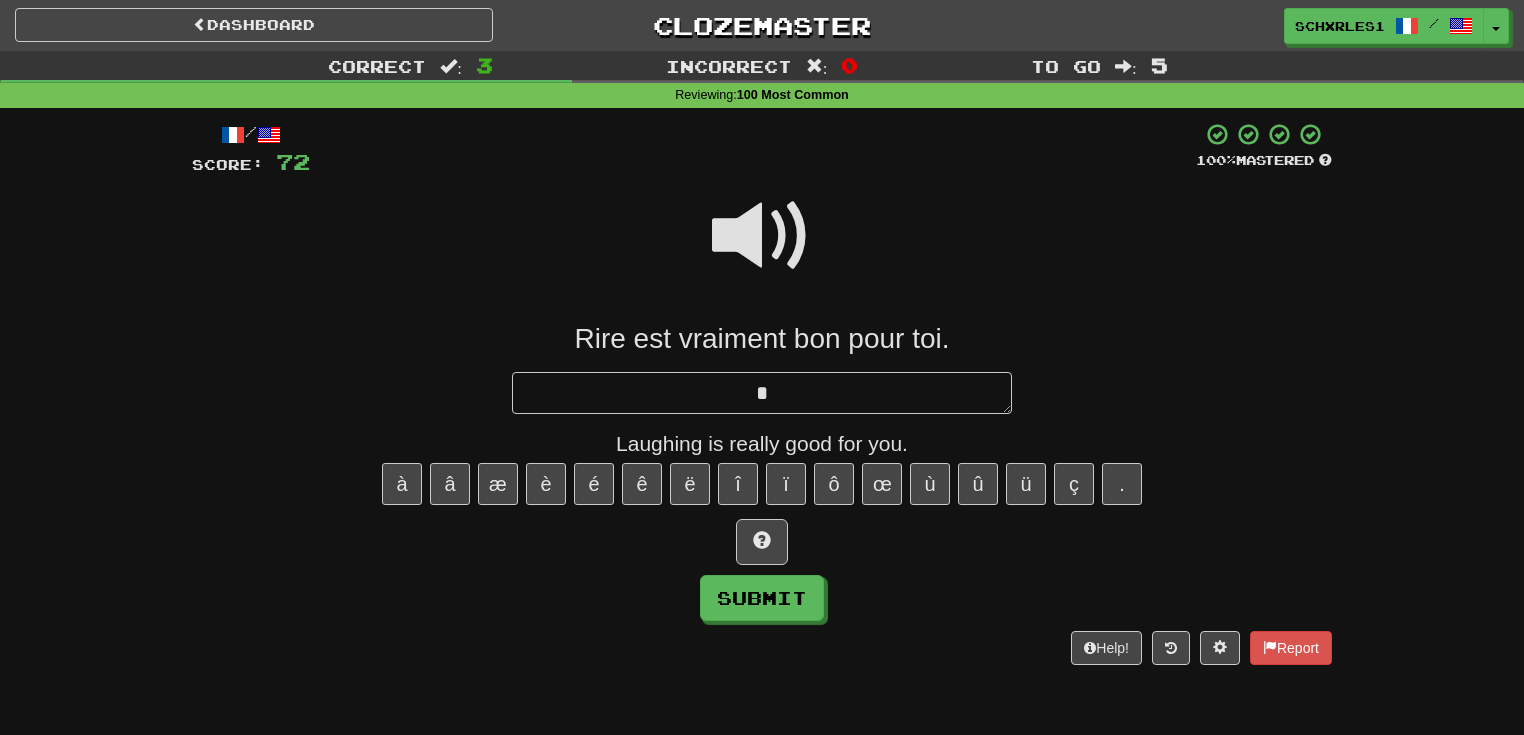 type on "*" 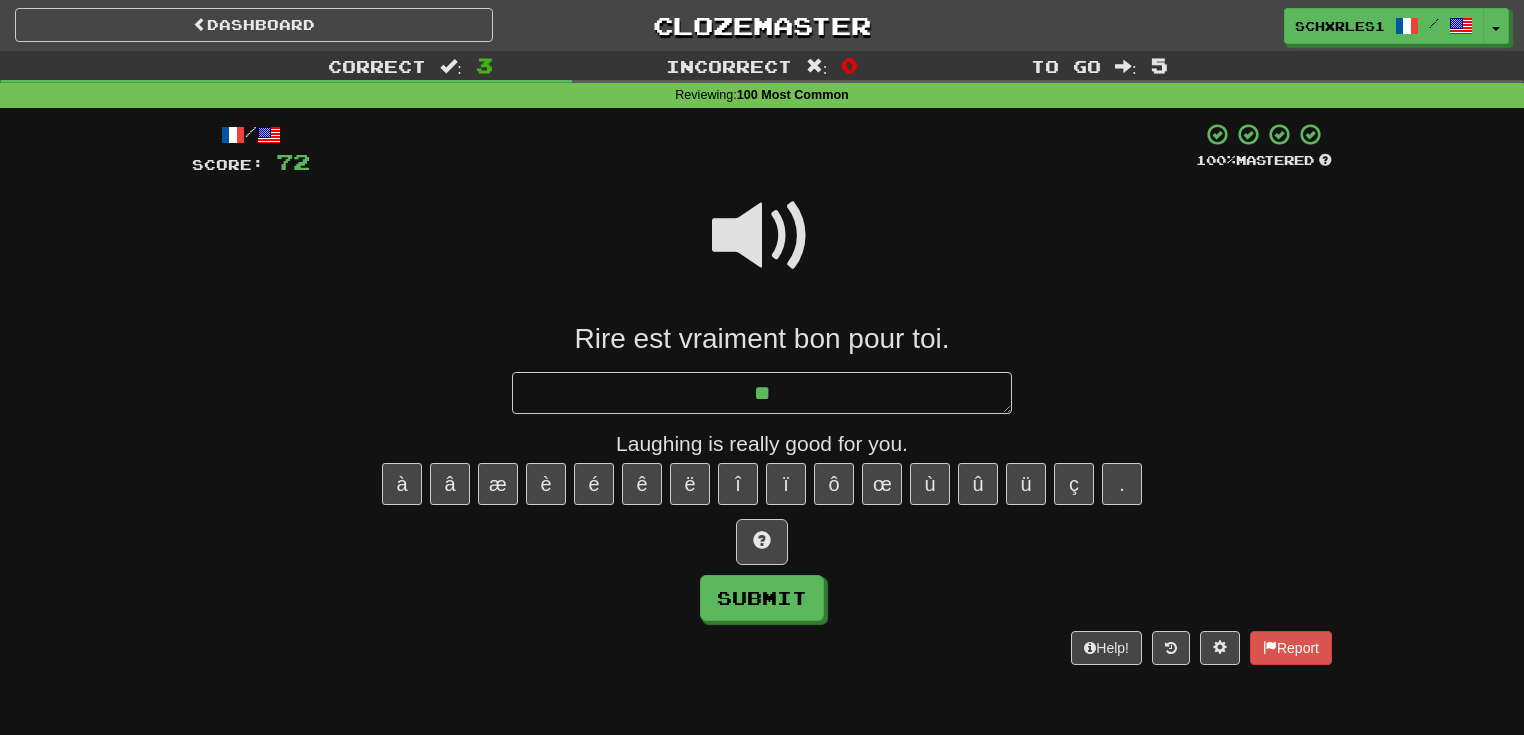 type on "*" 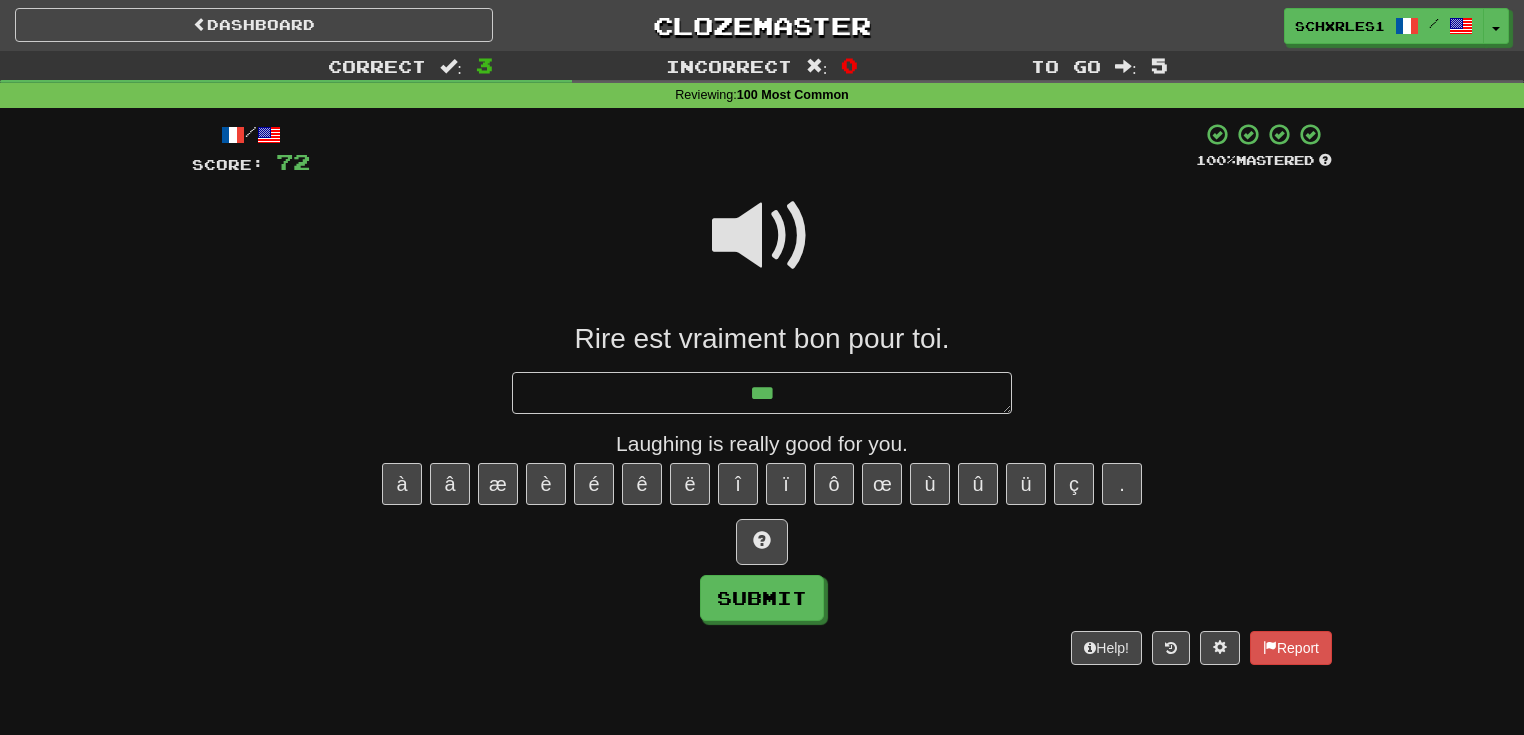 type on "*" 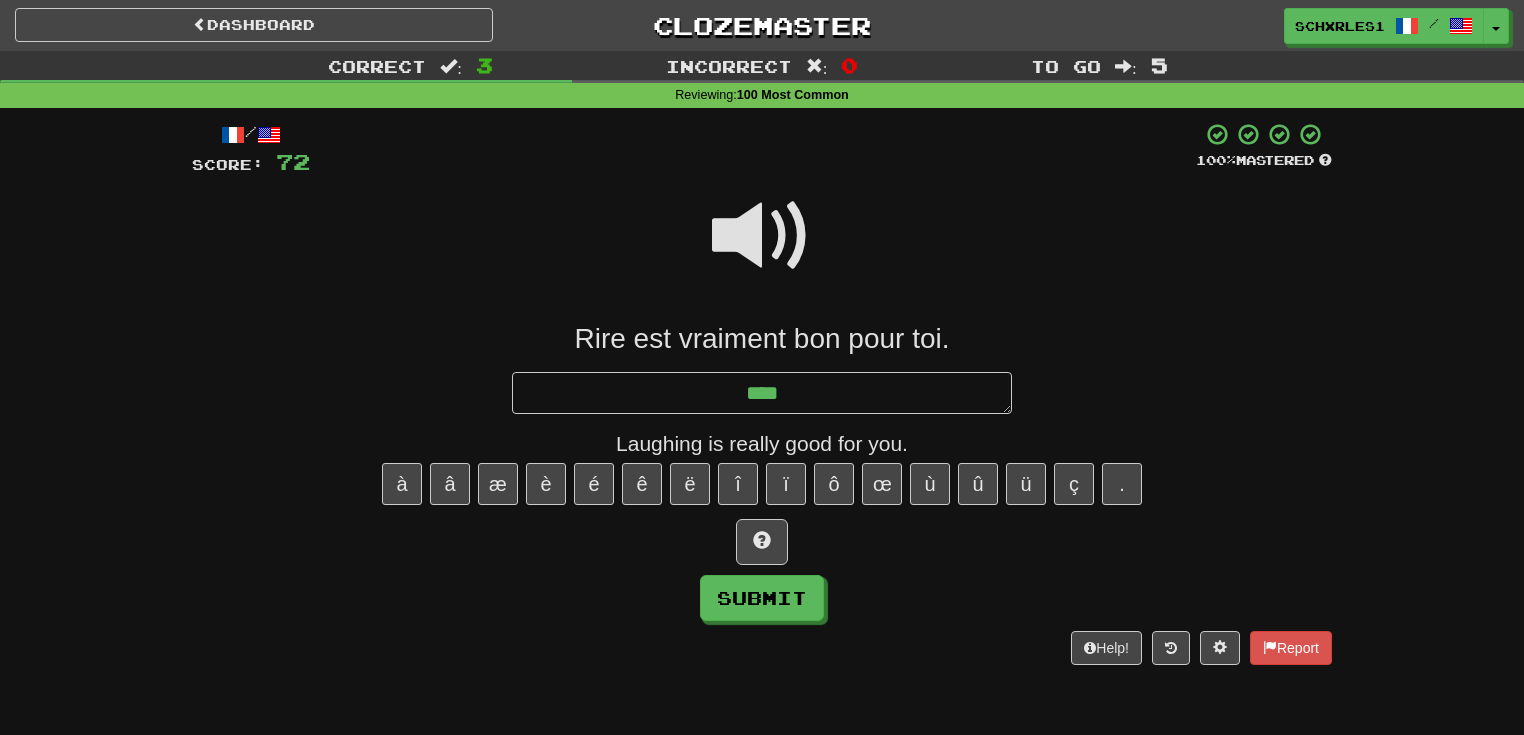 type on "*" 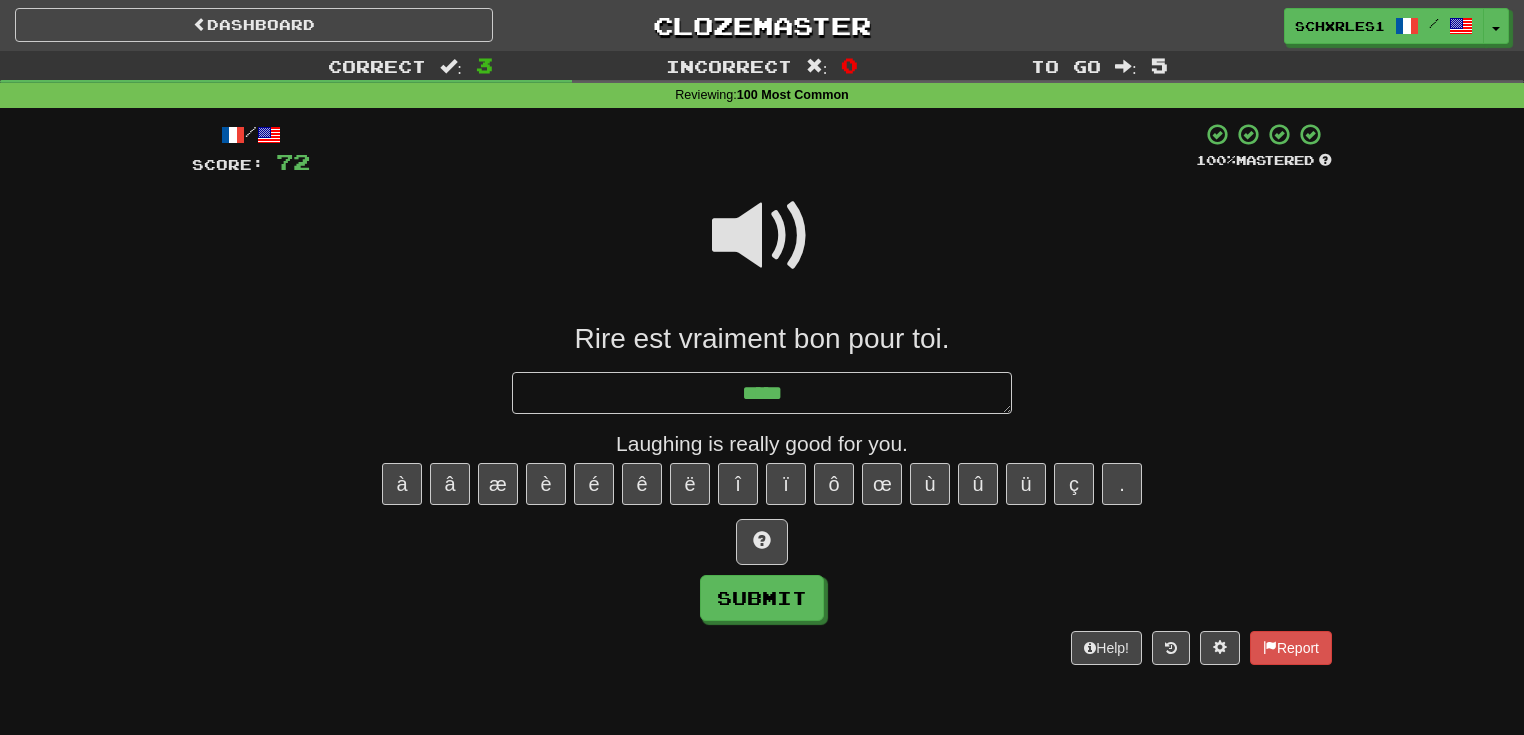 type on "*" 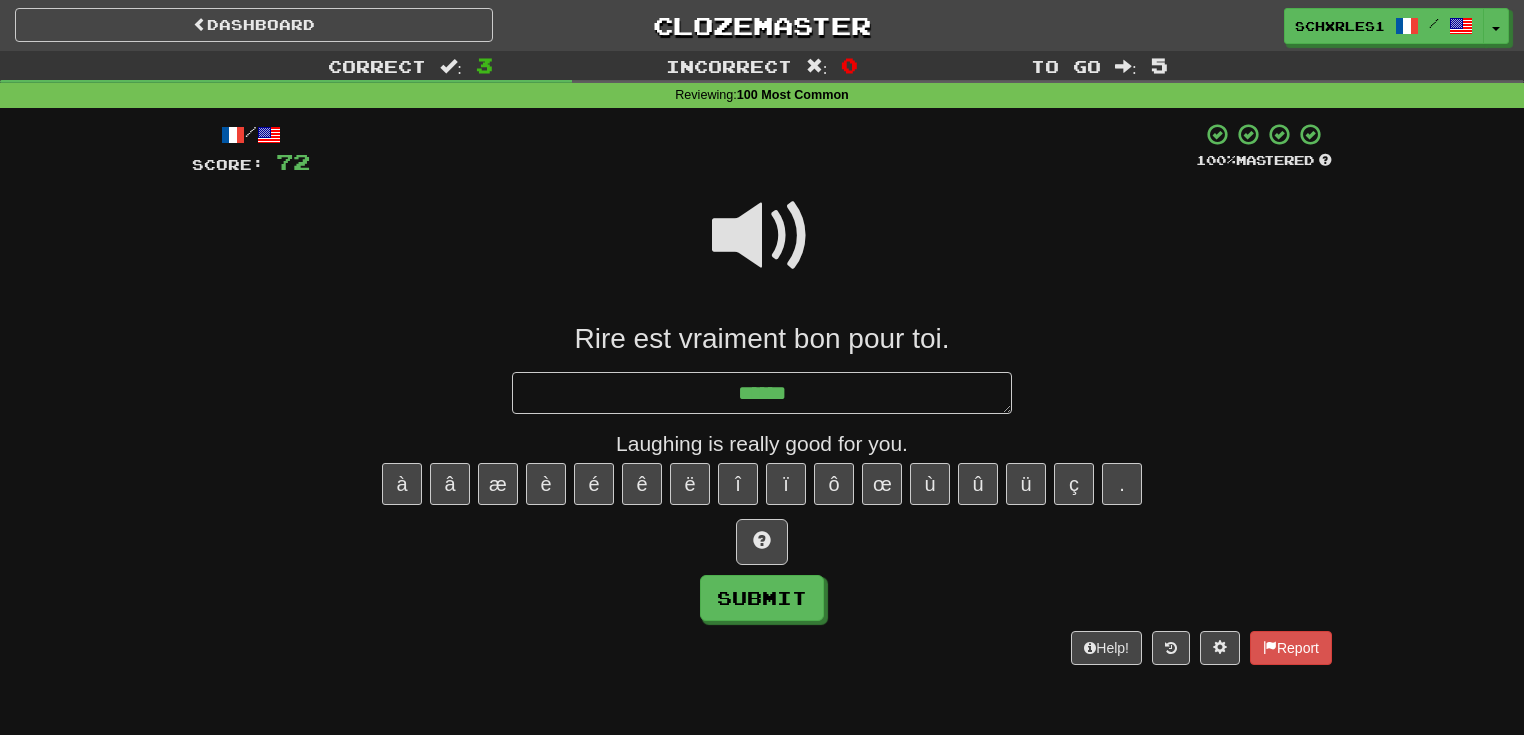 type on "*" 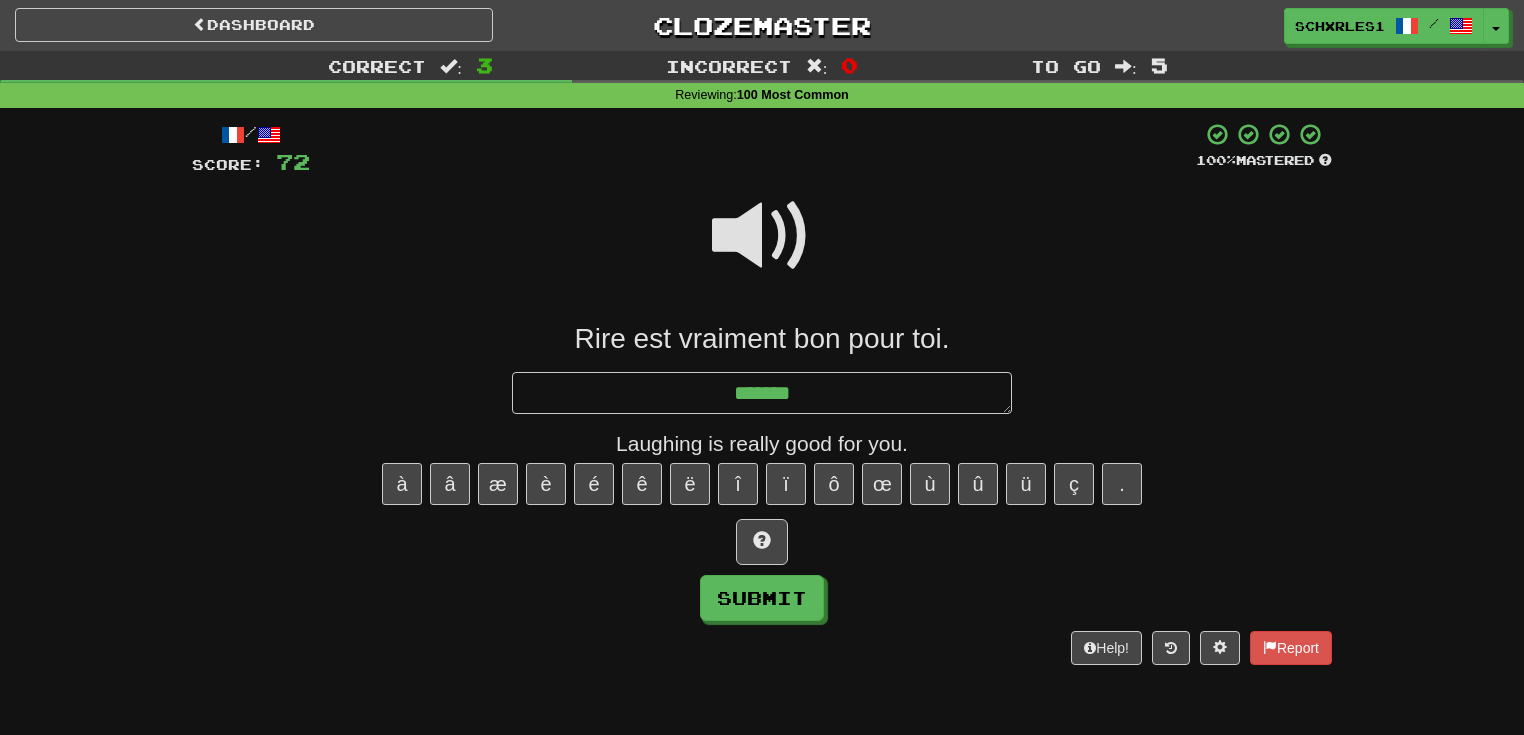 type on "*" 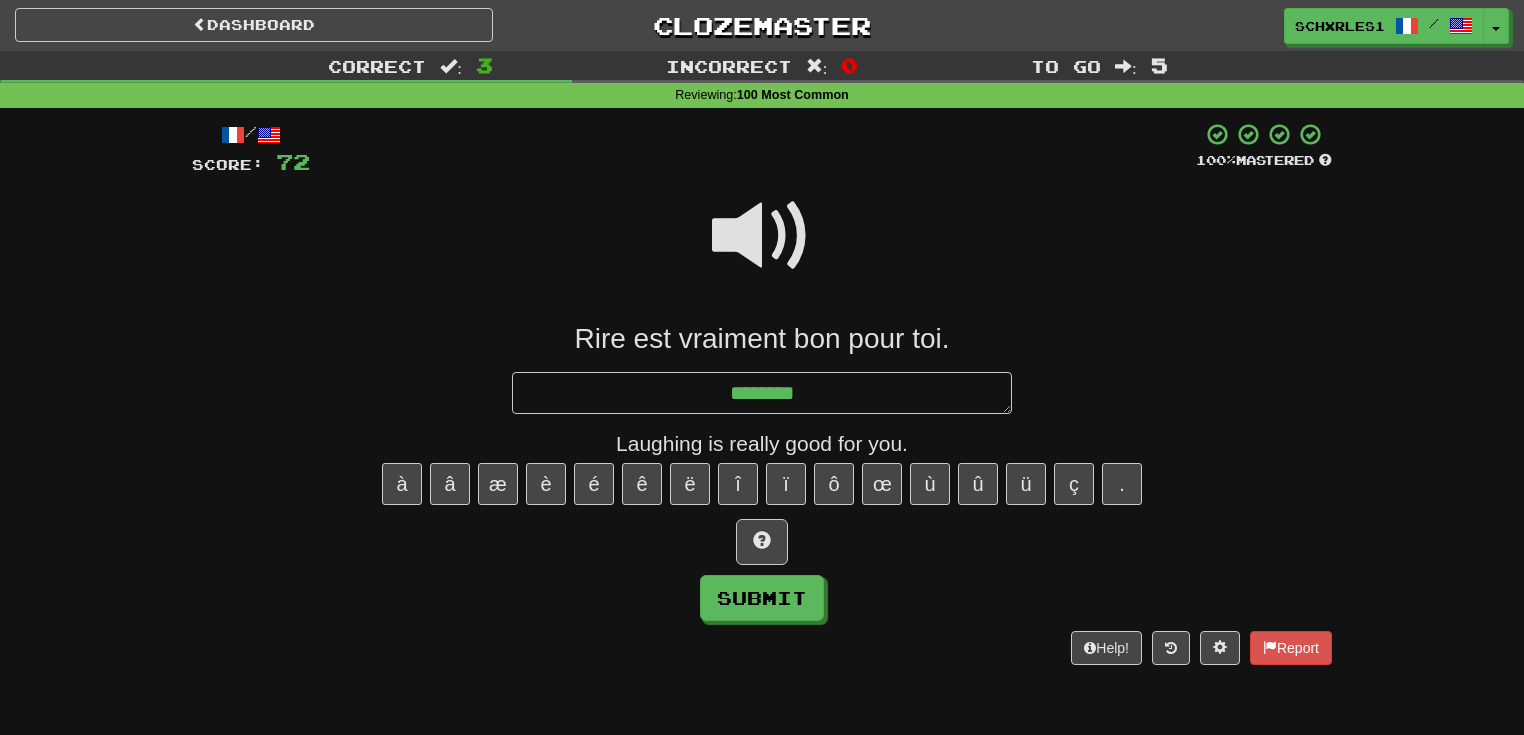 type on "*" 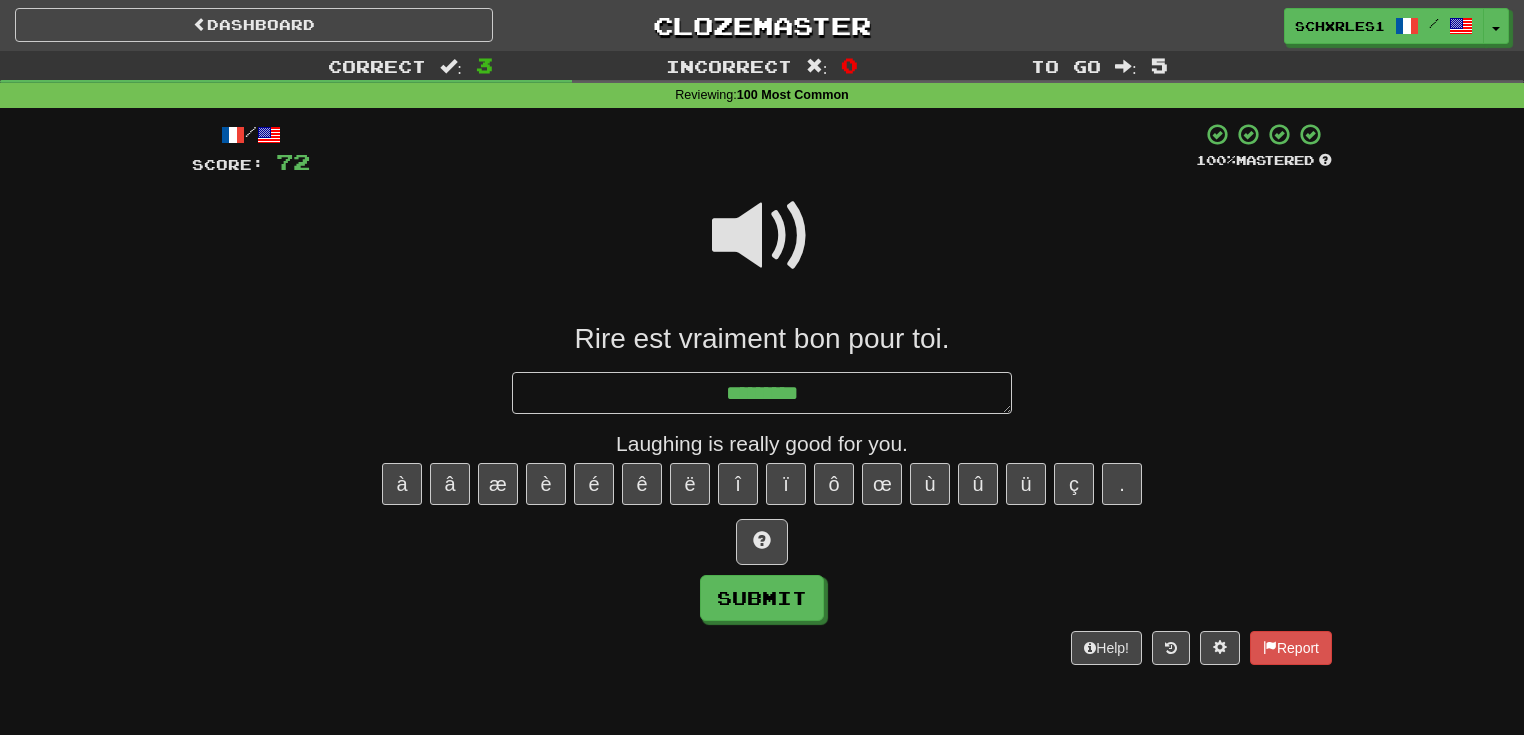 type on "*" 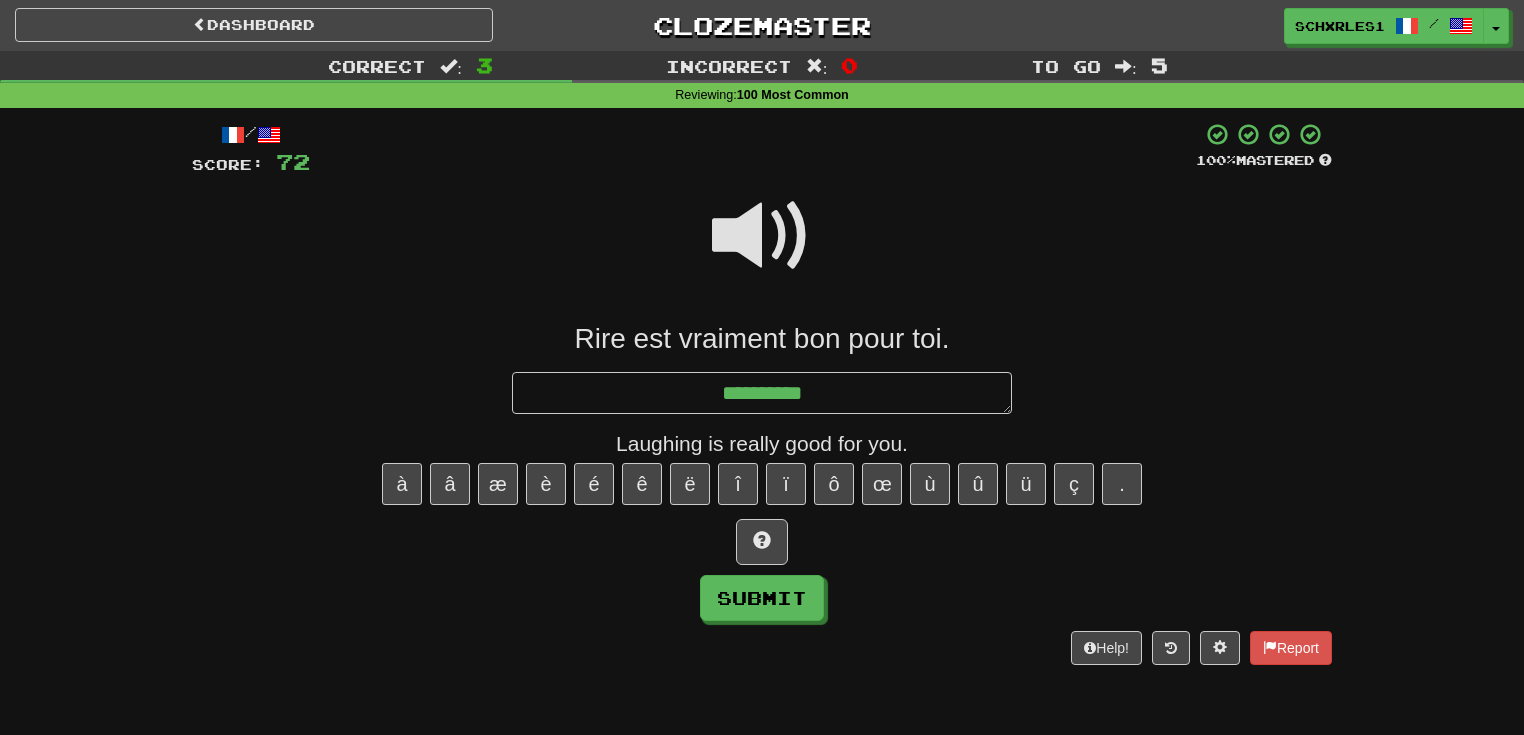 type on "*" 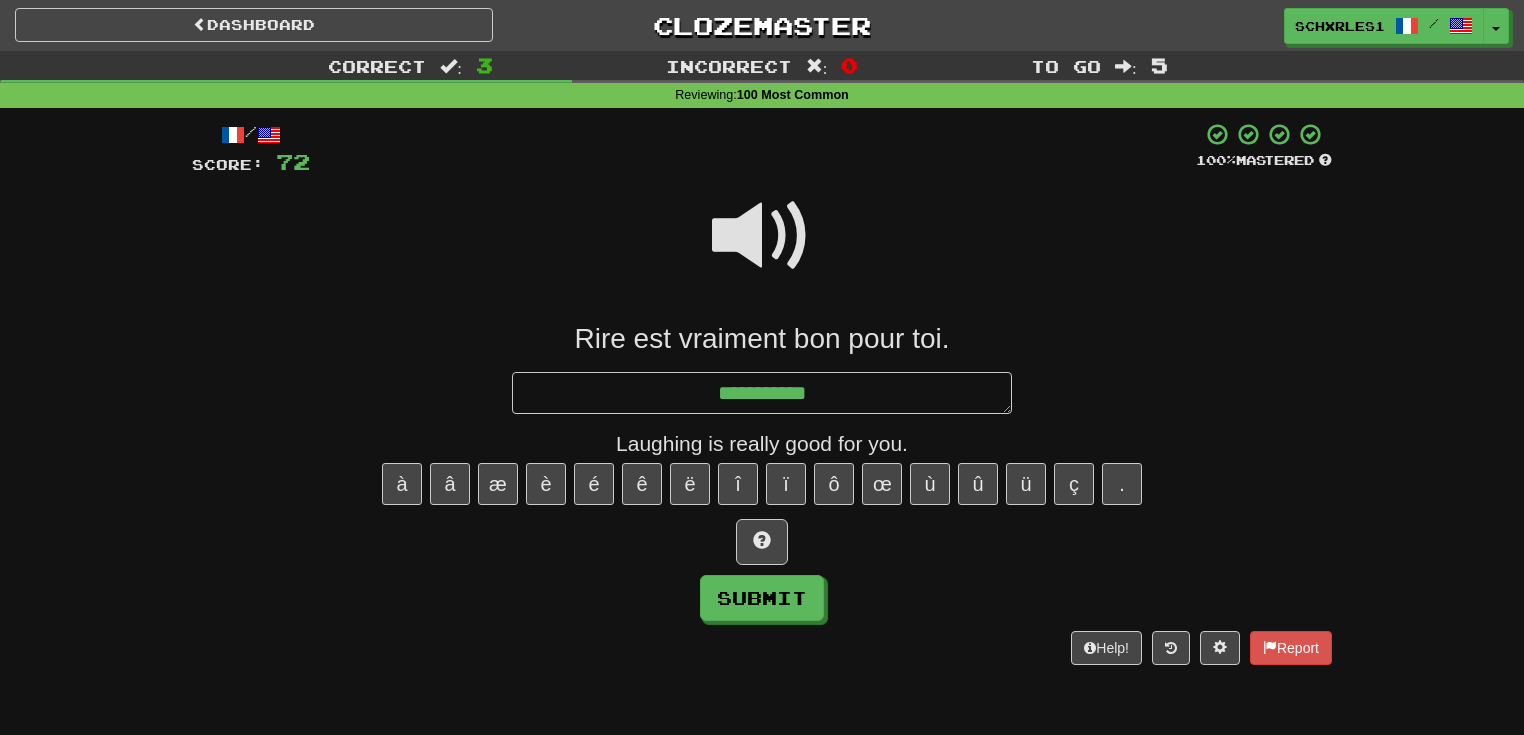 type on "*" 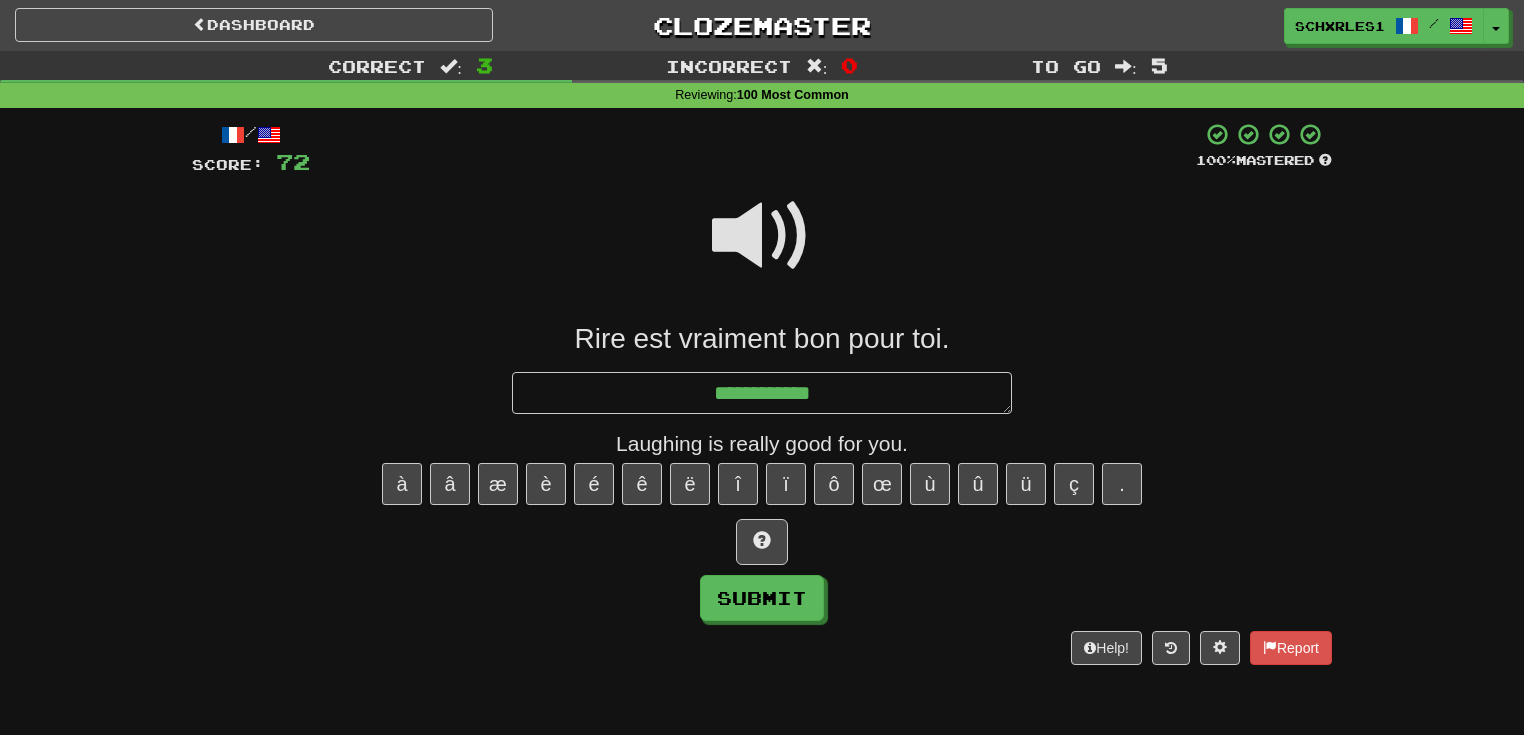 type on "*" 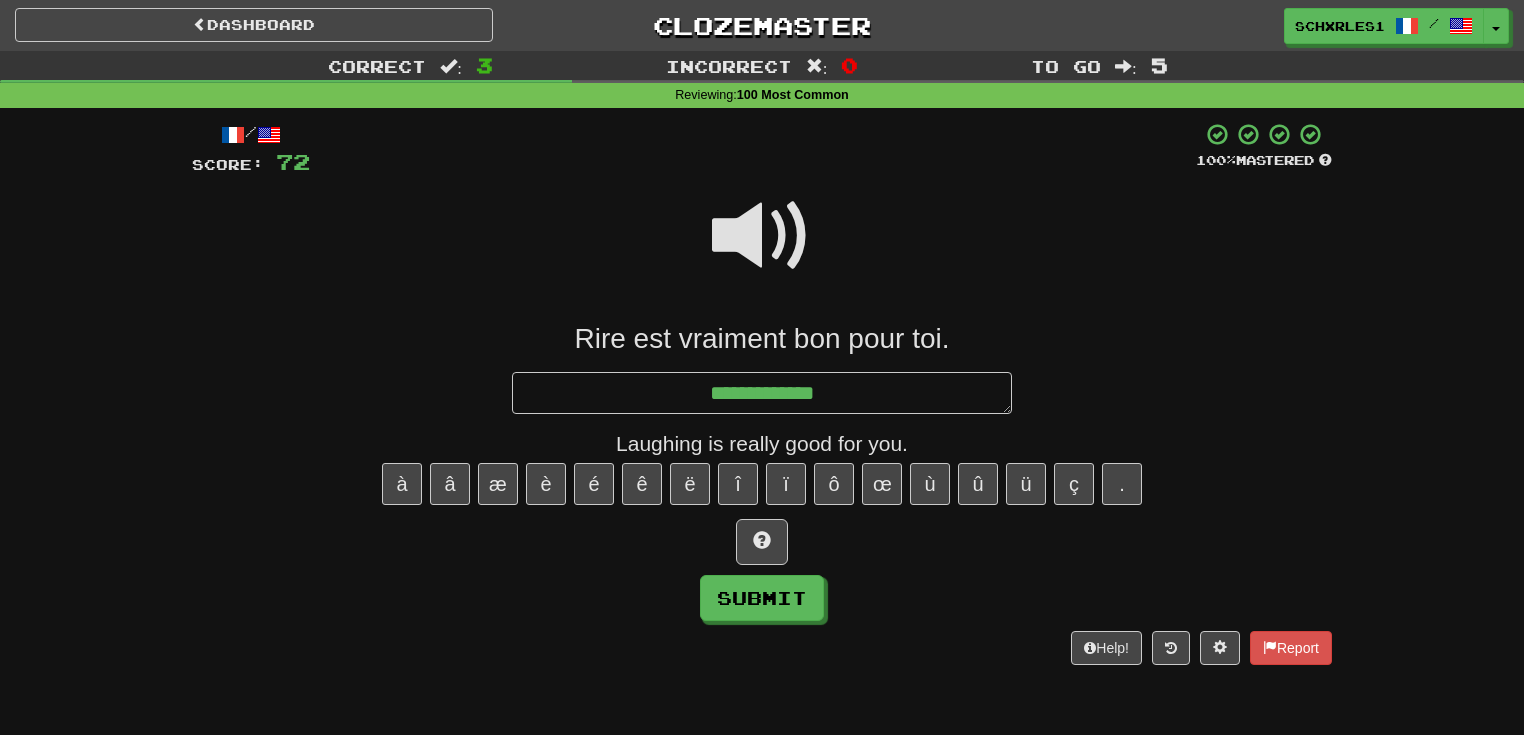 type on "*" 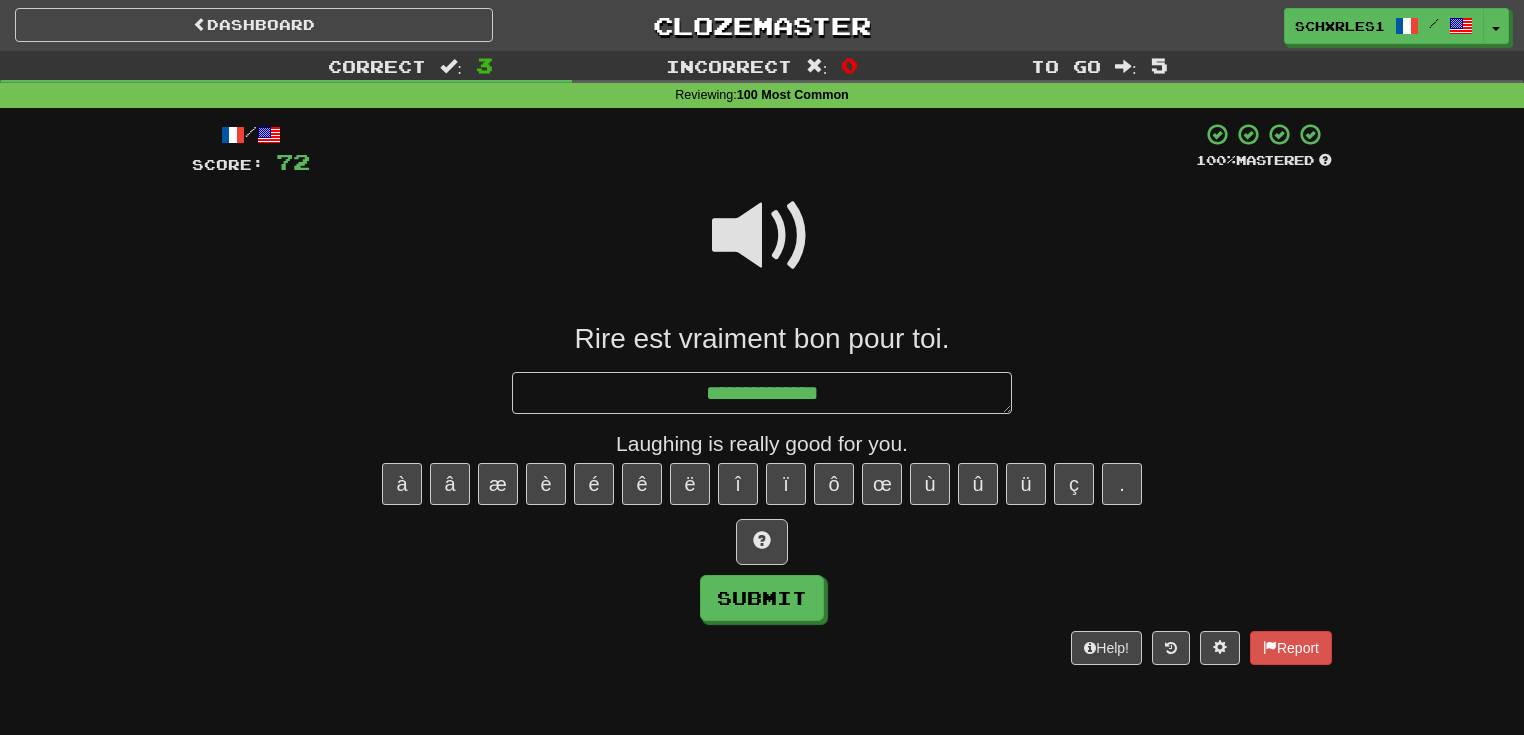 type on "*" 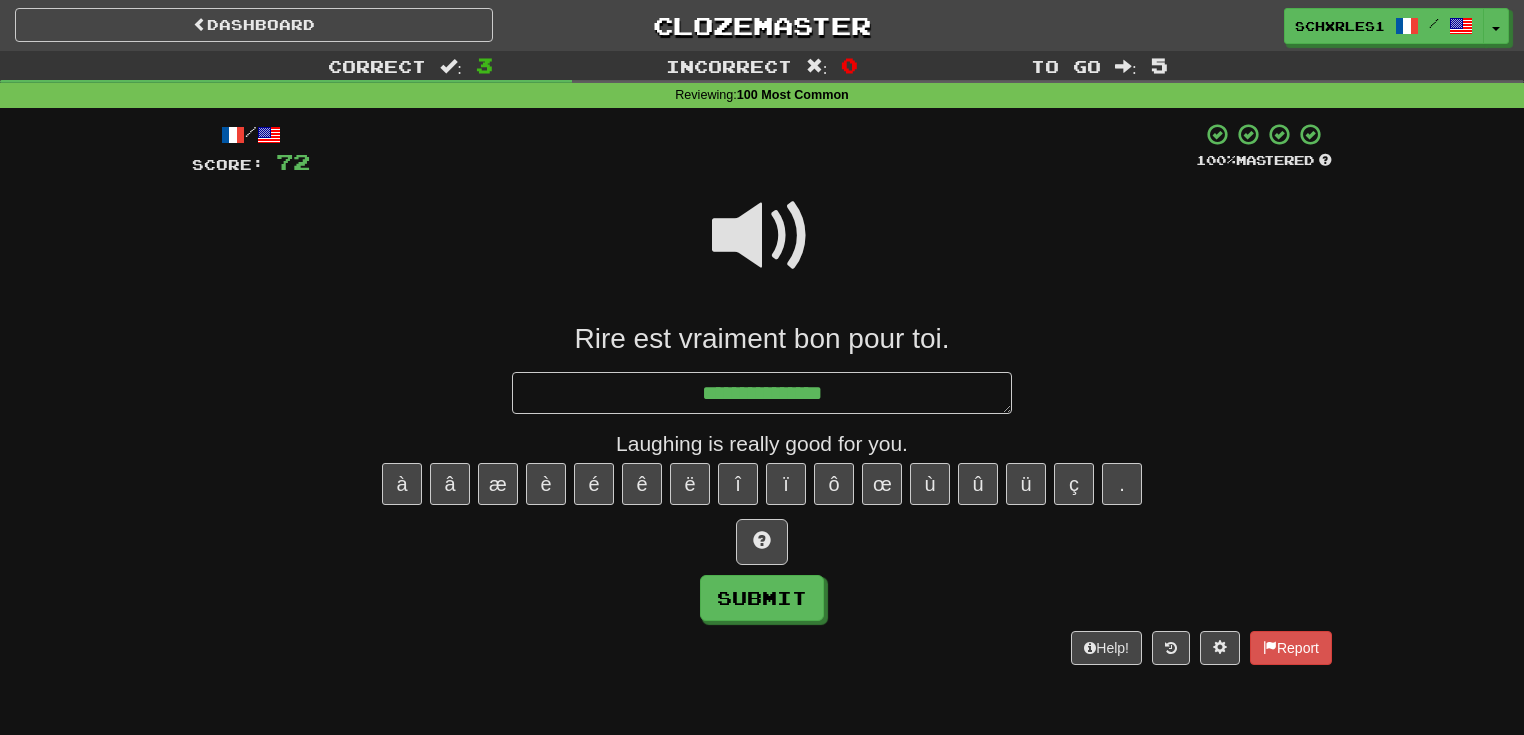 type on "*" 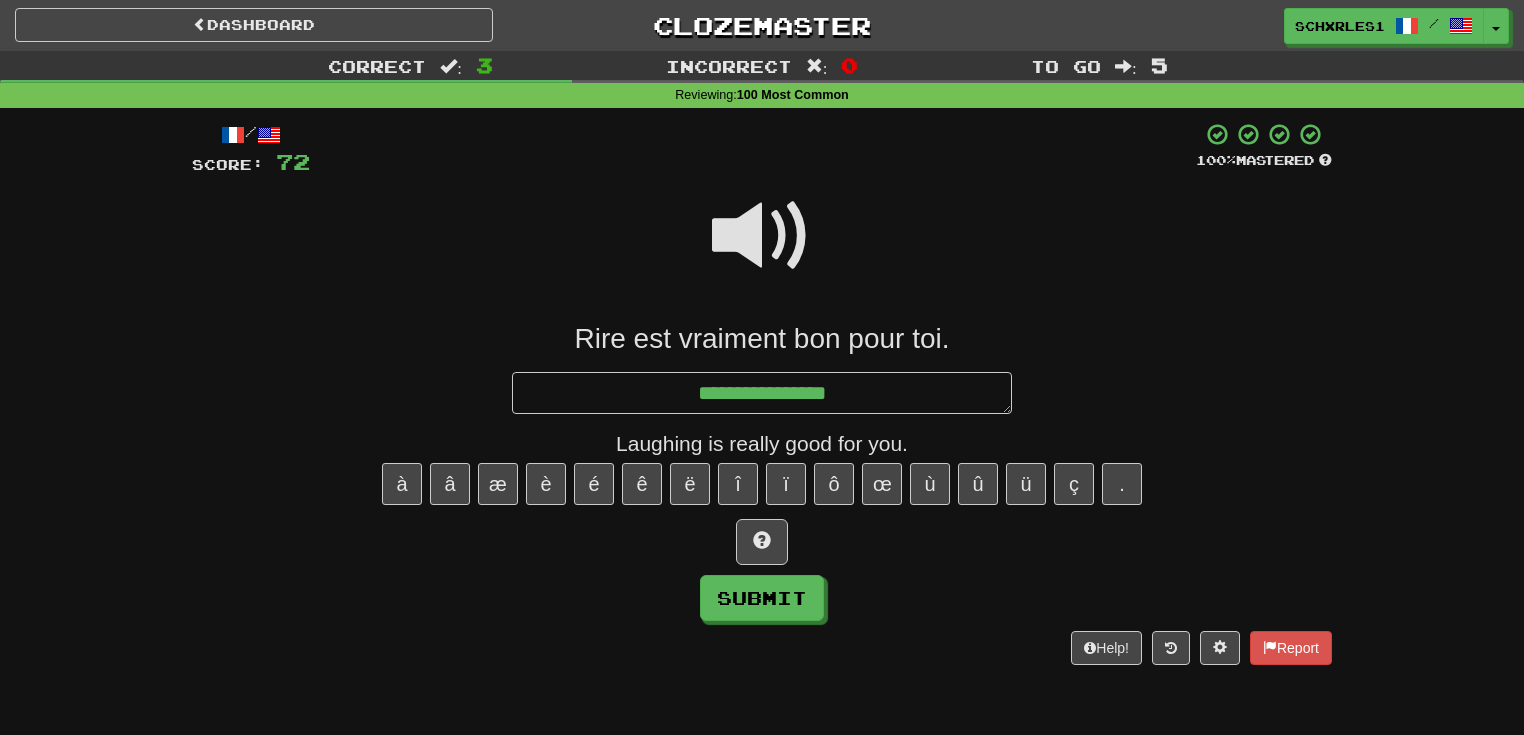 type on "*" 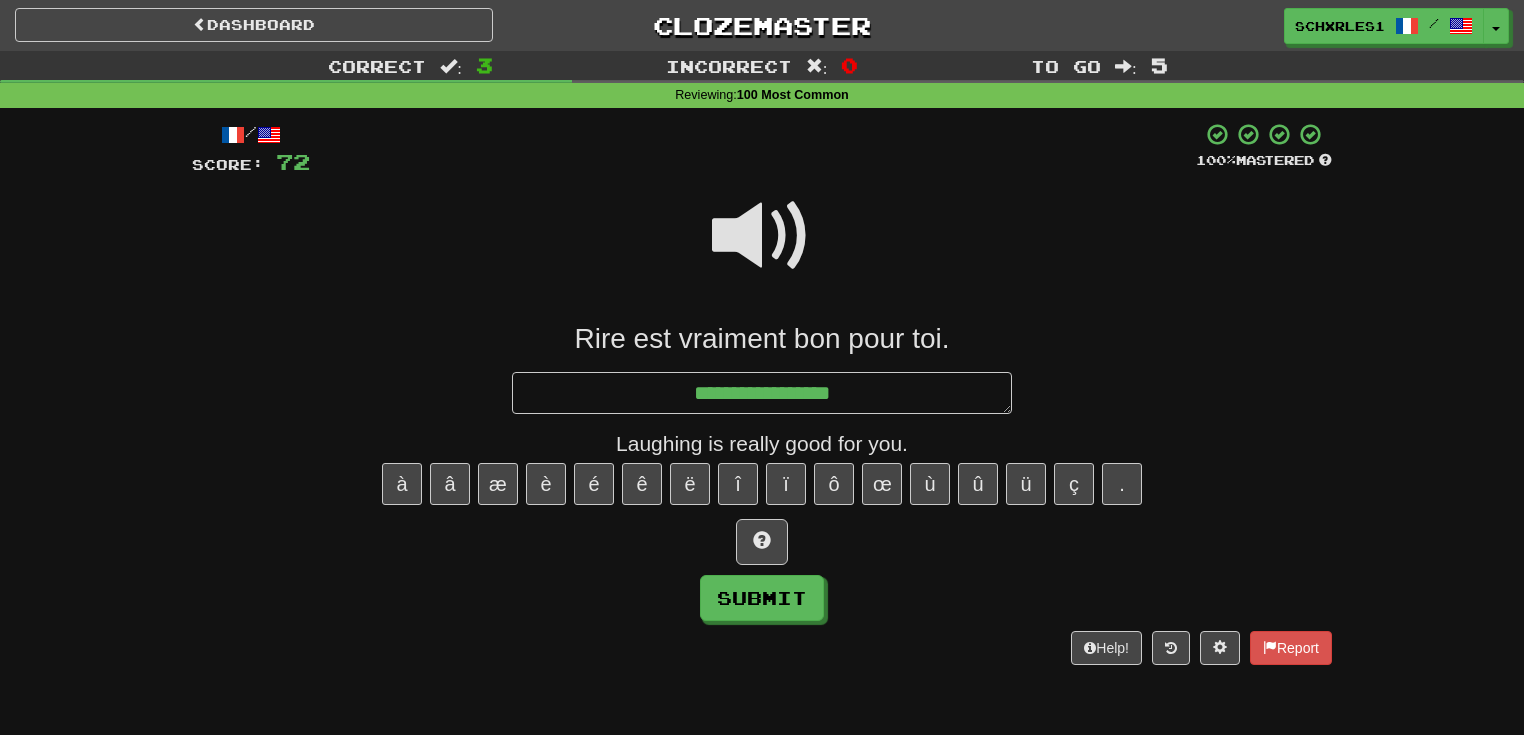 type on "*" 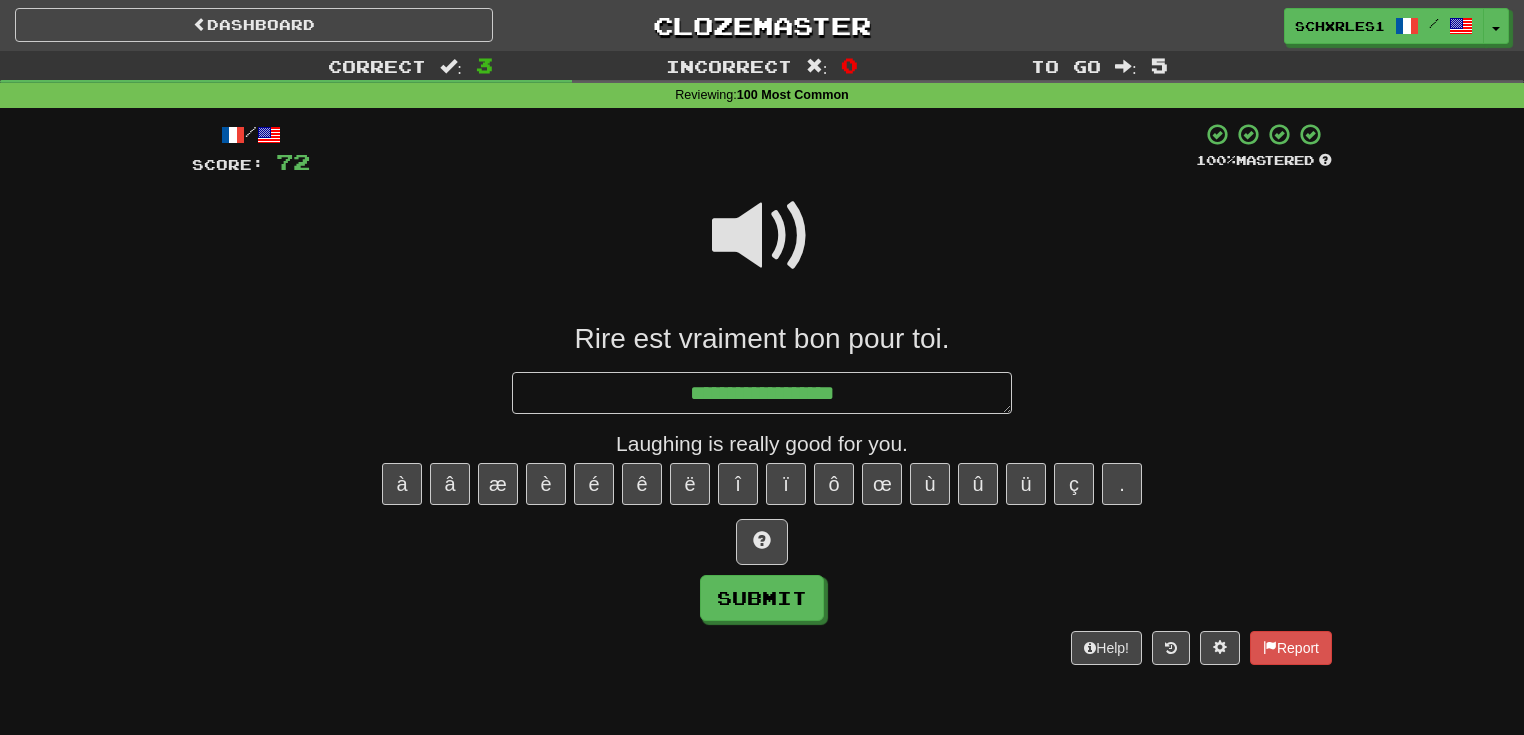 type on "*" 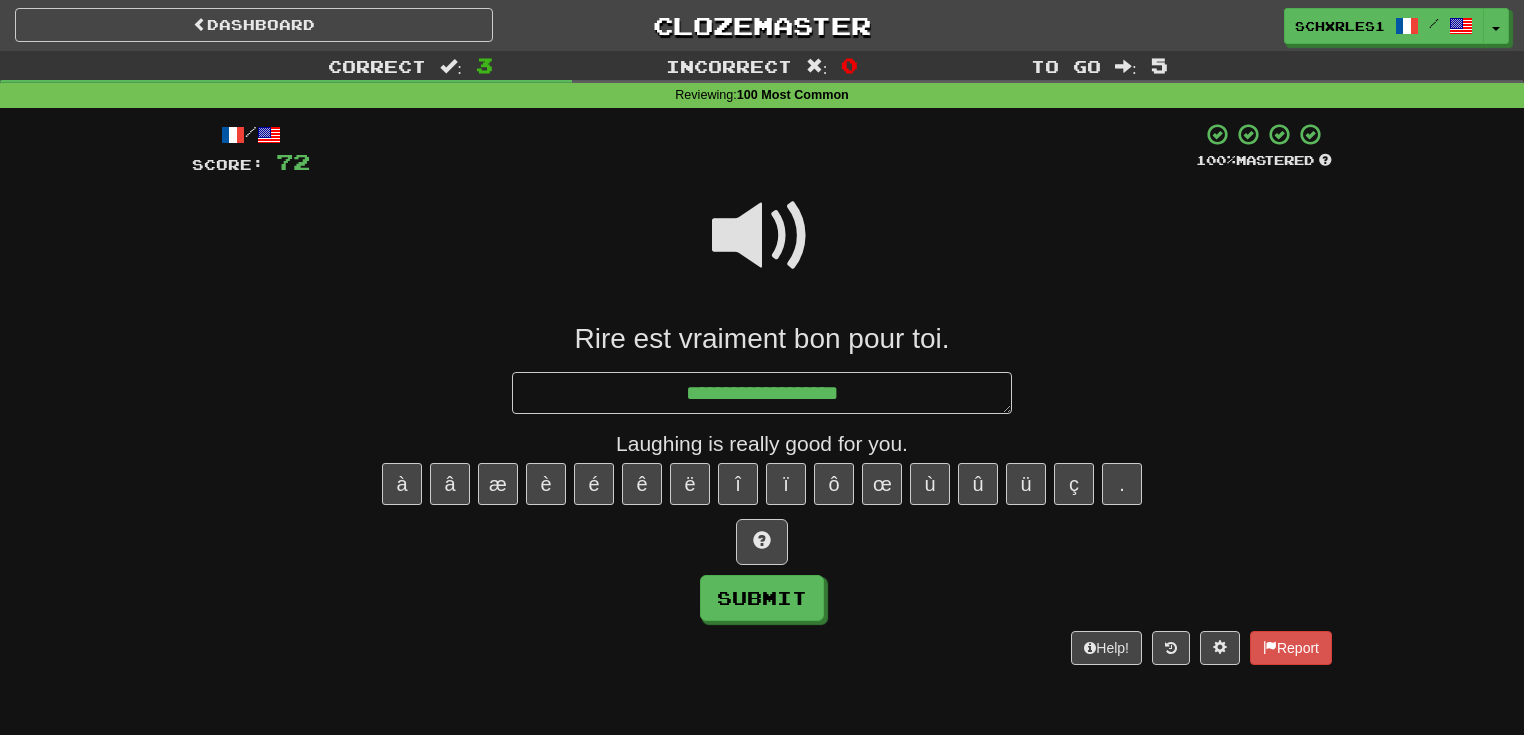 type on "*" 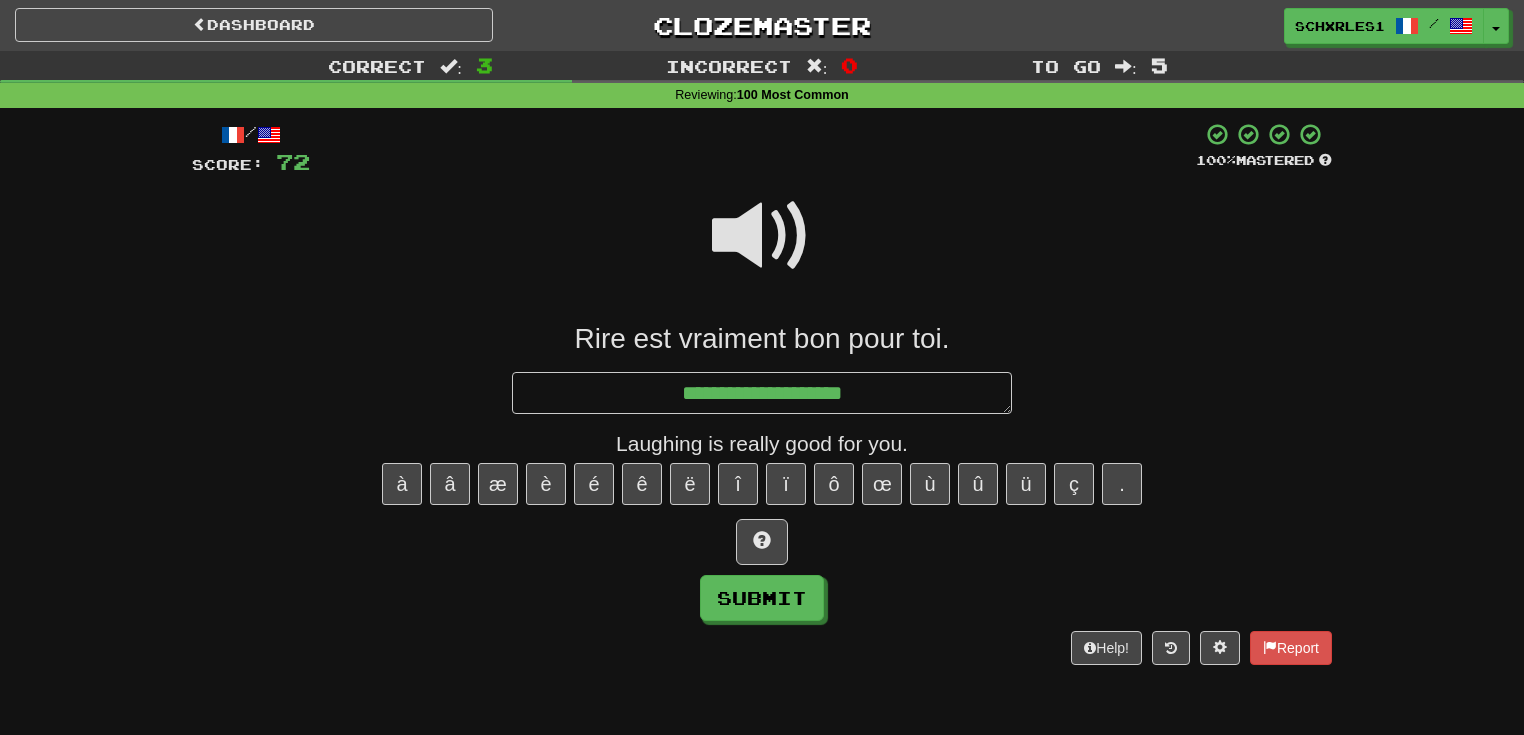 type on "*" 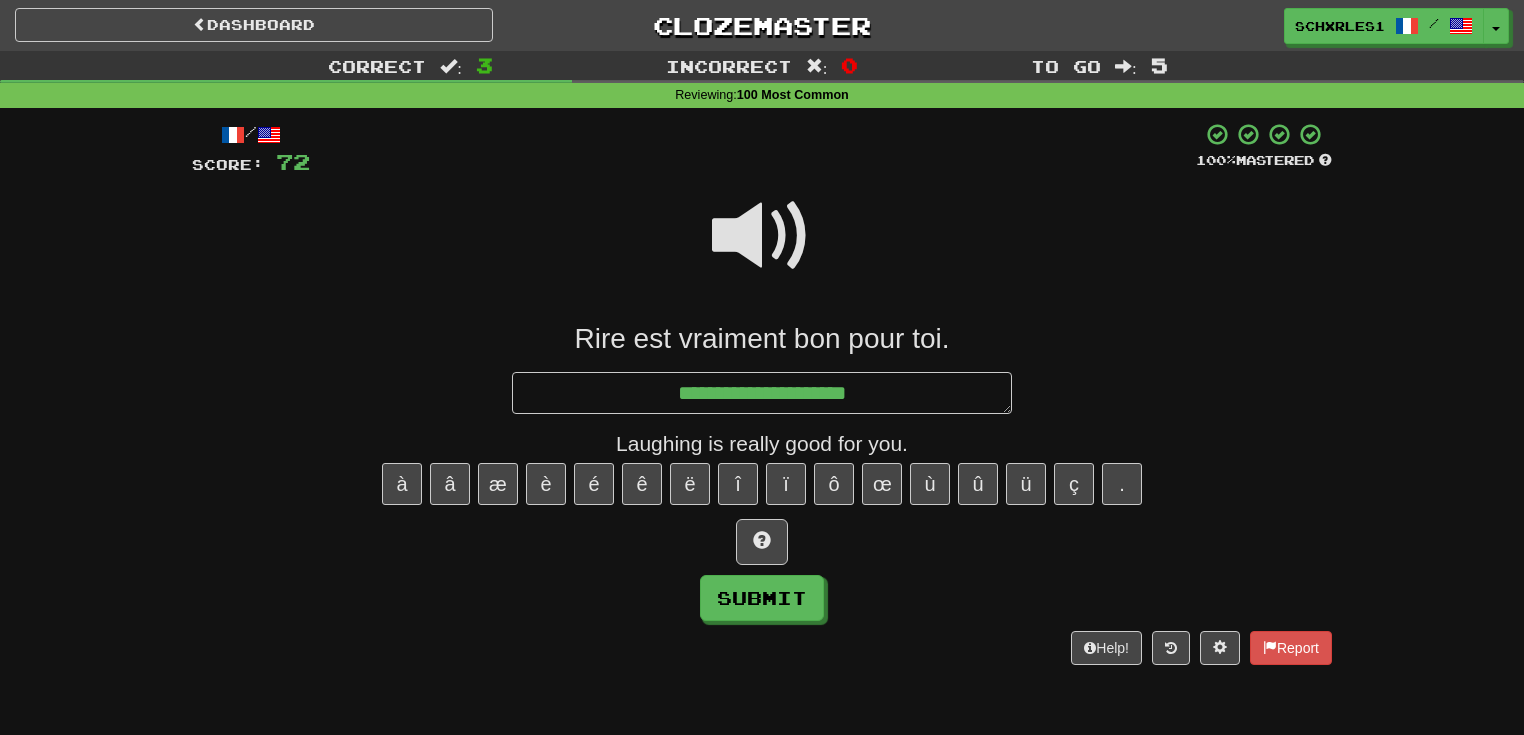 type on "*" 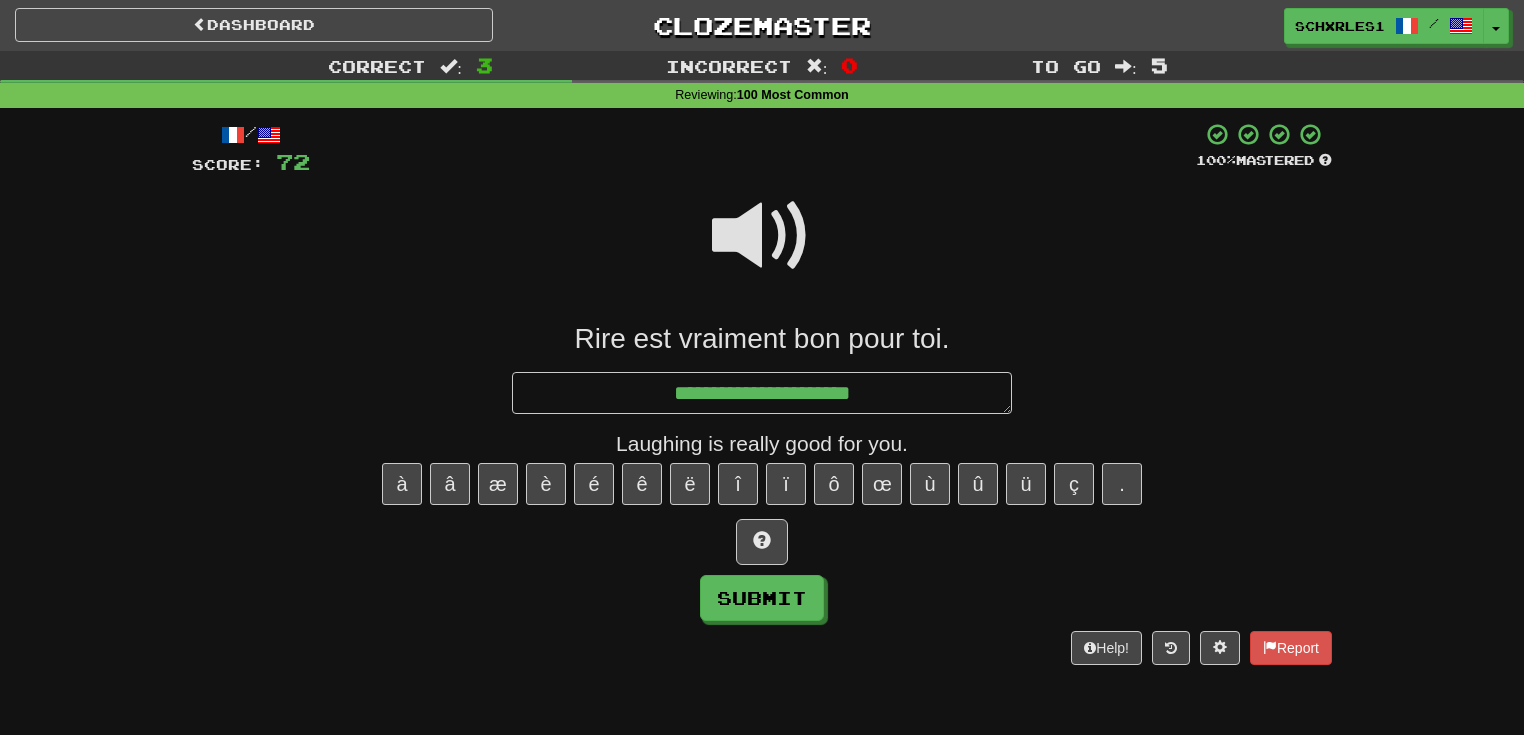 type on "*" 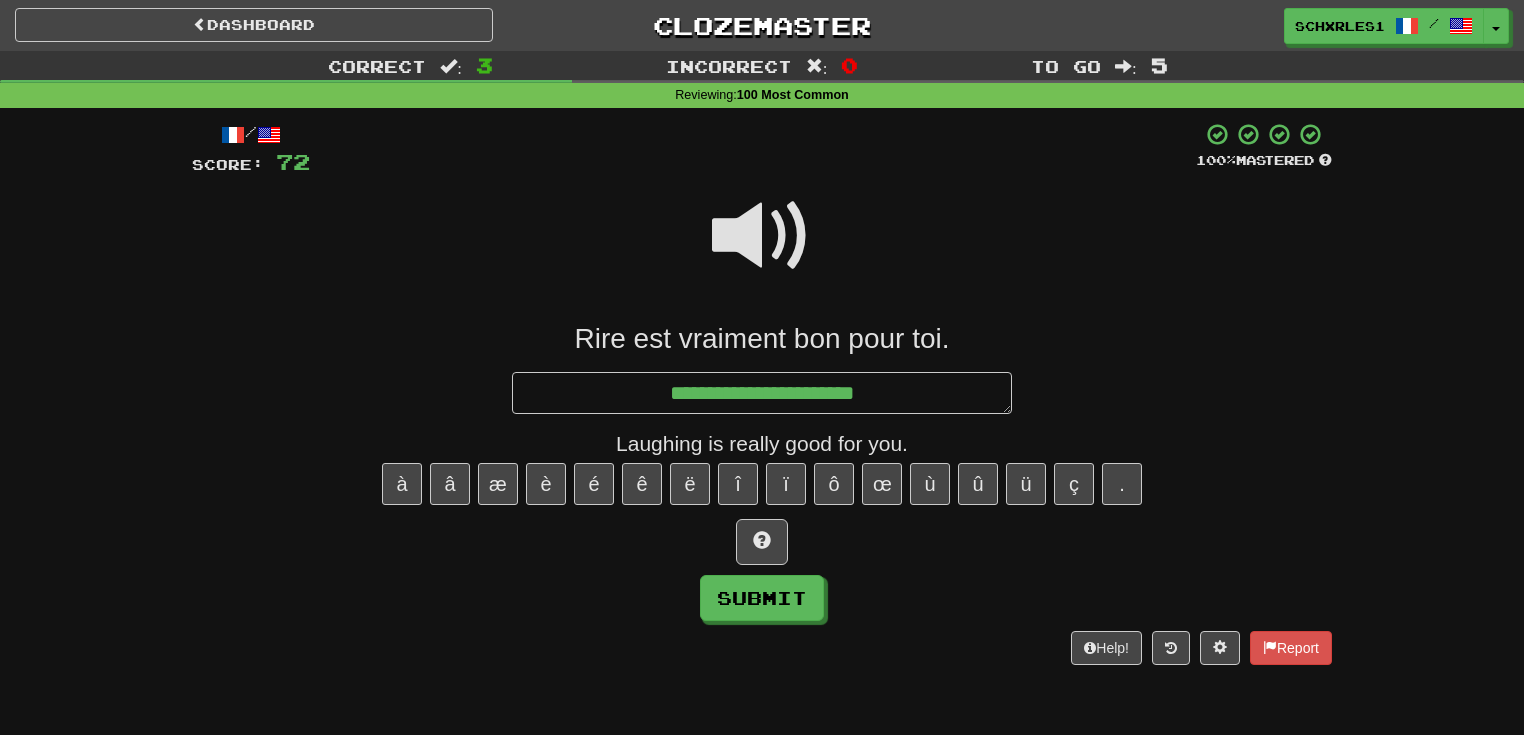 type on "*" 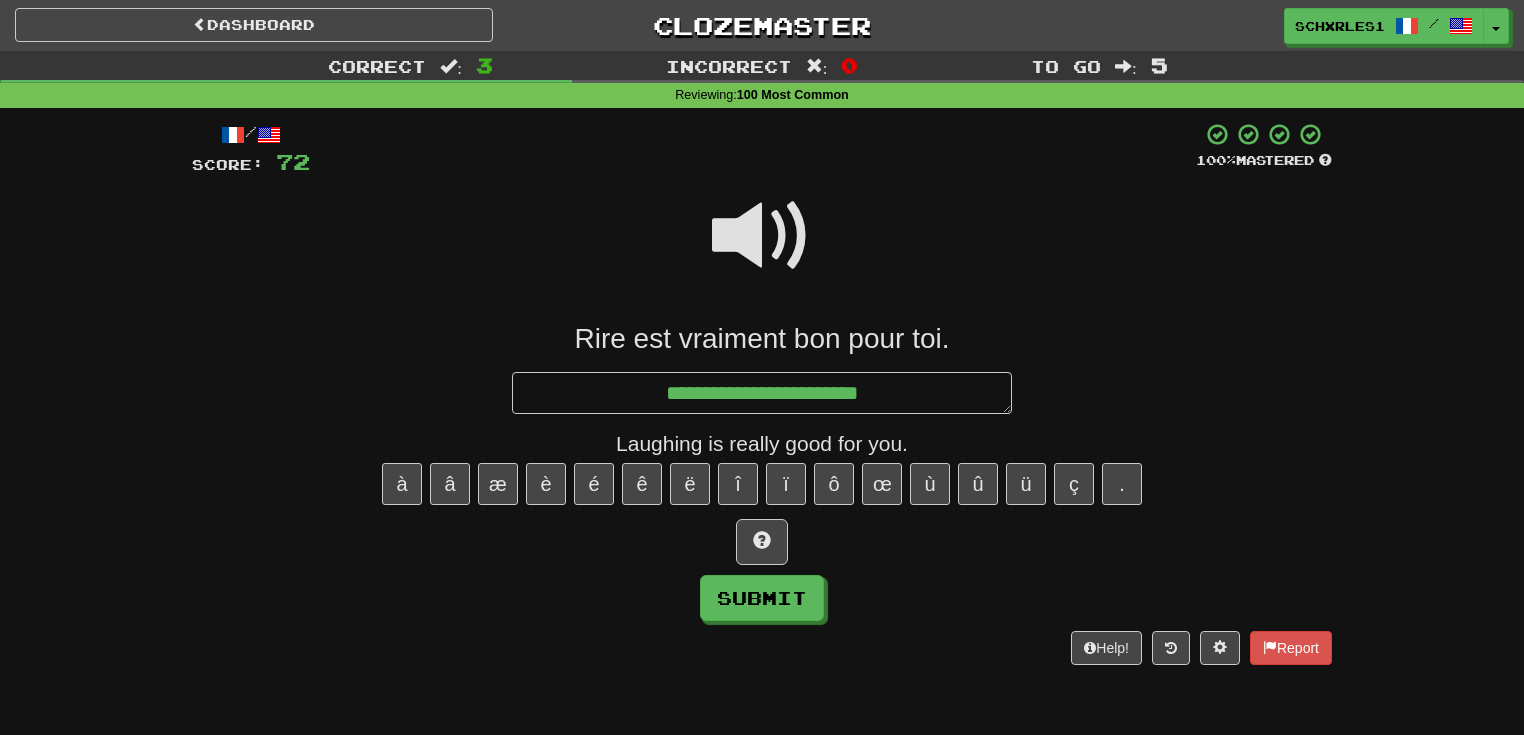 type on "*" 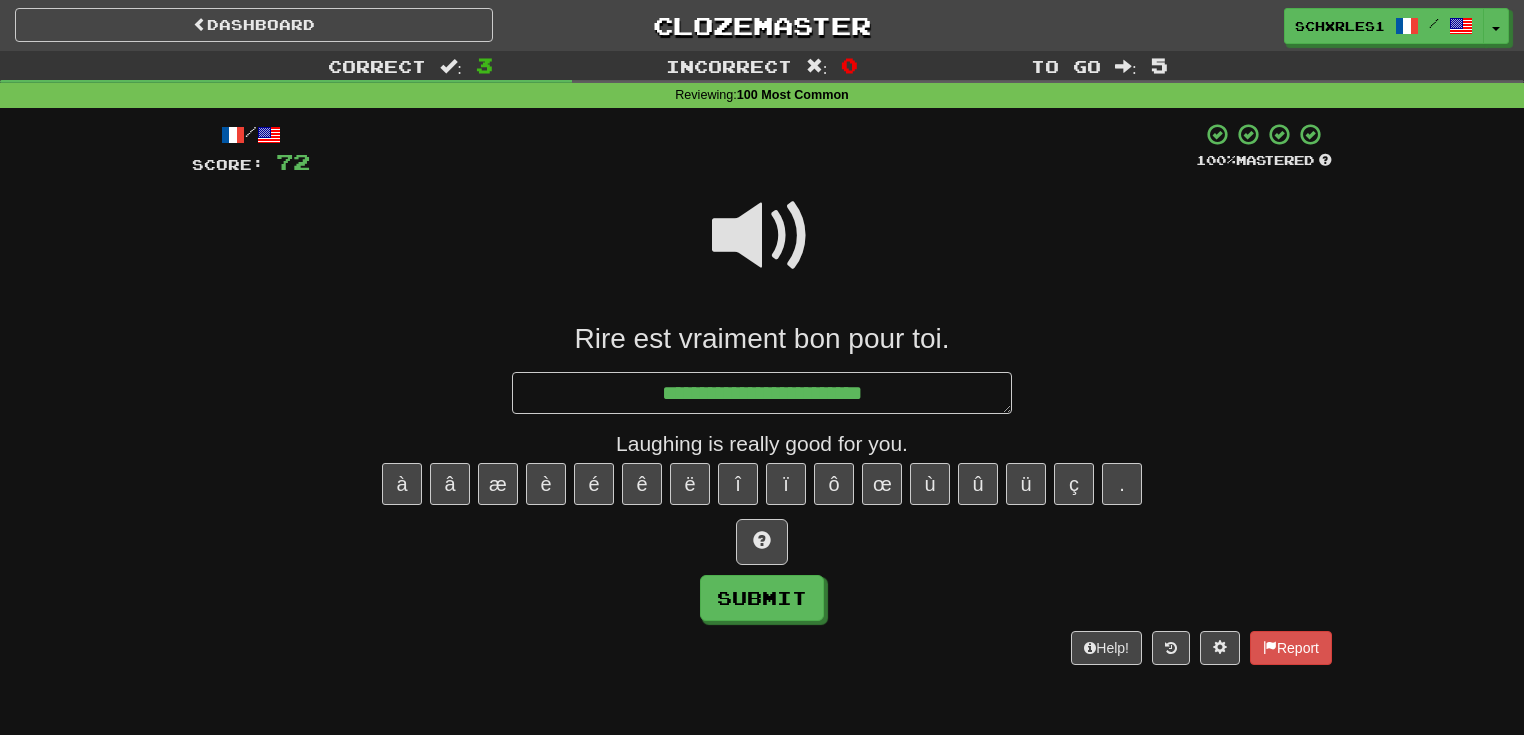 type on "*" 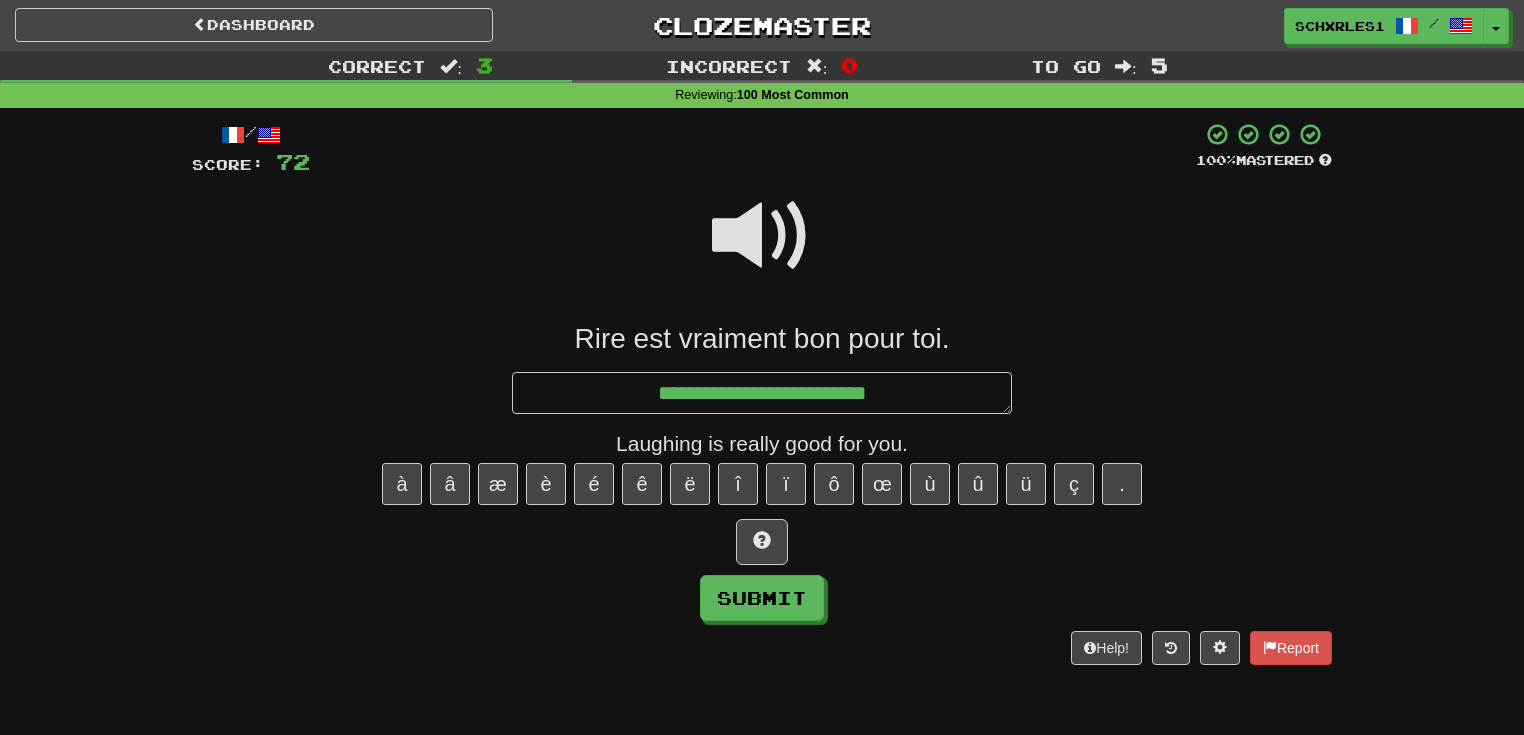type on "*" 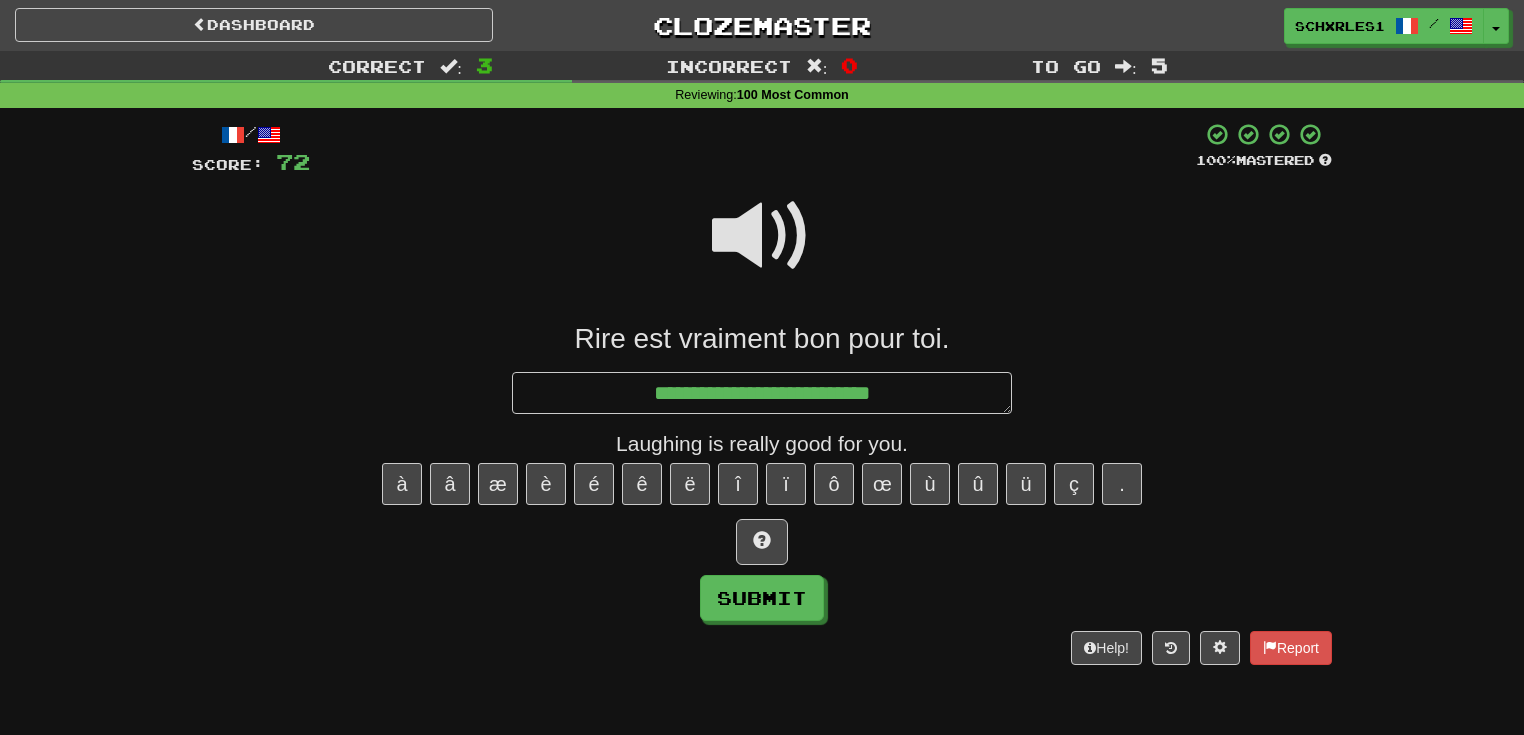 type on "*" 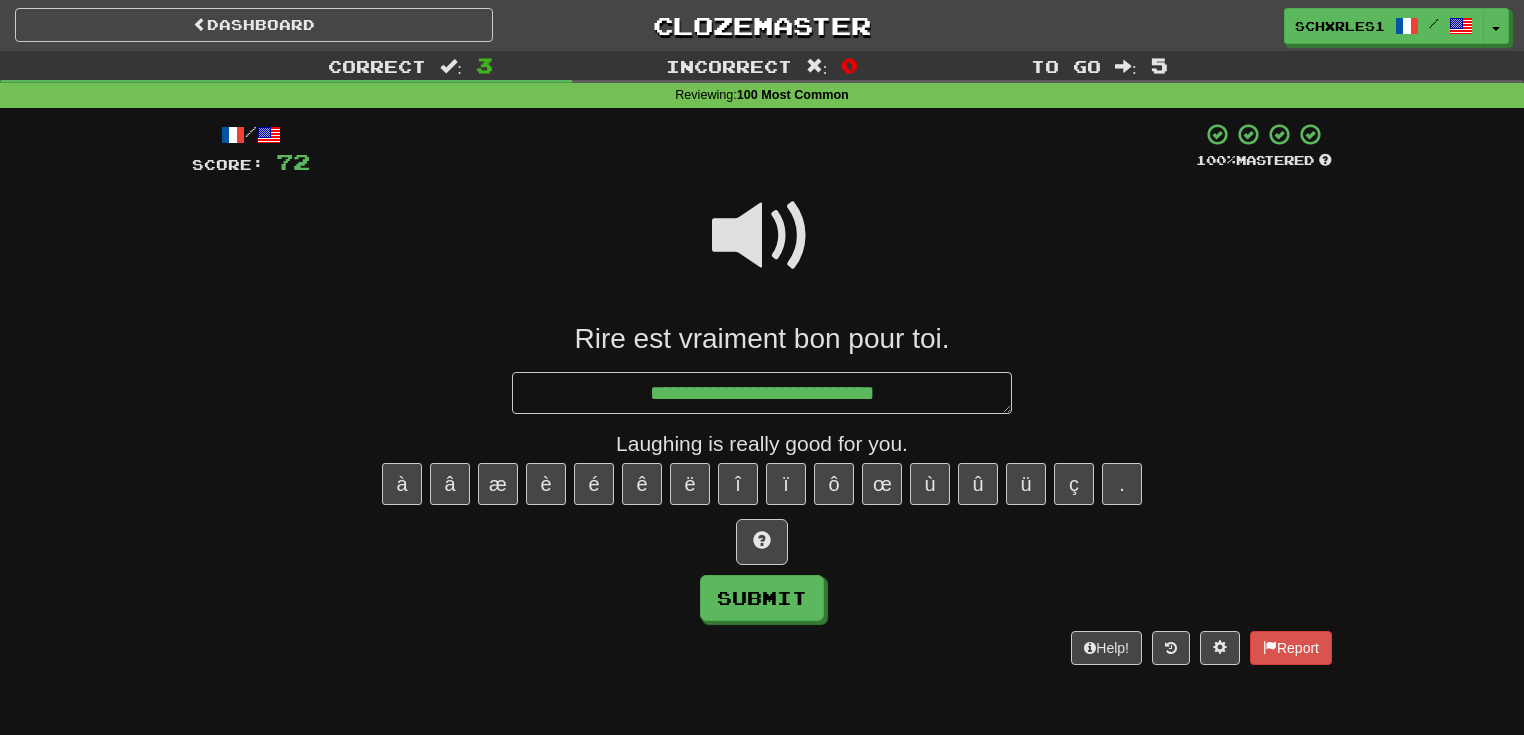type on "*" 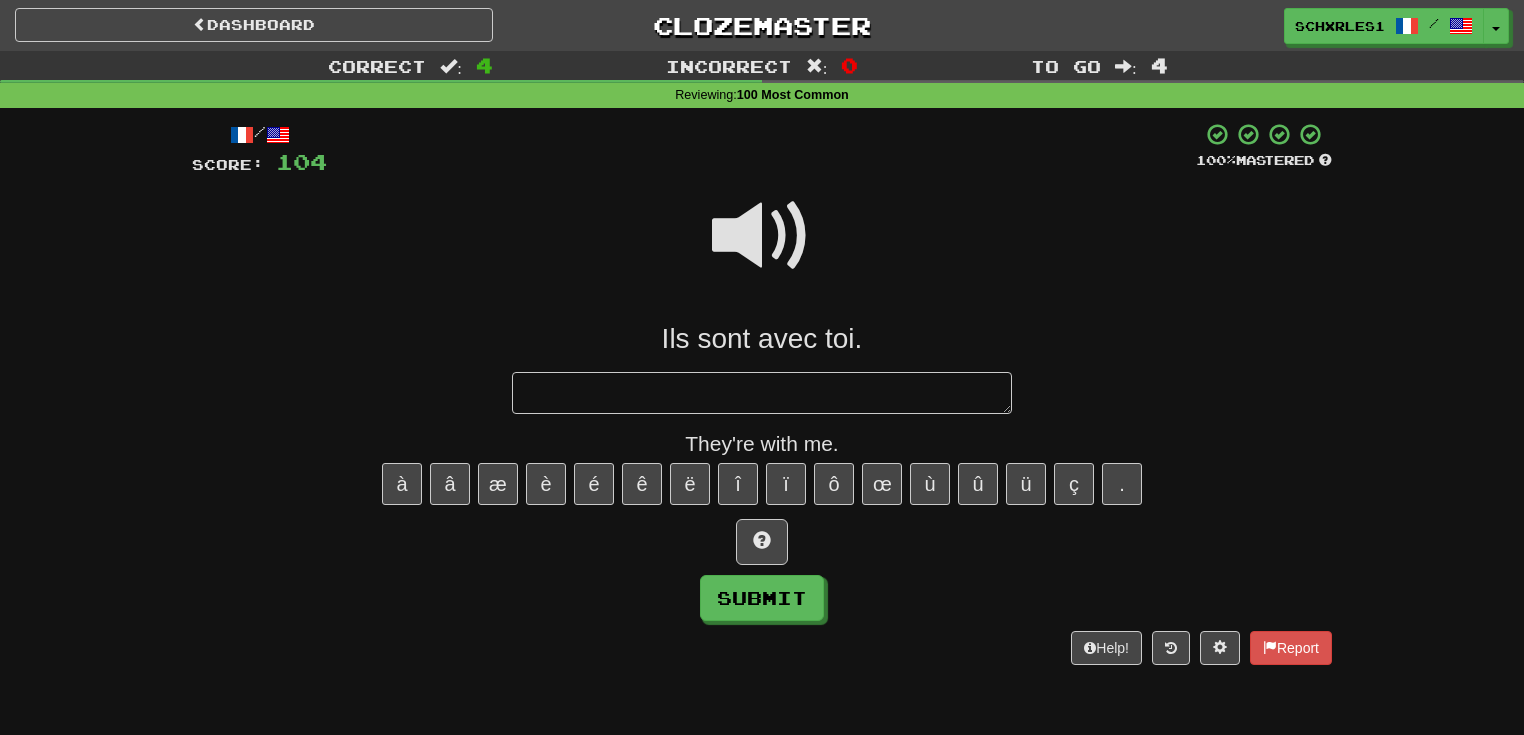 type on "*" 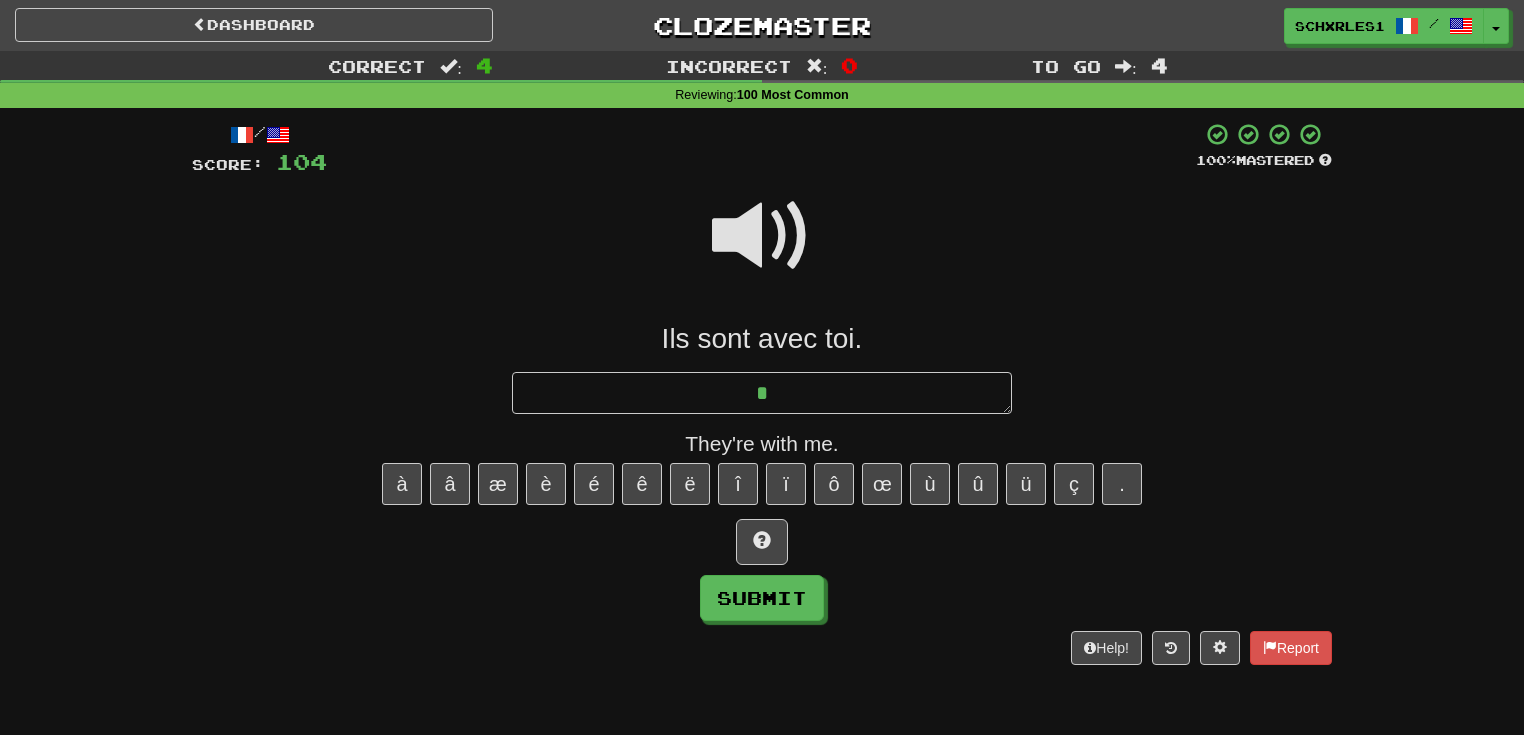 type 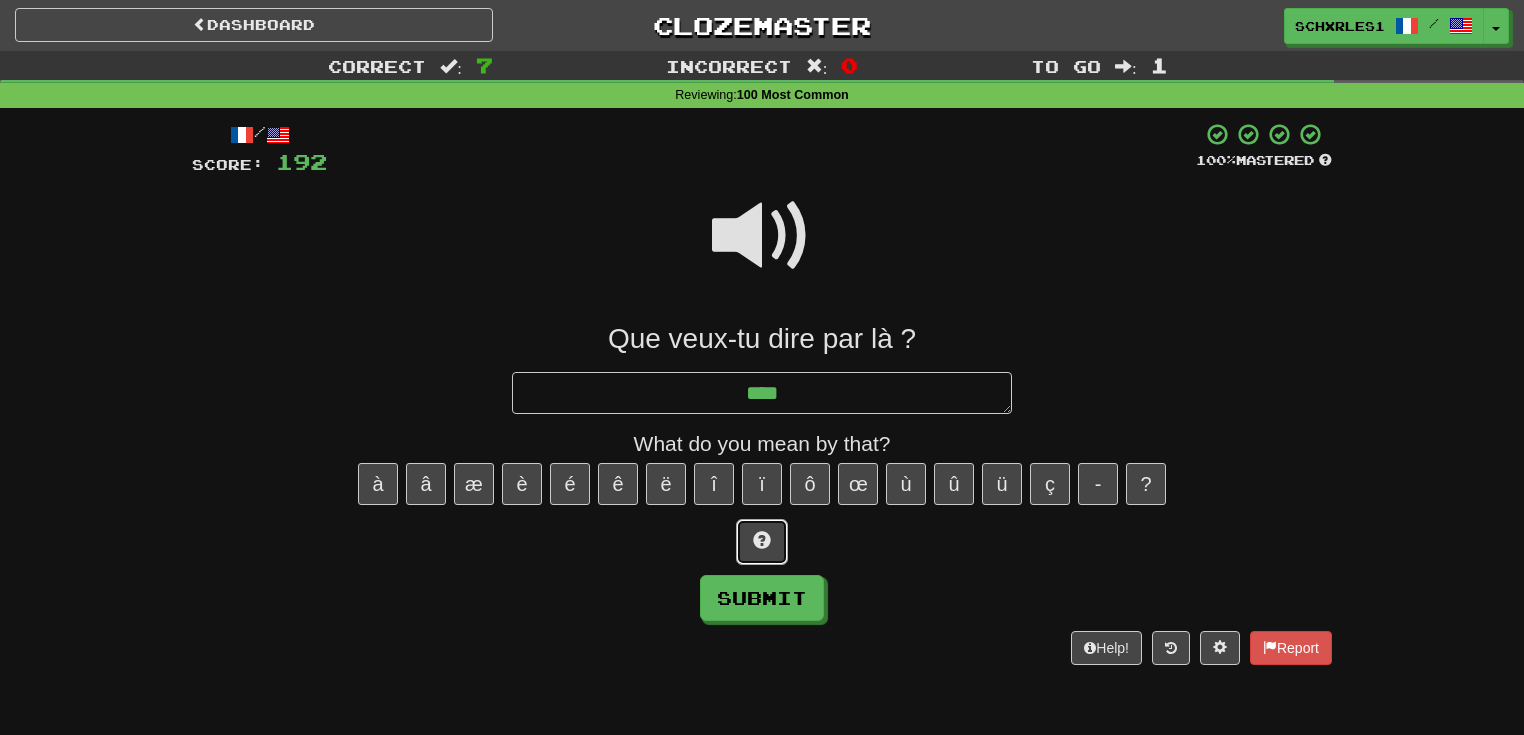 click at bounding box center [762, 542] 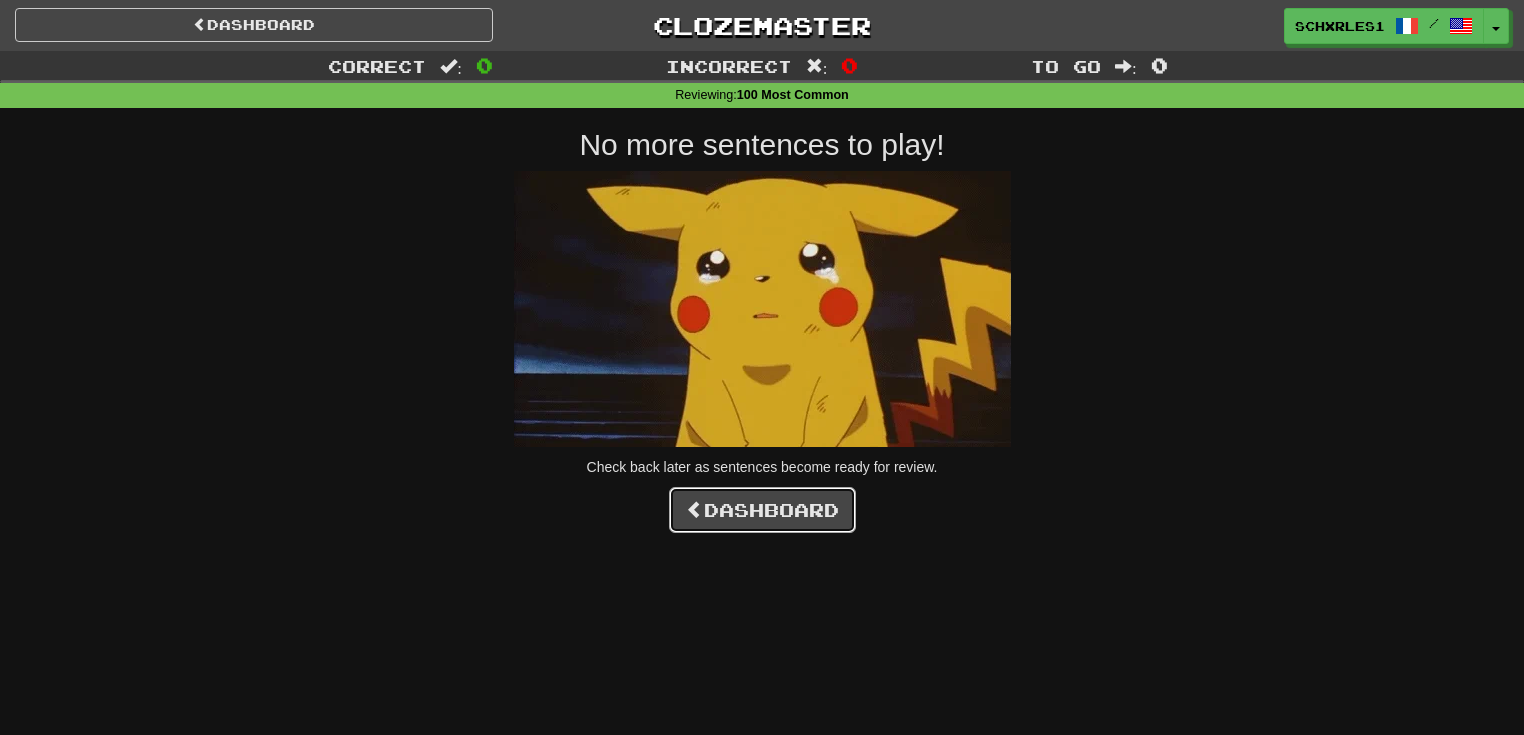 click on "Dashboard" at bounding box center (762, 510) 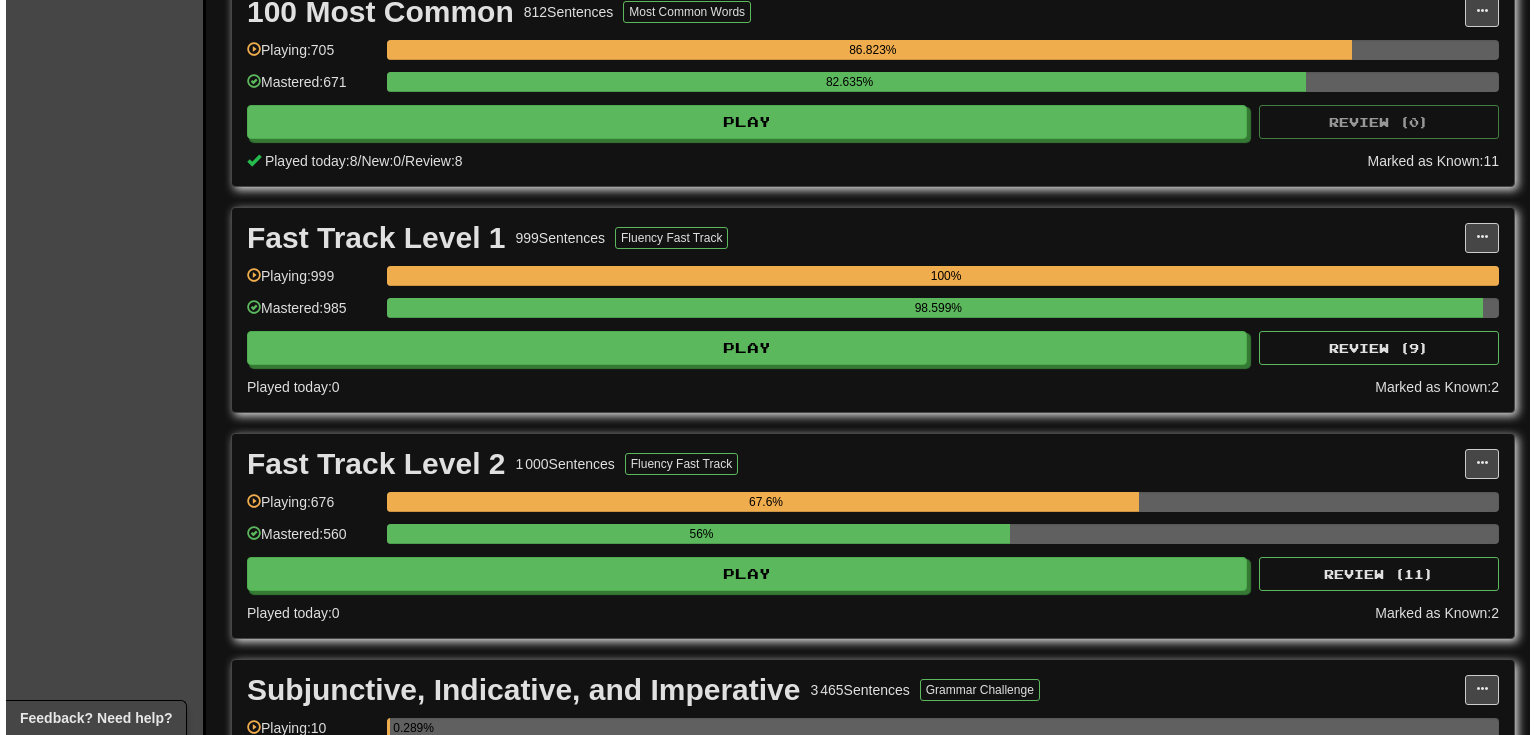 scroll, scrollTop: 426, scrollLeft: 0, axis: vertical 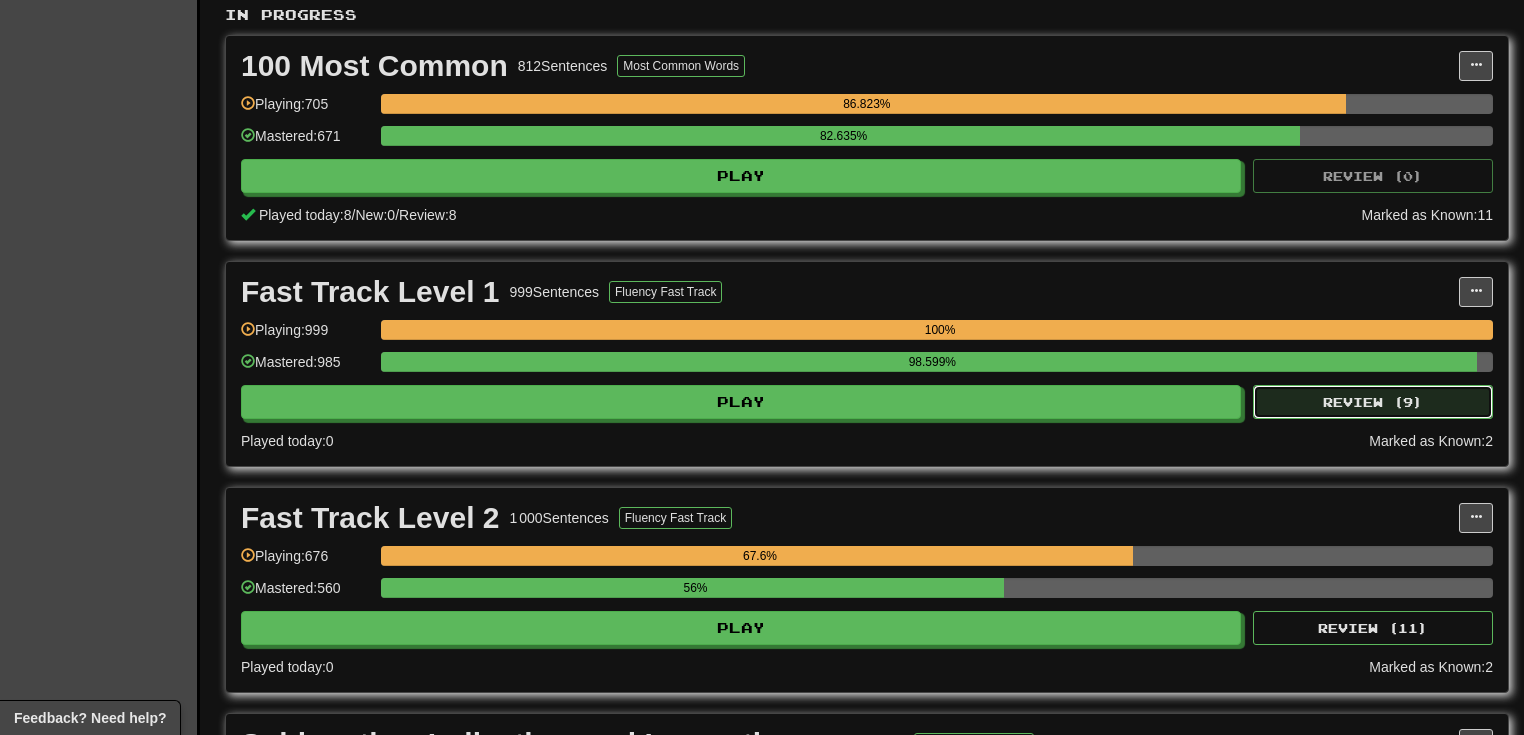 click on "Review ( 9 )" at bounding box center (1373, 402) 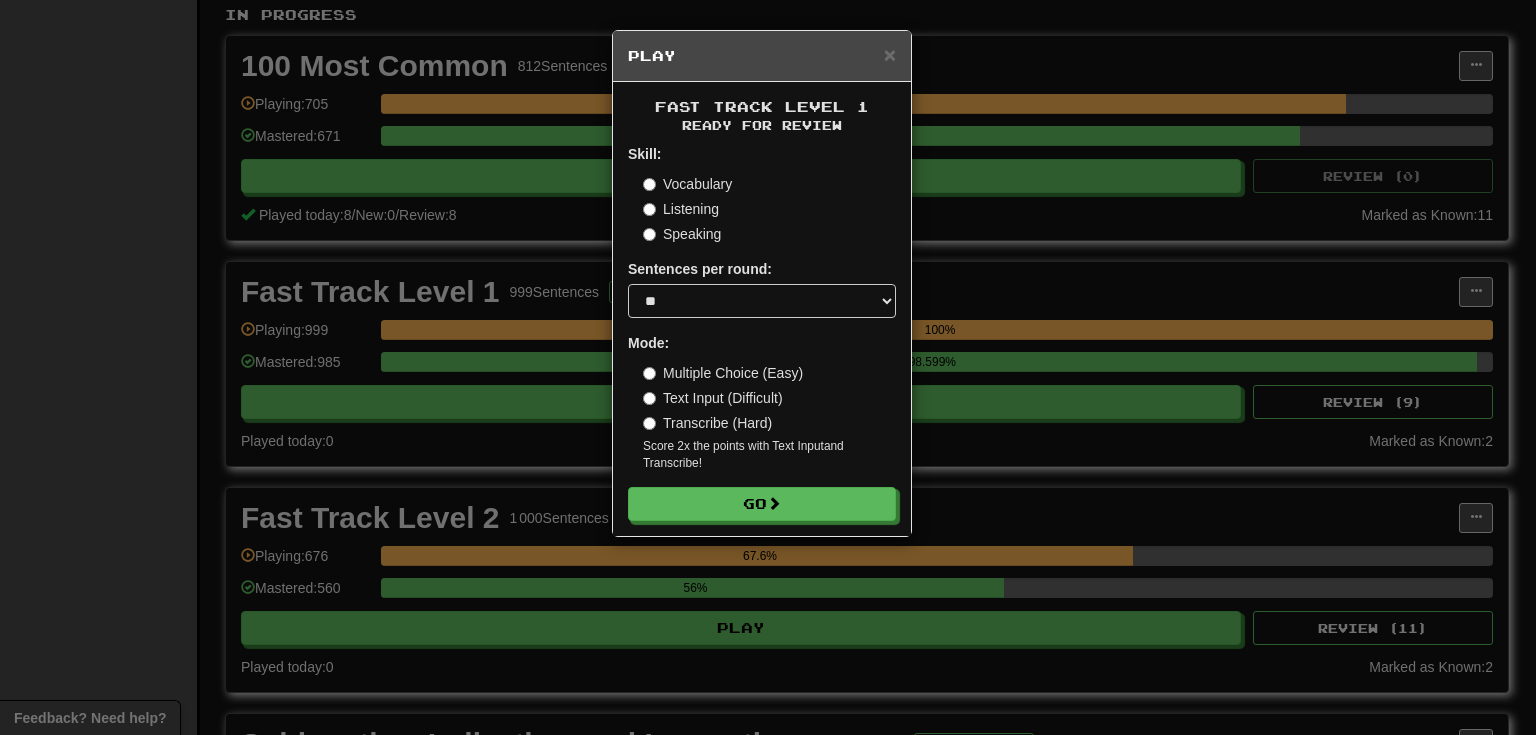 click on "Speaking" at bounding box center [682, 234] 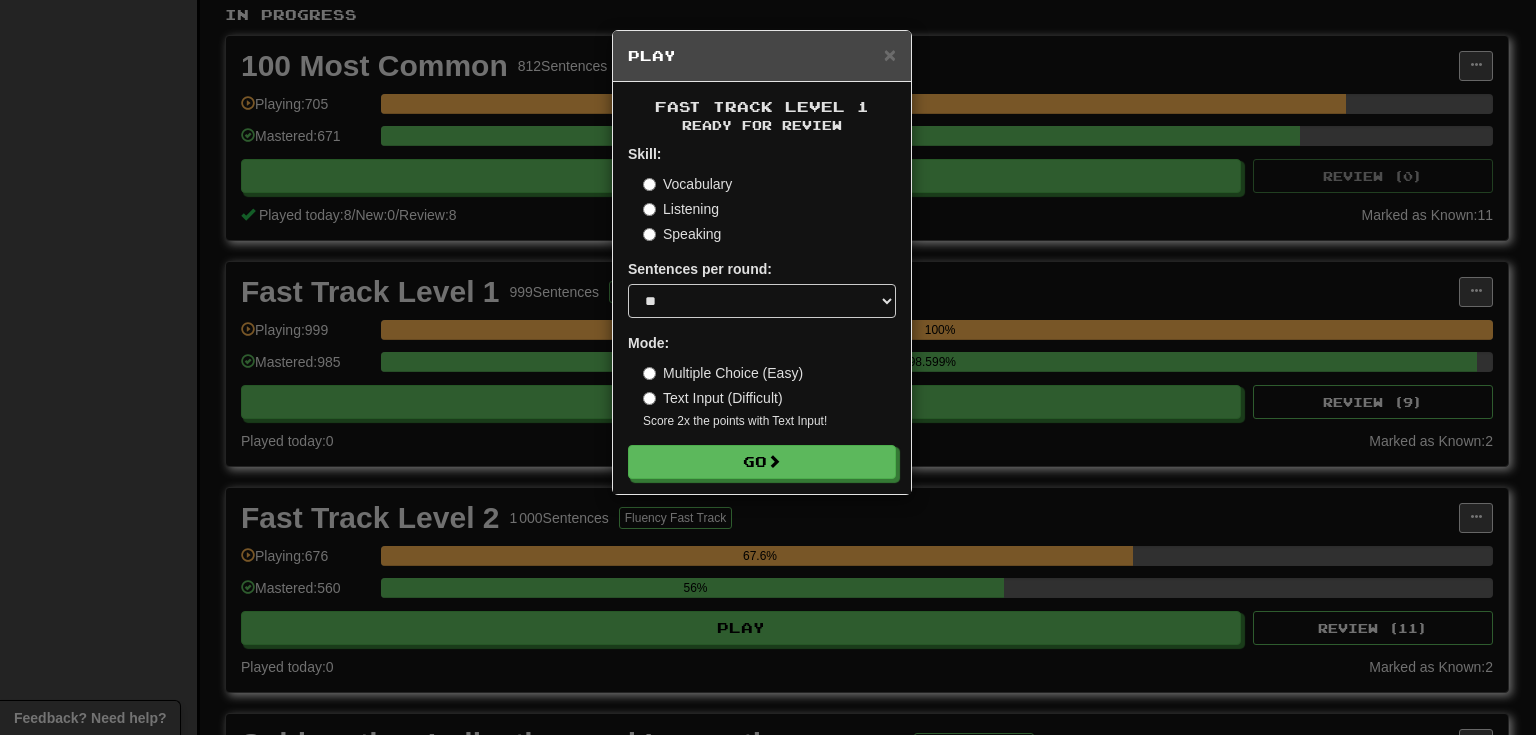 click on "Listening" at bounding box center (681, 209) 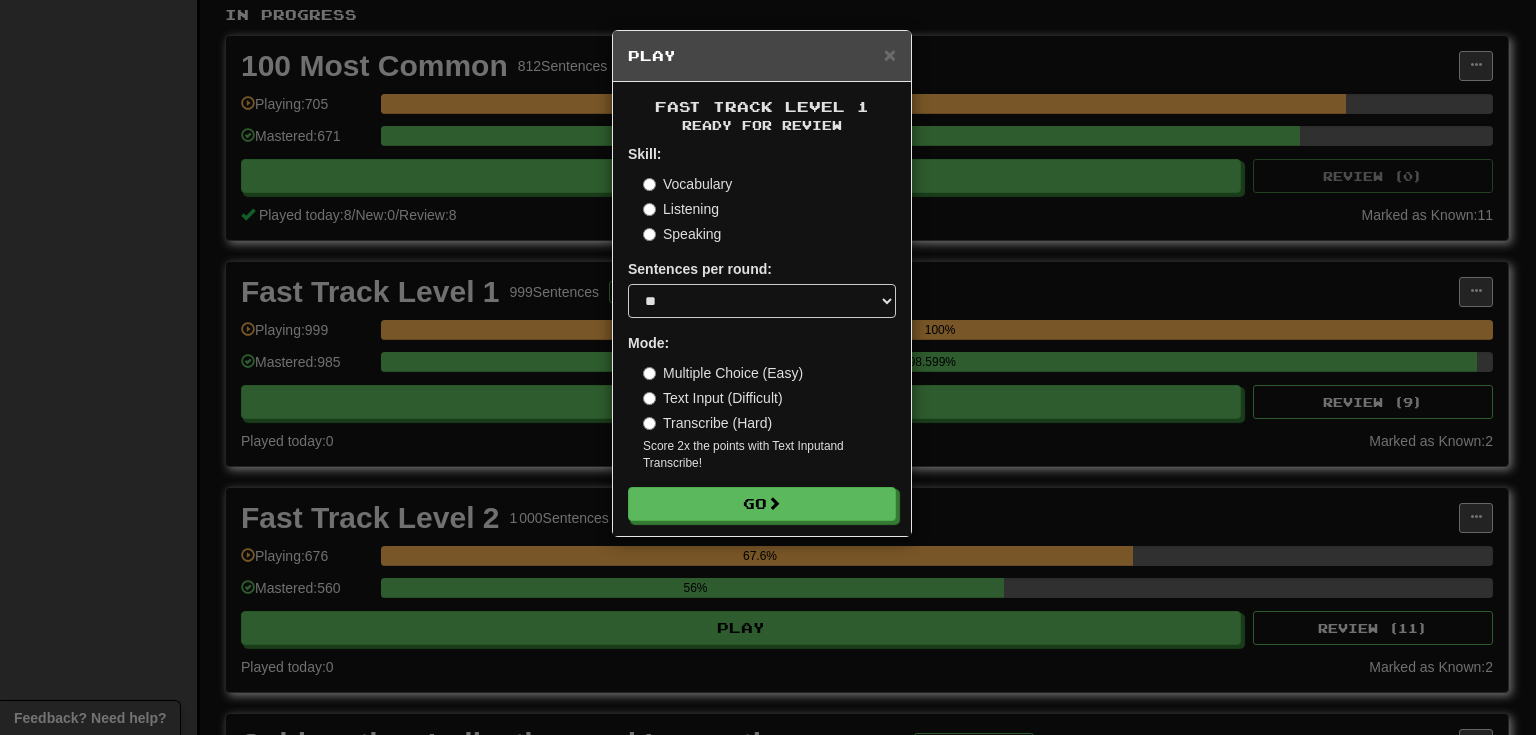 click on "Transcribe (Hard)" at bounding box center [707, 423] 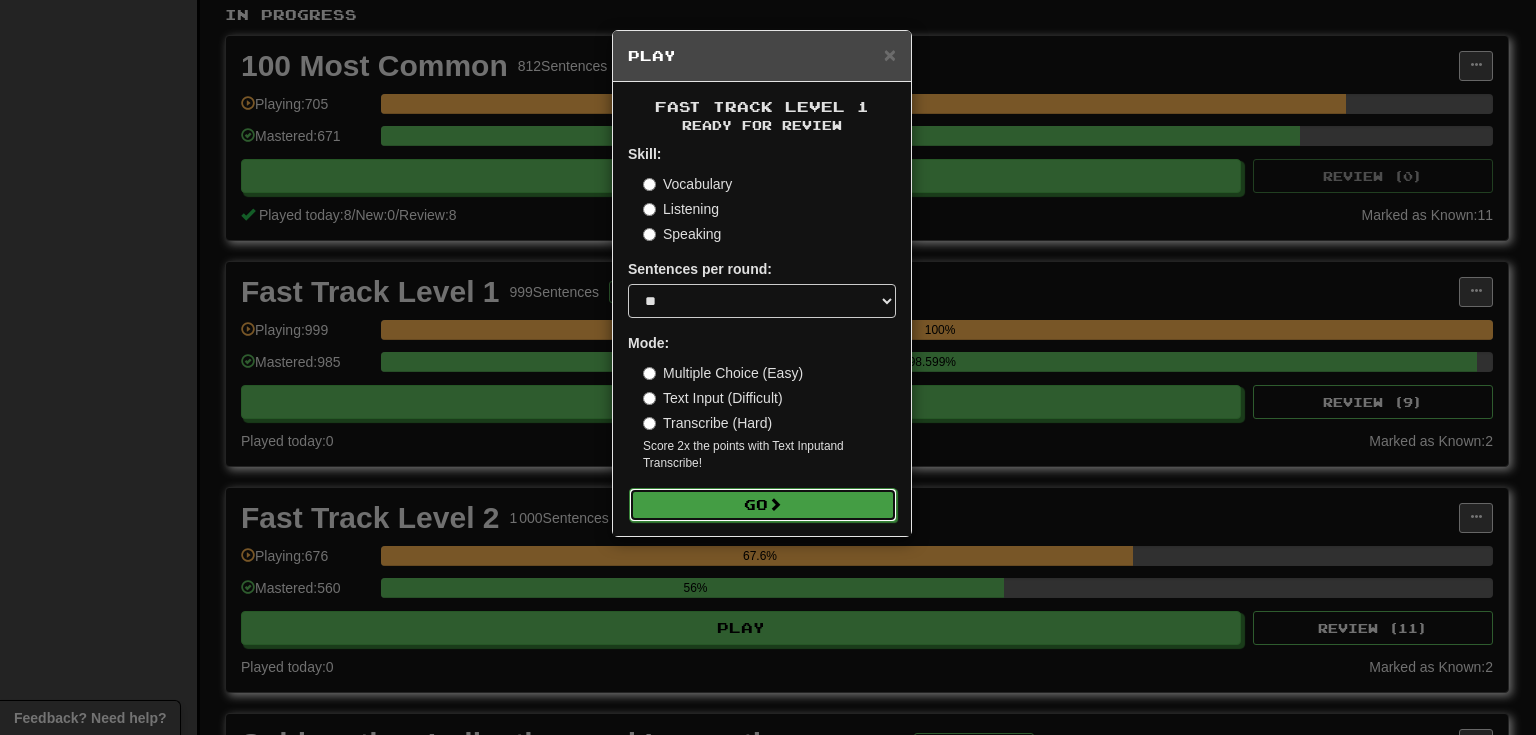 click on "Go" at bounding box center [763, 505] 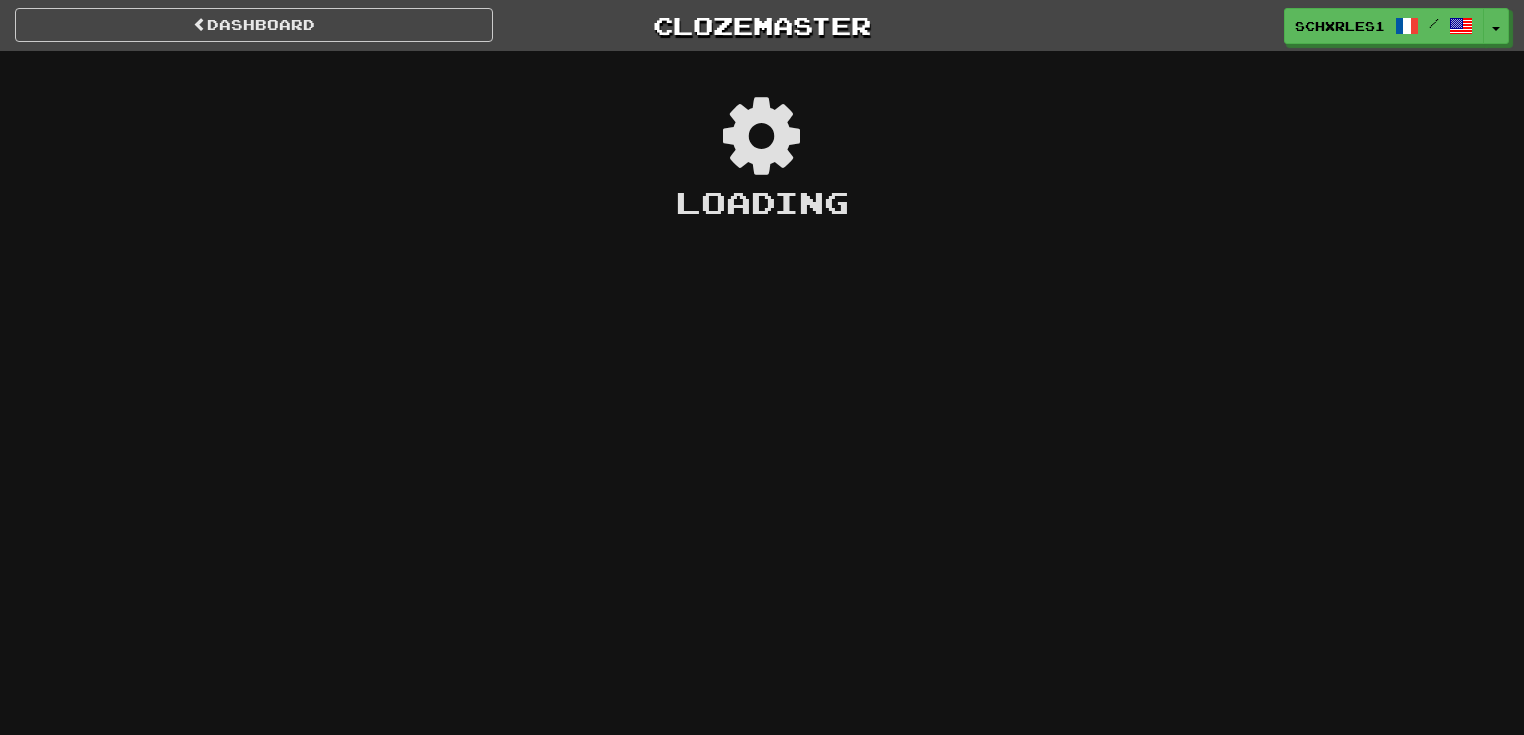 scroll, scrollTop: 0, scrollLeft: 0, axis: both 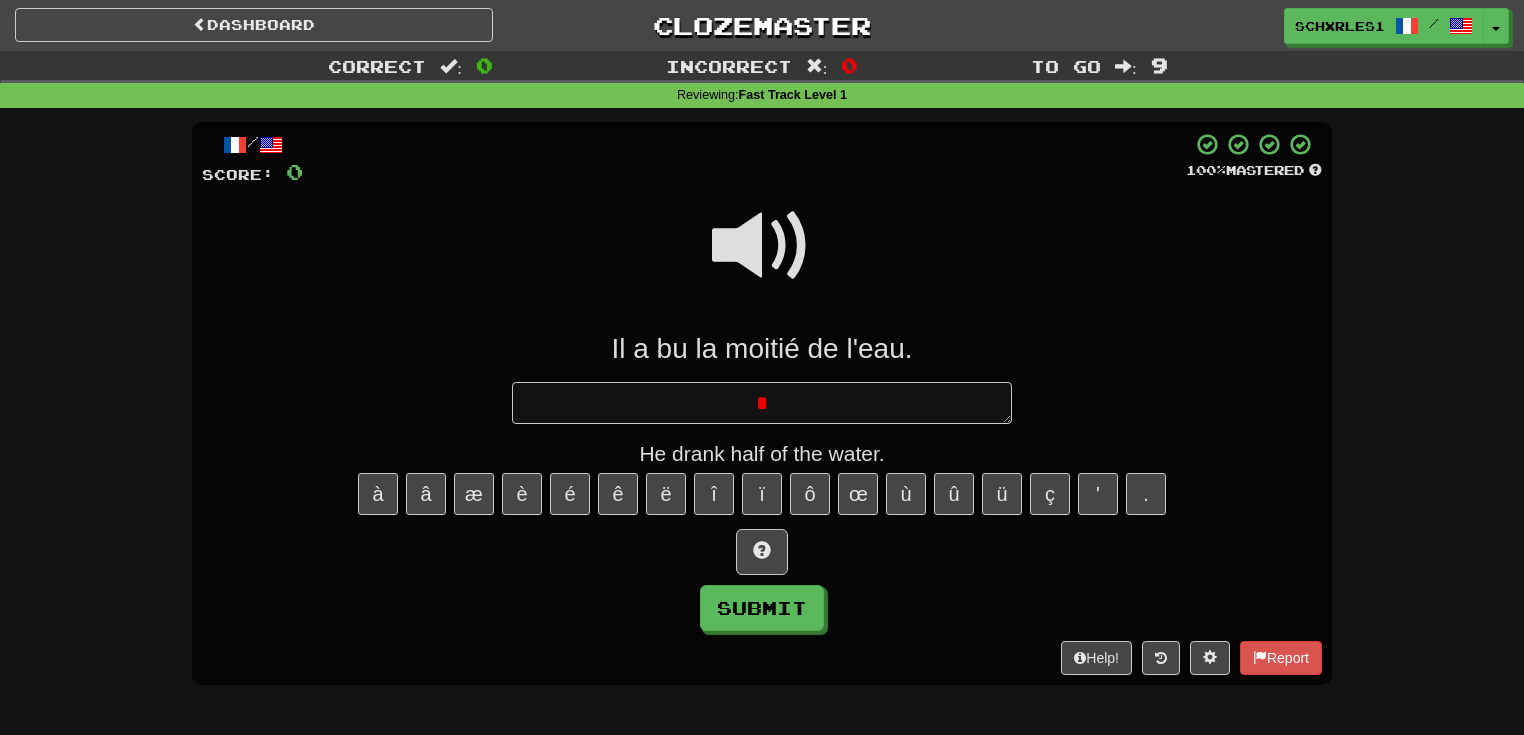type on "*" 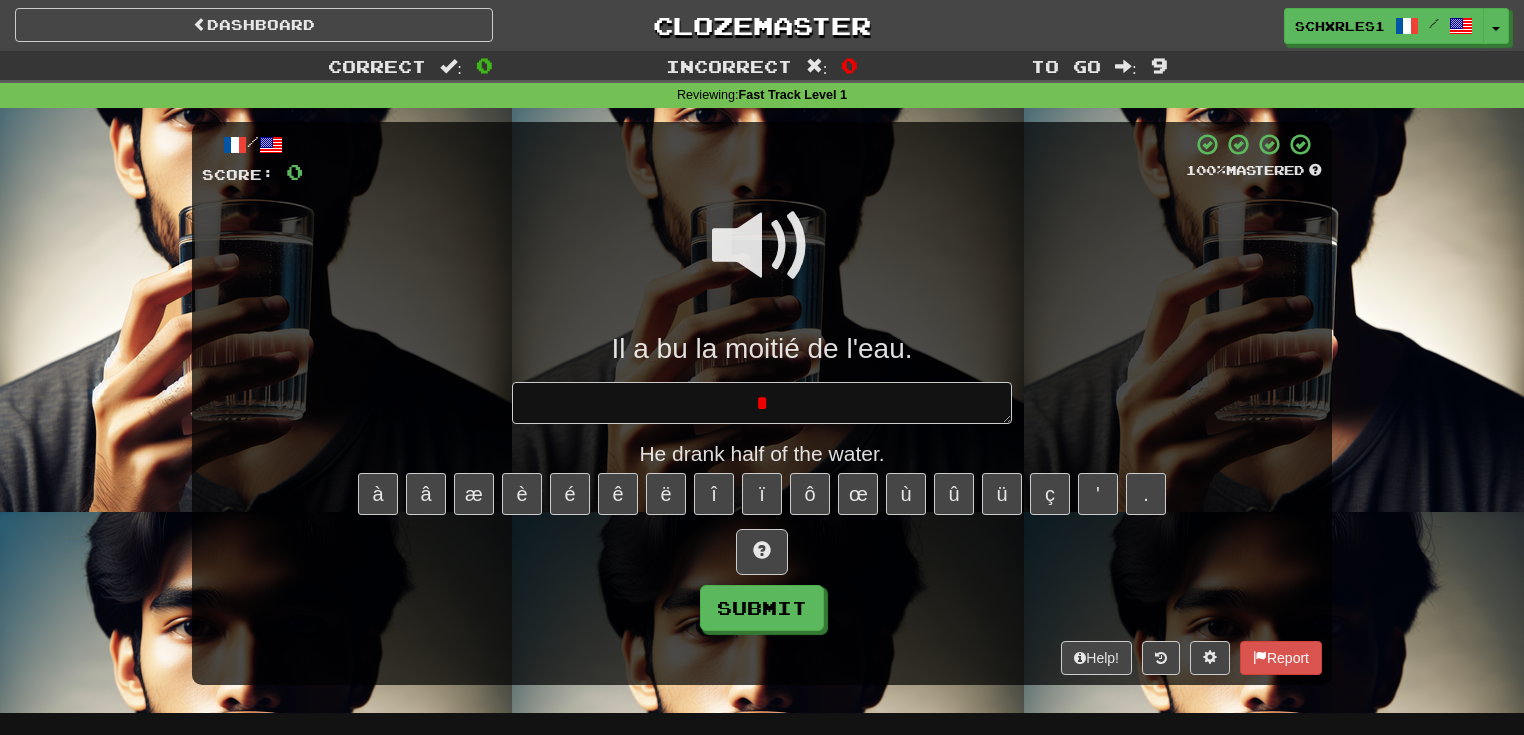 type on "*" 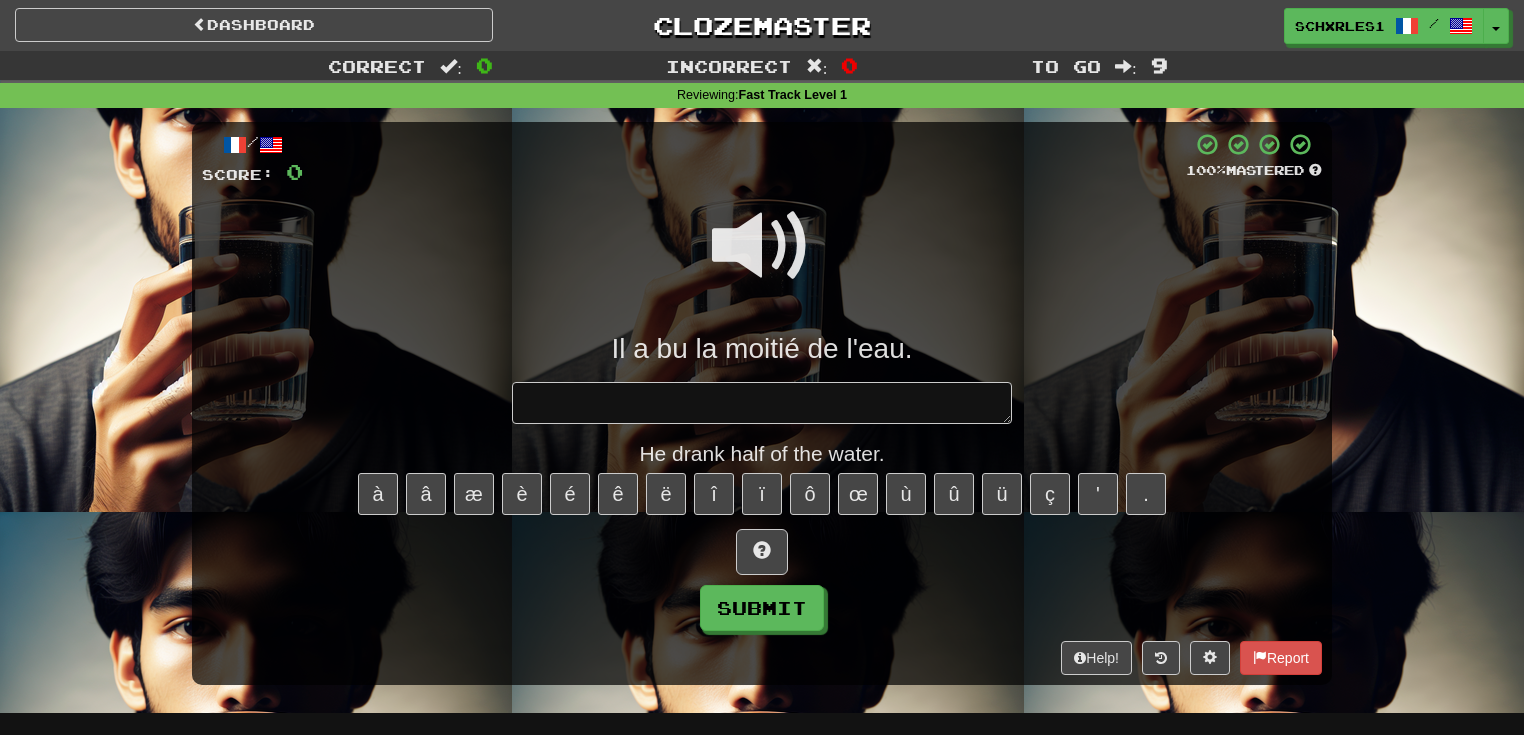 type on "*" 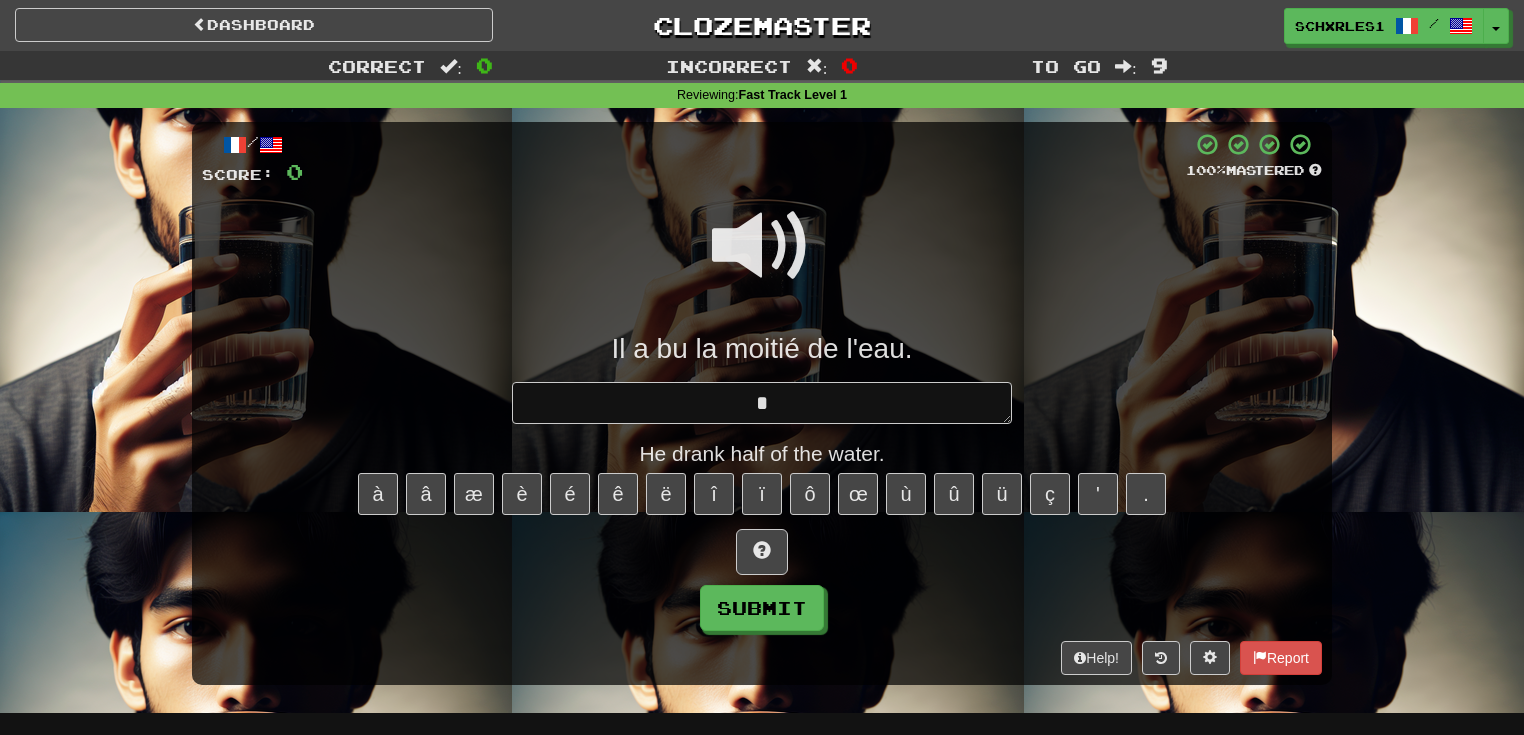 type on "*" 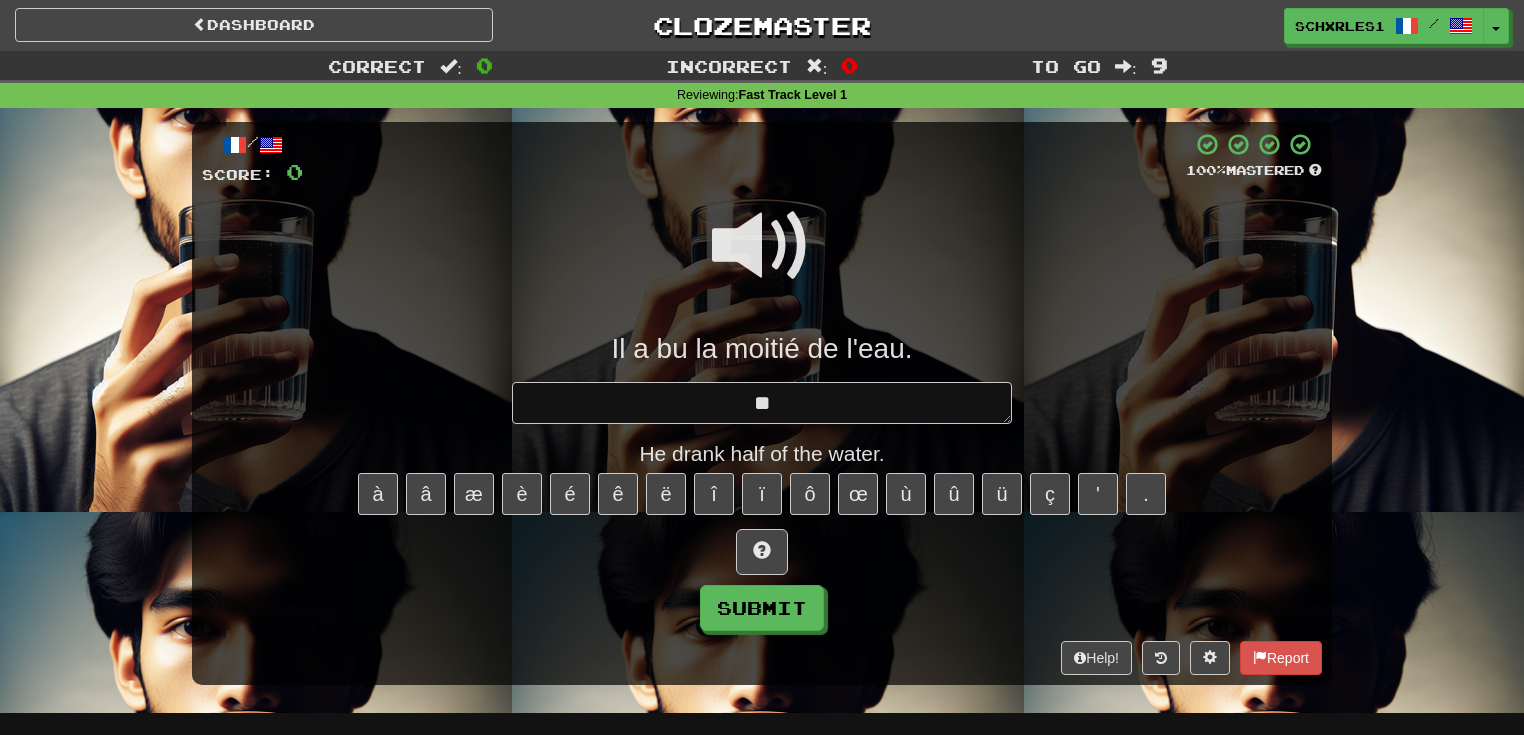 type on "*" 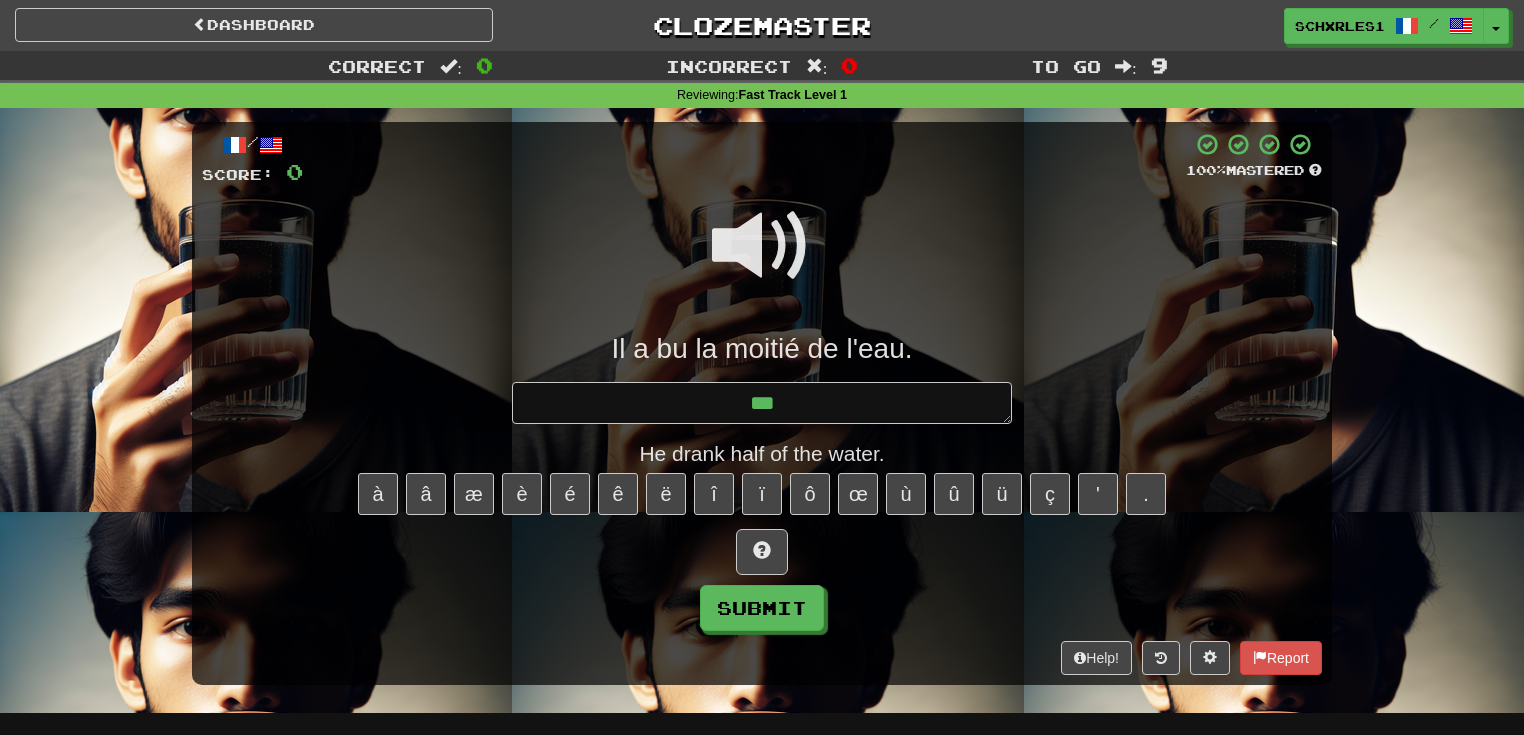 type on "*" 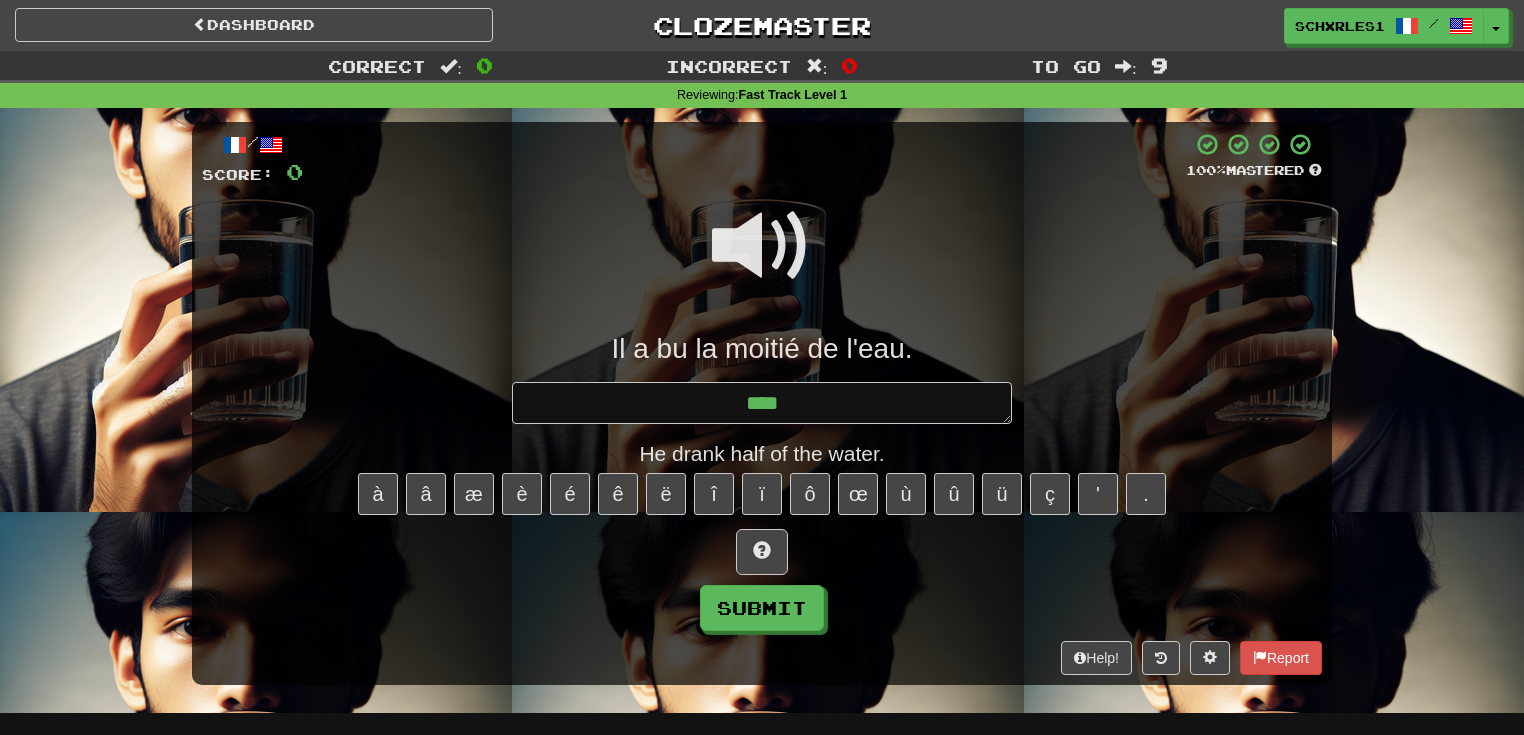 type on "*" 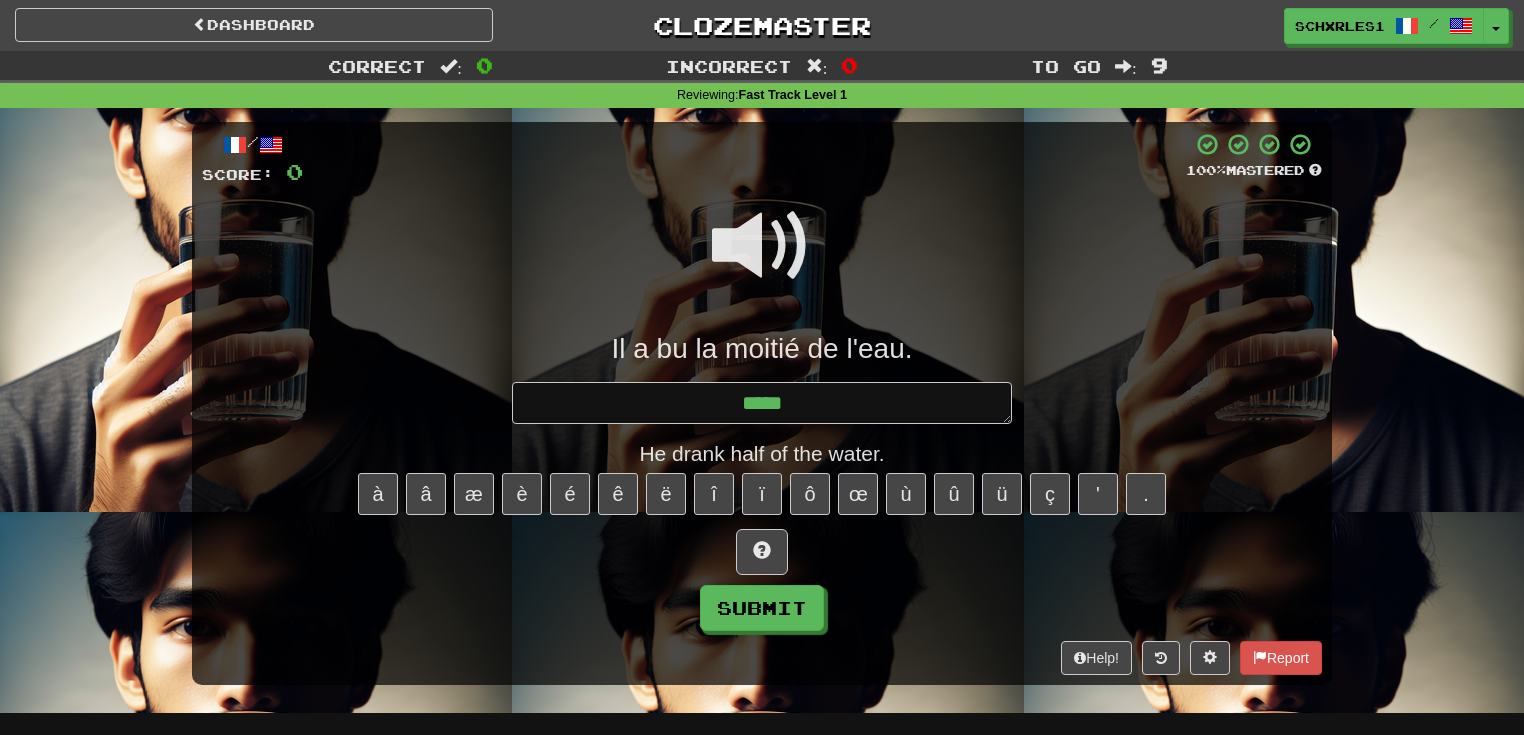 type on "*" 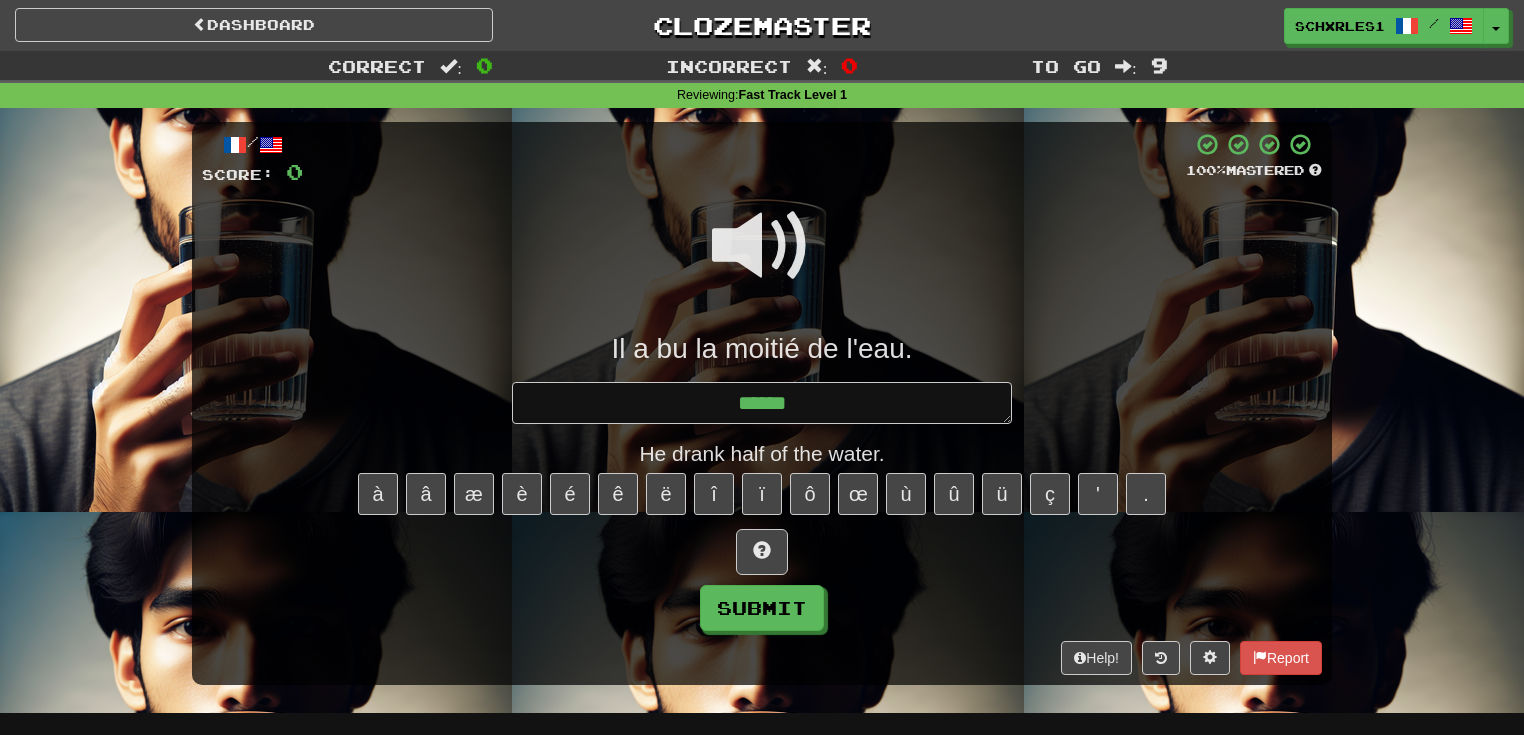 type on "*" 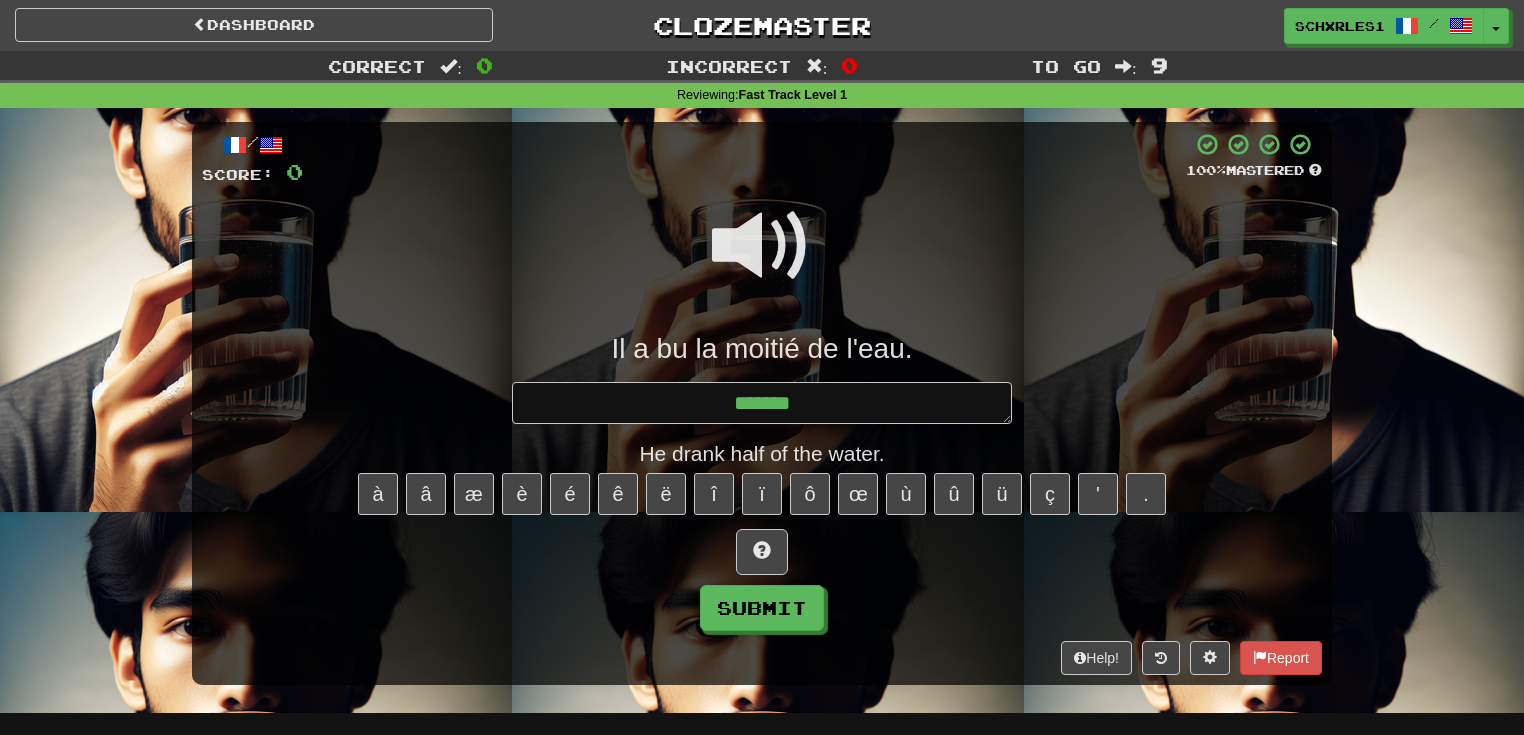 type on "*" 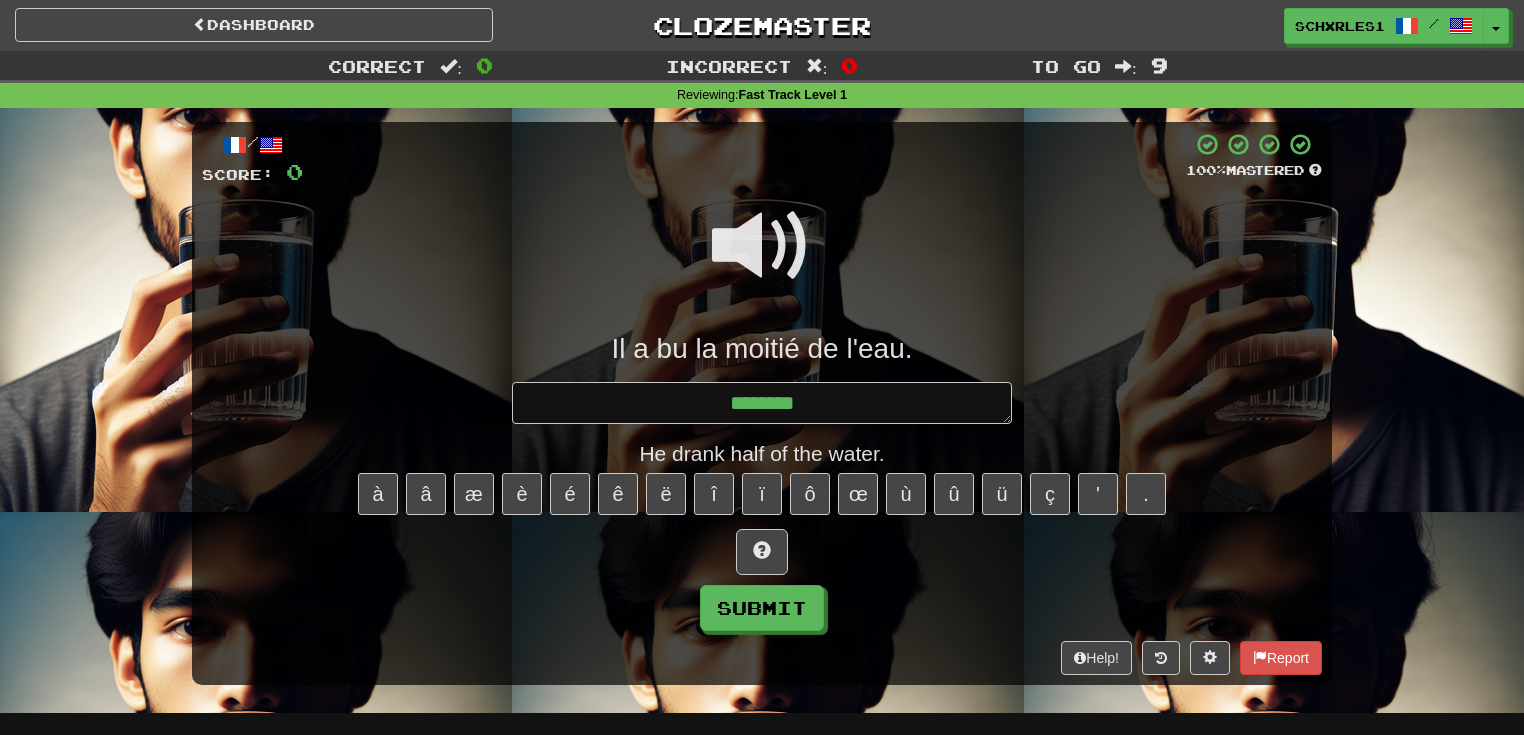 type on "*" 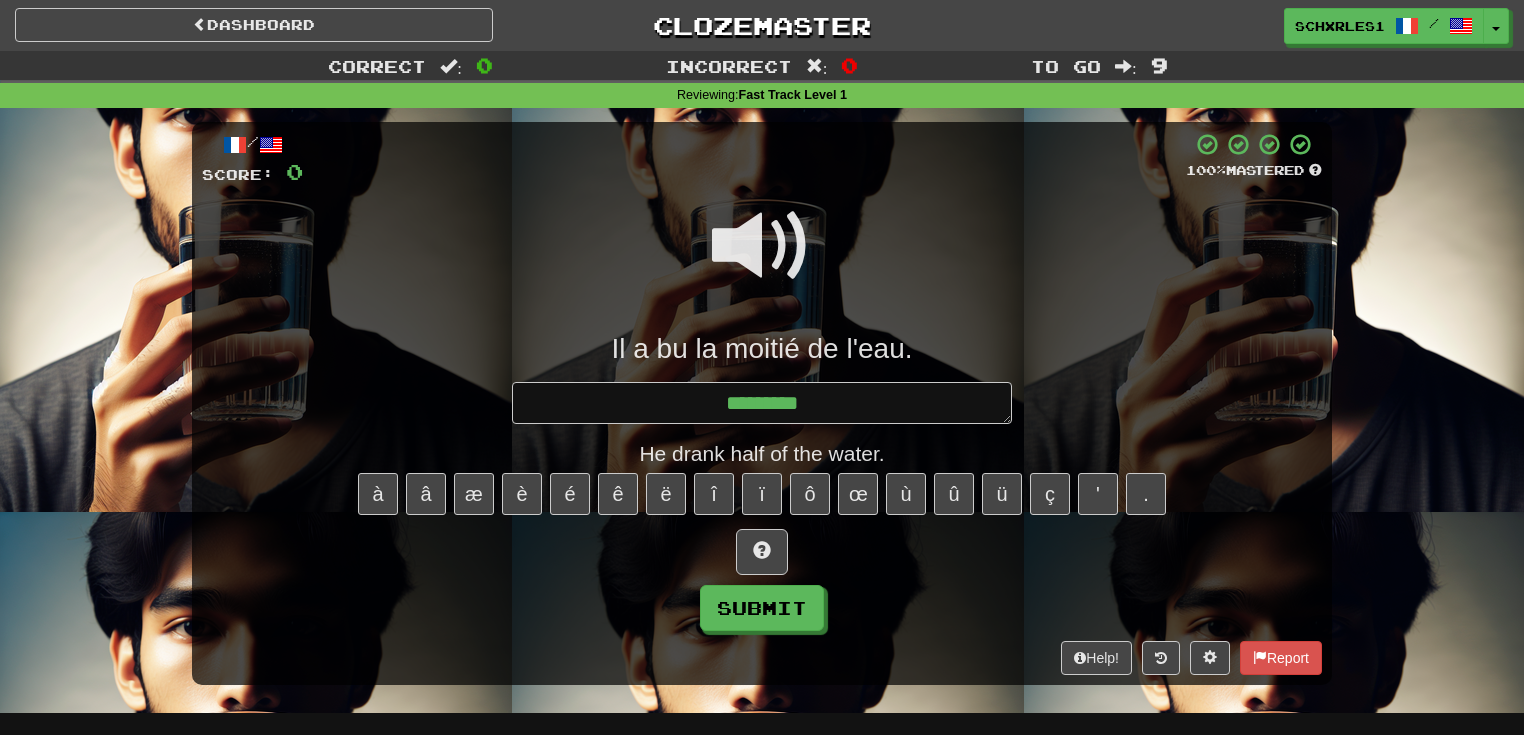 type on "*" 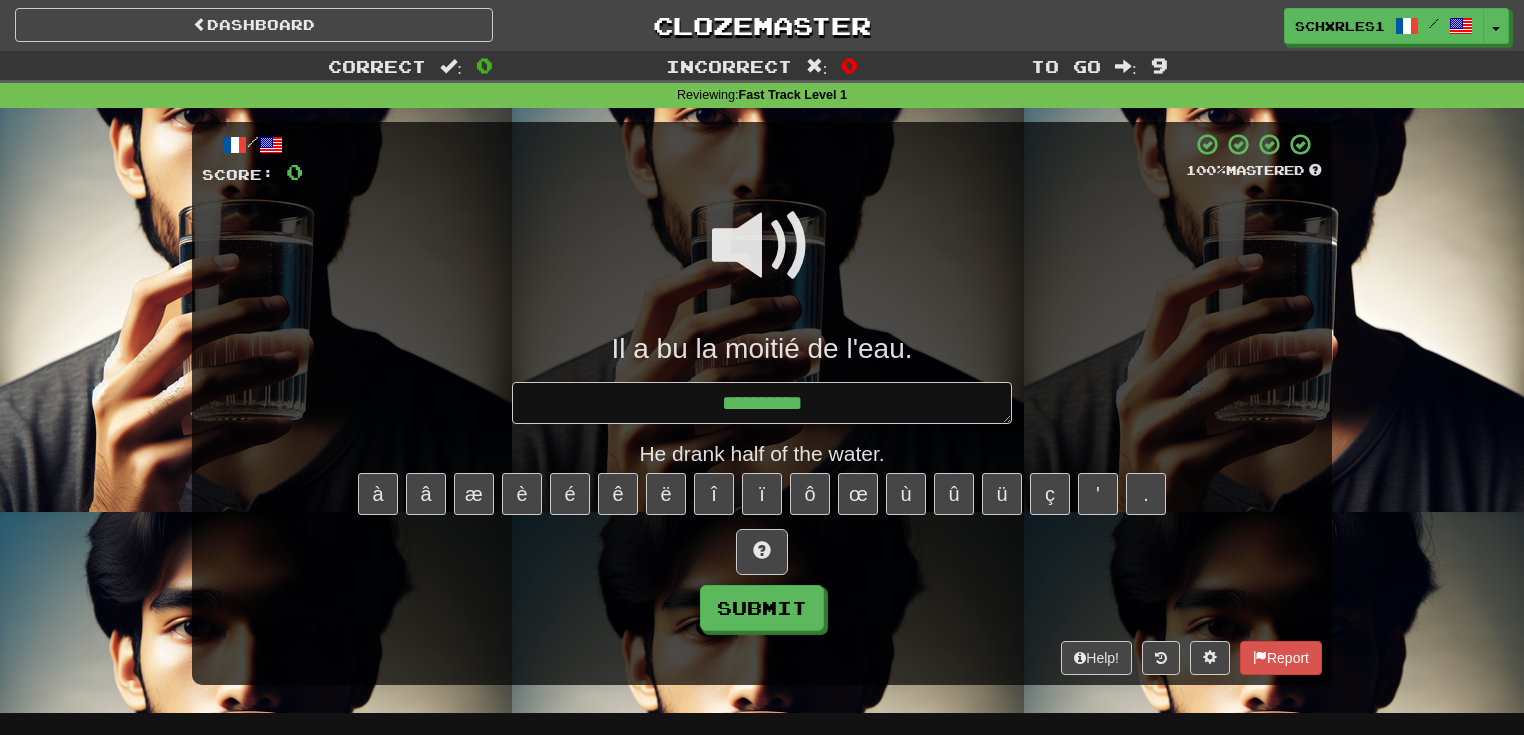type on "*" 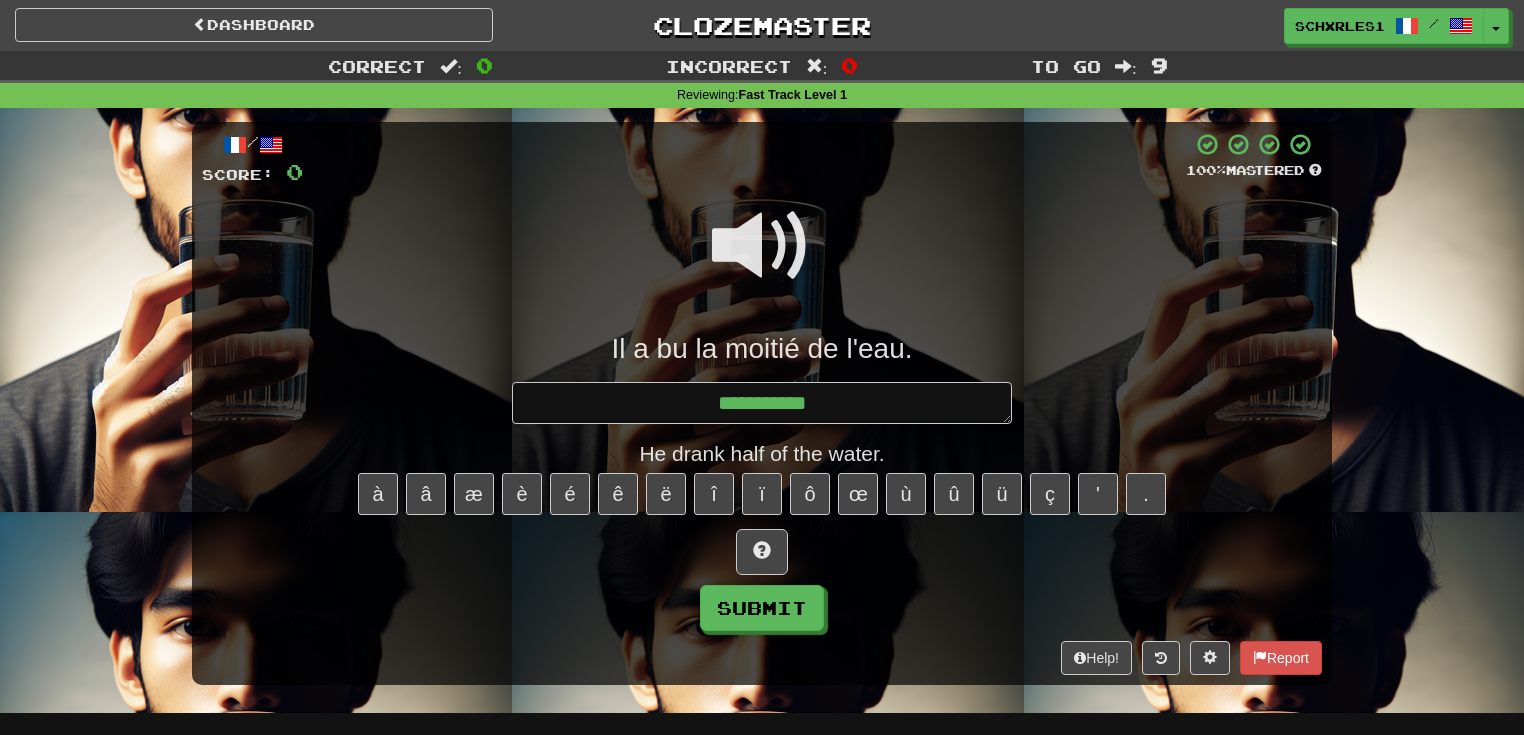 type on "*" 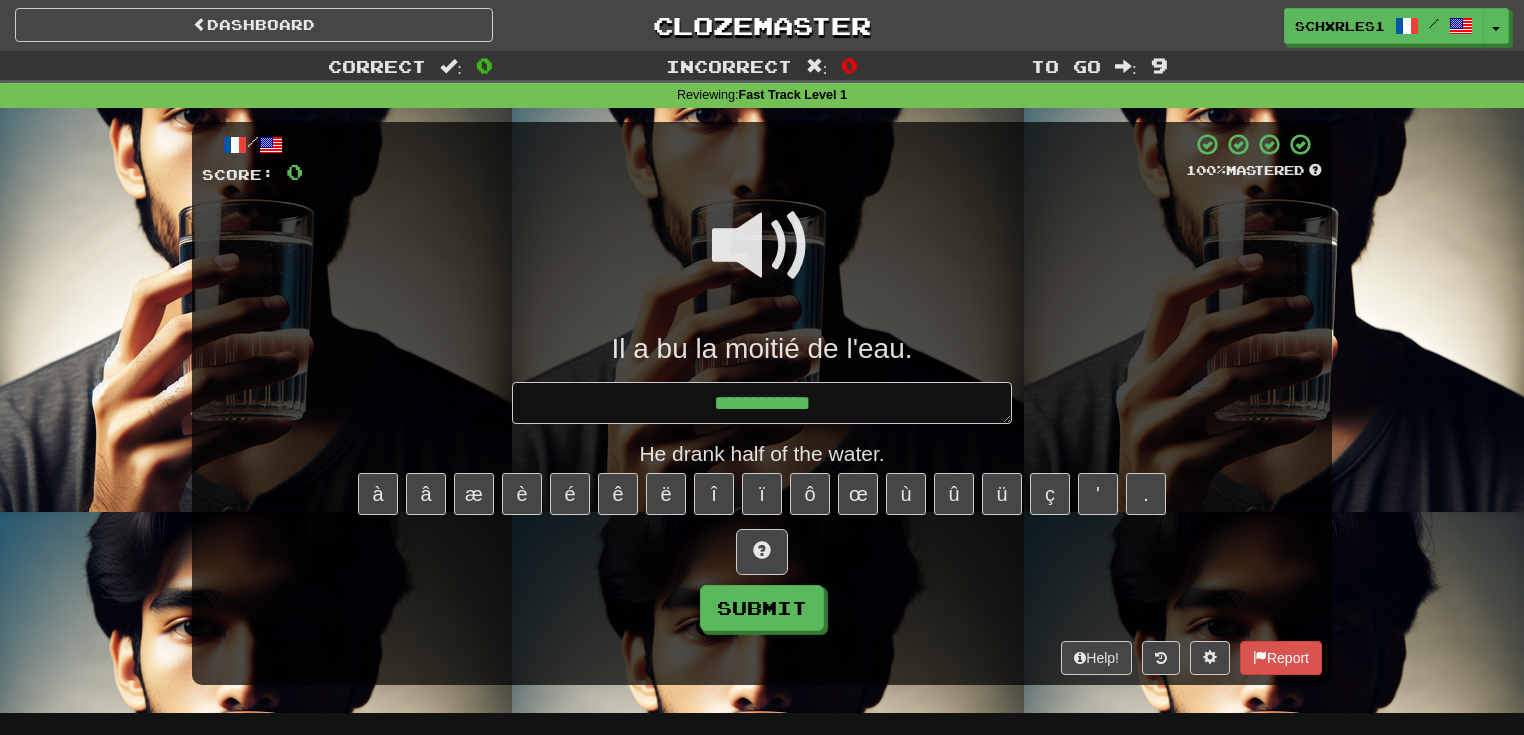 type on "*" 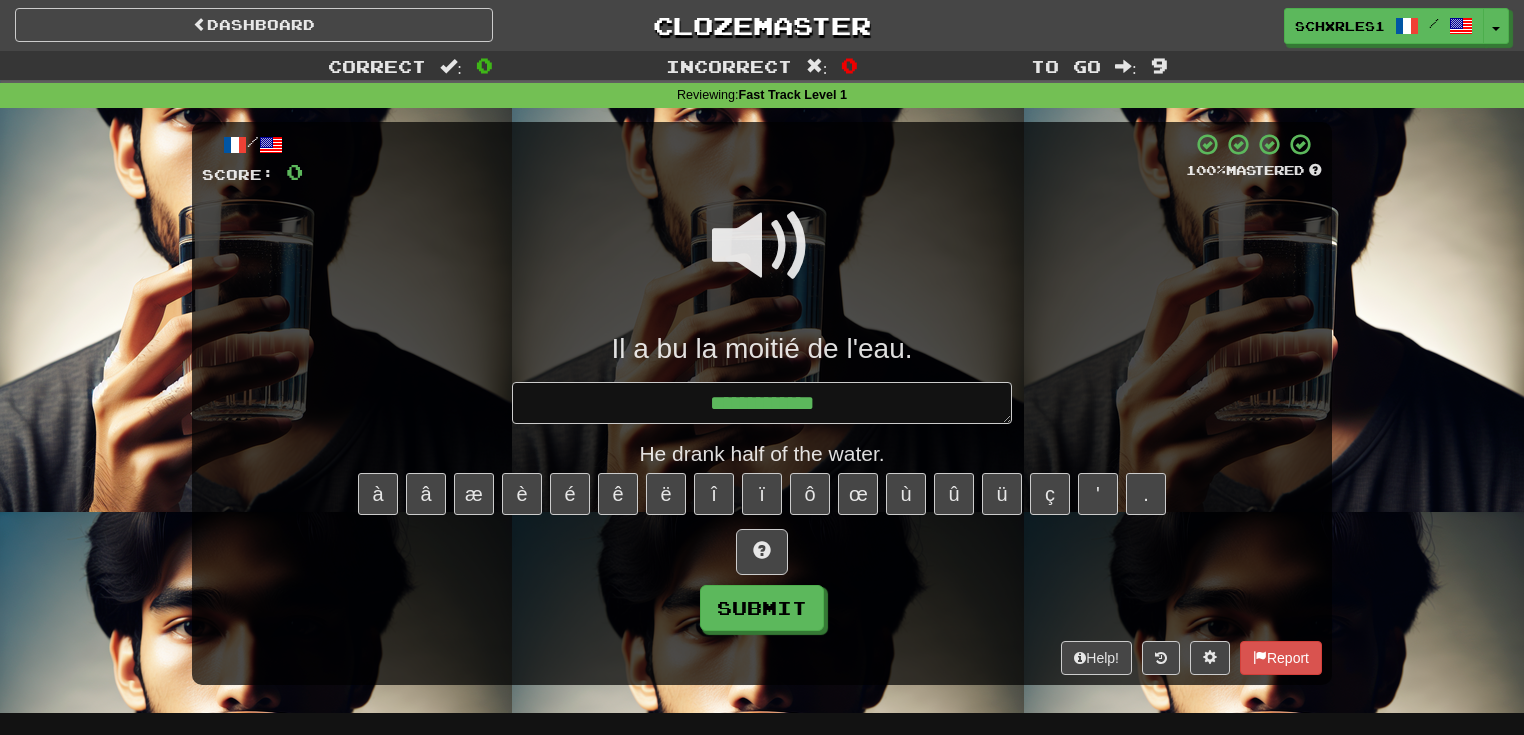 type on "*" 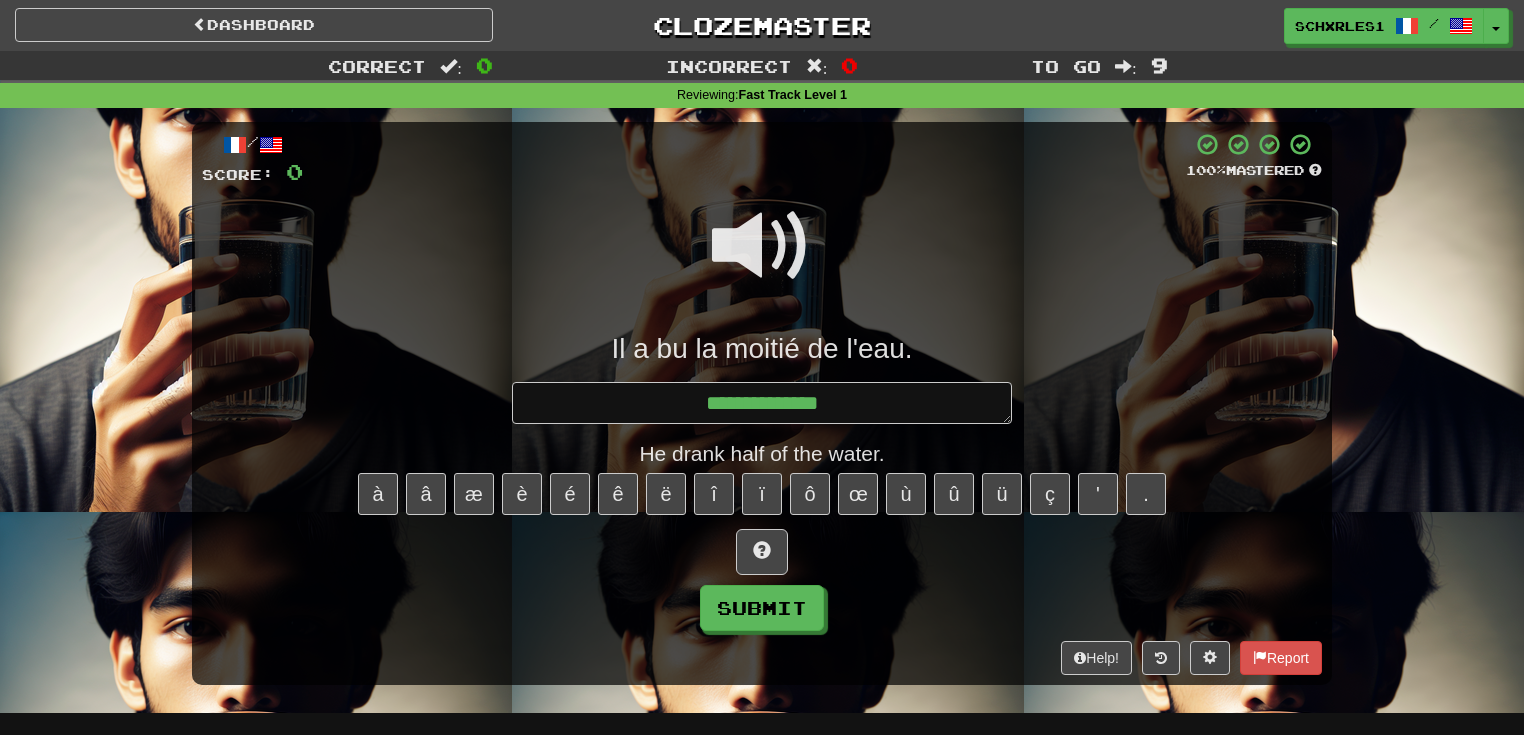 type on "*" 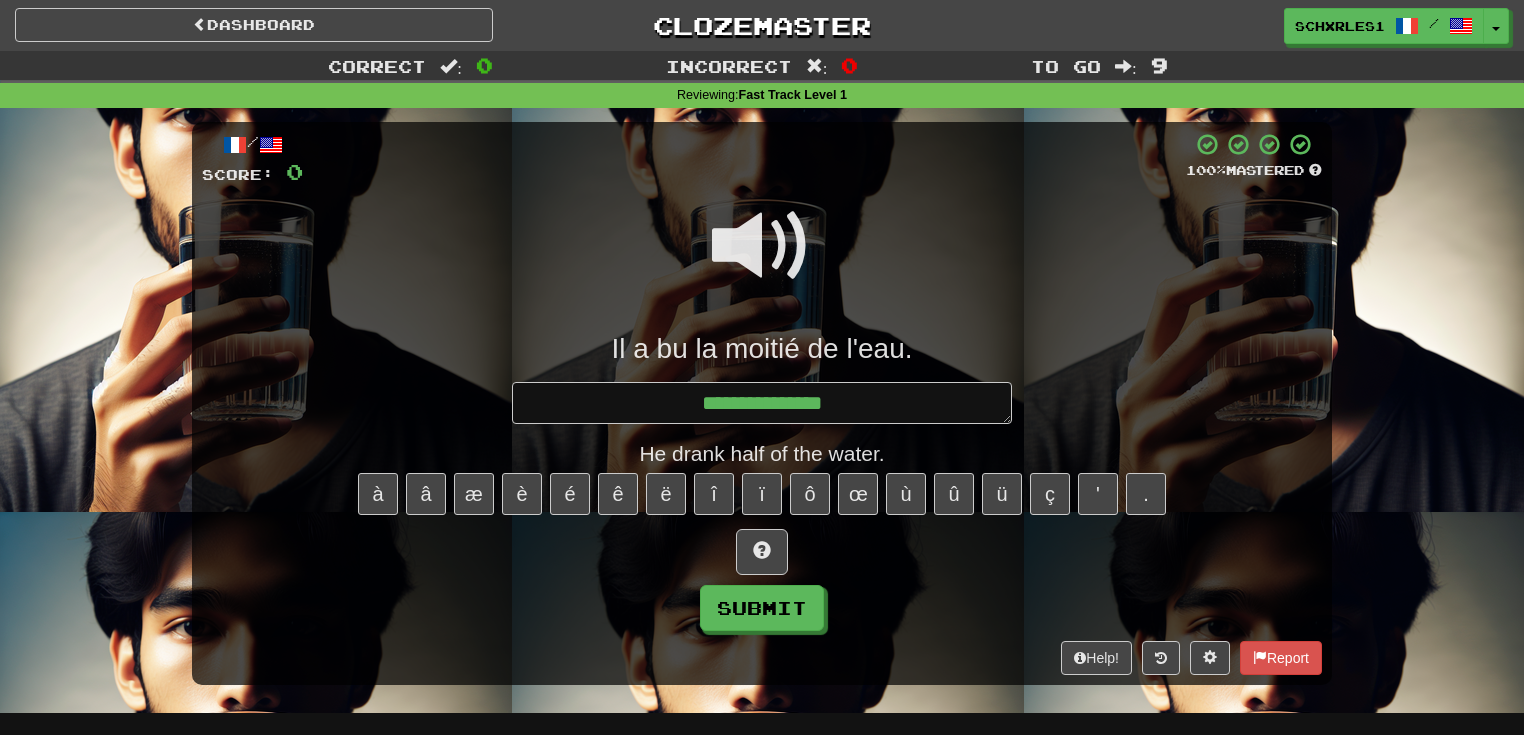 type on "*" 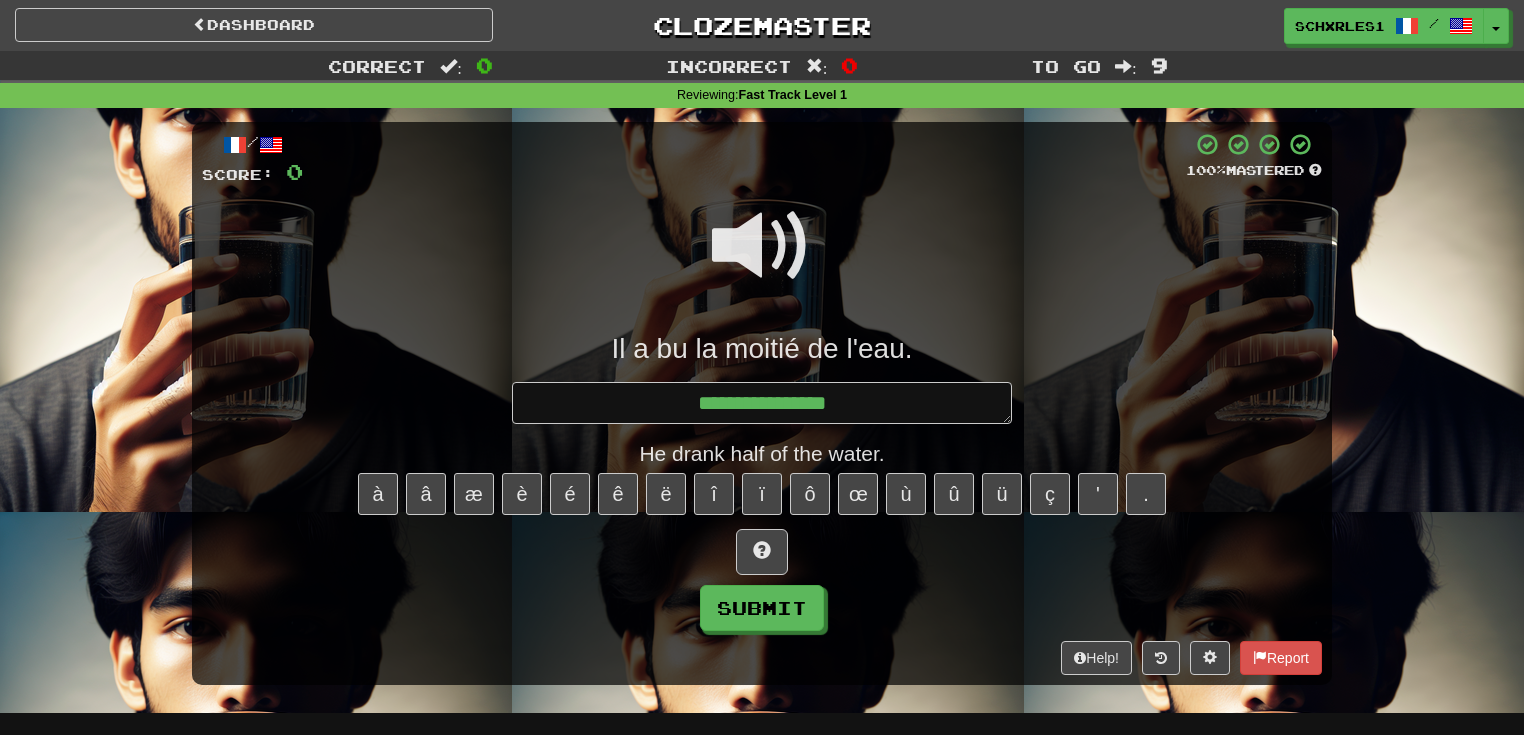 type on "*" 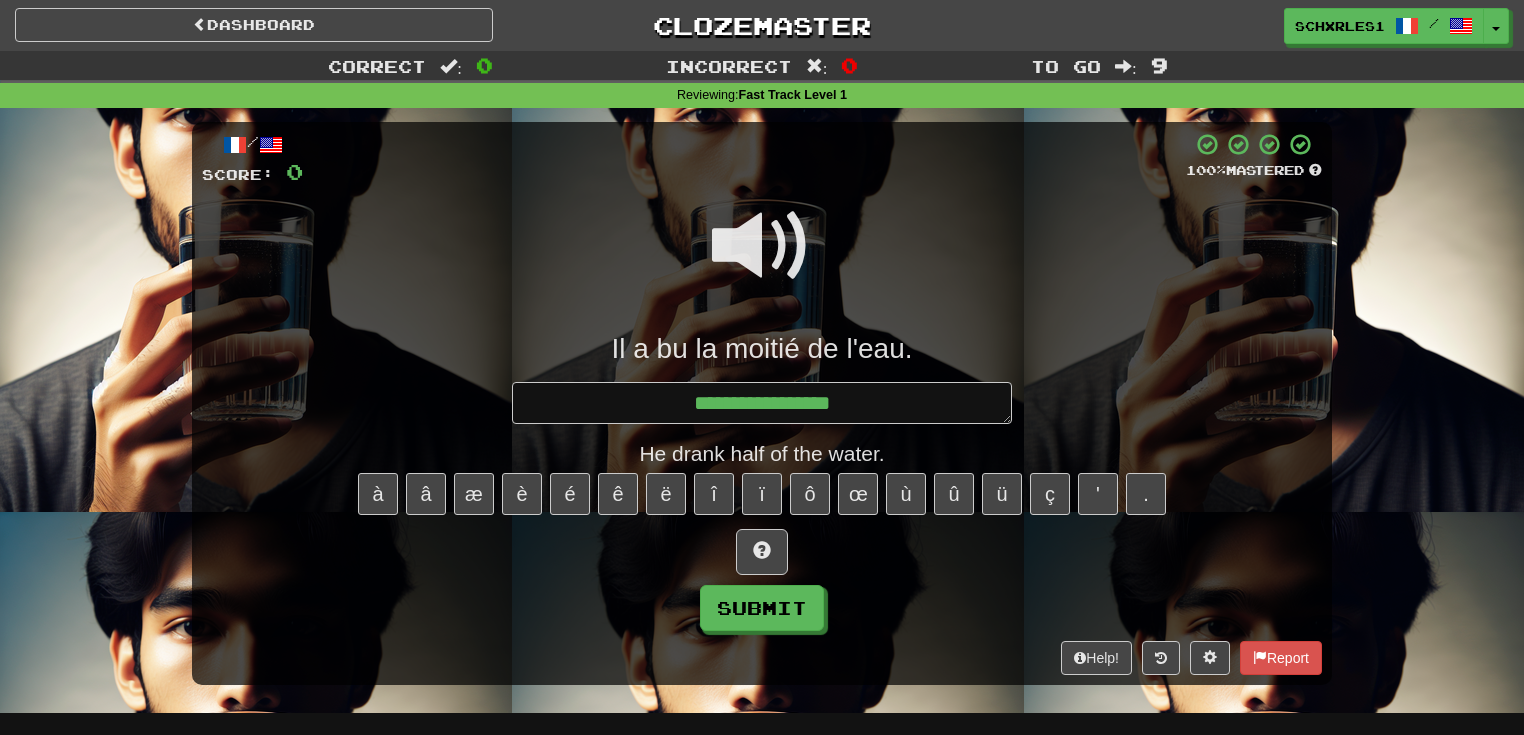 type on "*" 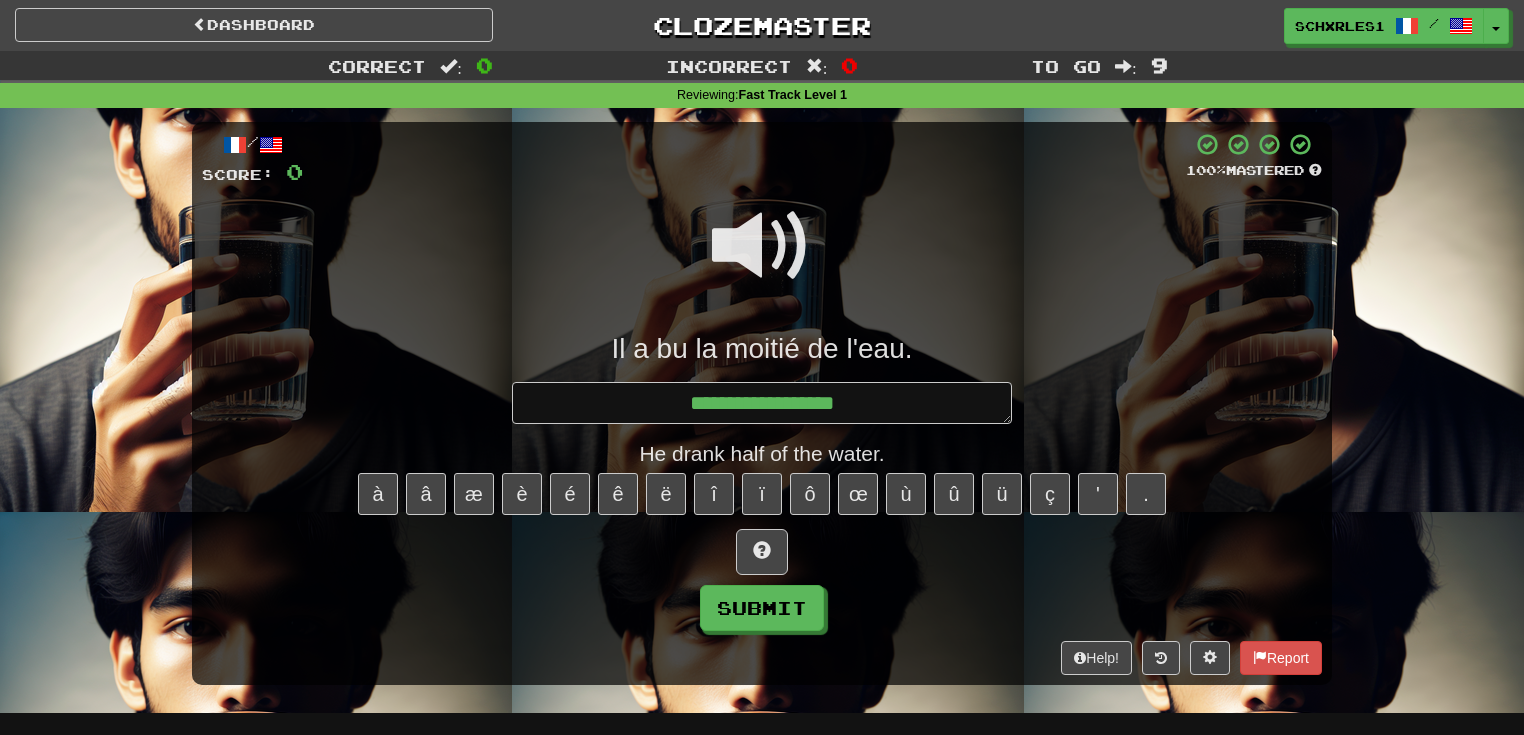 type on "*" 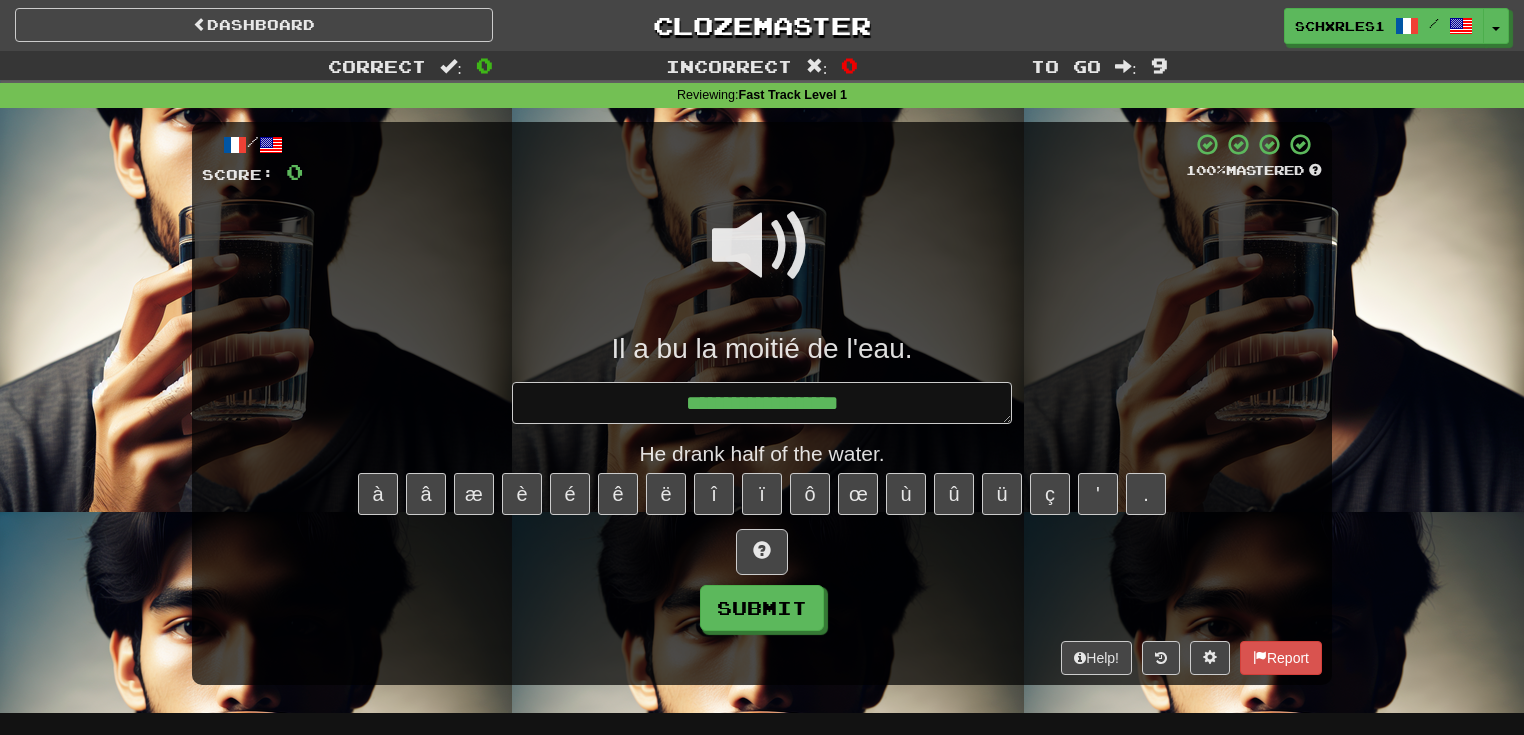 type on "*" 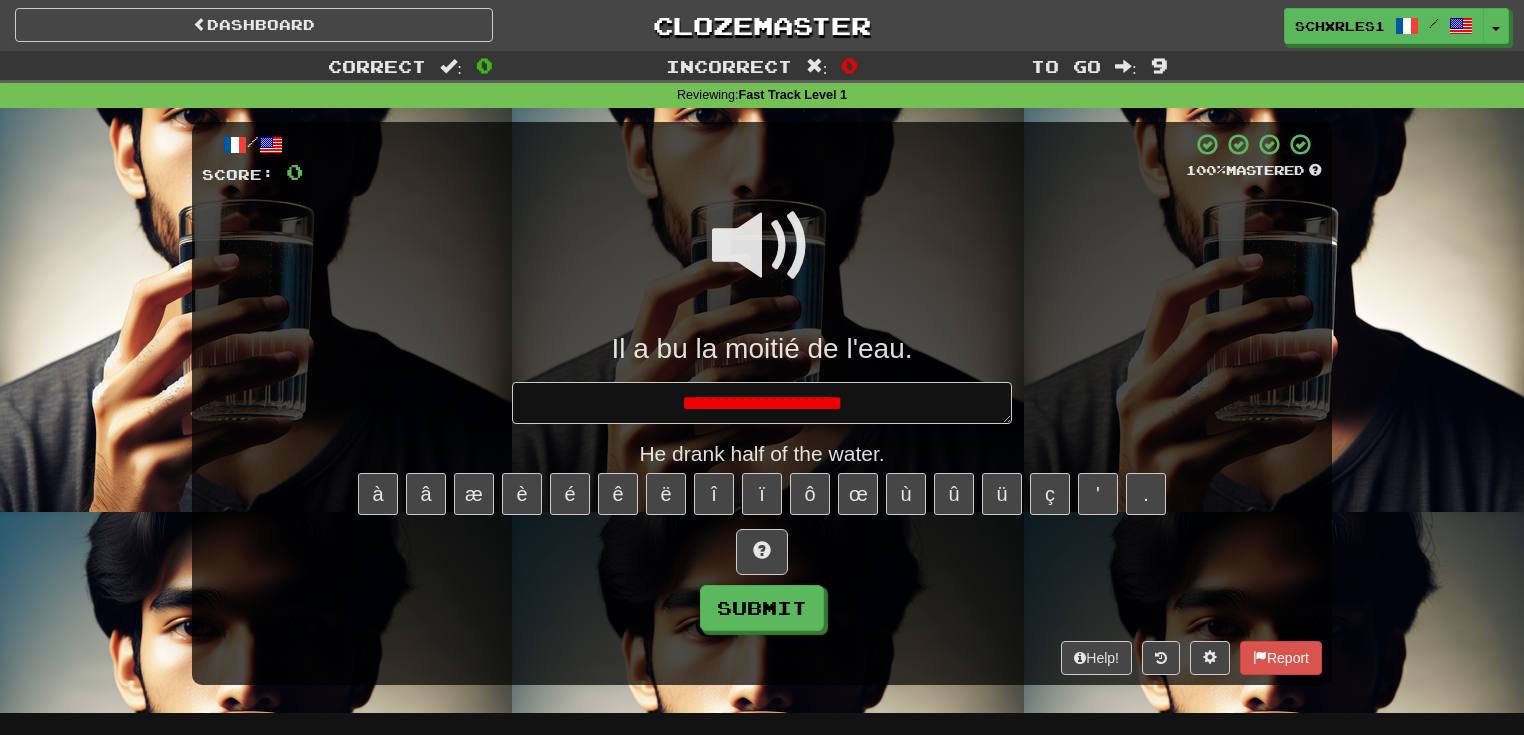 type on "*" 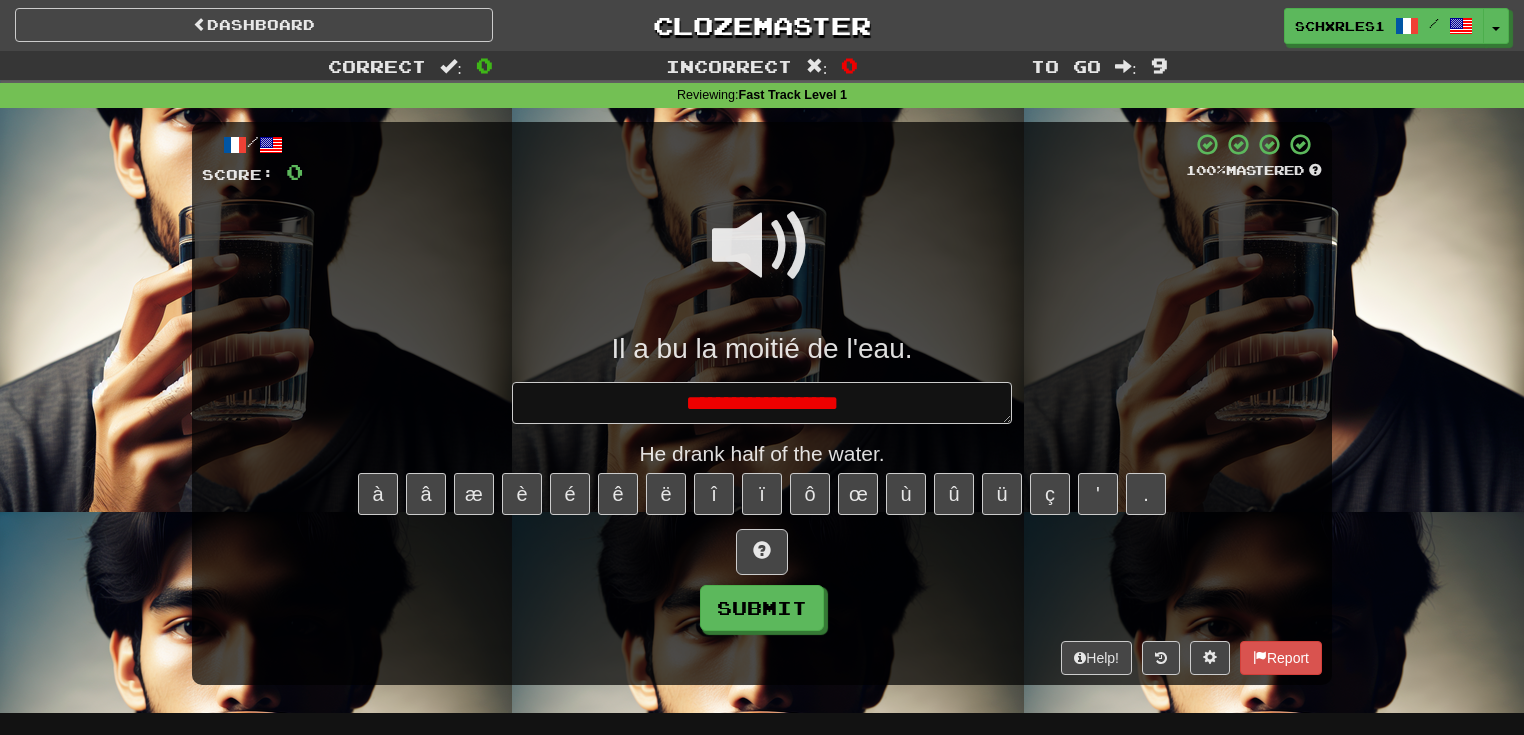 type on "*" 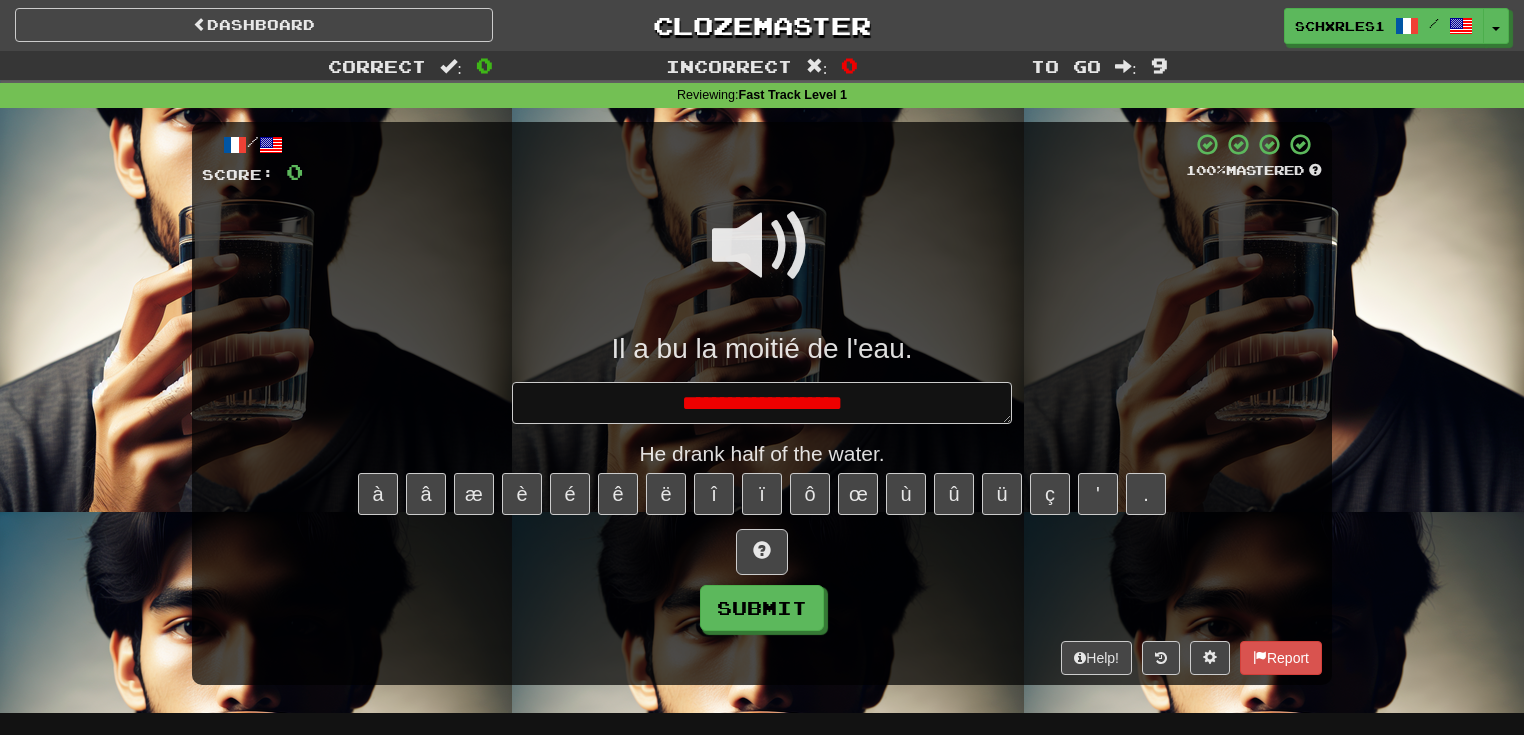 type on "*" 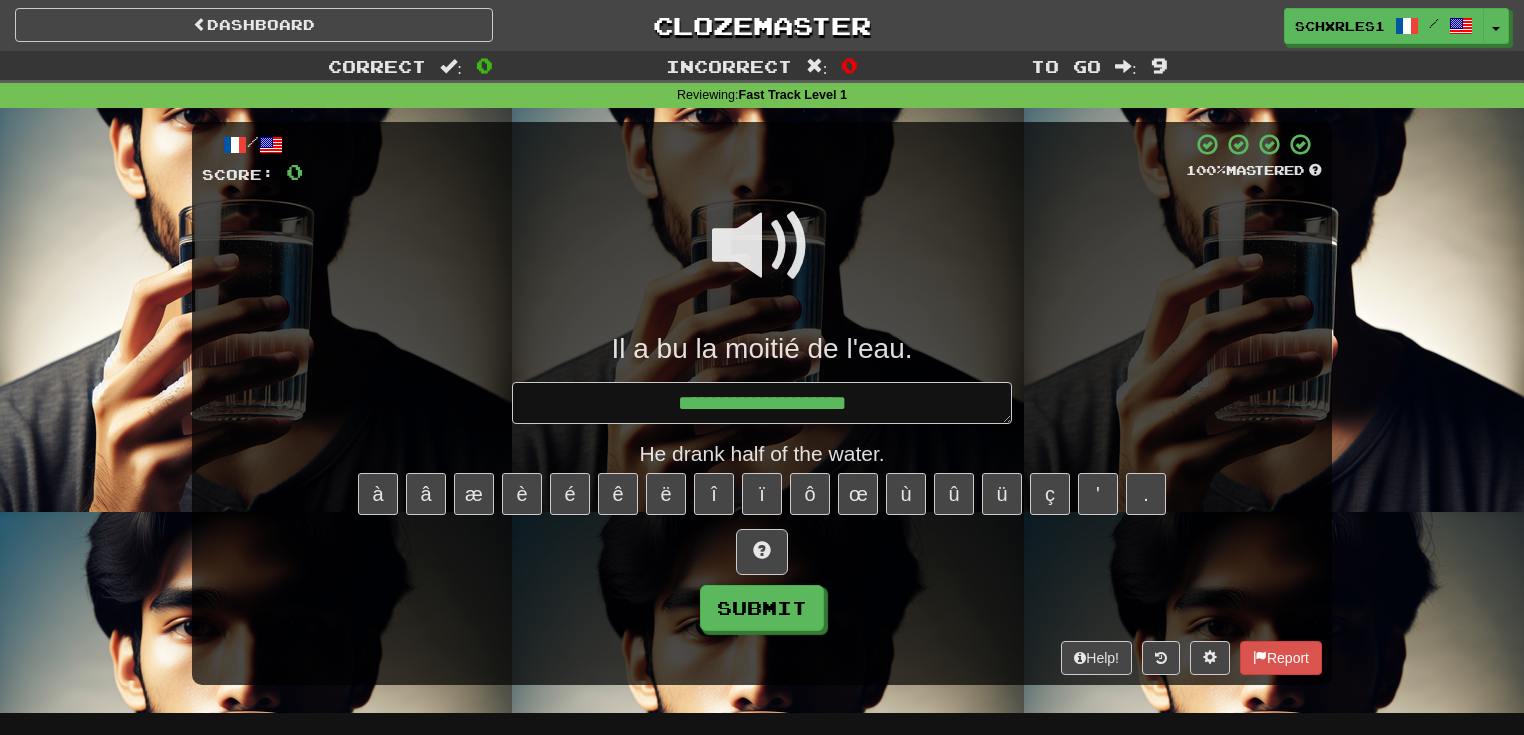 type on "*" 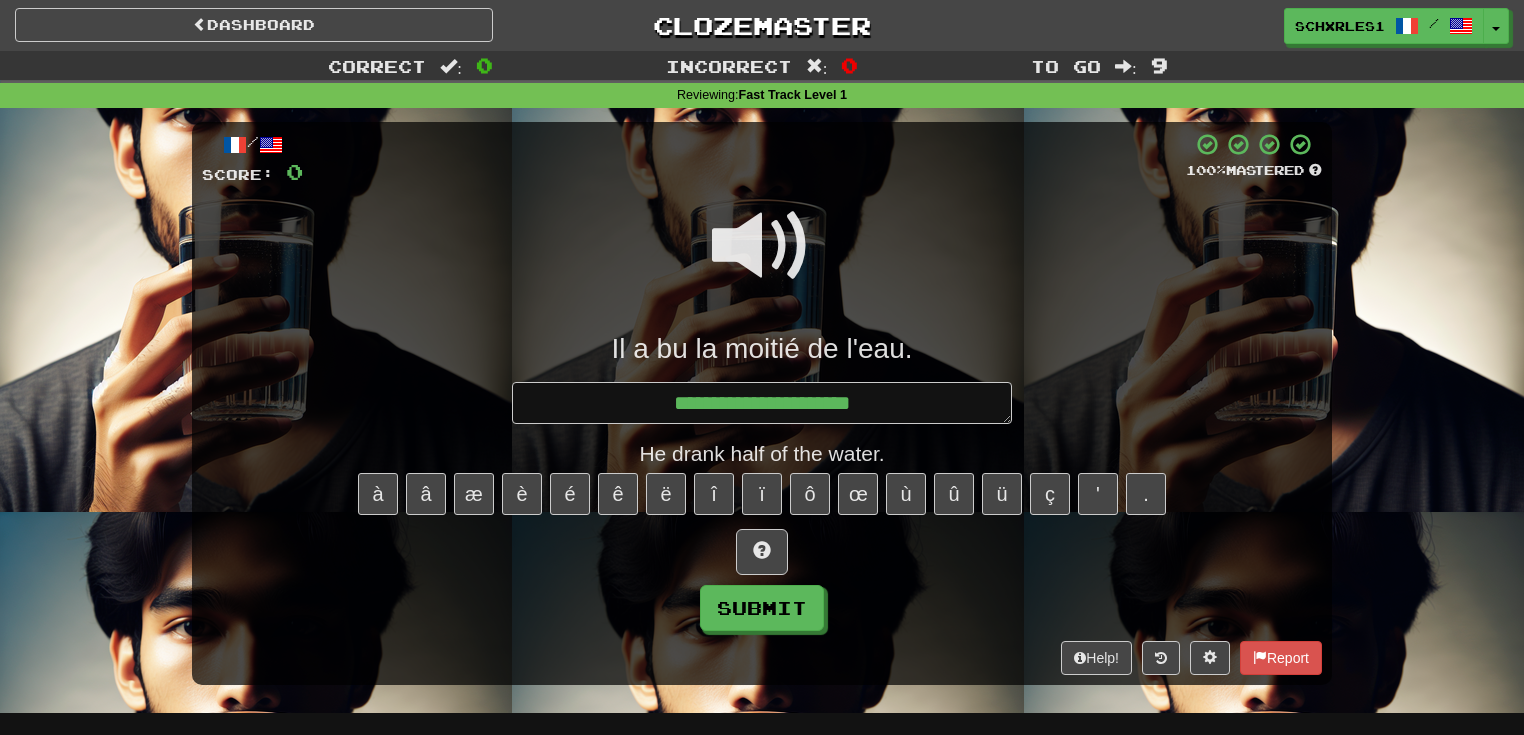 type on "*" 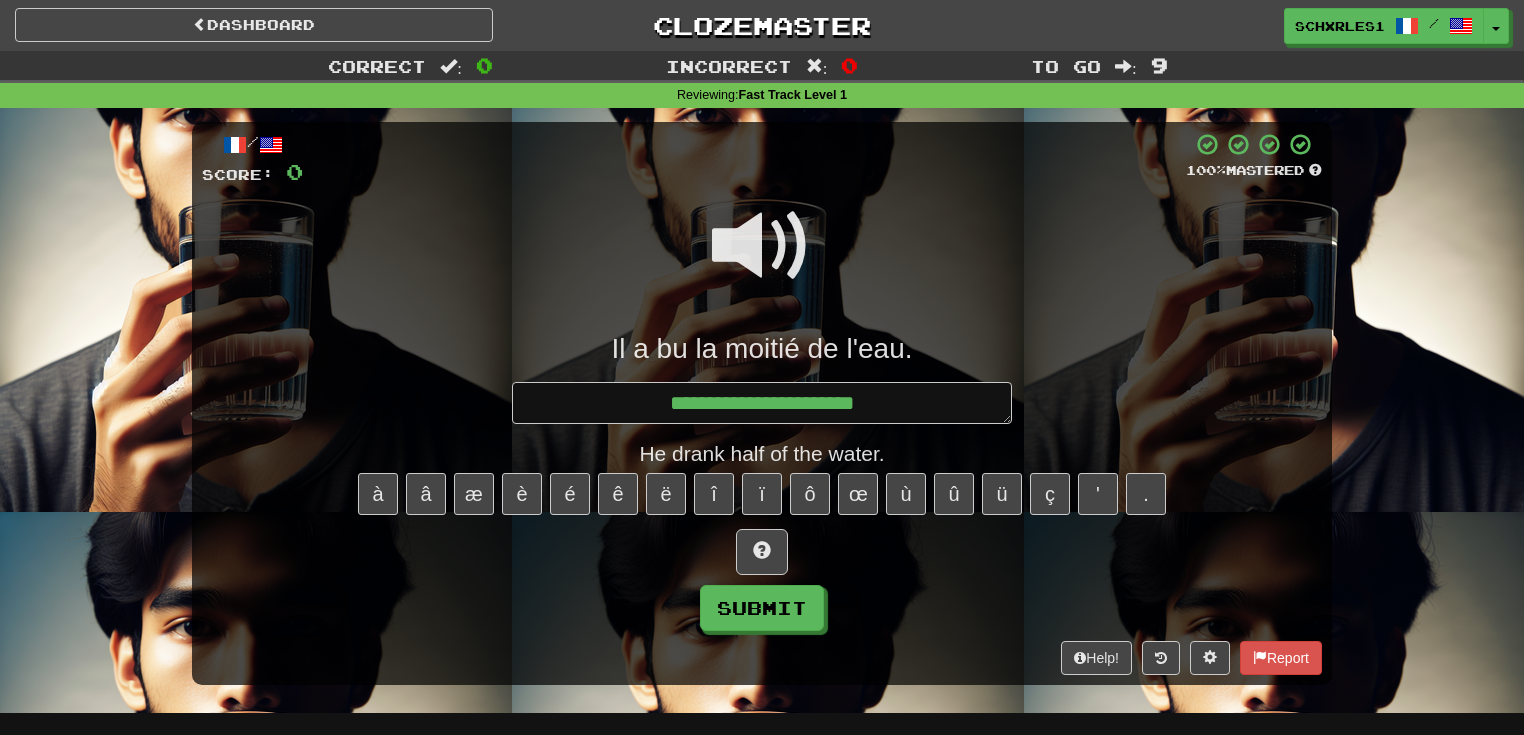 type on "*" 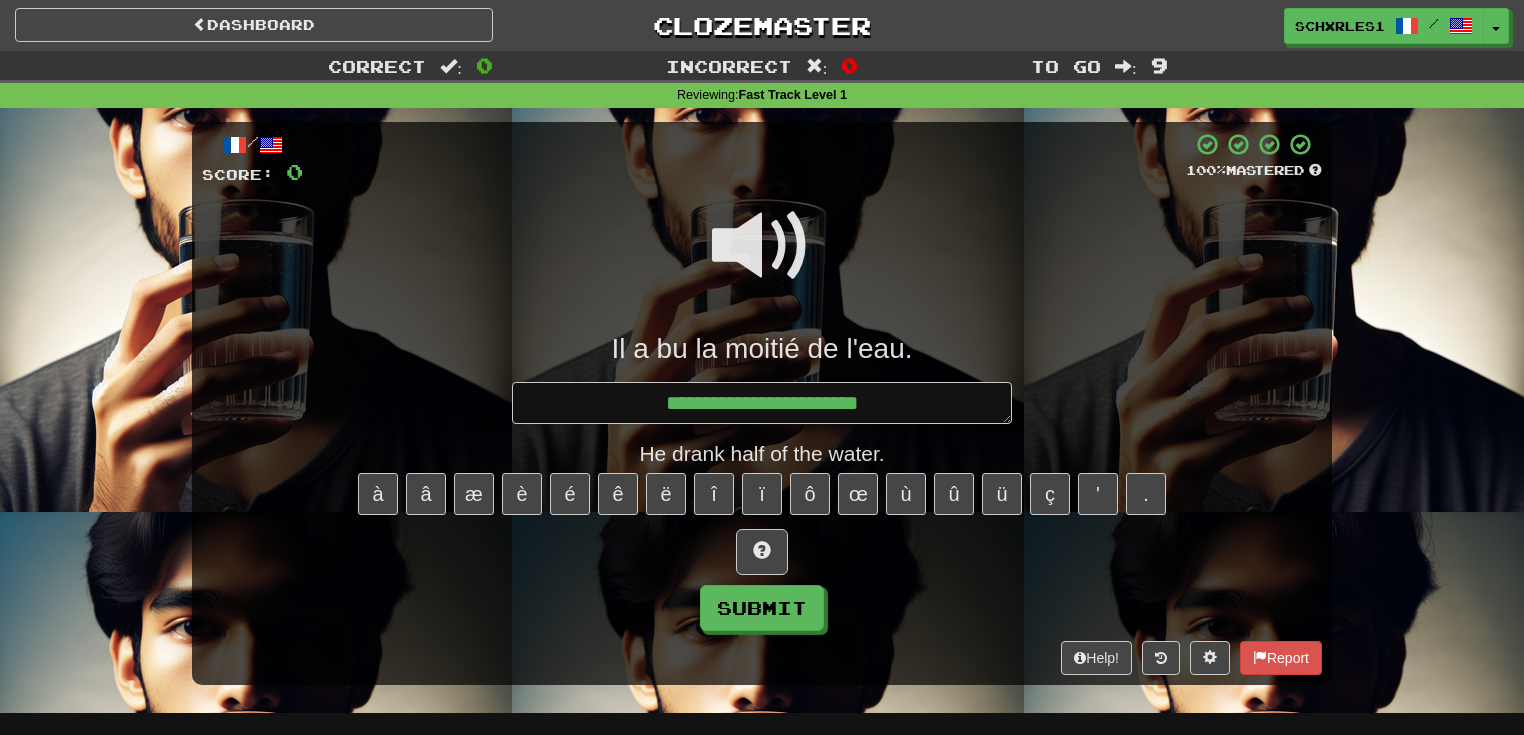 type on "*" 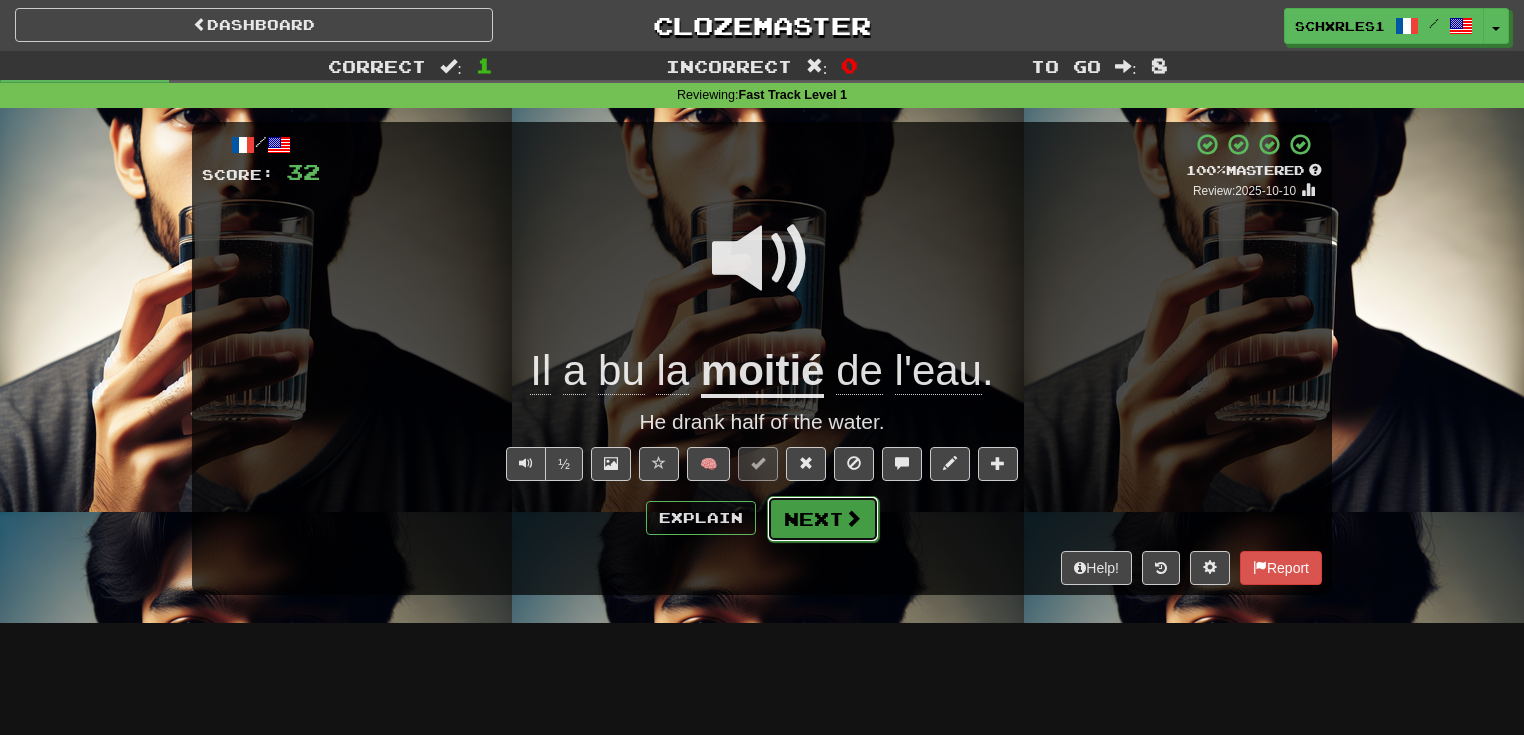 click on "Next" at bounding box center [823, 519] 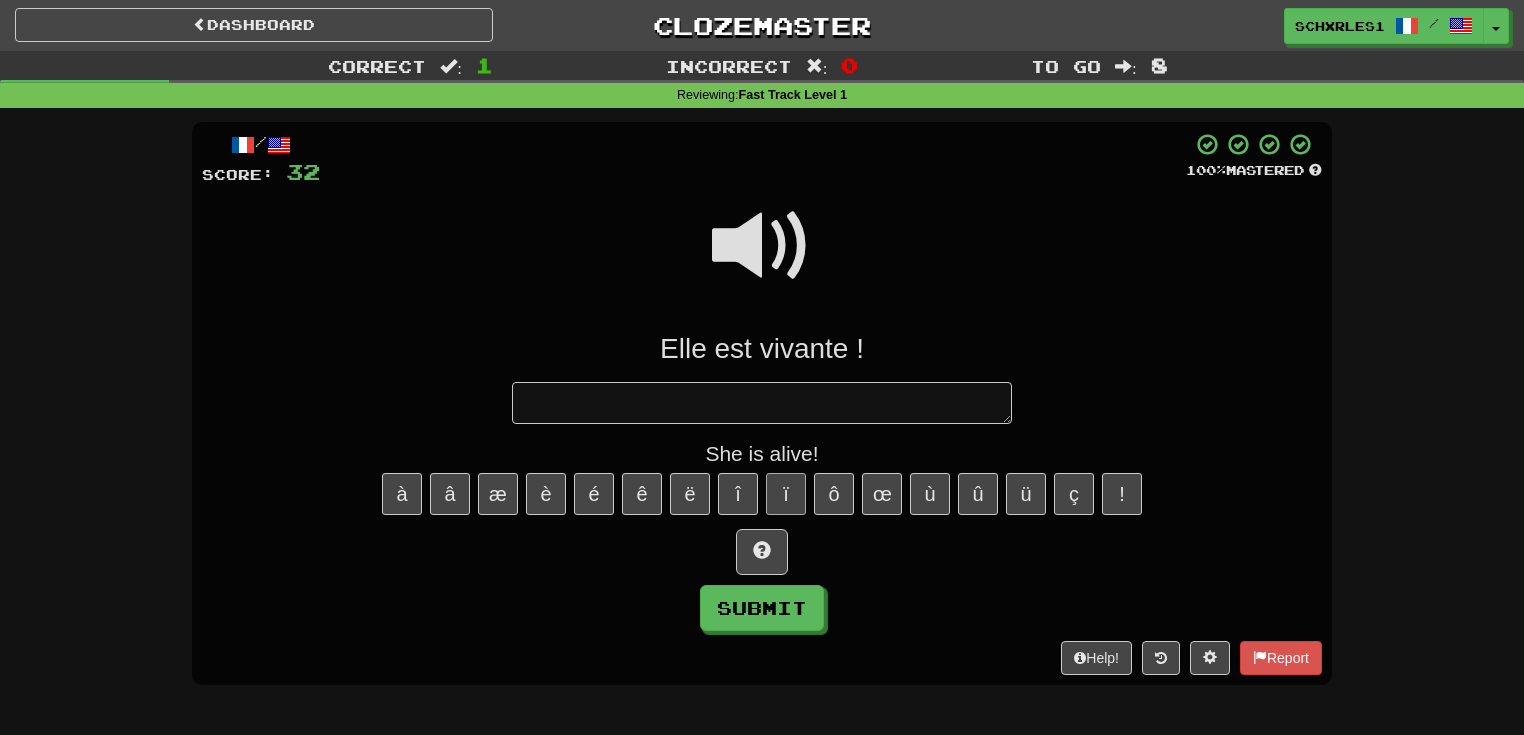 type on "*" 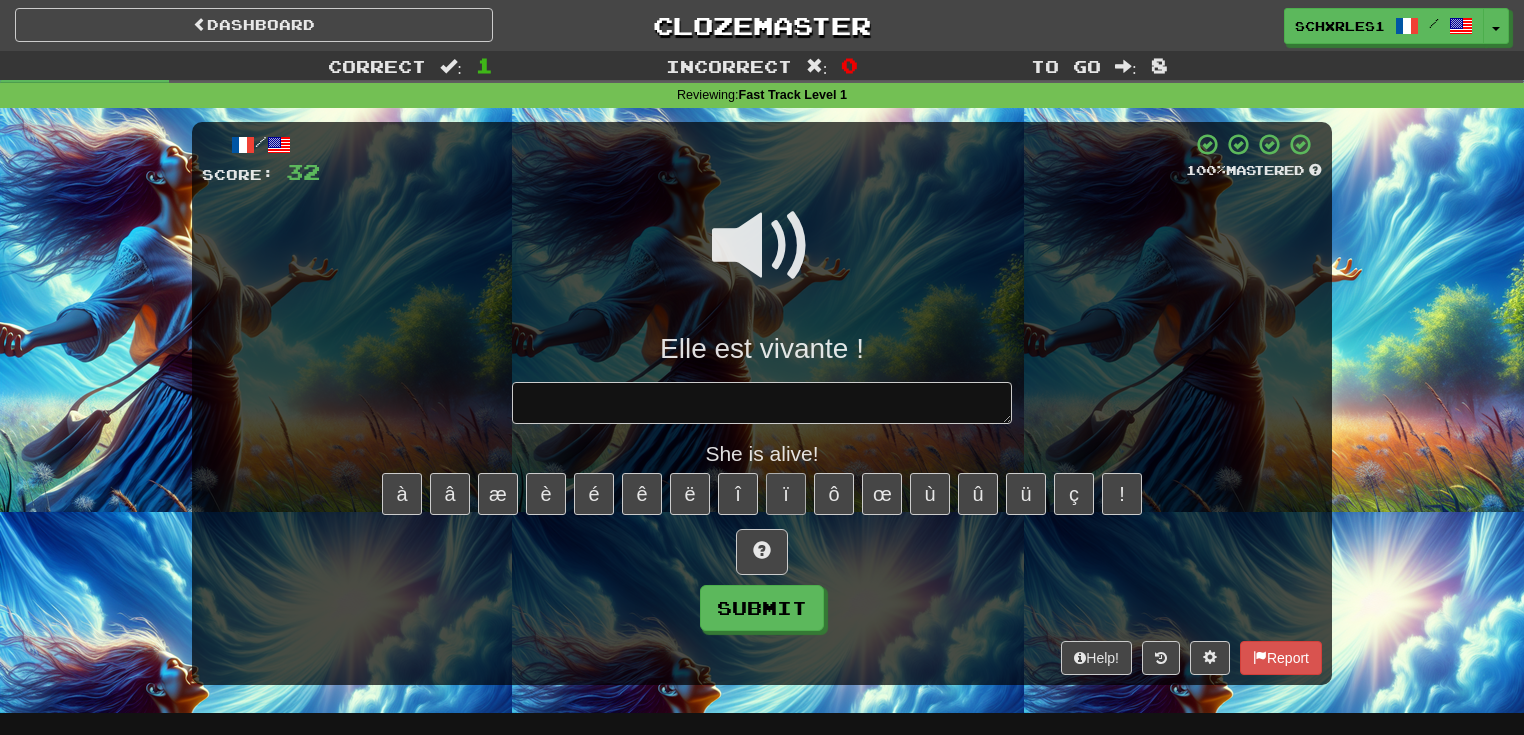 type on "*" 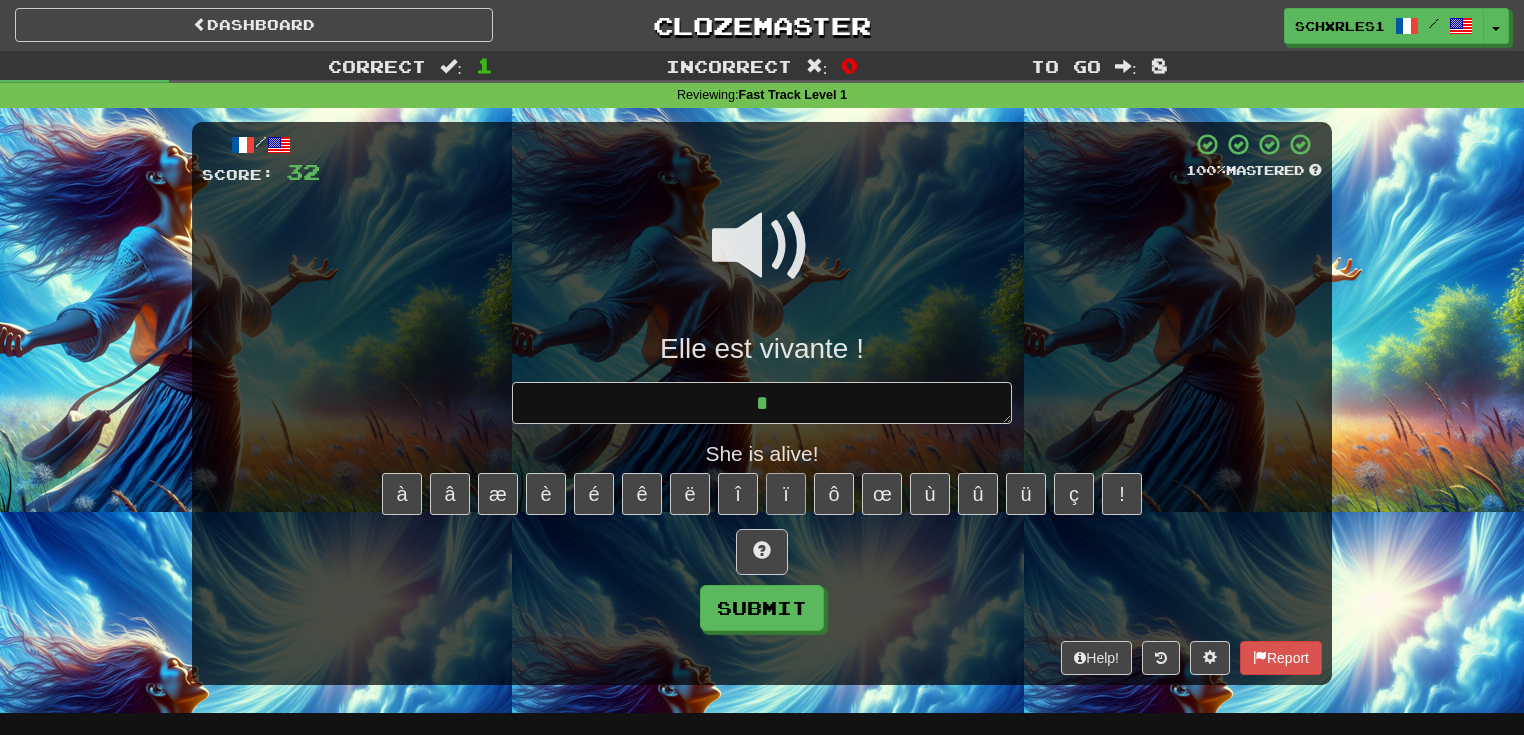 type on "*" 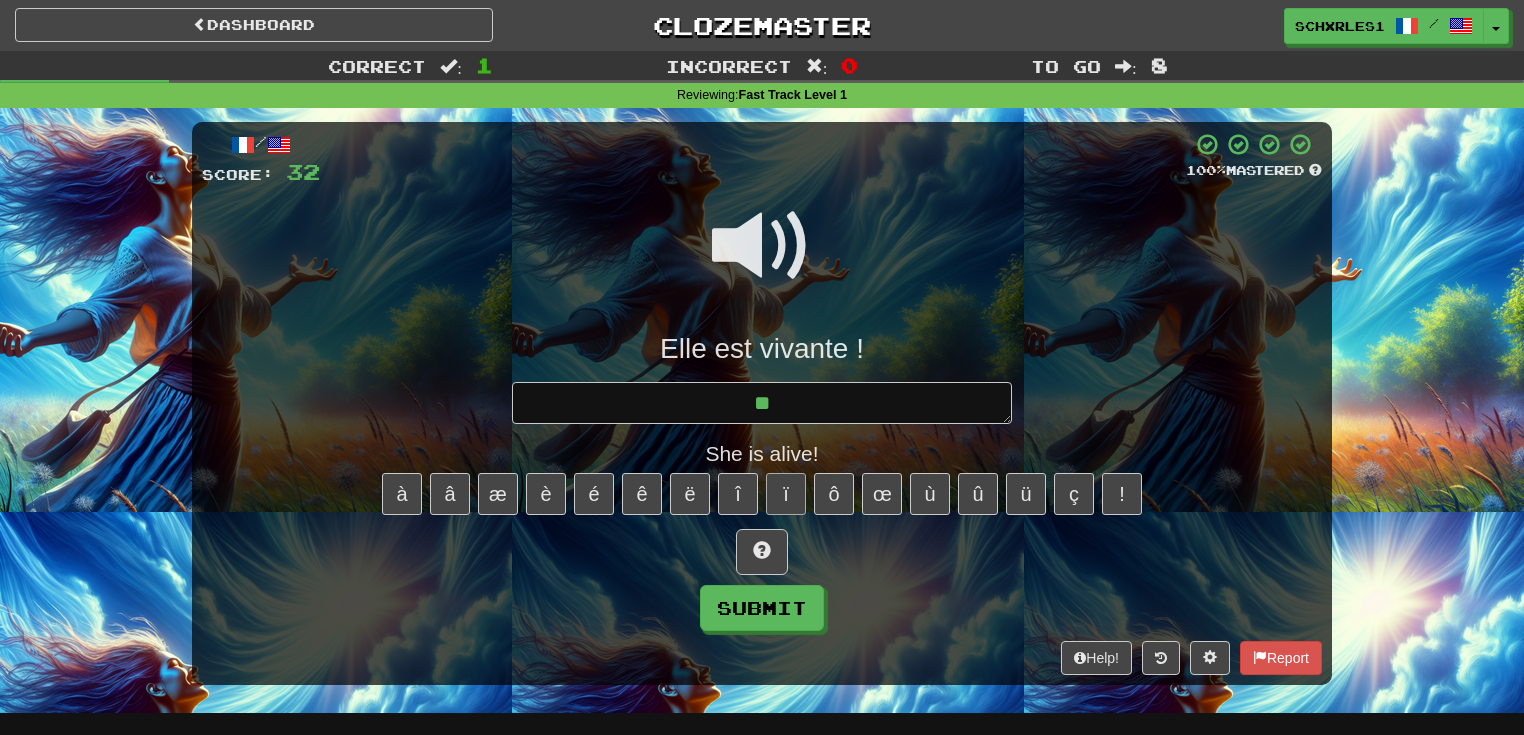 type on "*" 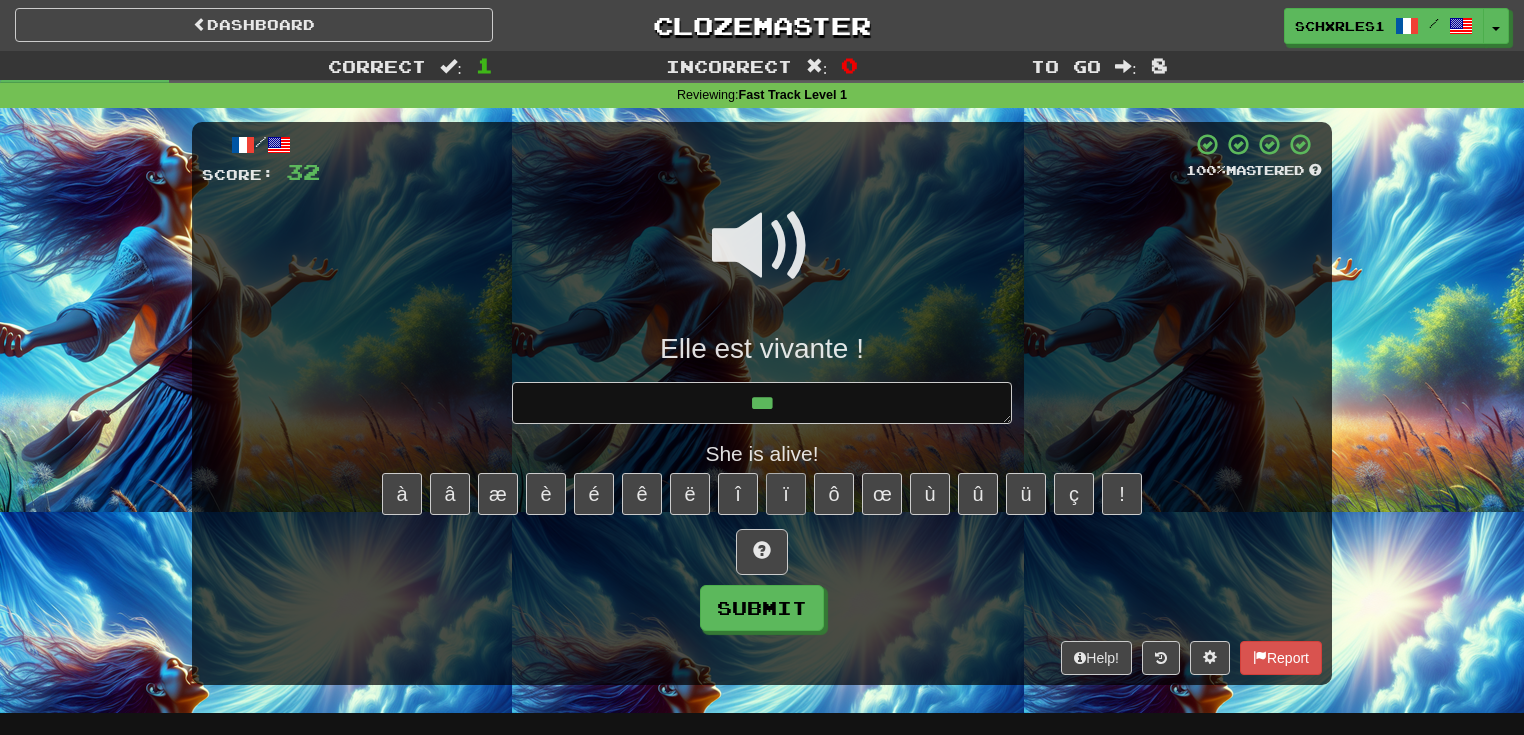 type on "*" 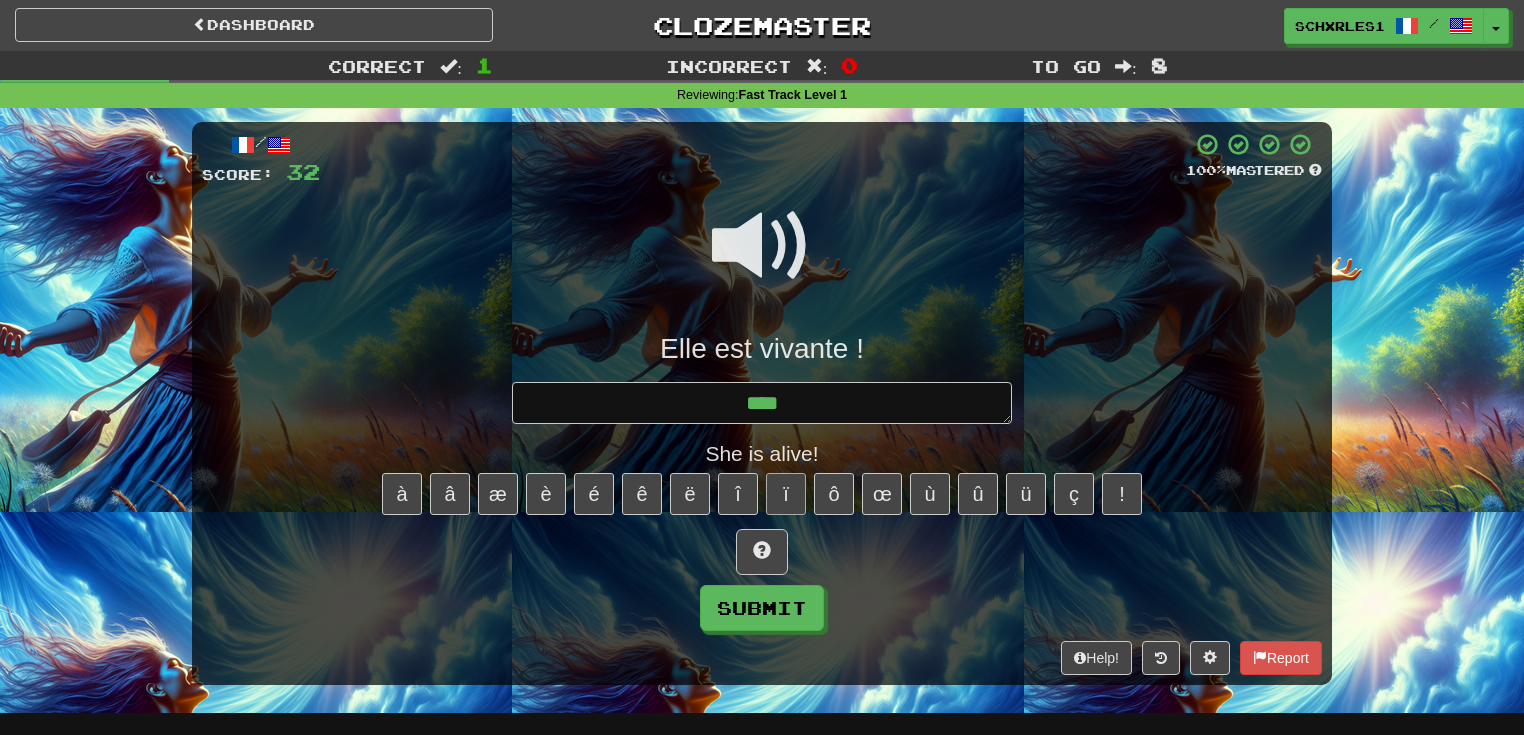 type on "*" 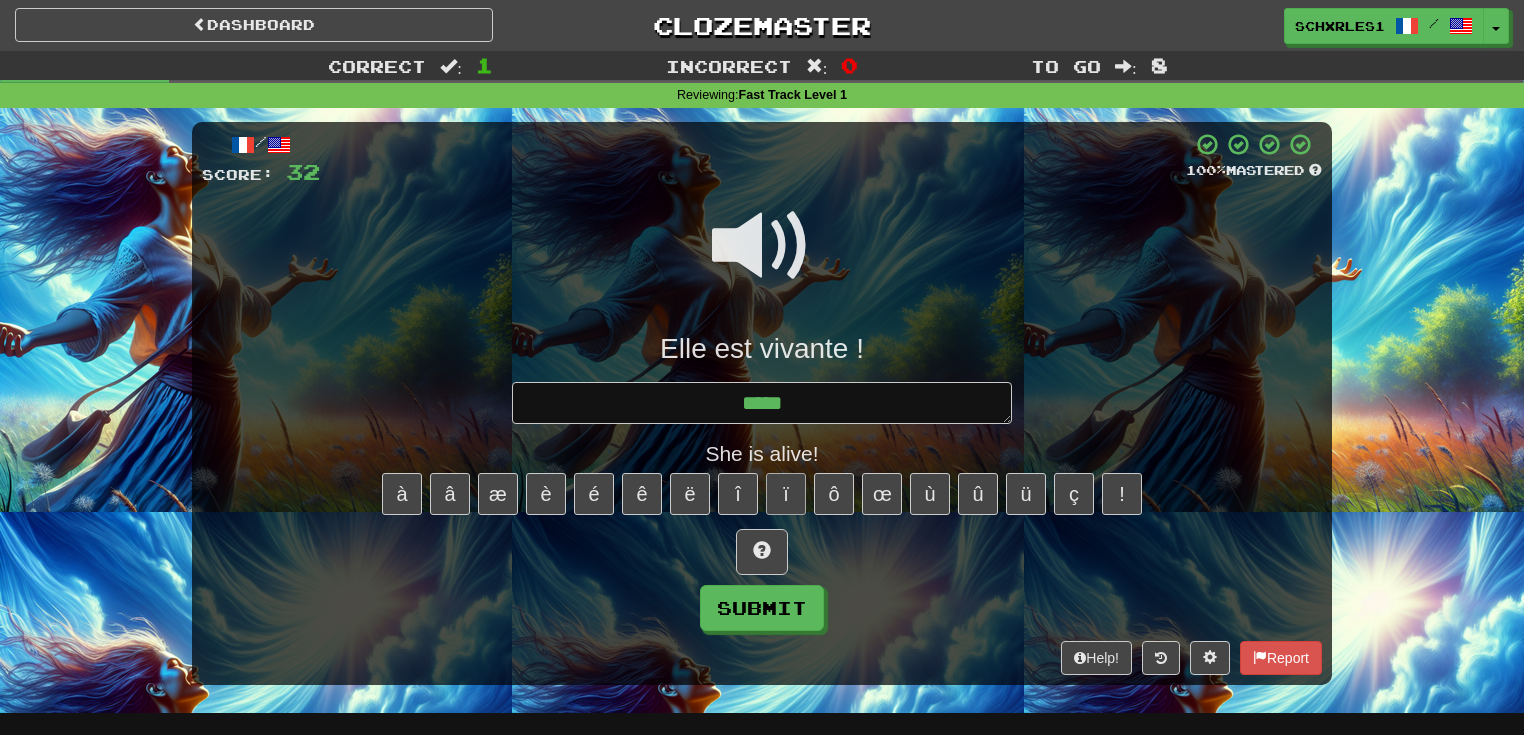 type on "*" 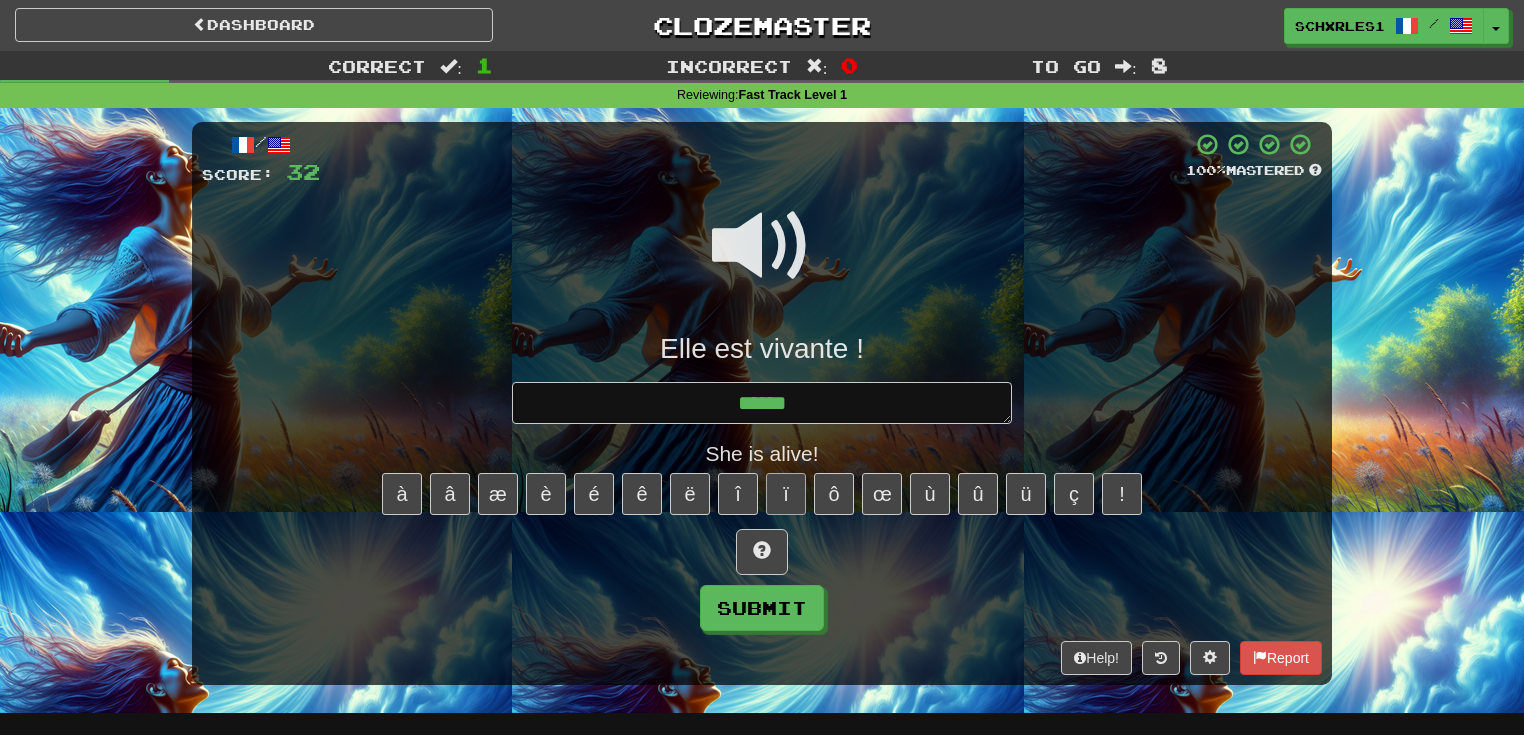 type on "*" 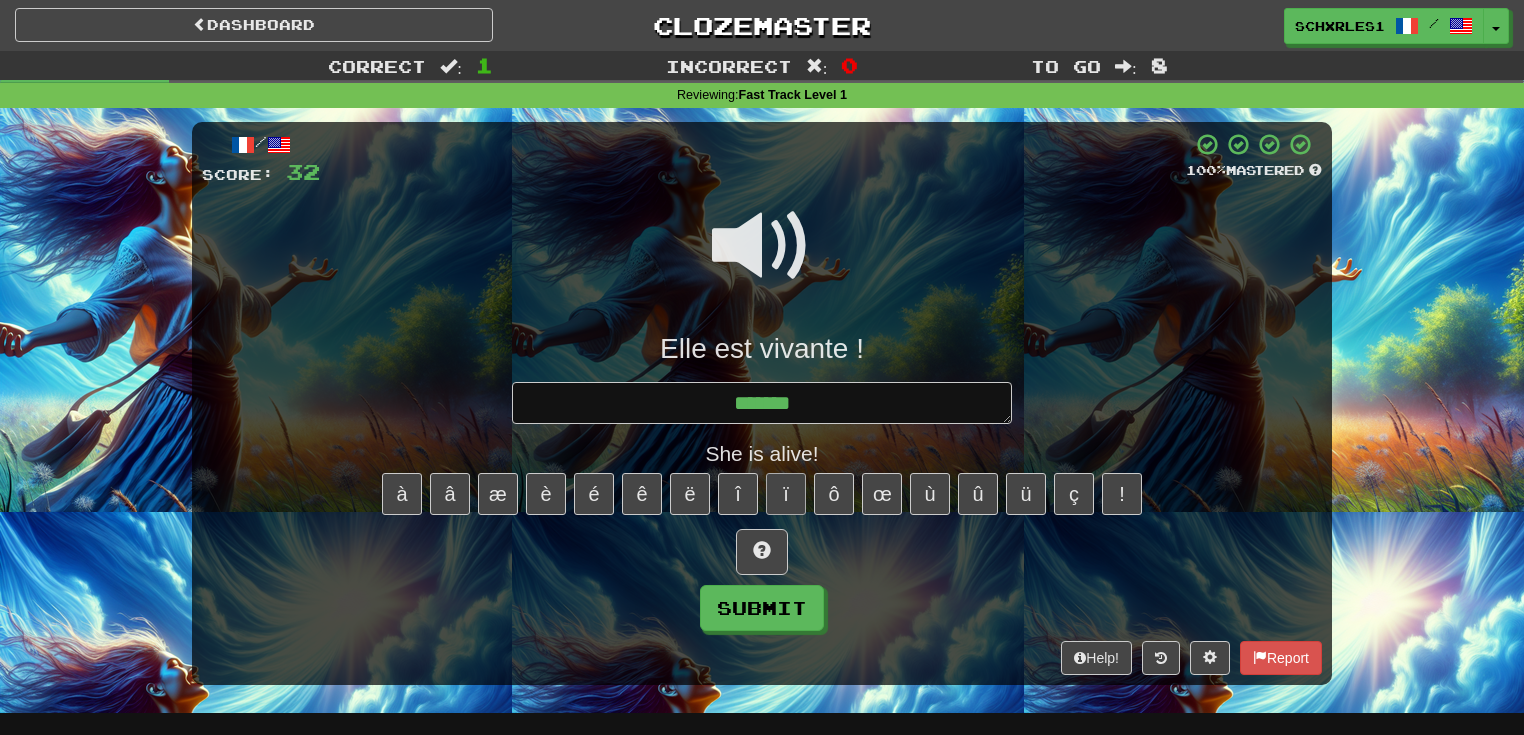 type on "*" 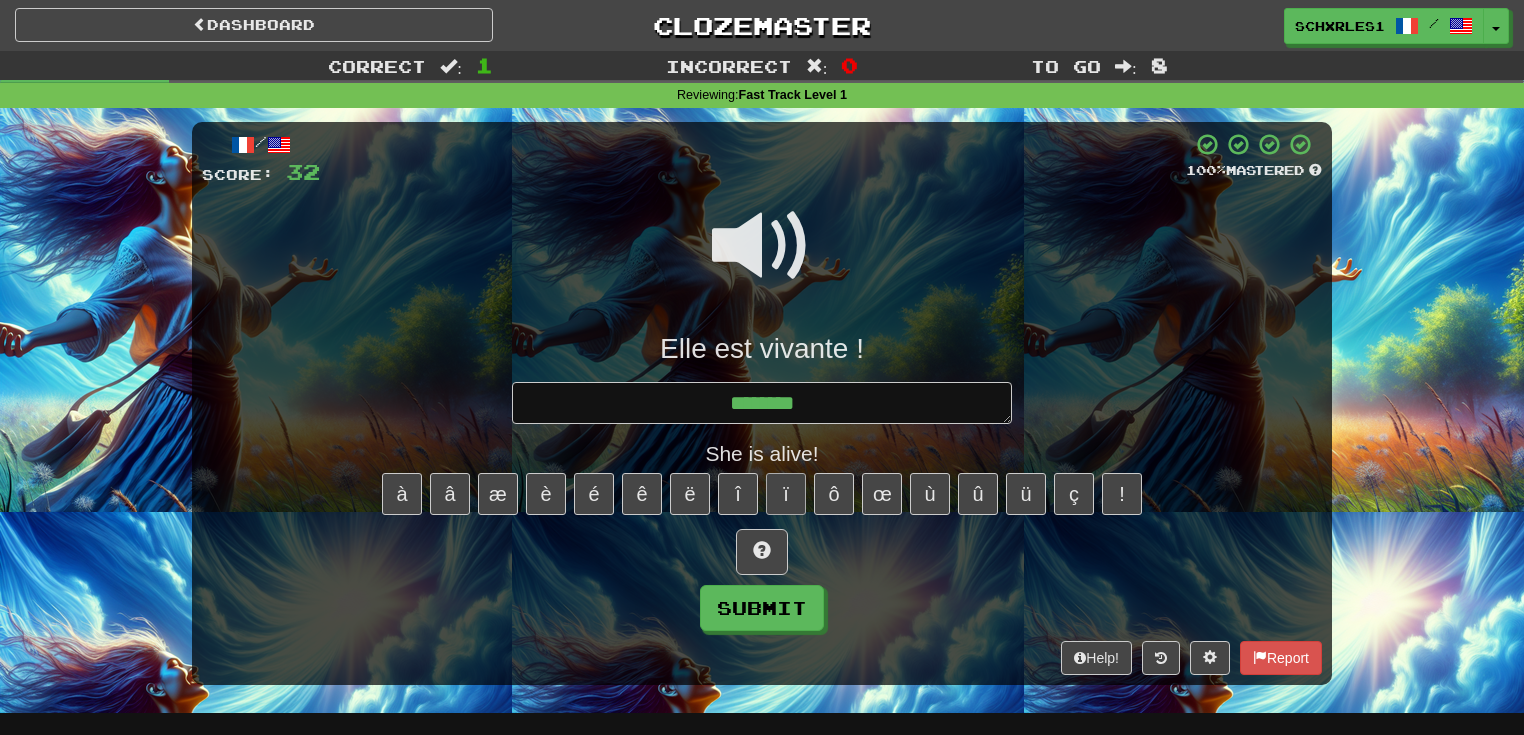type on "*" 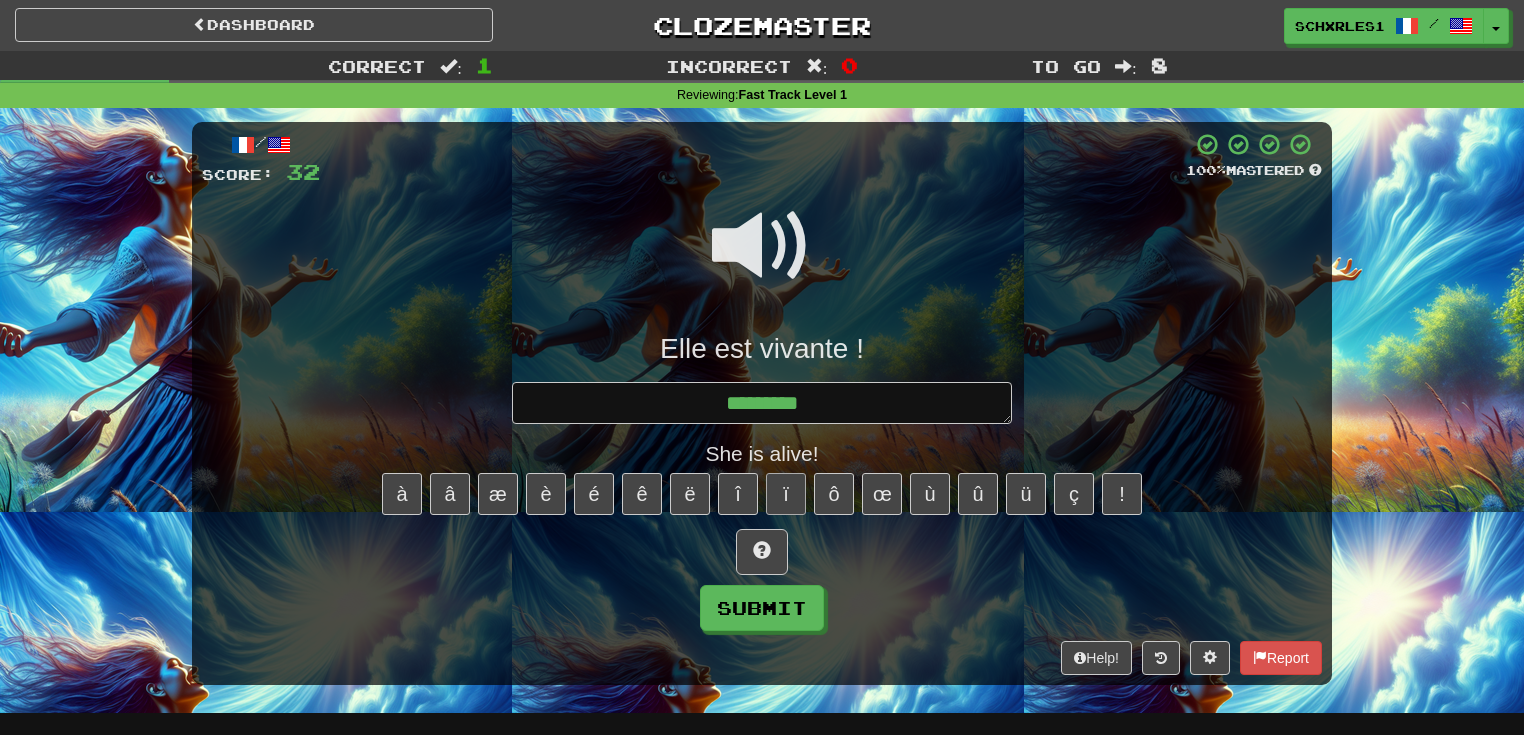 type on "*" 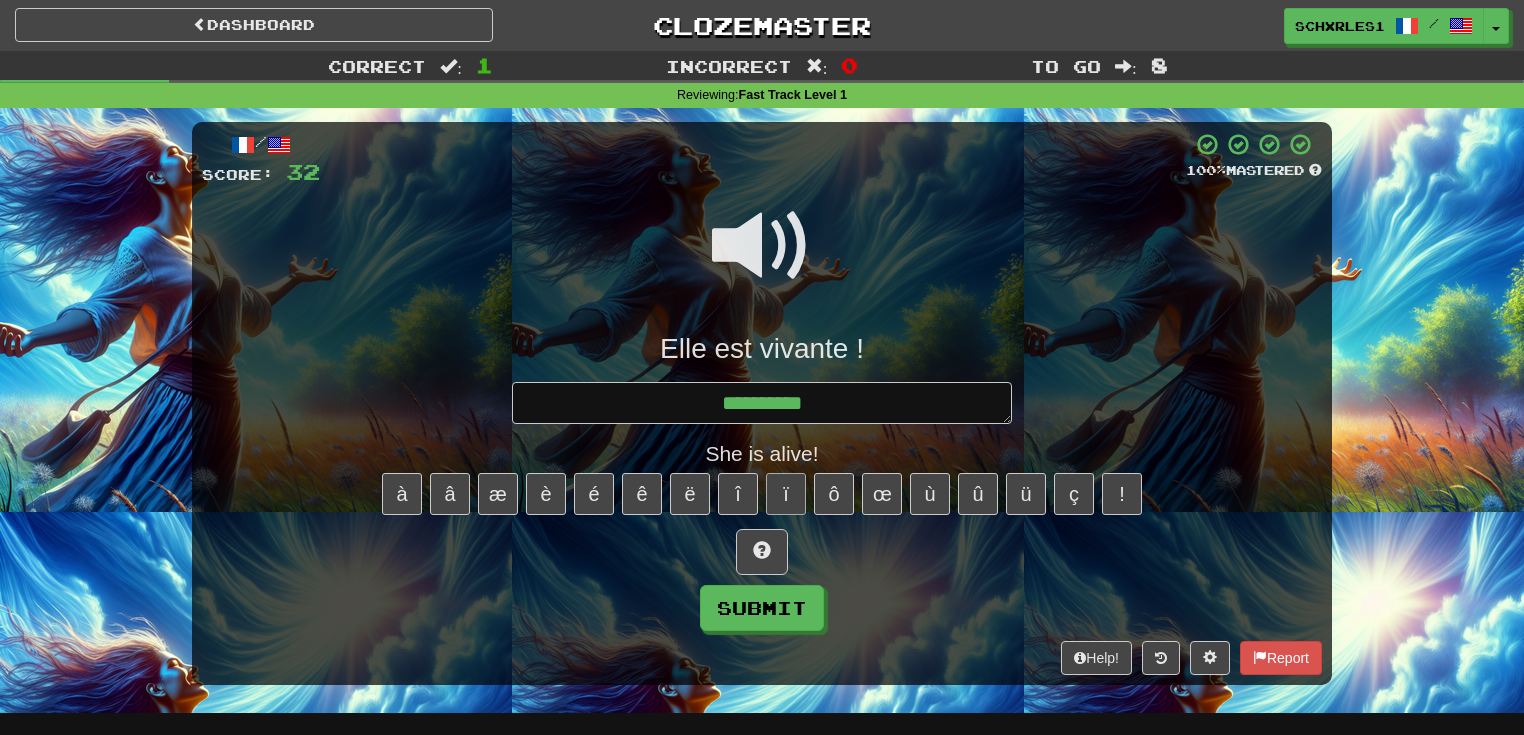 type on "*" 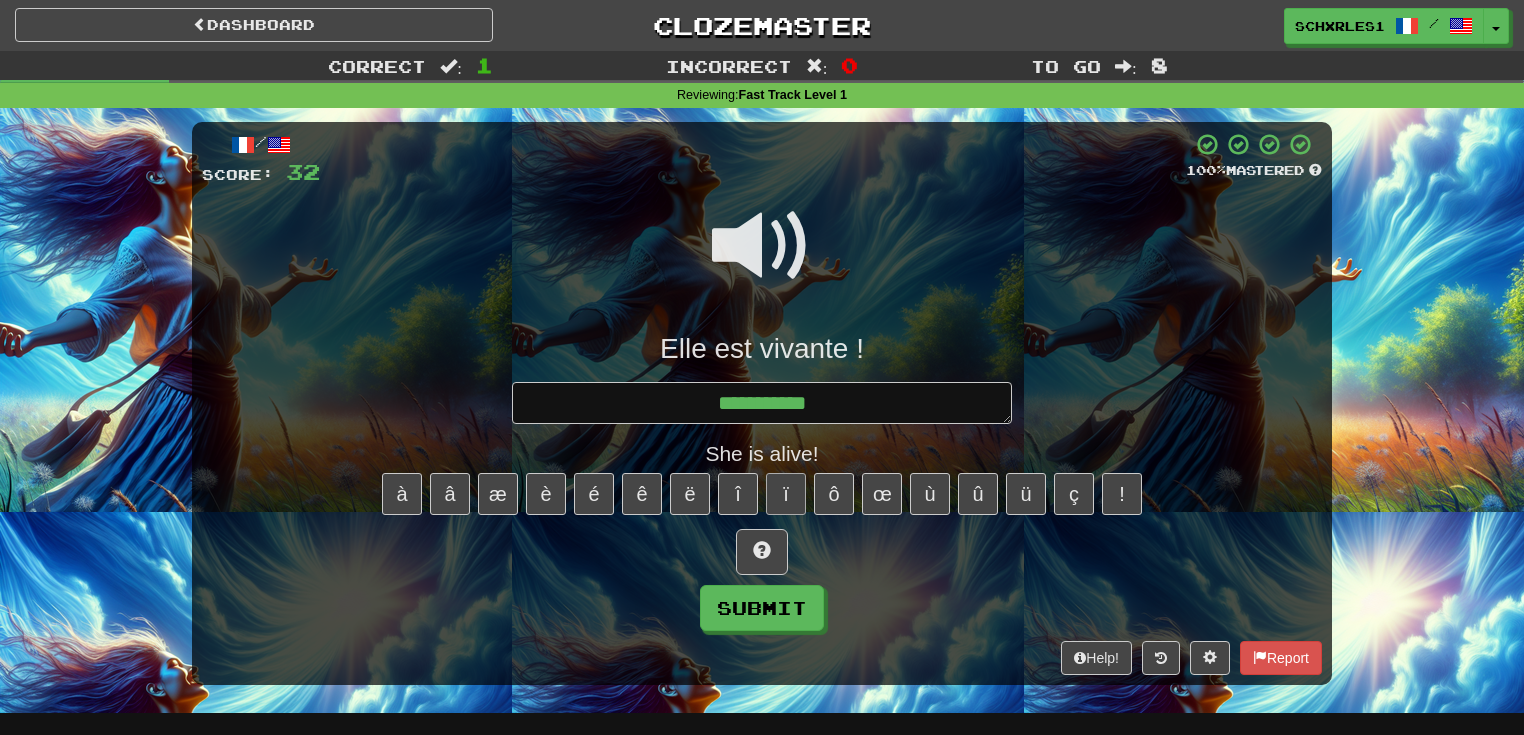 type on "*" 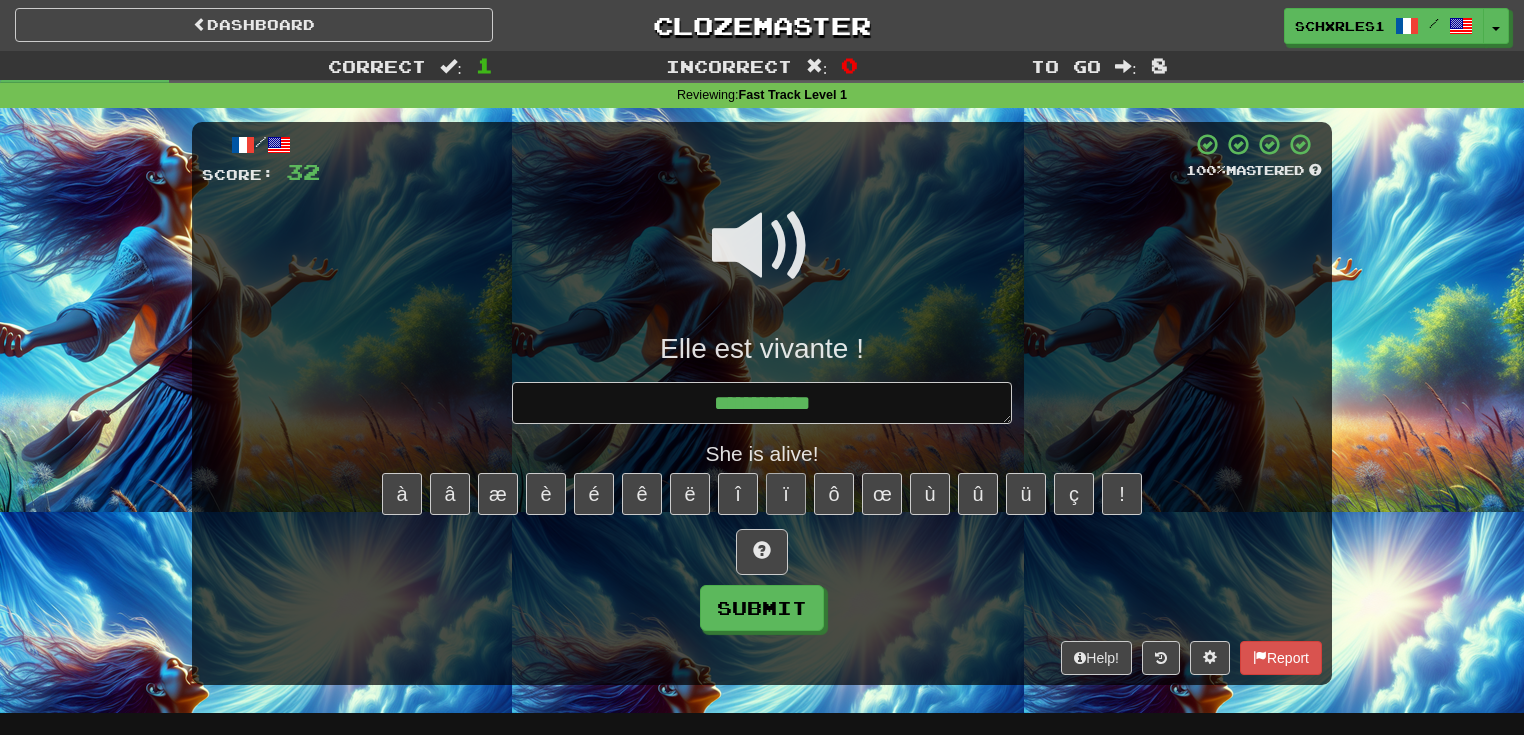 type on "*" 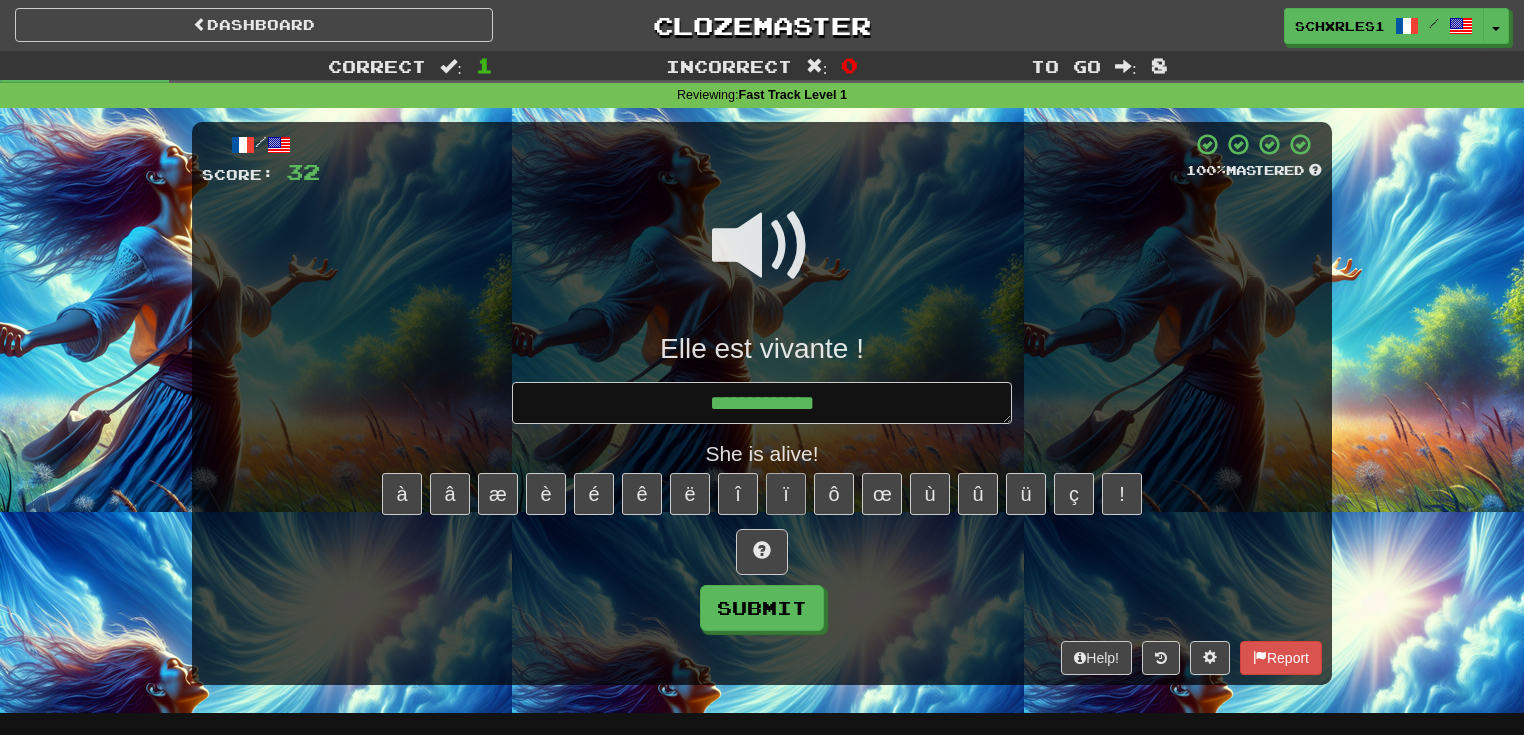 type on "*" 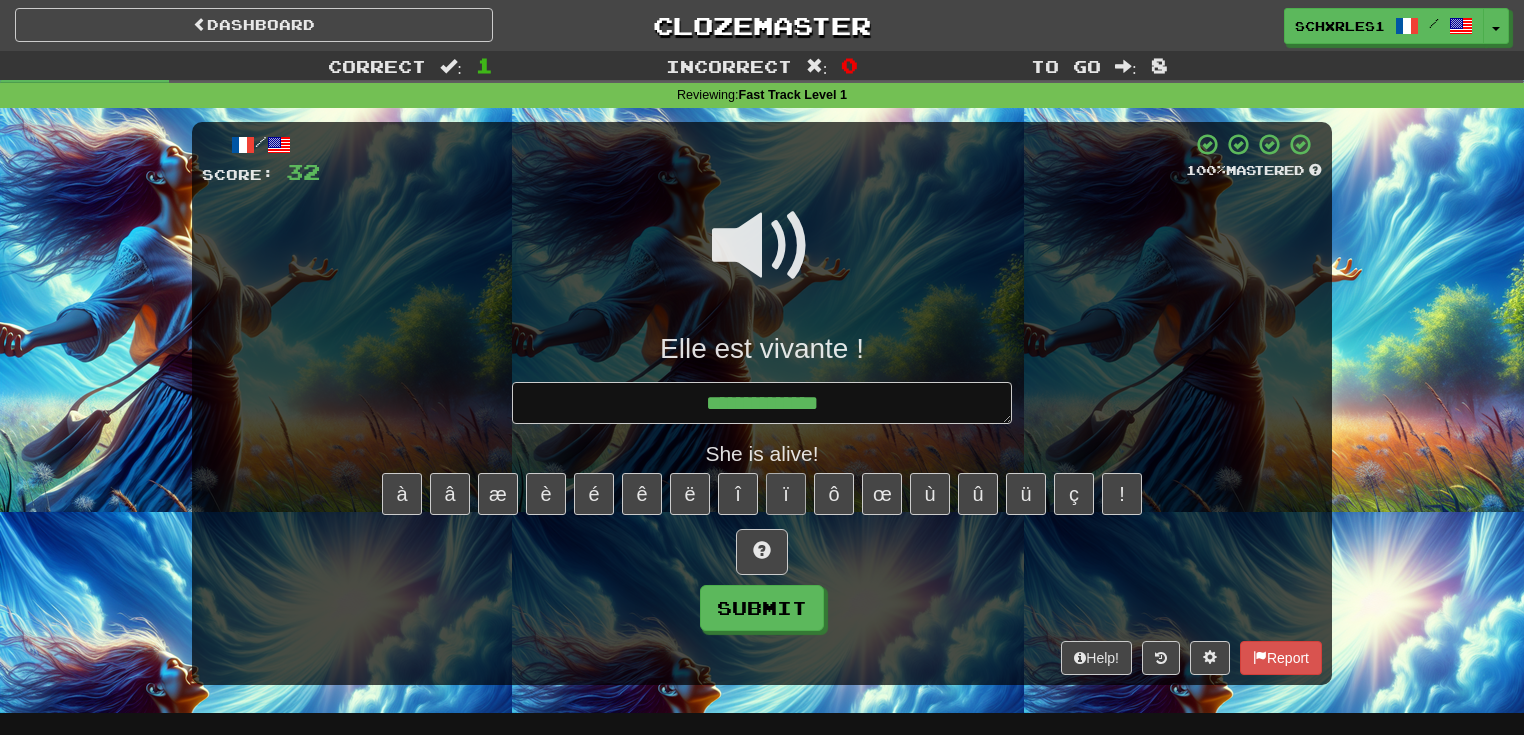 type on "*" 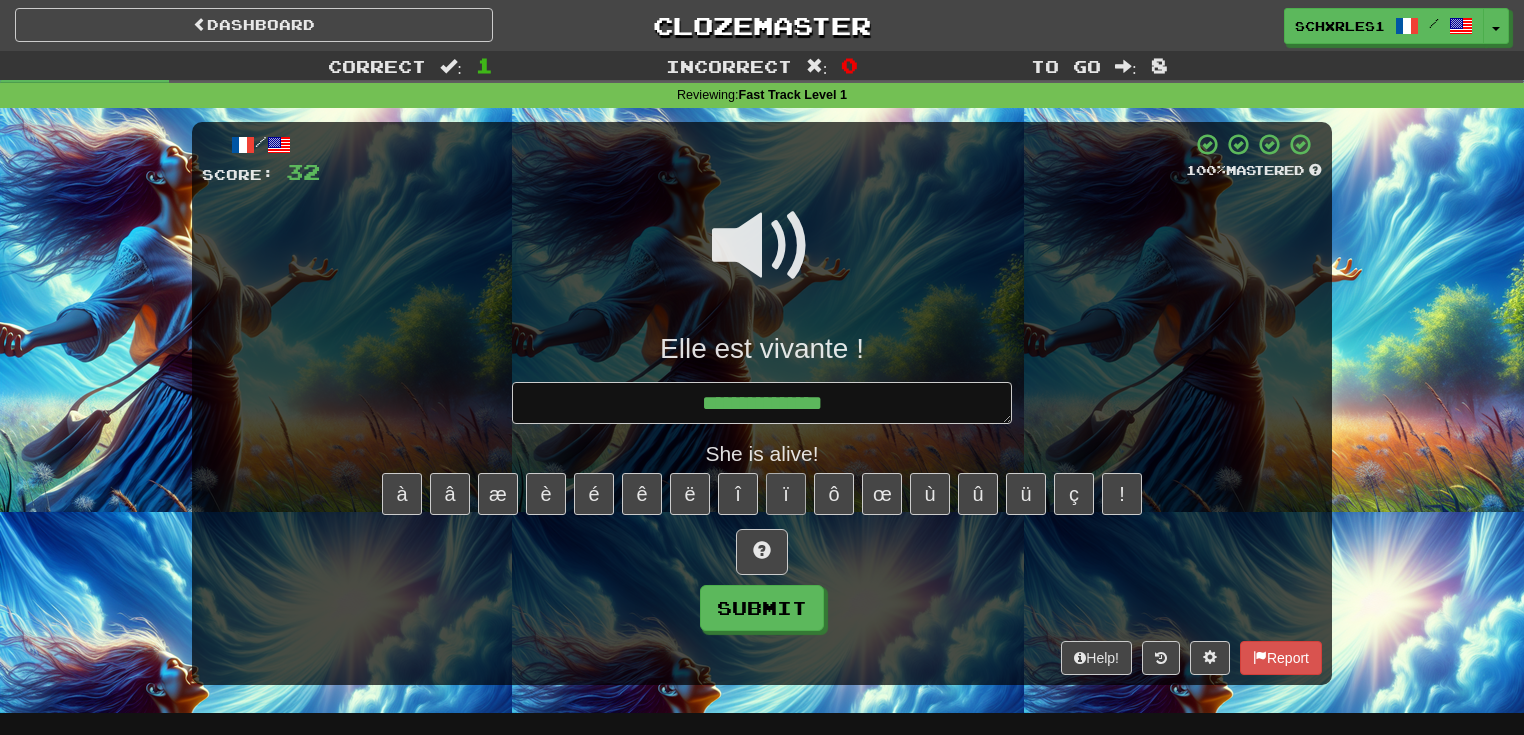 type on "*" 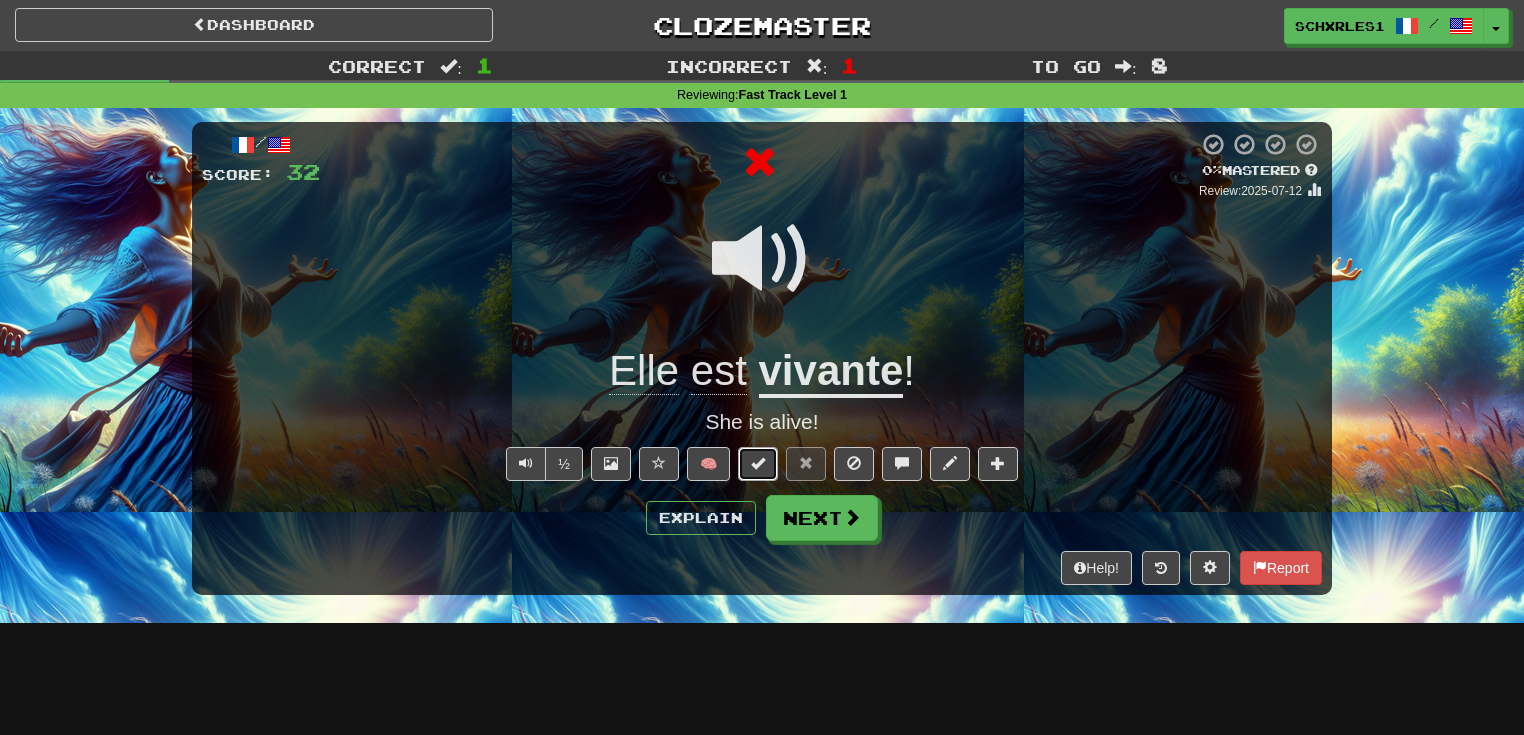 click at bounding box center [758, 464] 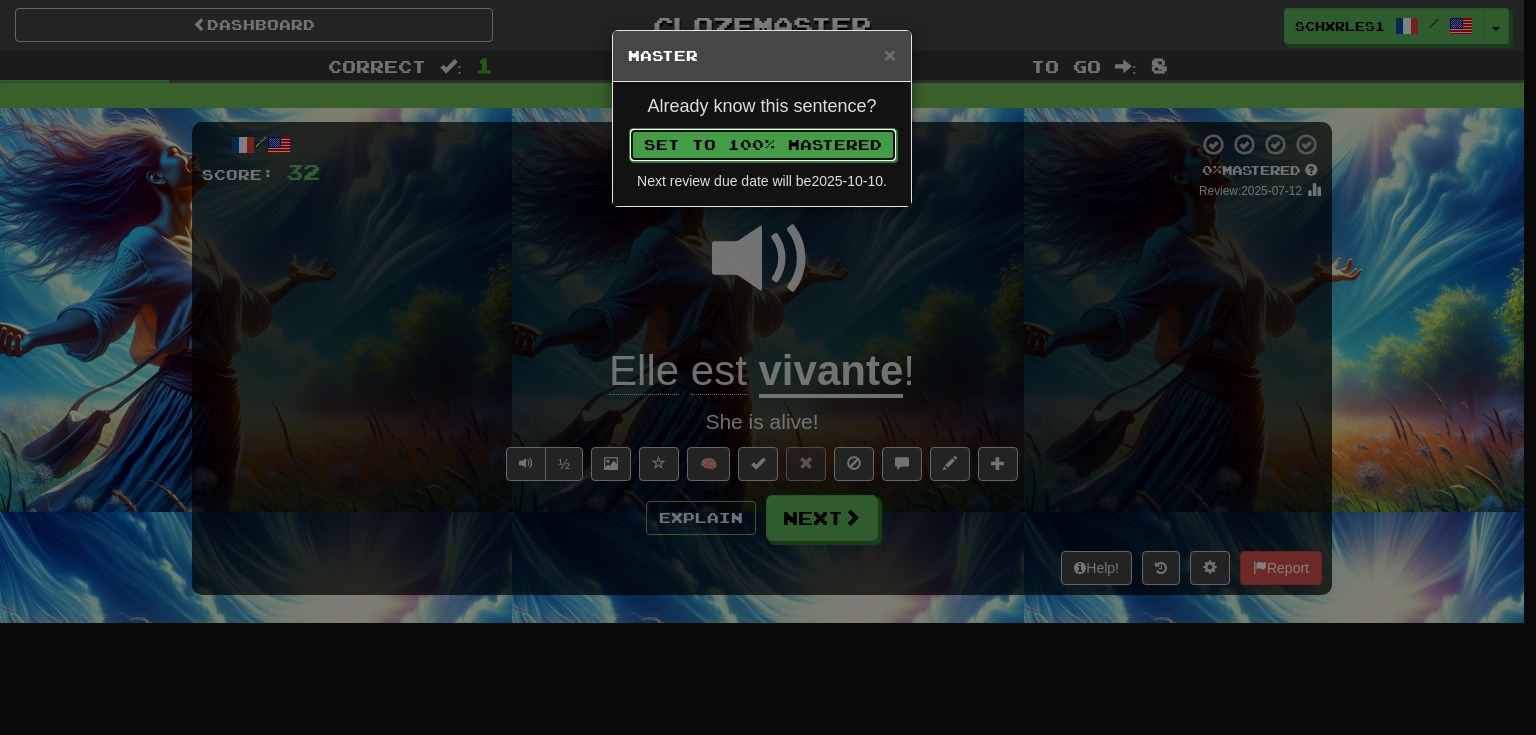 click on "Set to 100% Mastered" at bounding box center (763, 145) 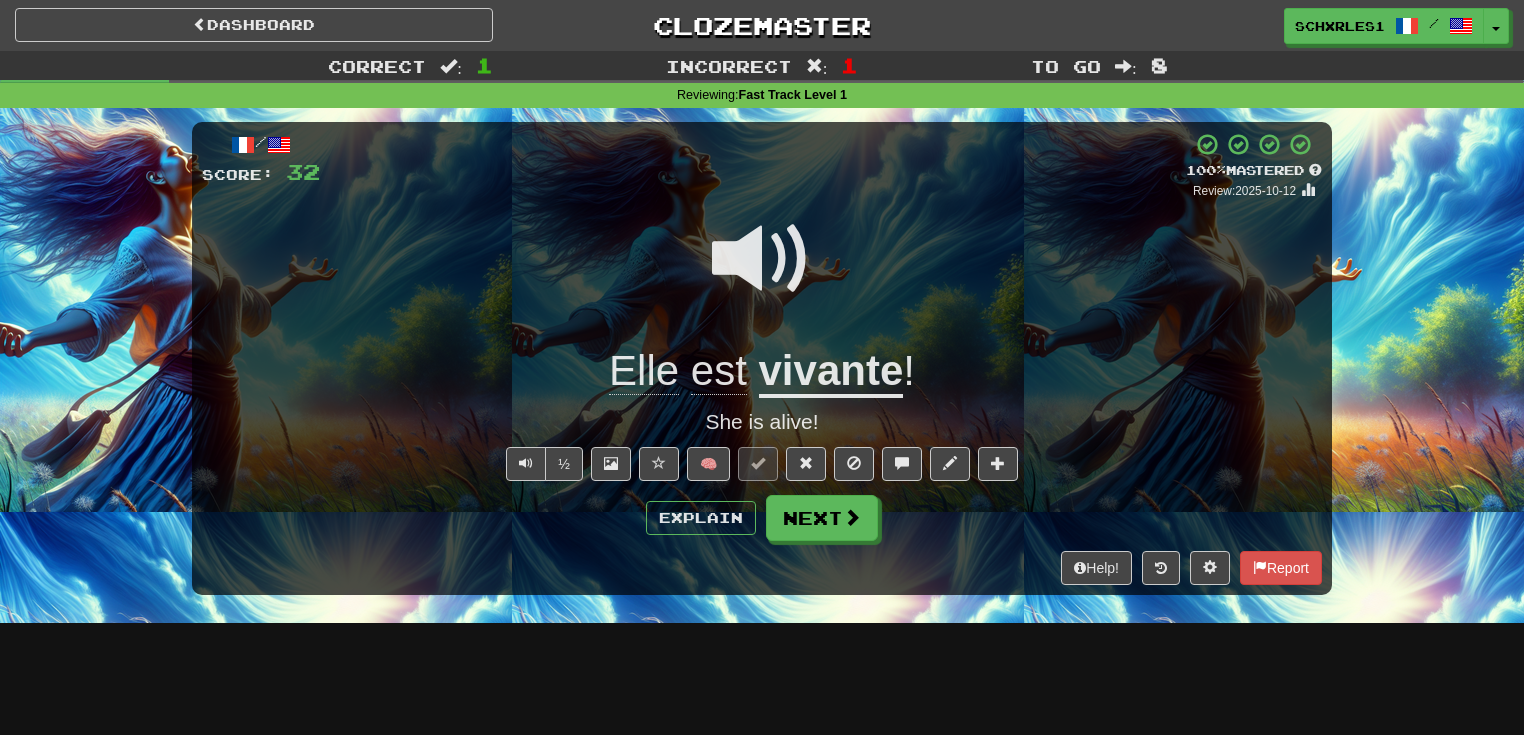 click on "/  Score:   32 100 %  Mastered Review:  2025-10-12 Elle   est   vivante  ! She is alive! ½ 🧠 Explain Next  Help!  Report" at bounding box center [762, 358] 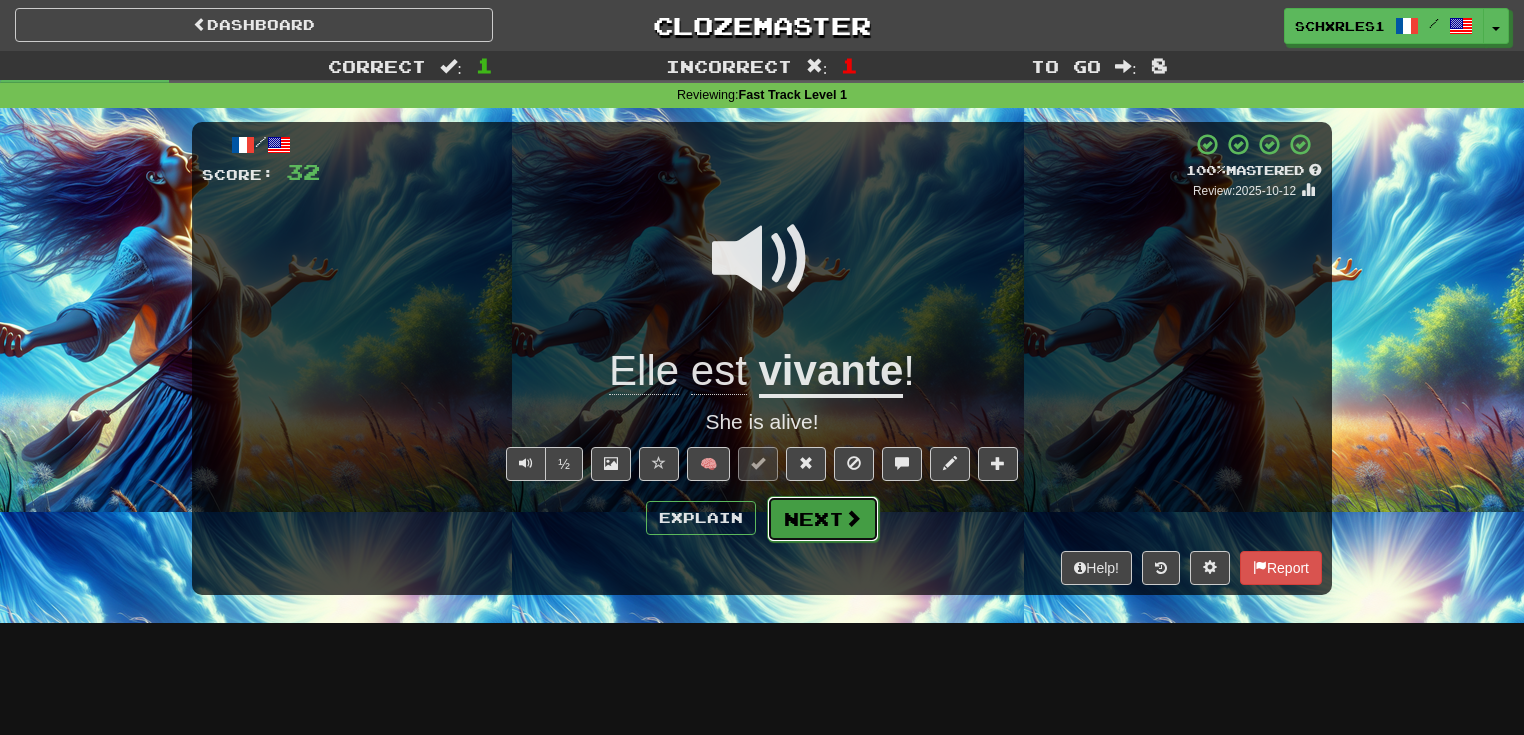 click on "Next" at bounding box center (823, 519) 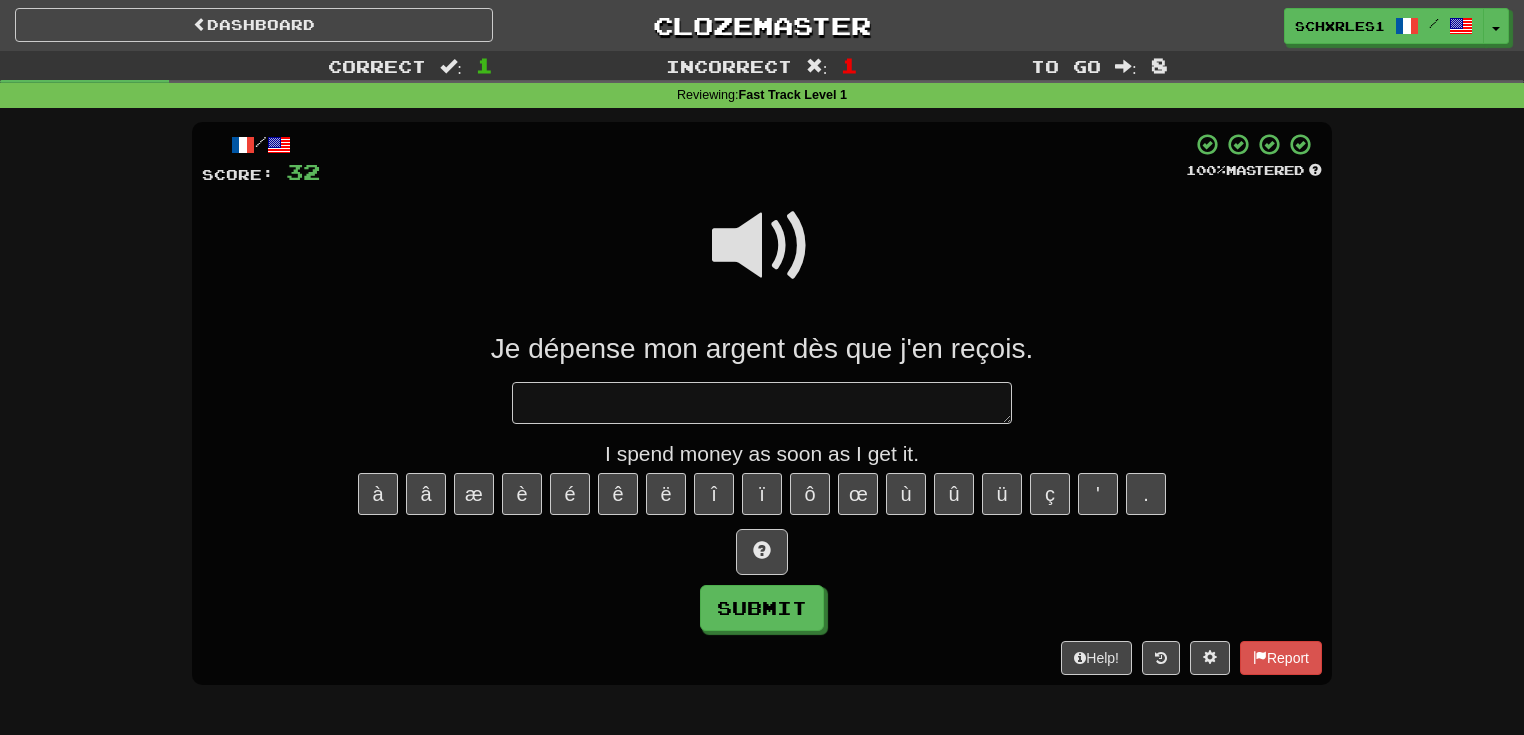 type on "*" 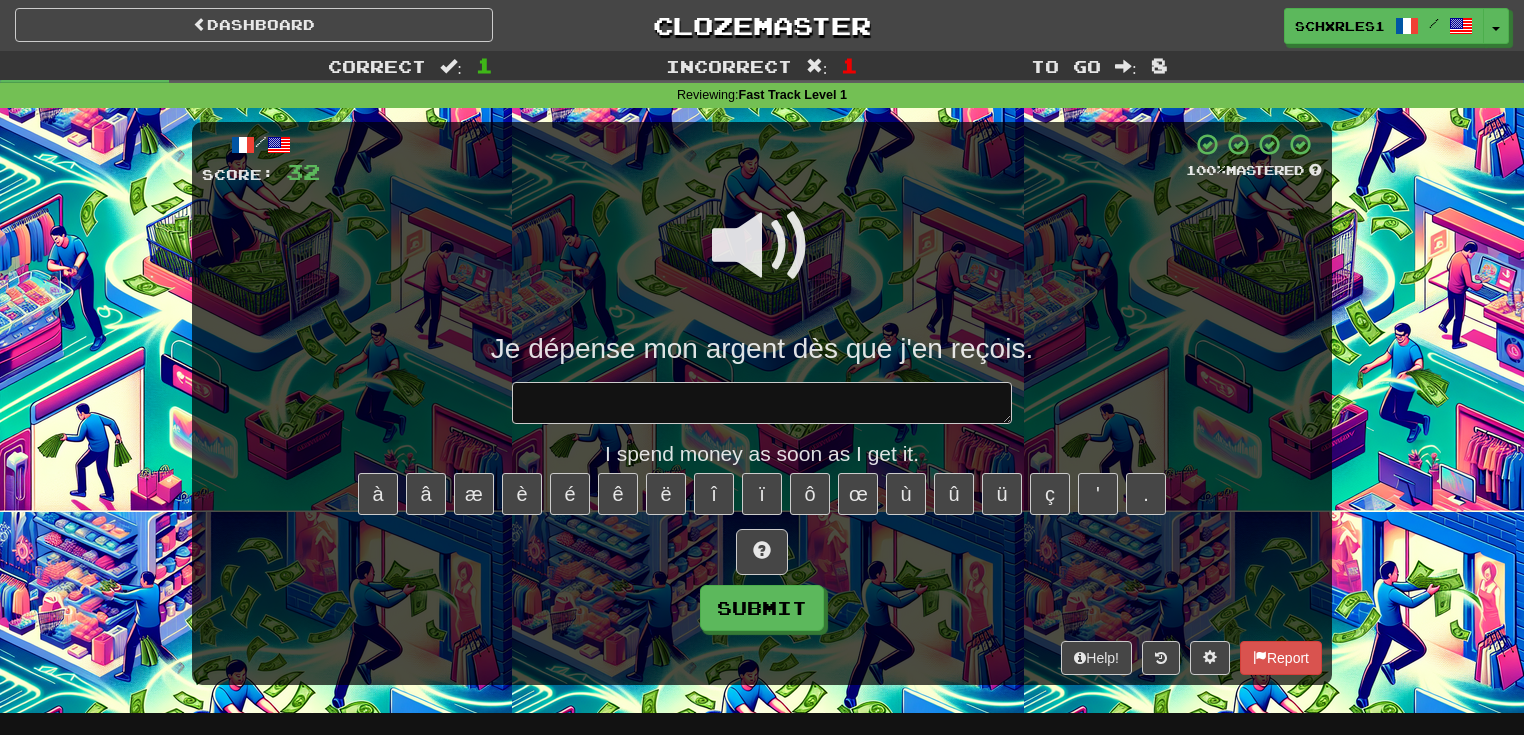type on "*" 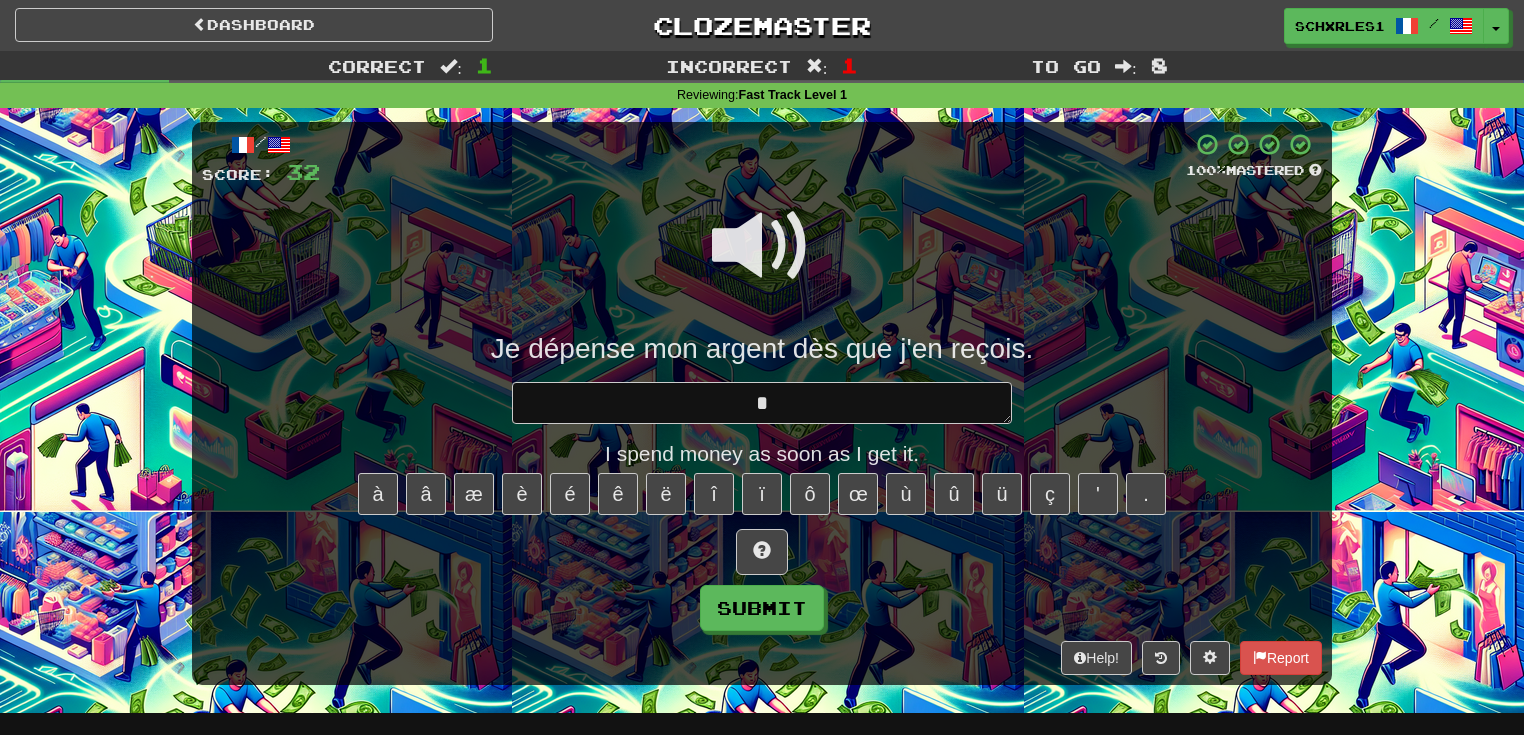 type on "*" 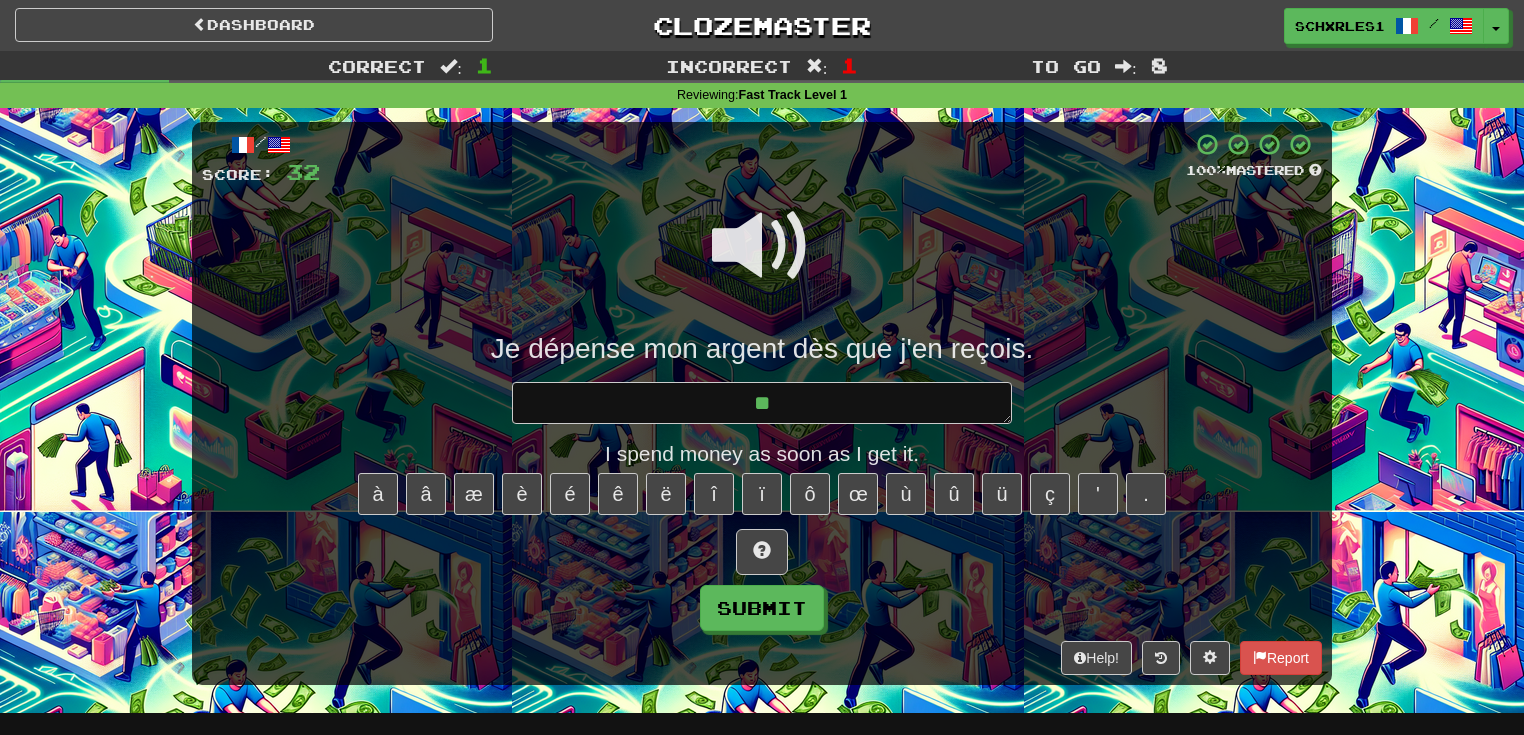 type on "***" 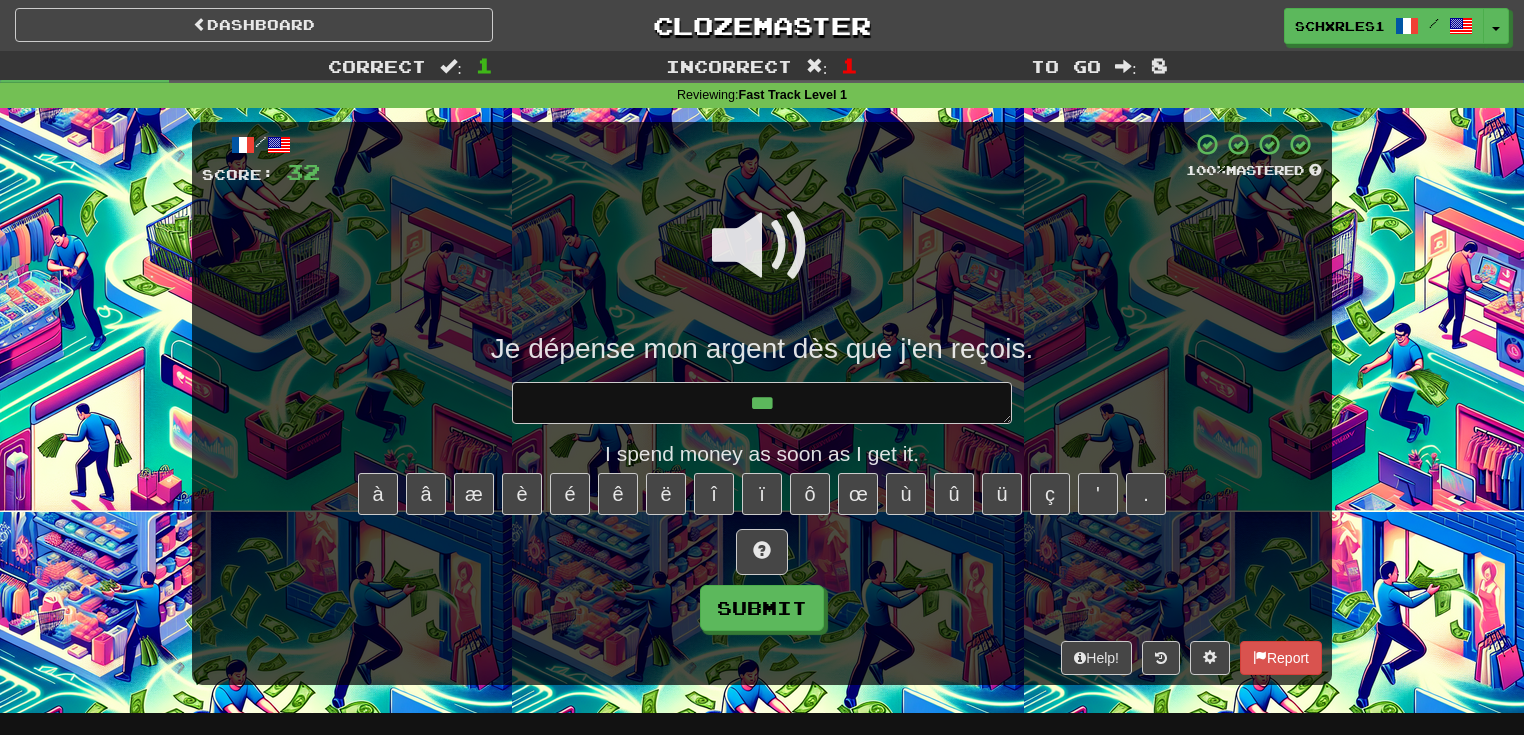 type on "*" 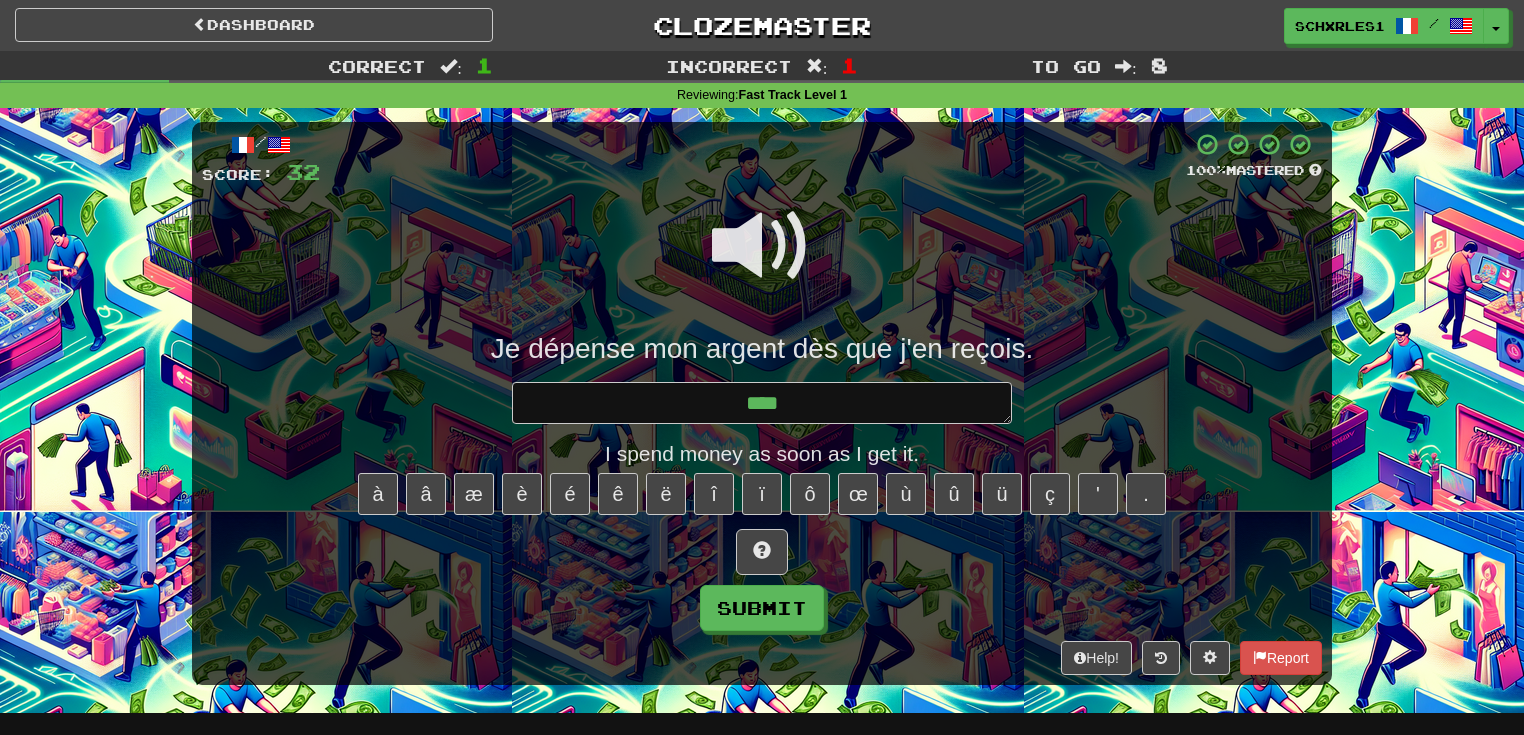 type on "*" 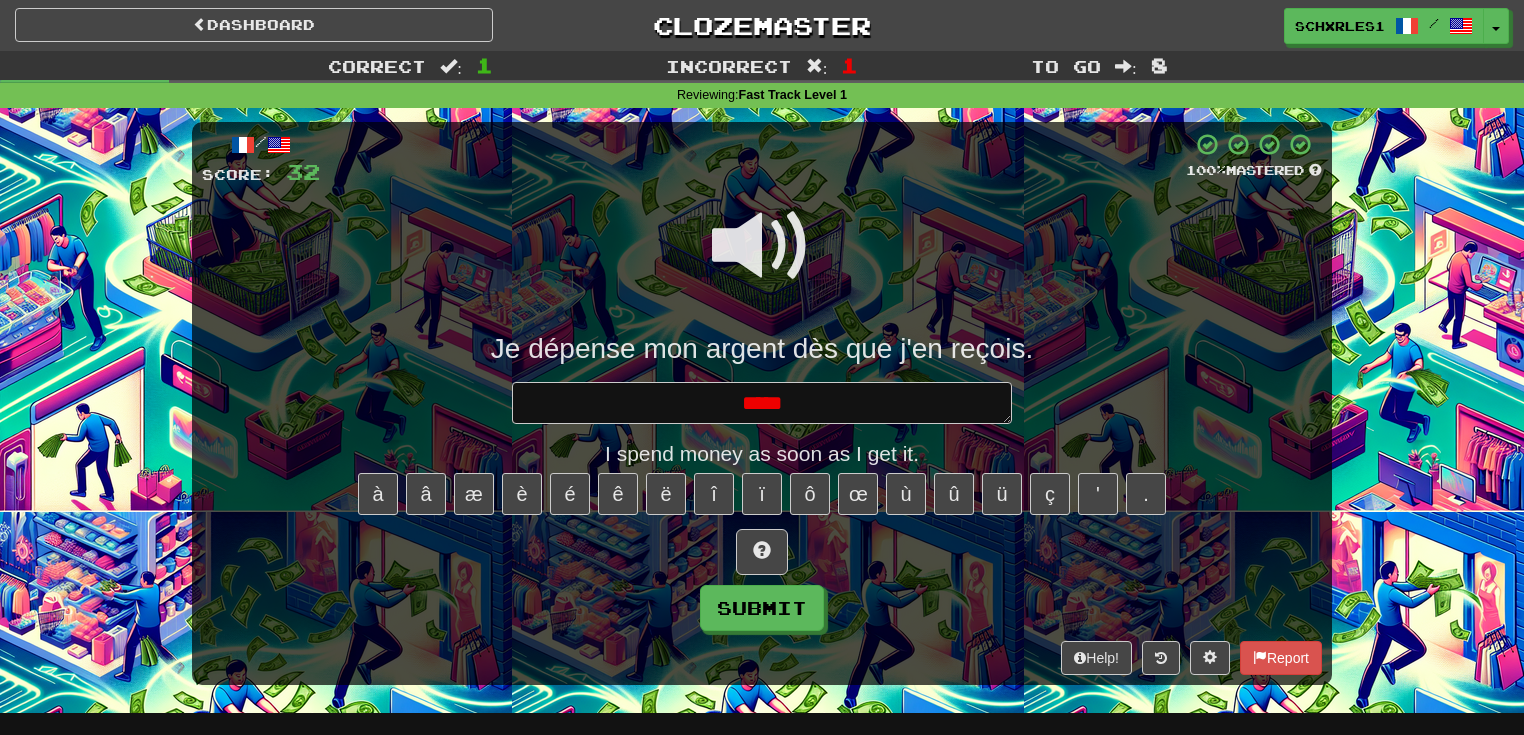 type on "*" 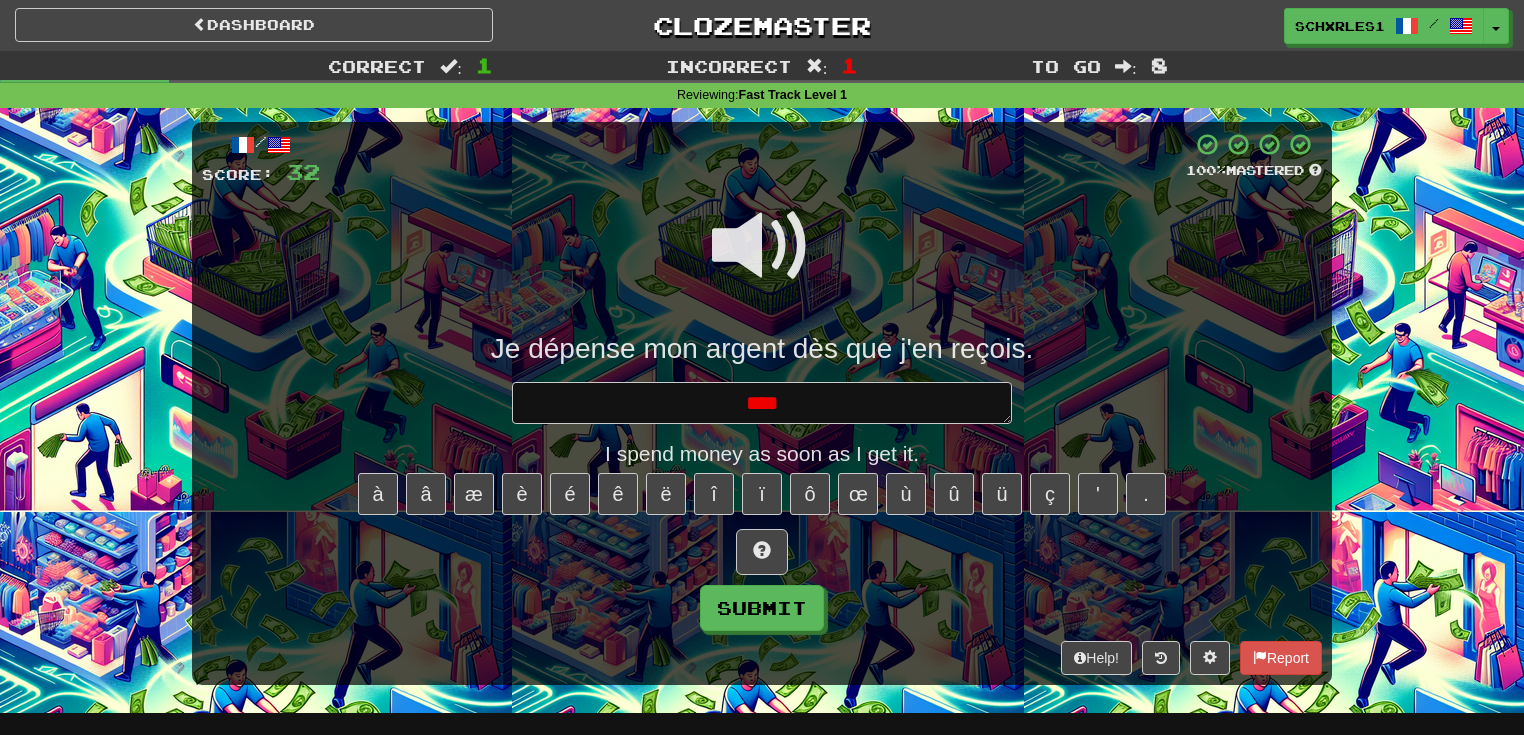 type on "*" 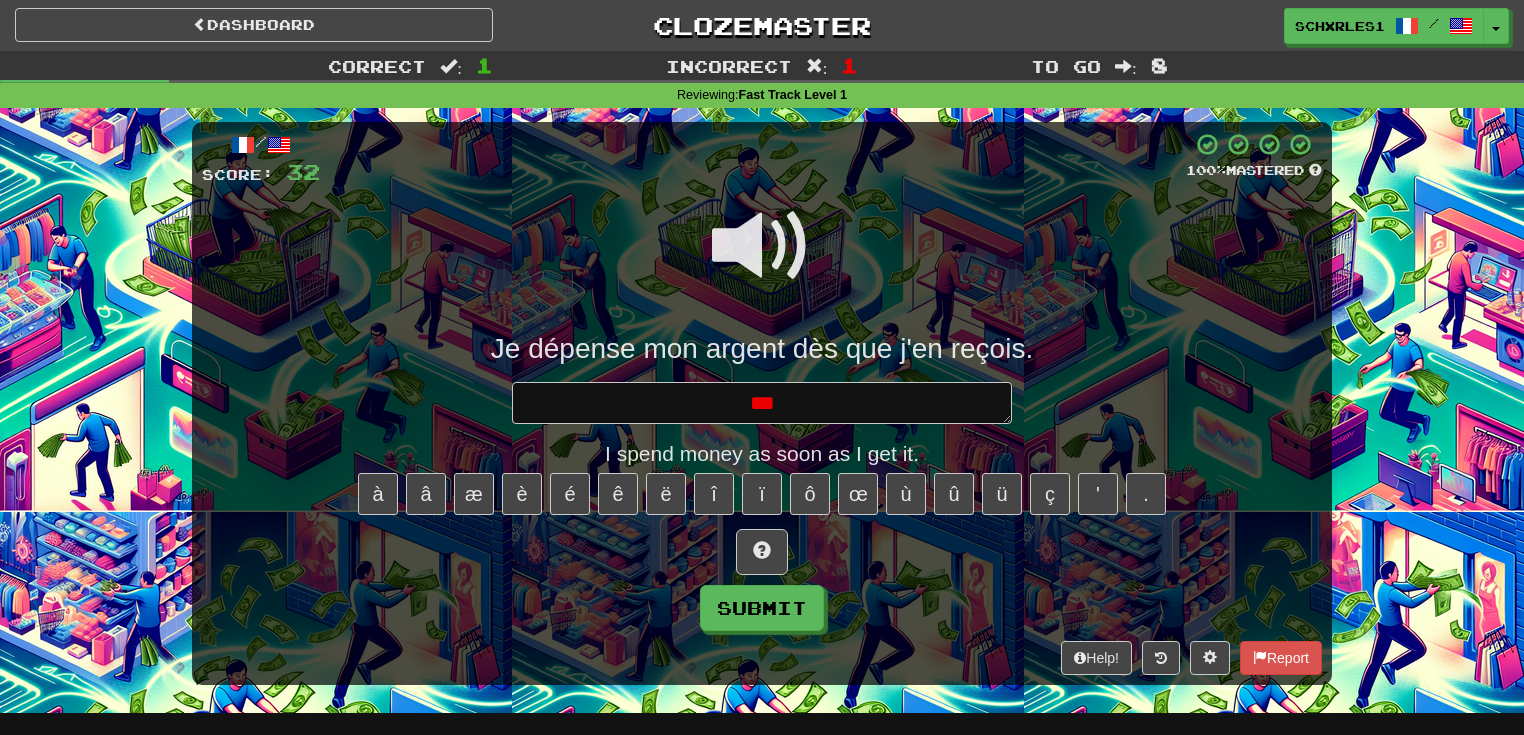 type on "*" 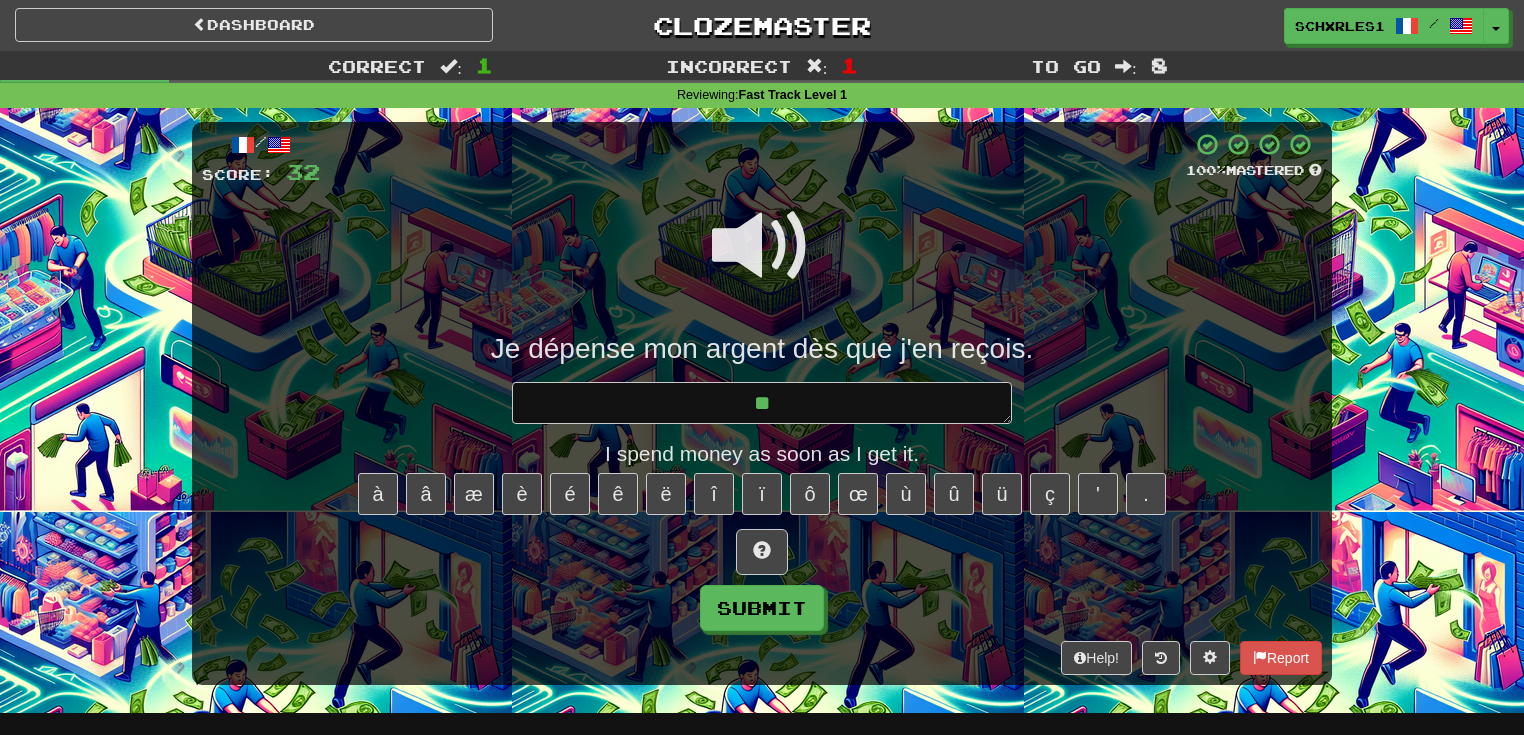 type on "*" 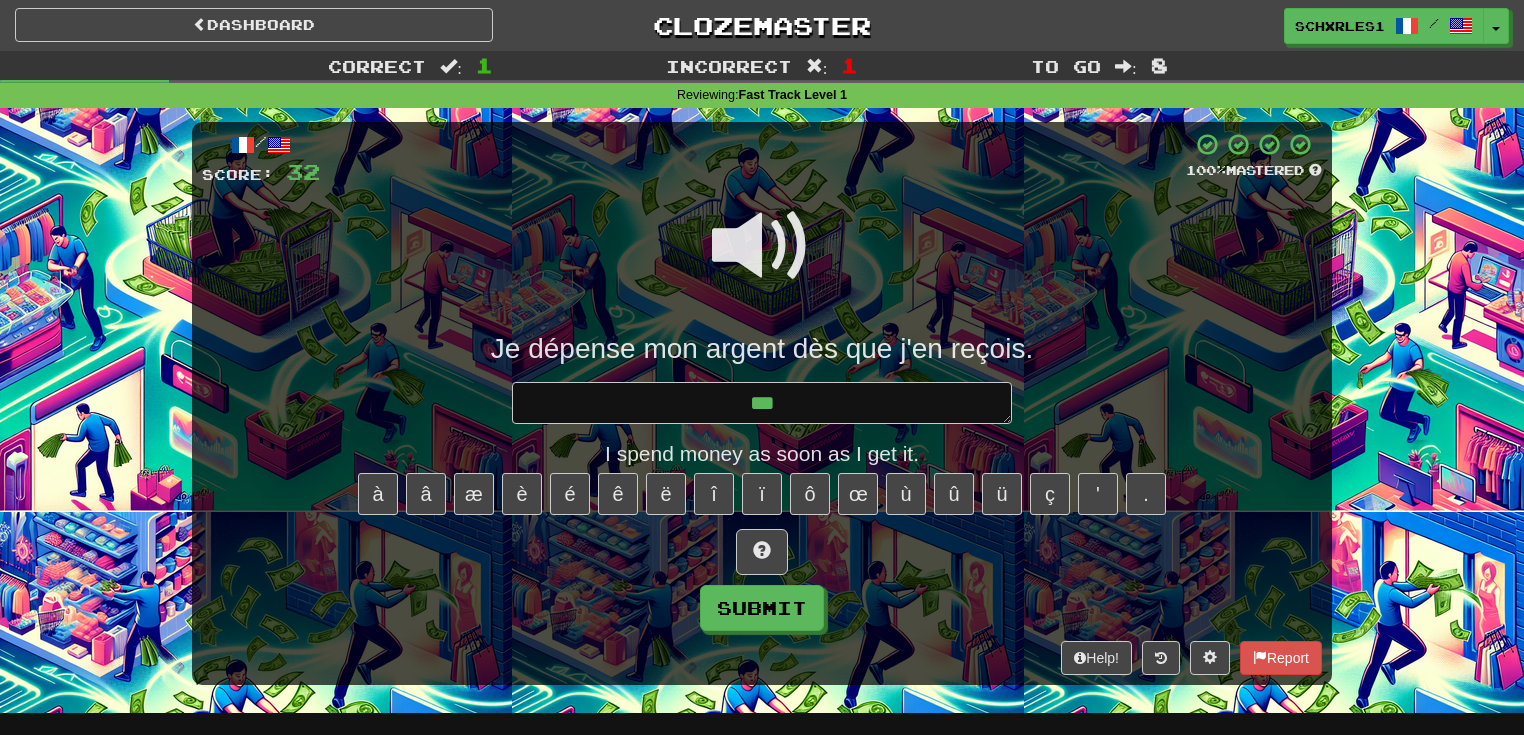 type on "*" 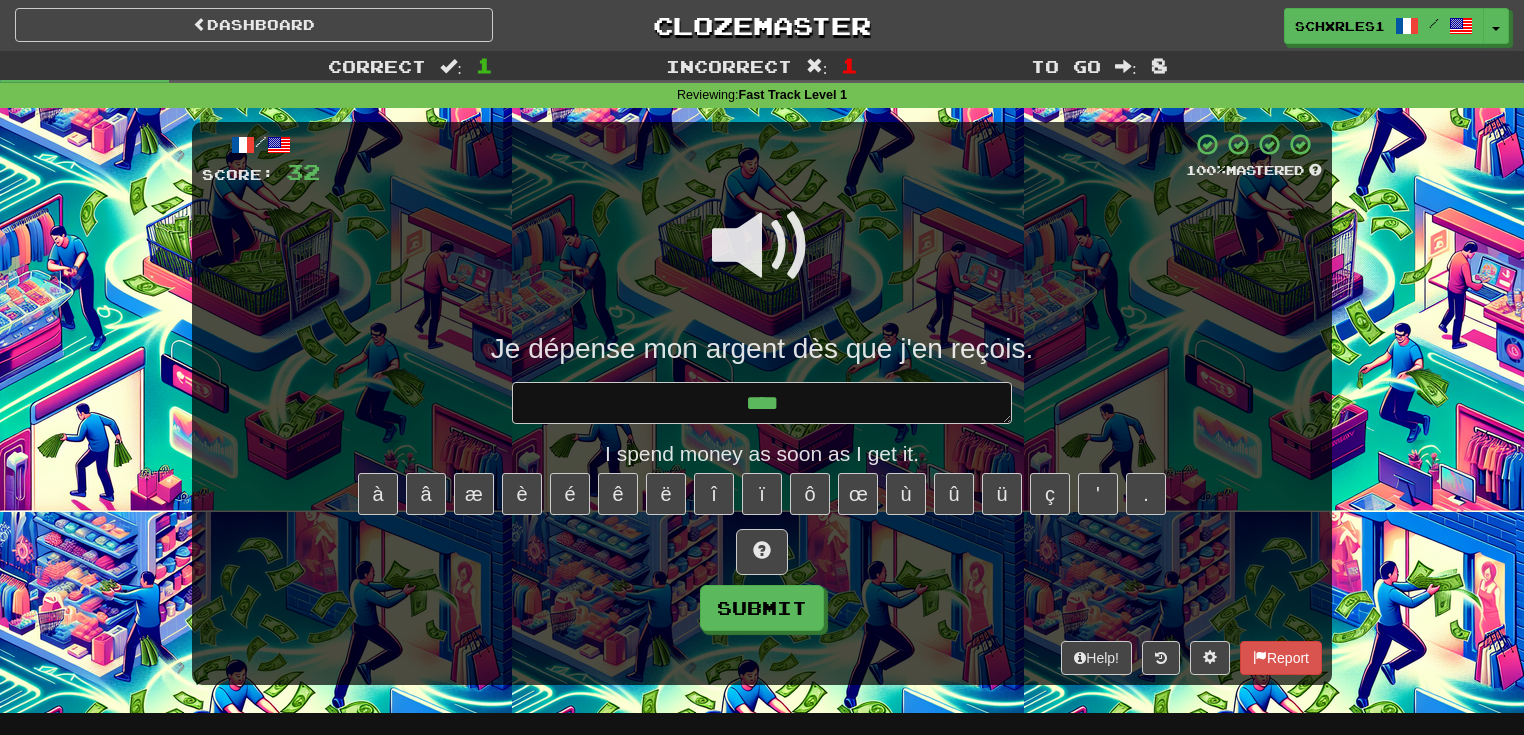 type on "*" 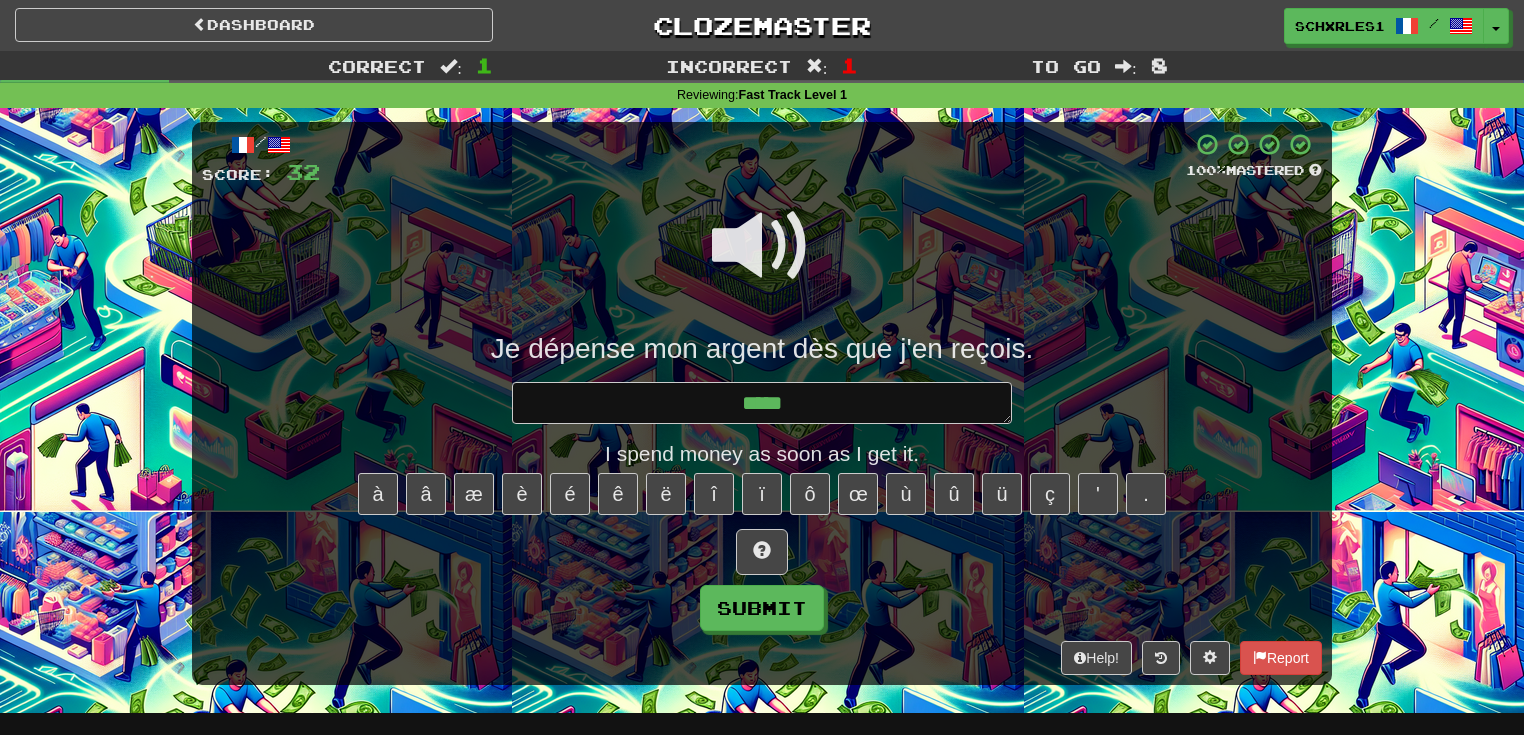 type on "*" 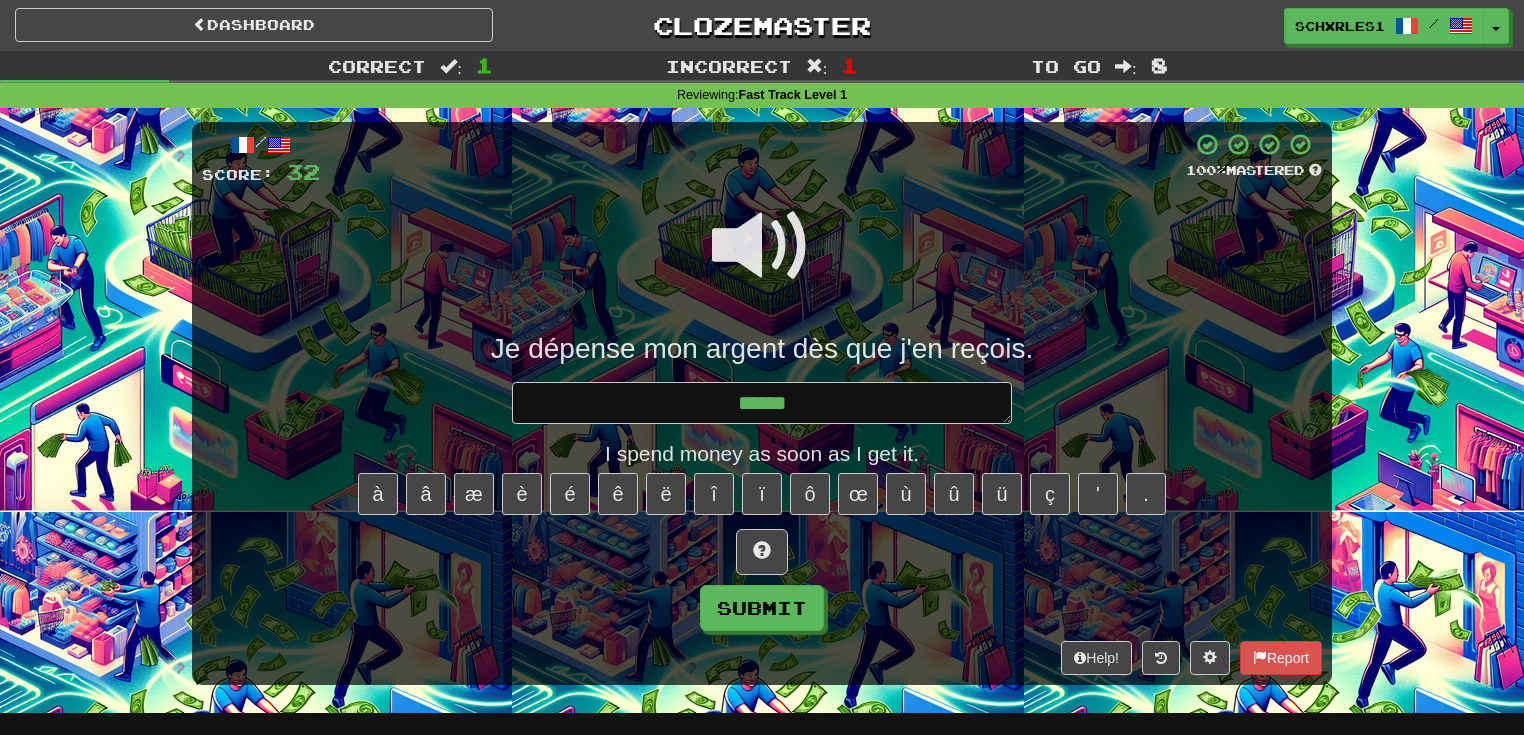 type on "*" 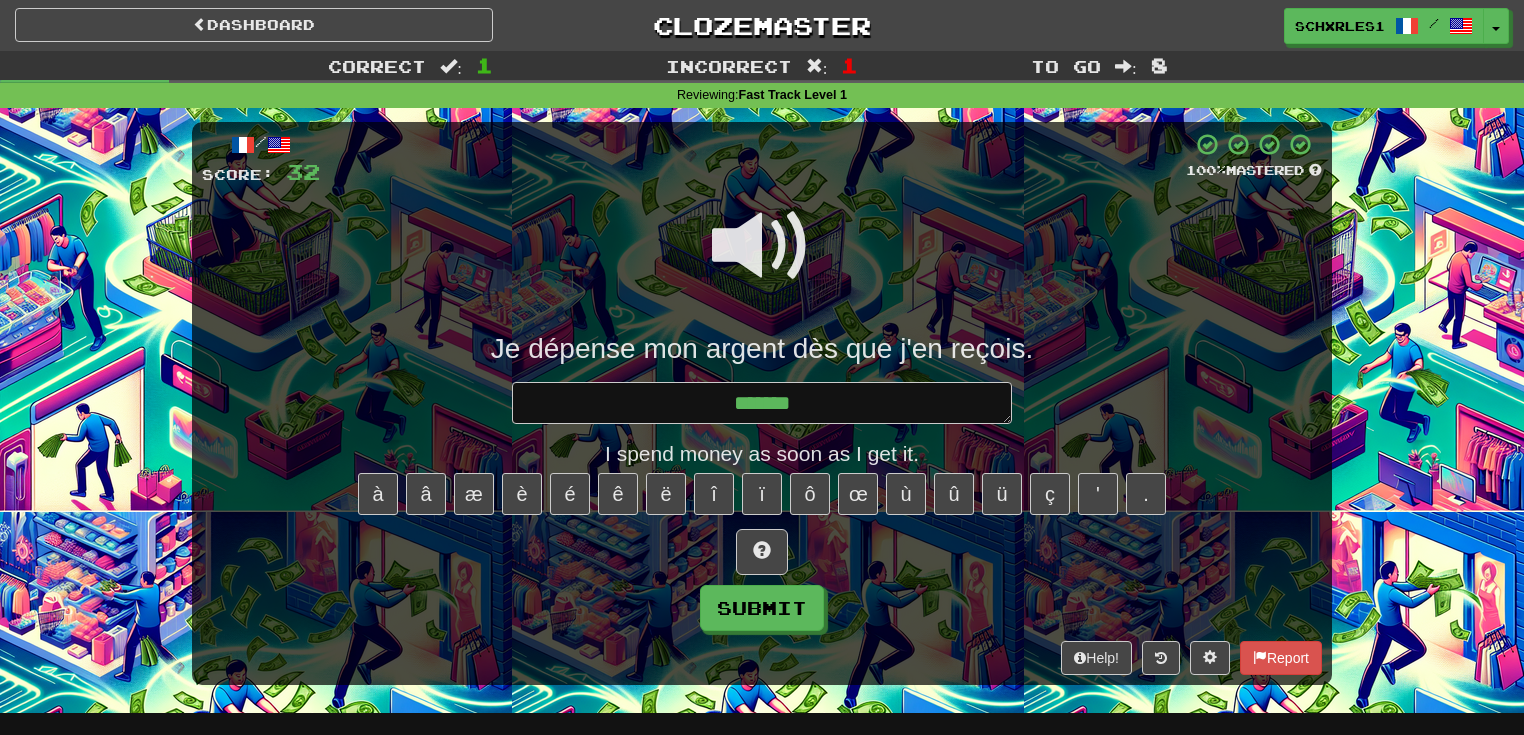 type on "*" 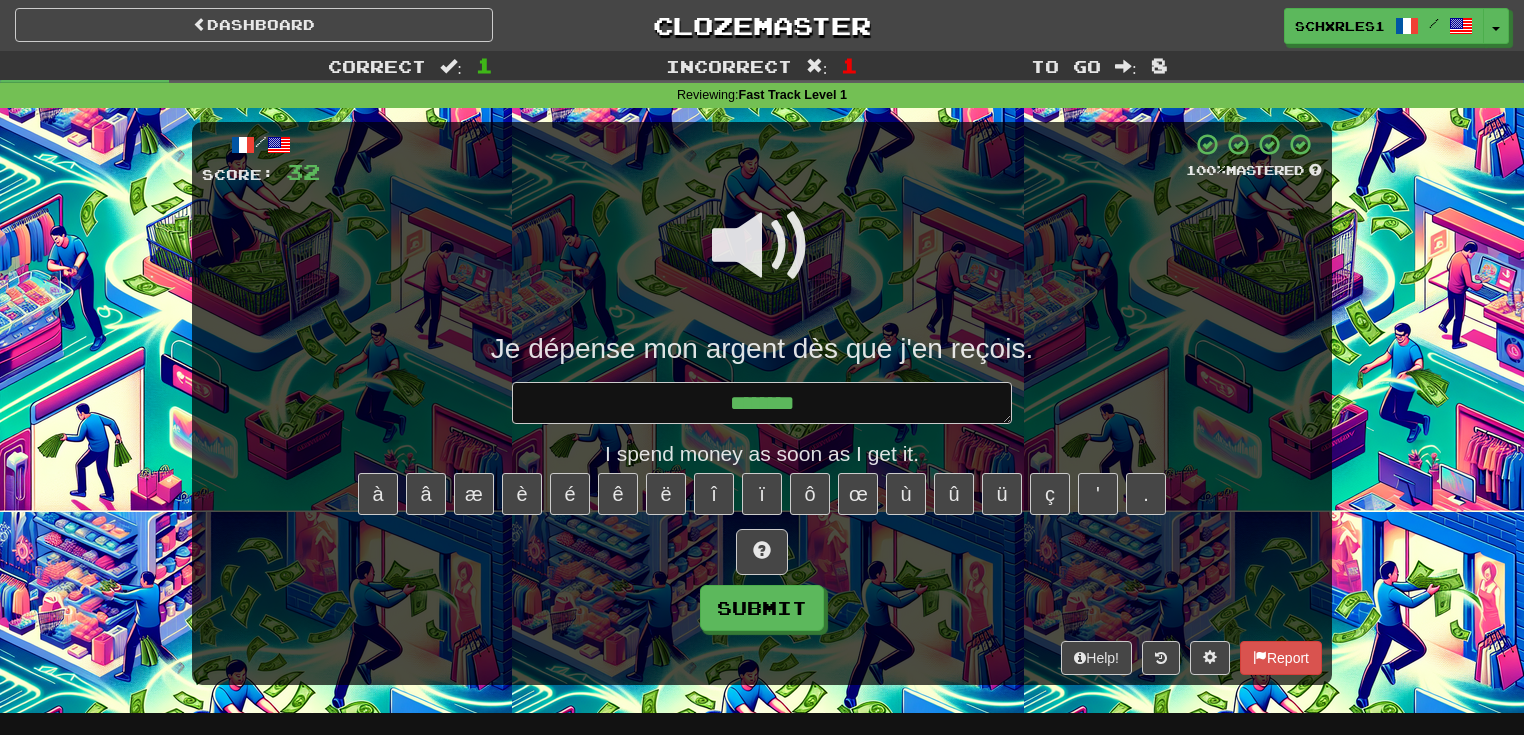 type on "*" 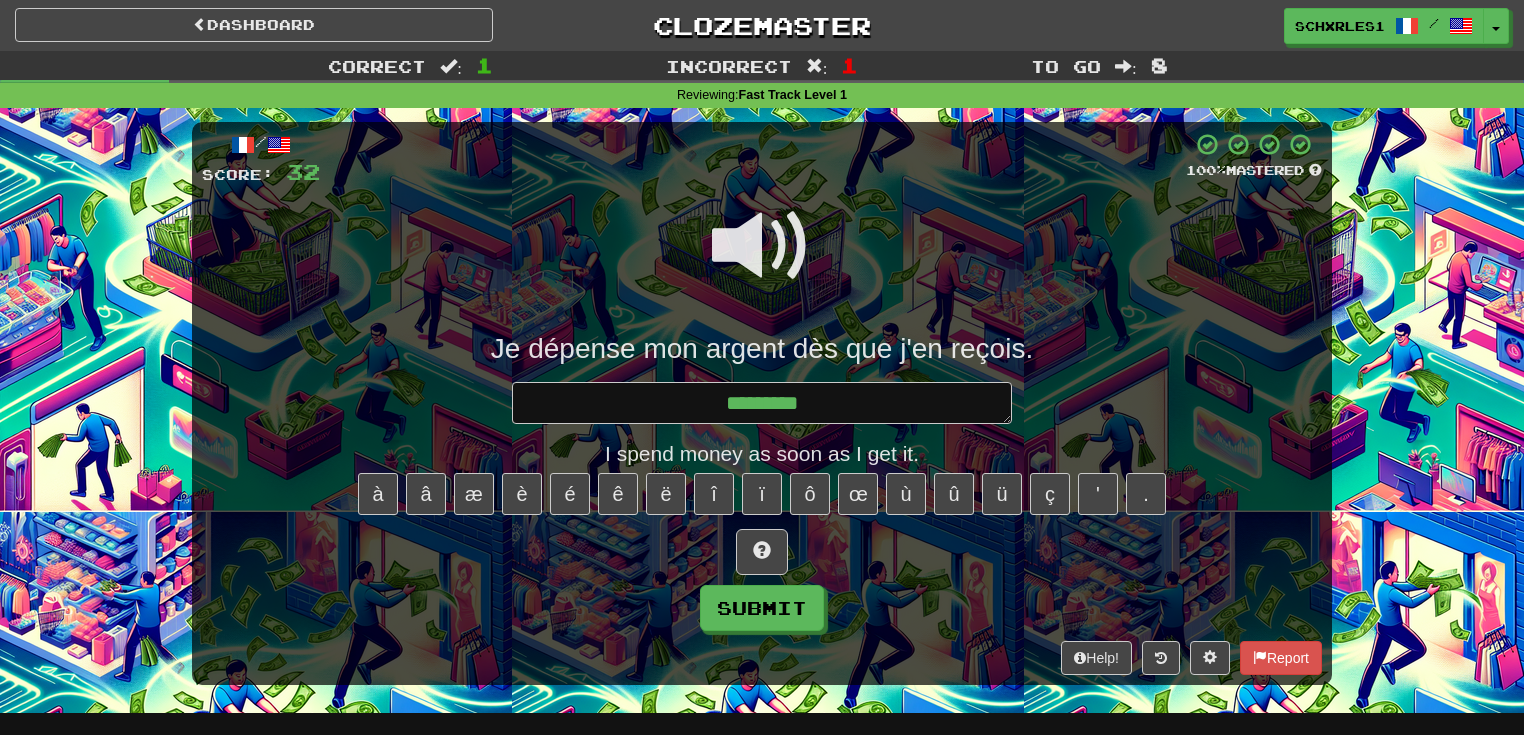 type on "*" 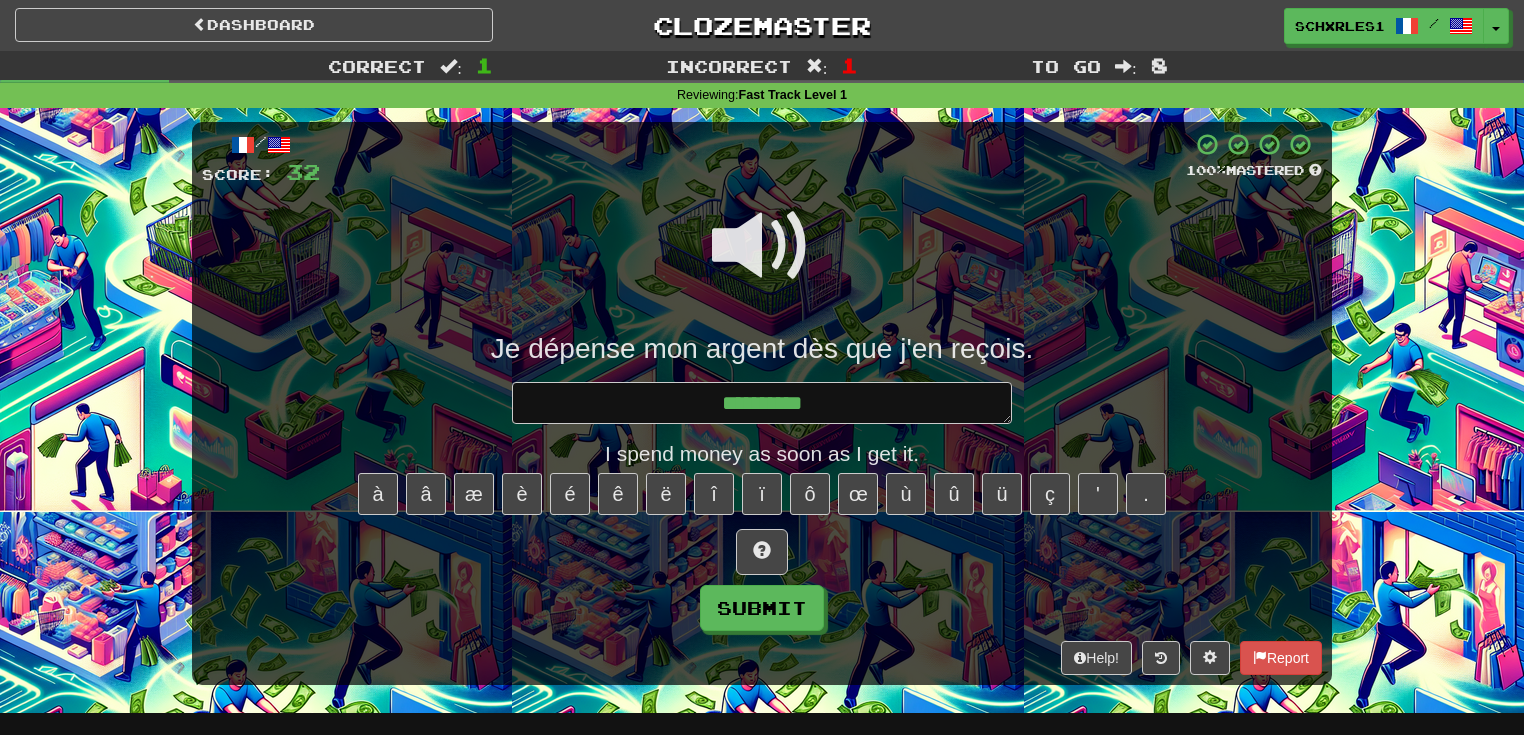 type on "*" 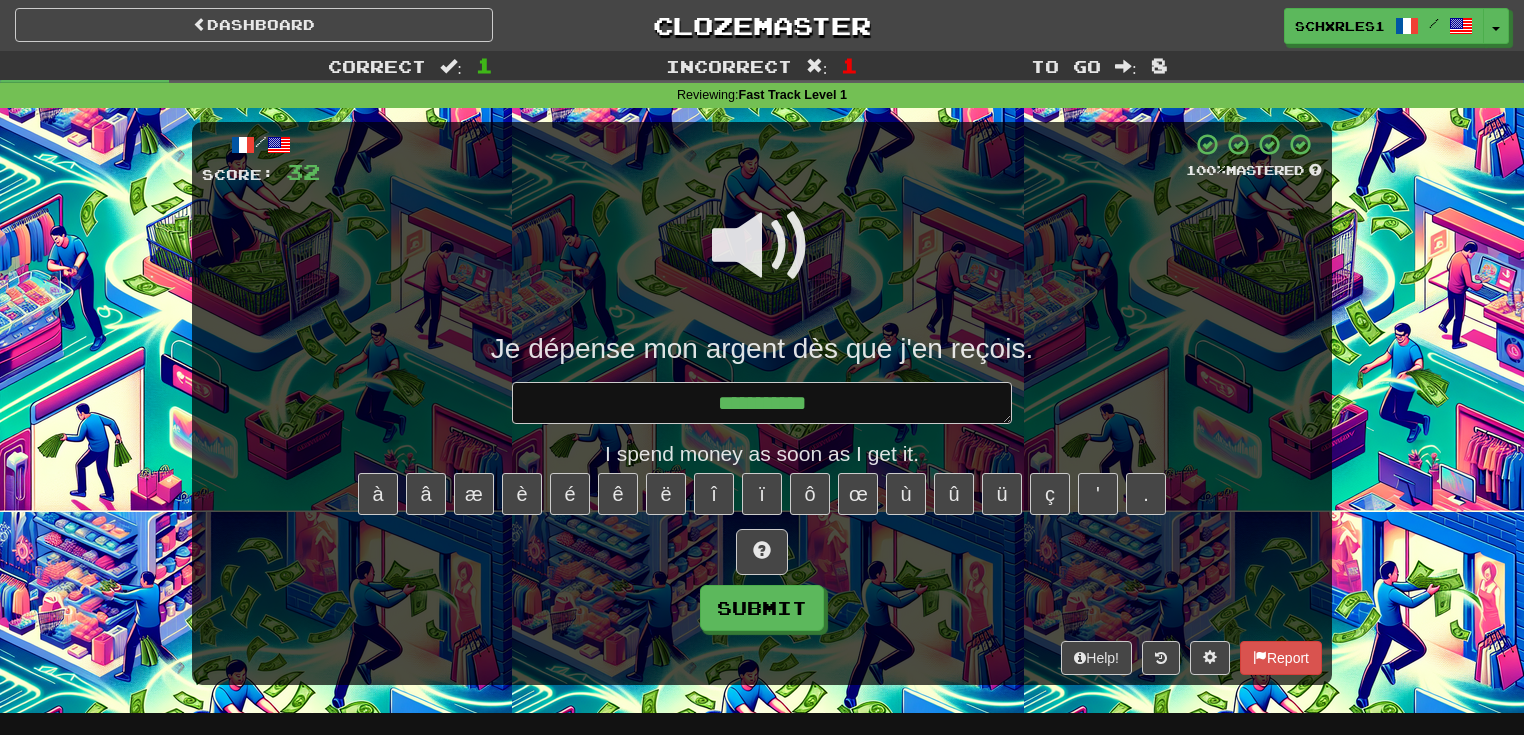 type on "*" 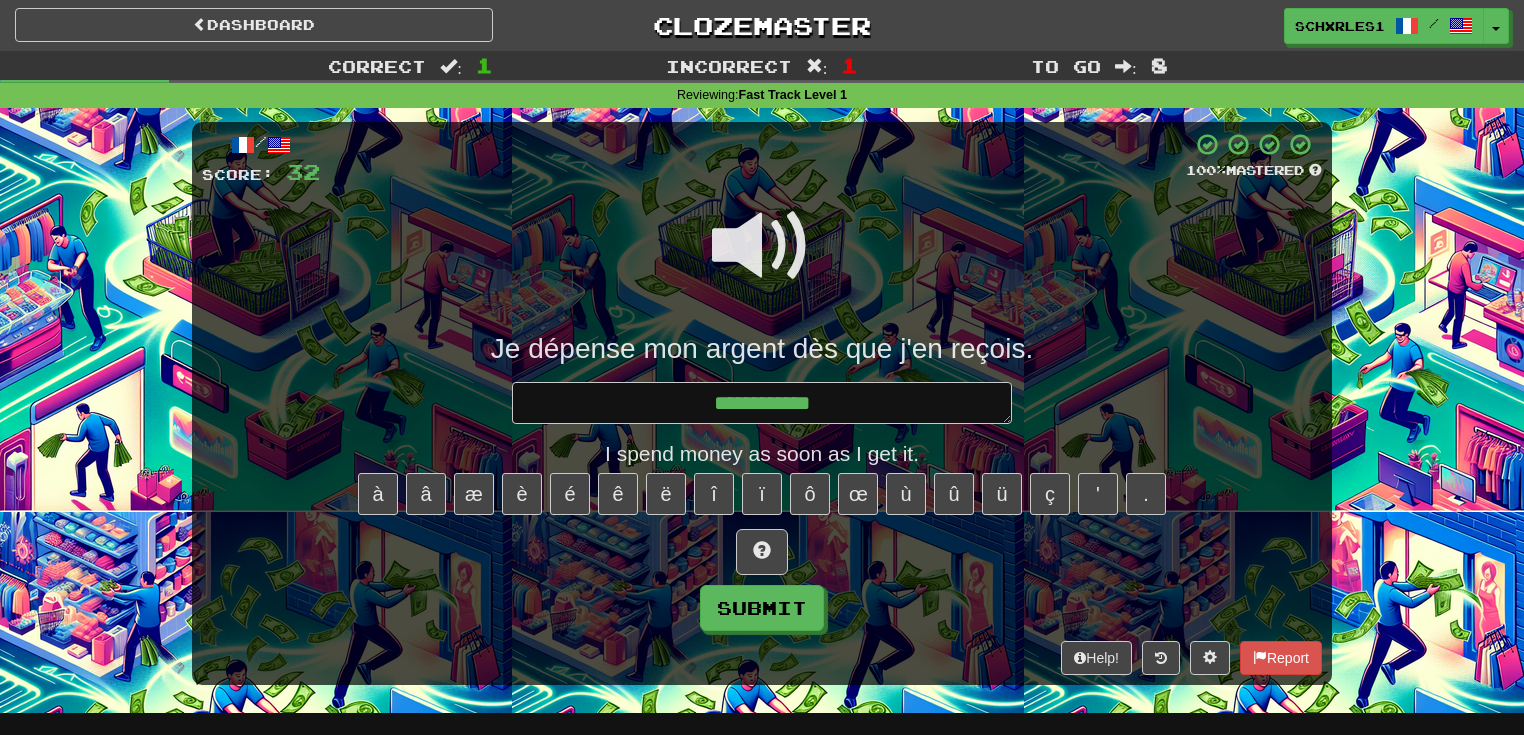 type on "*" 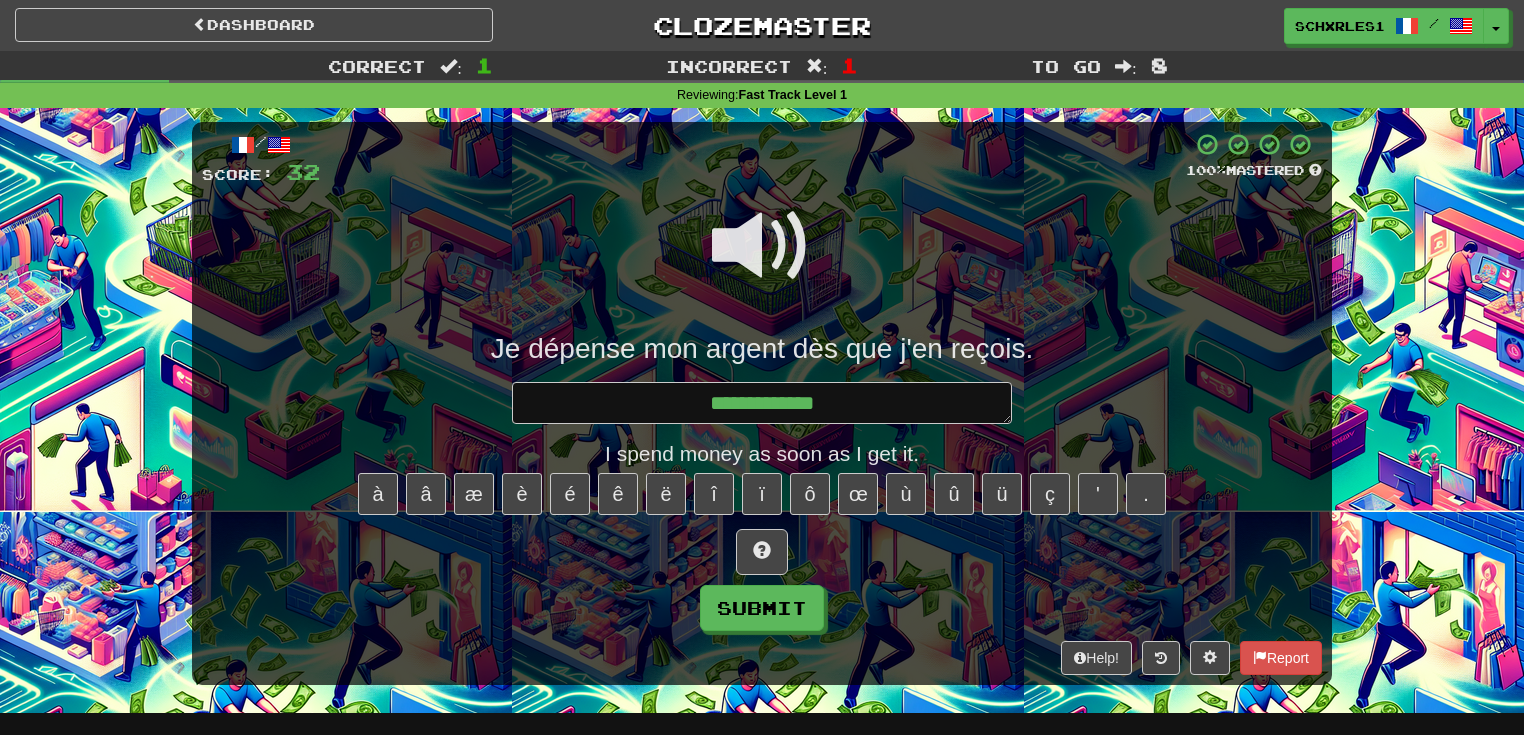 type on "*" 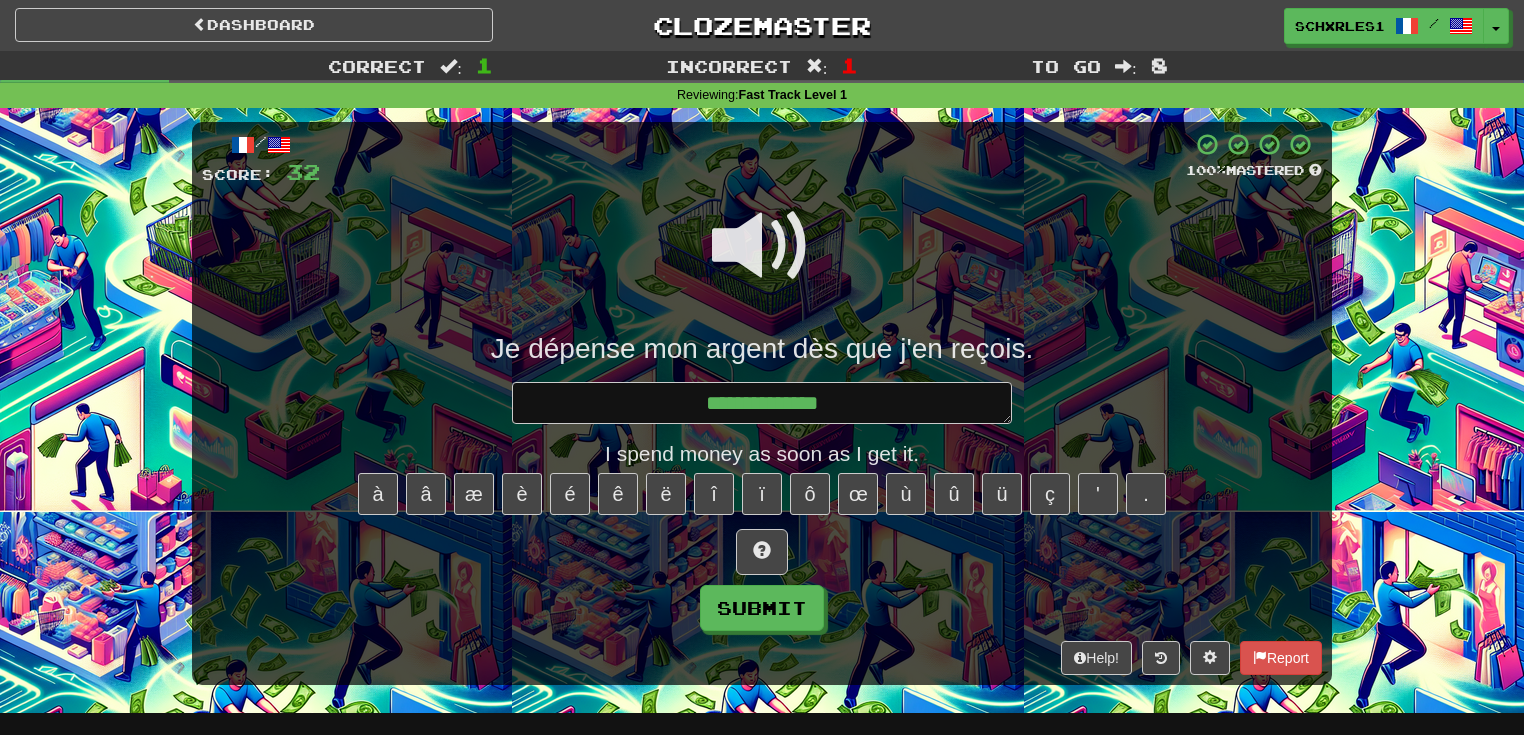 type on "*" 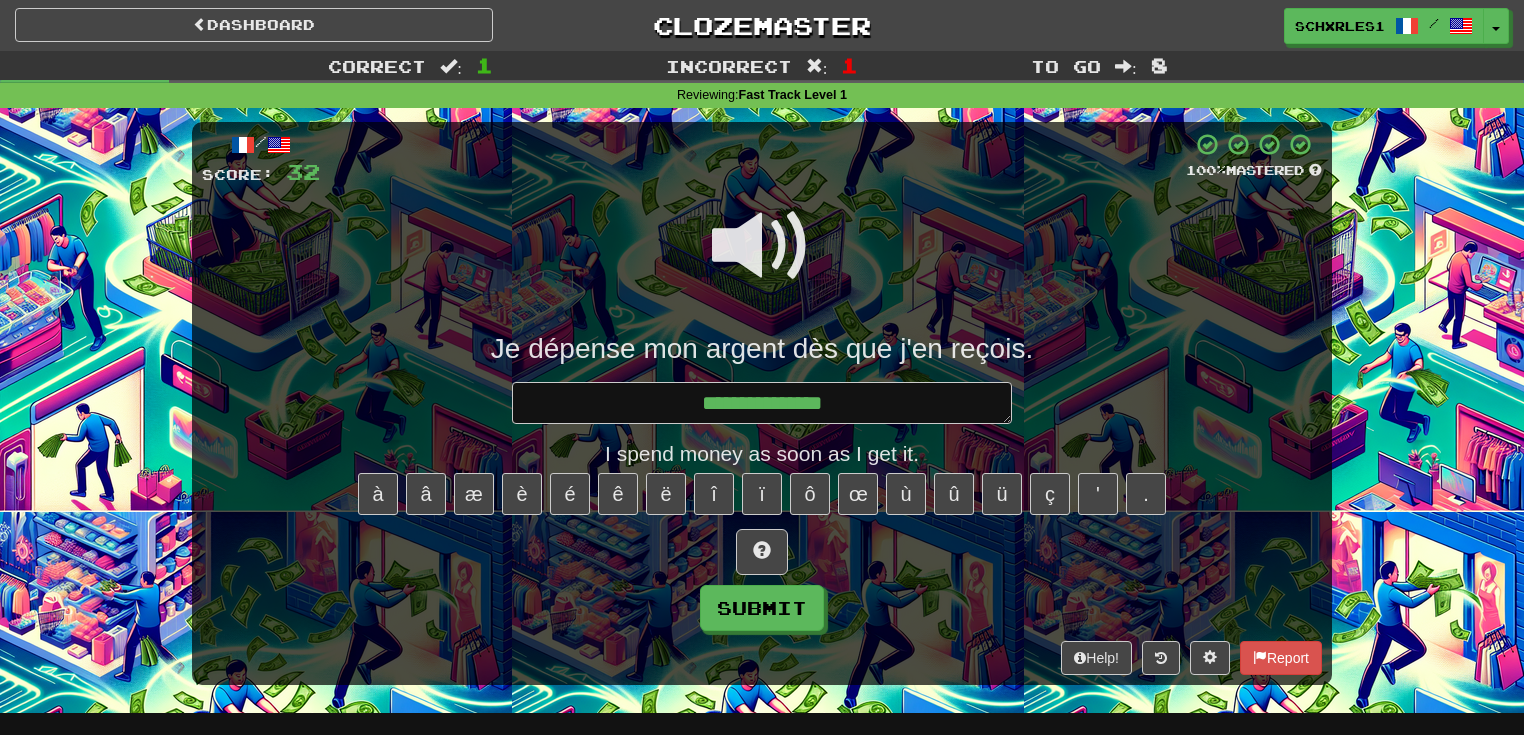 type on "*" 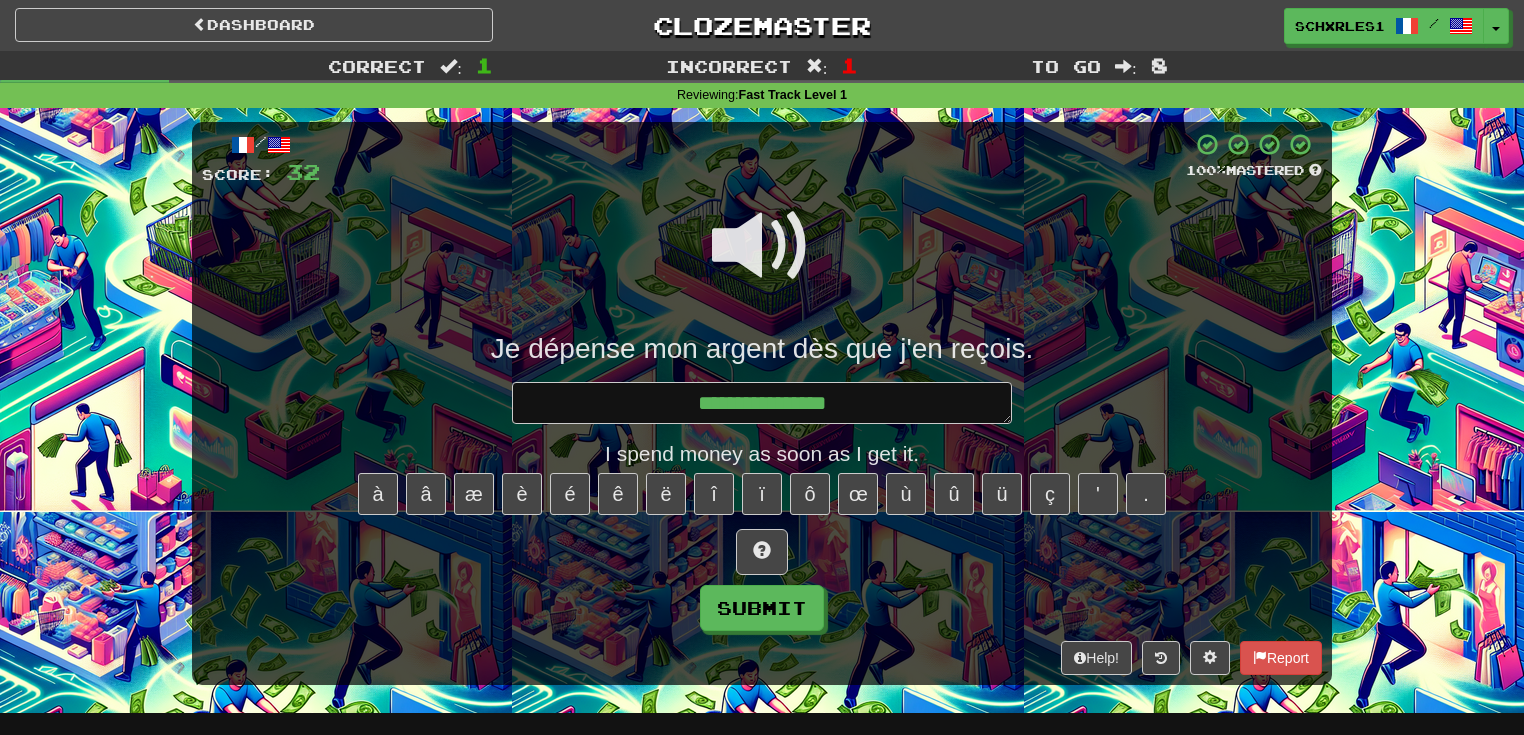 type on "*" 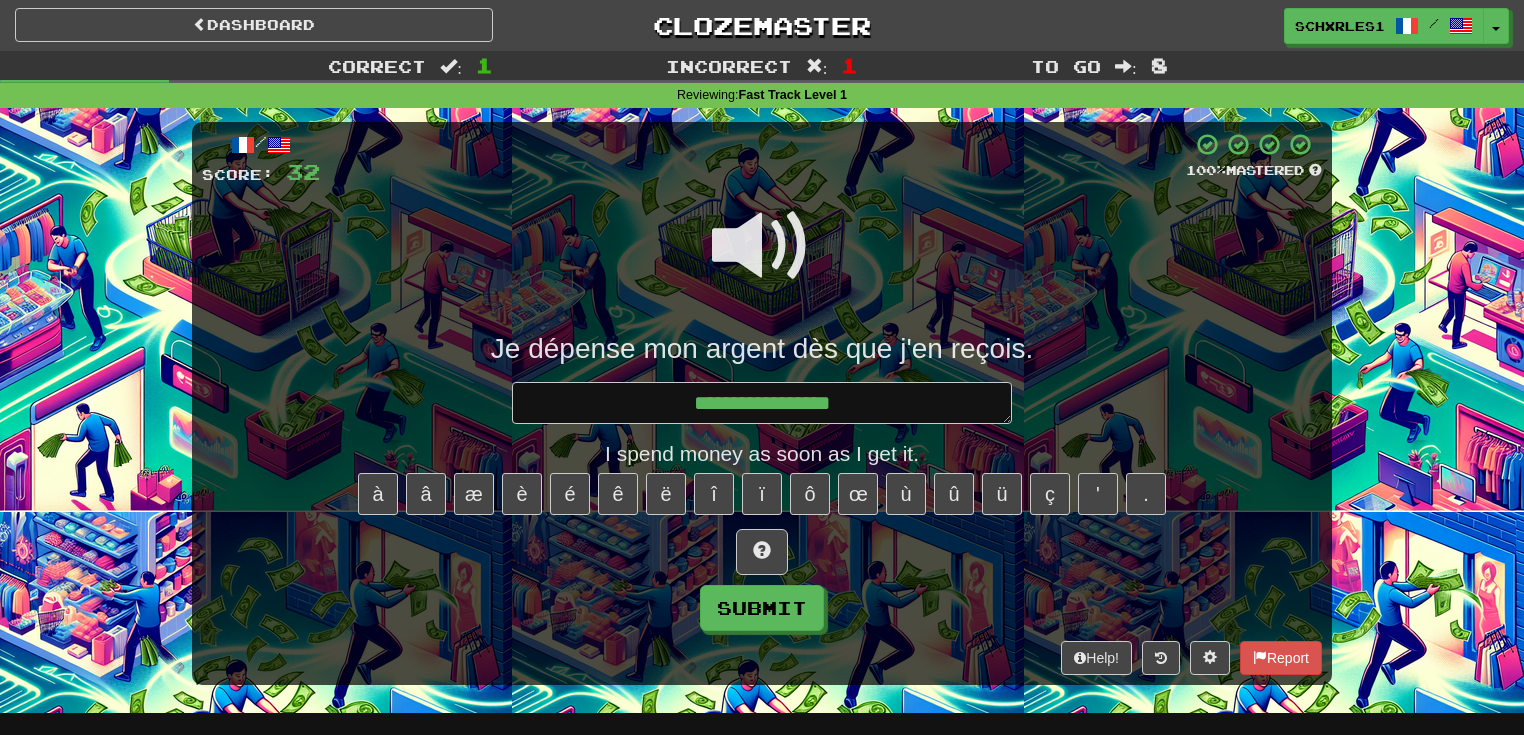 type on "*" 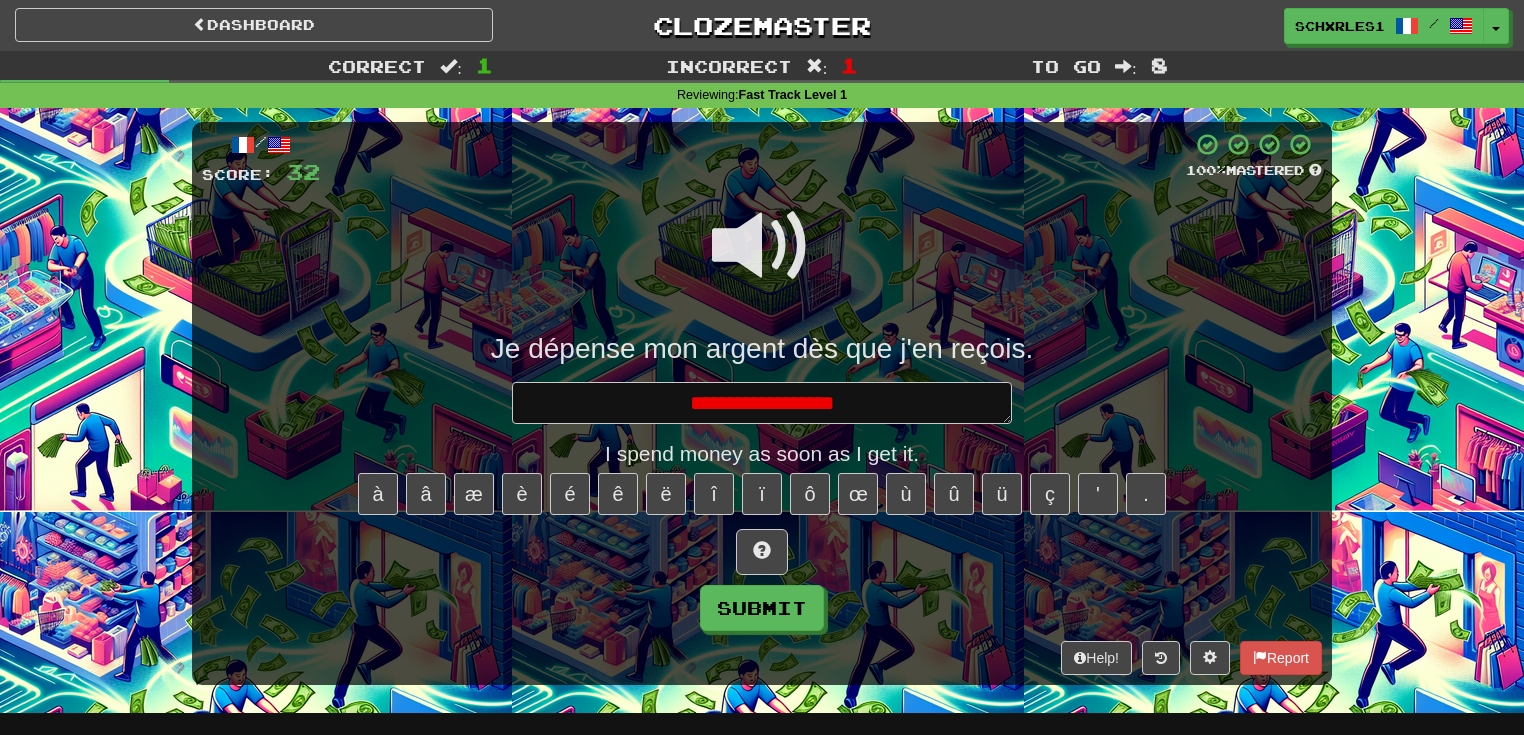 type on "*" 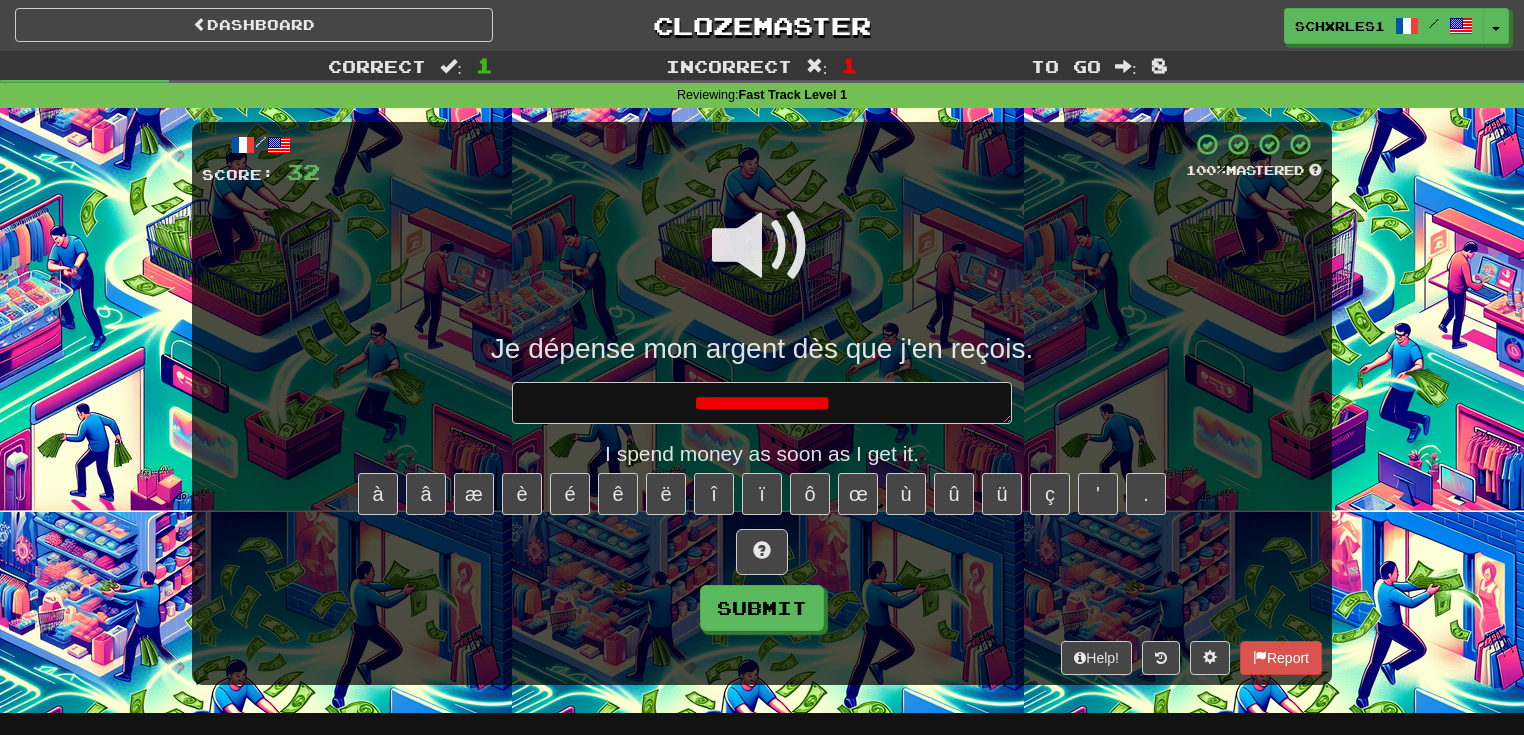 type on "*" 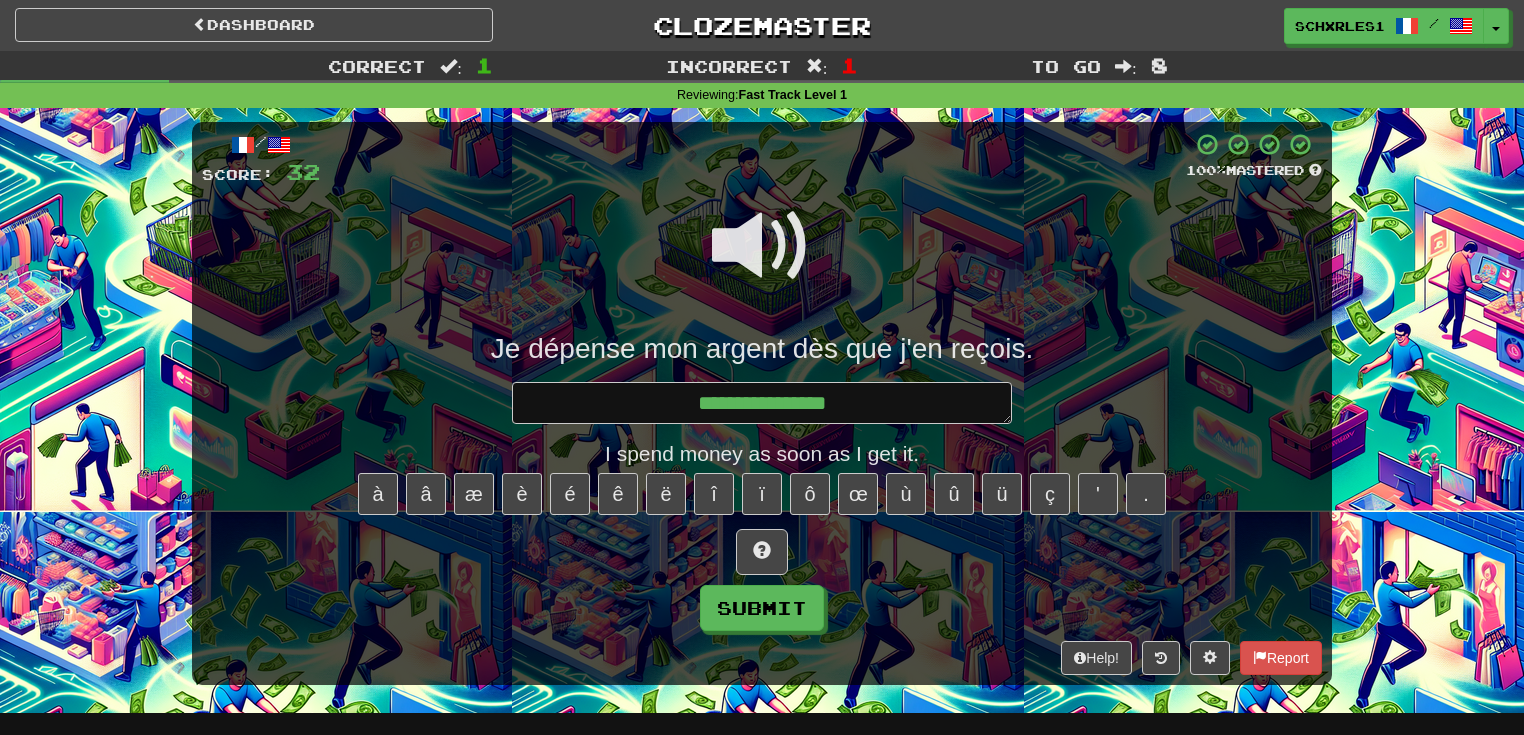 type on "*" 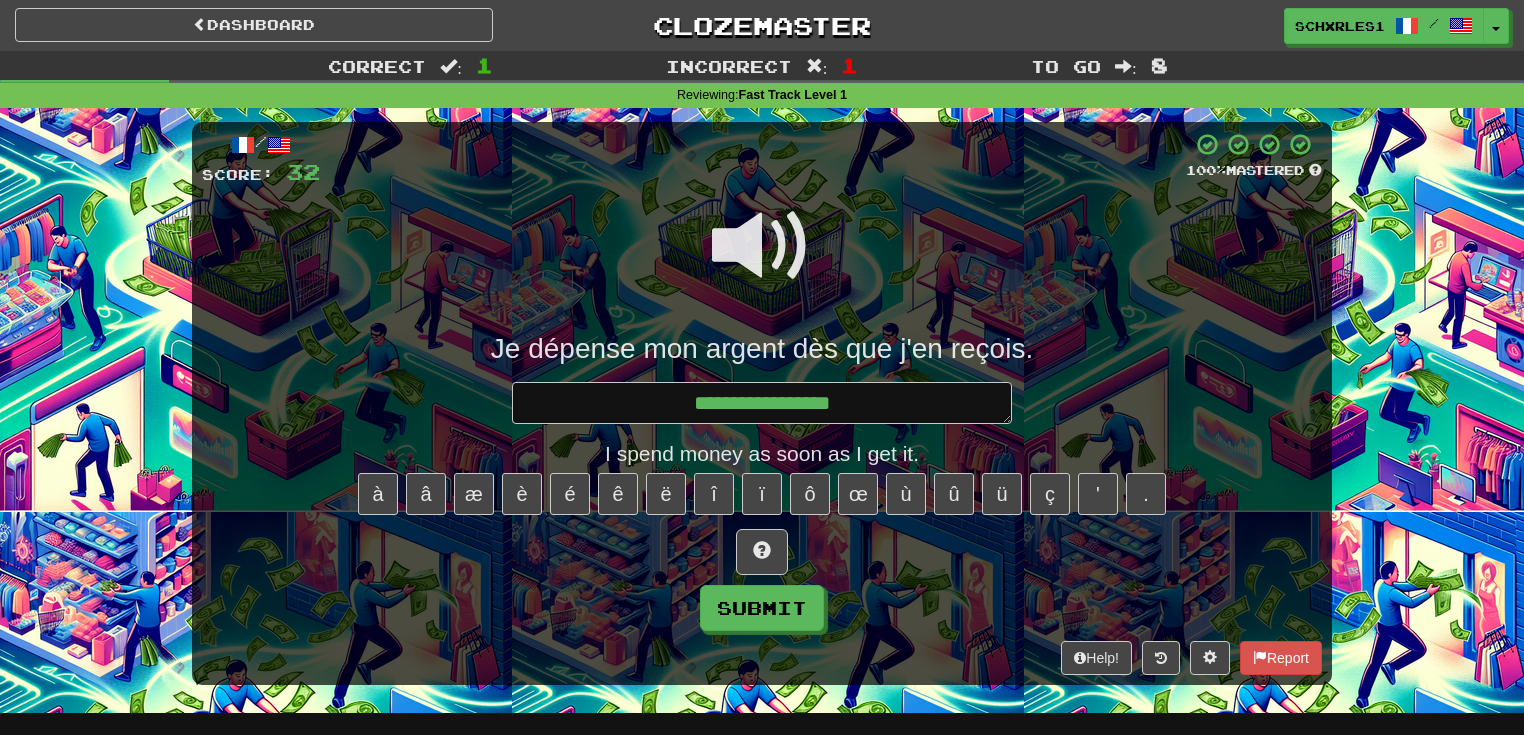 type on "*" 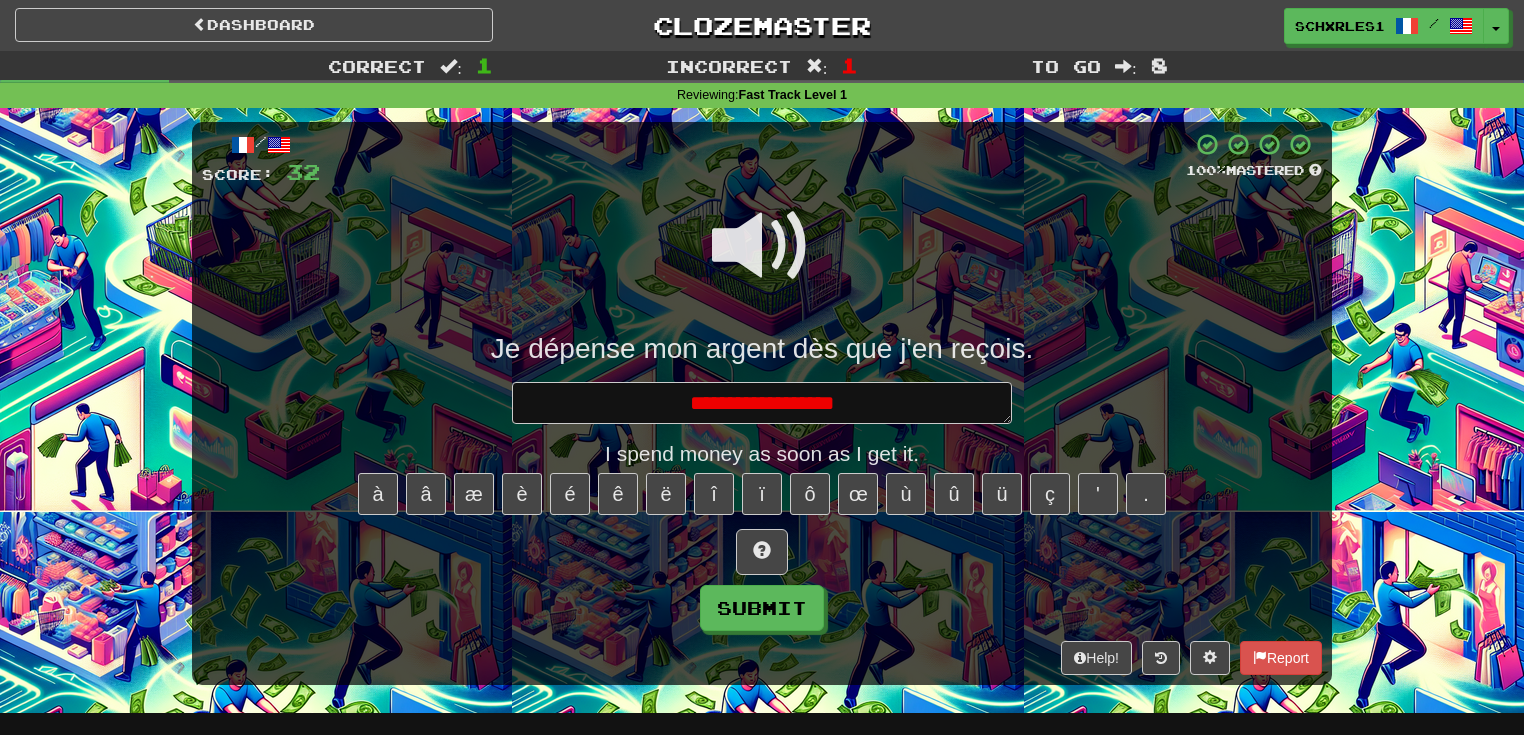 type on "*" 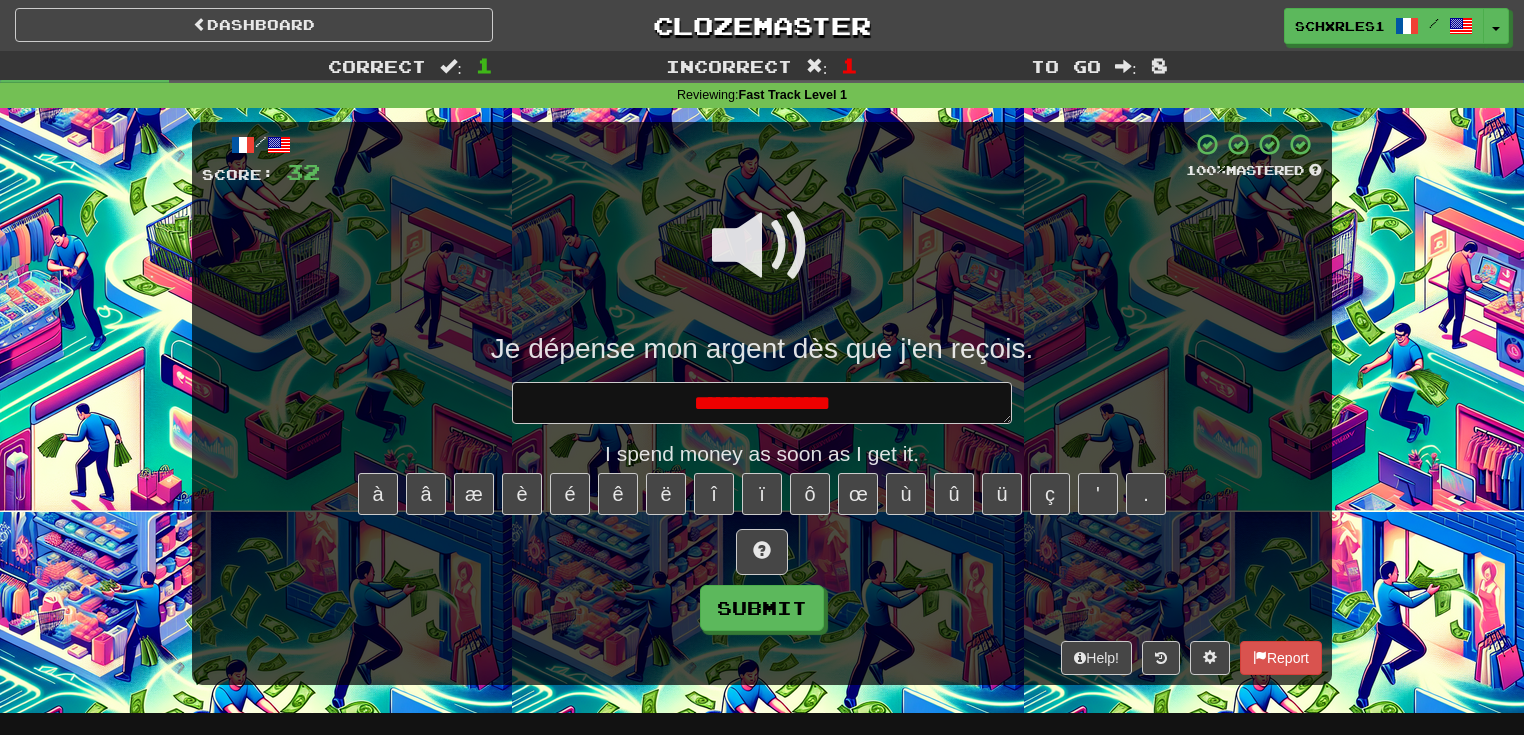 type on "*" 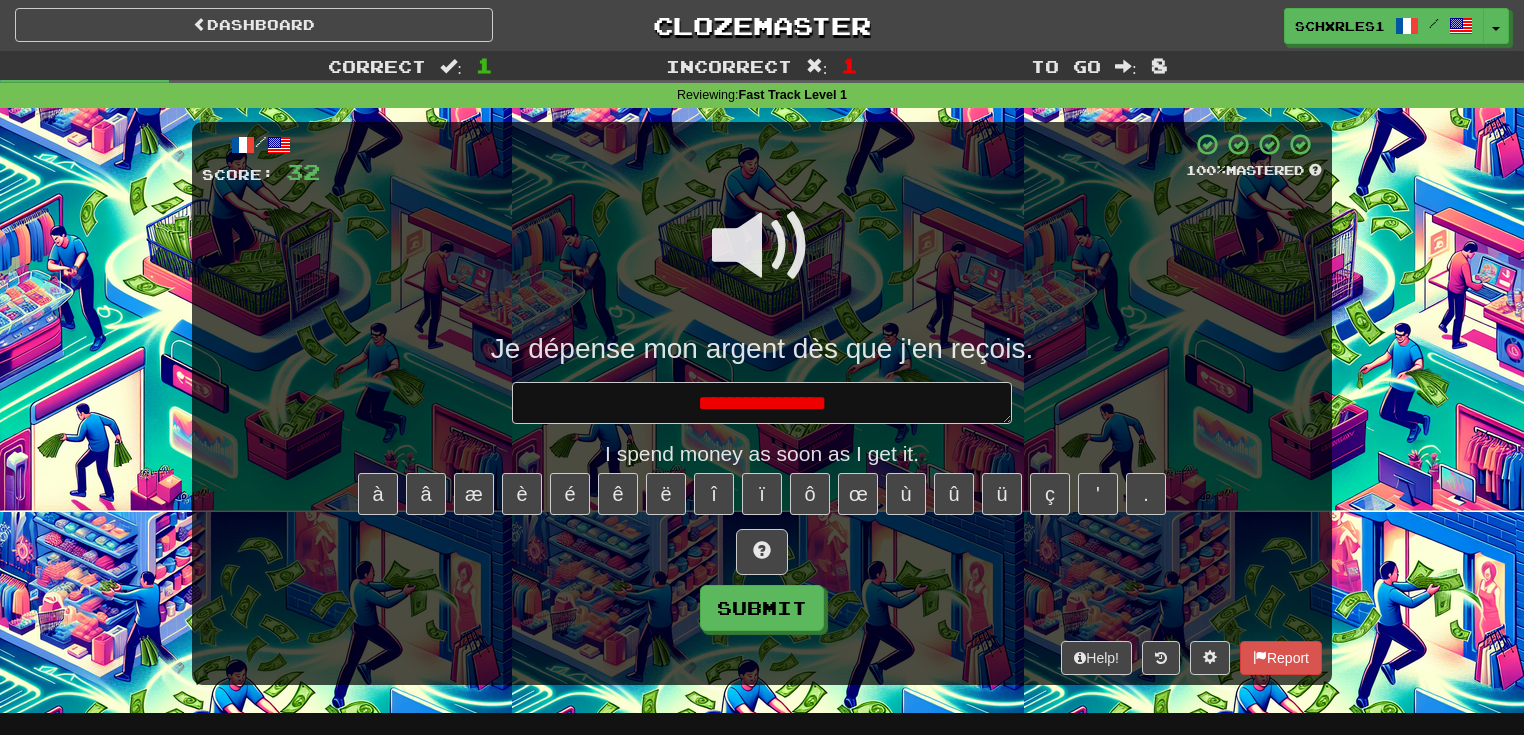 type on "*" 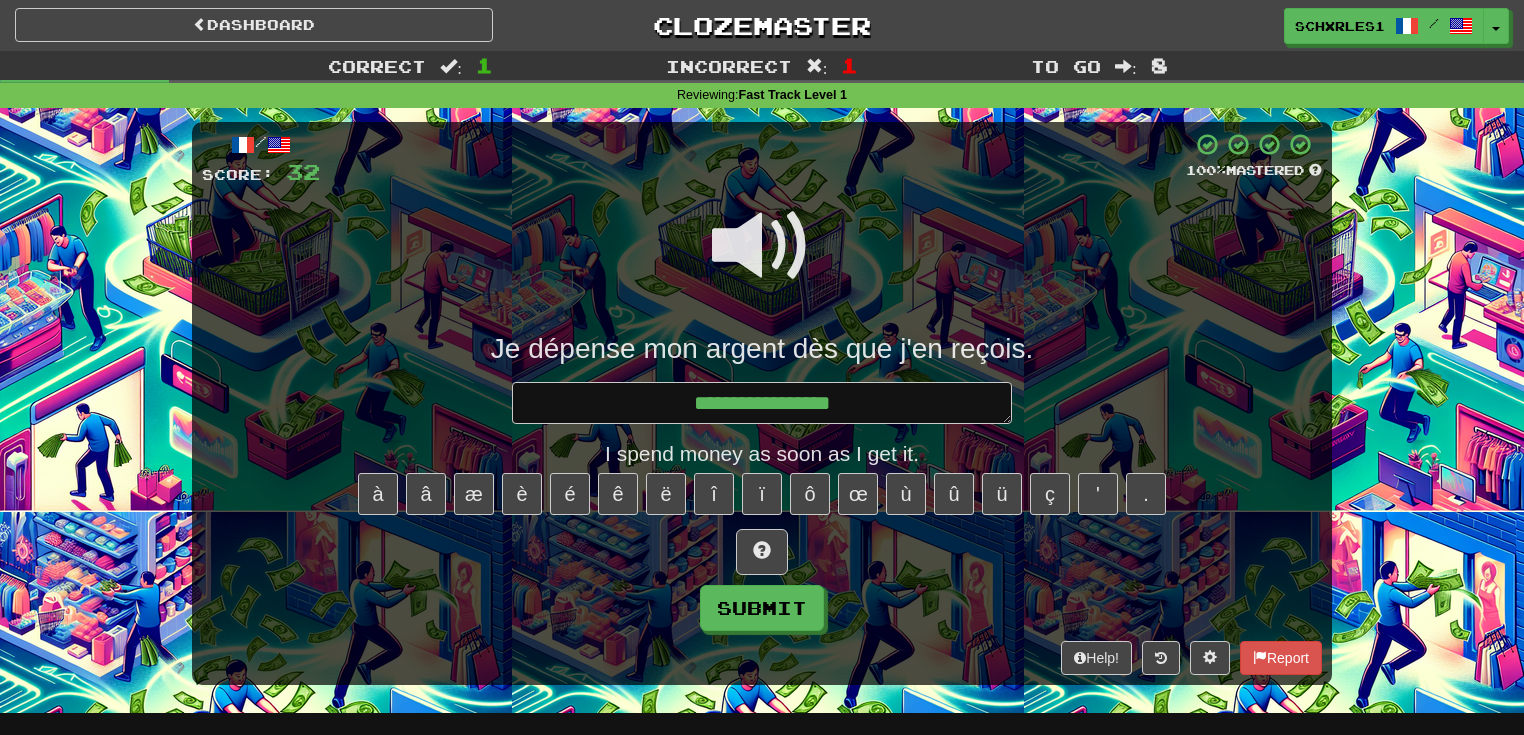 type on "*" 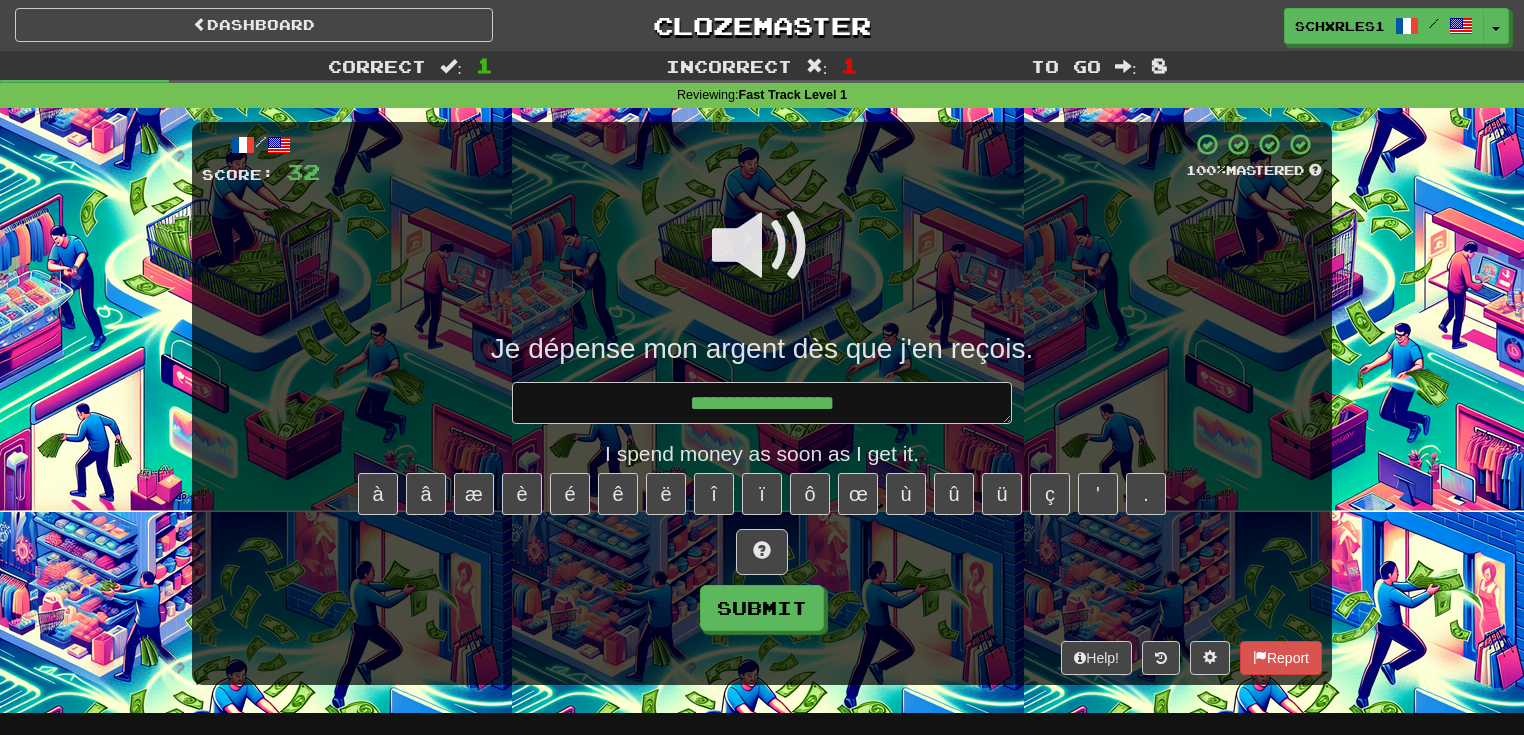 type on "*" 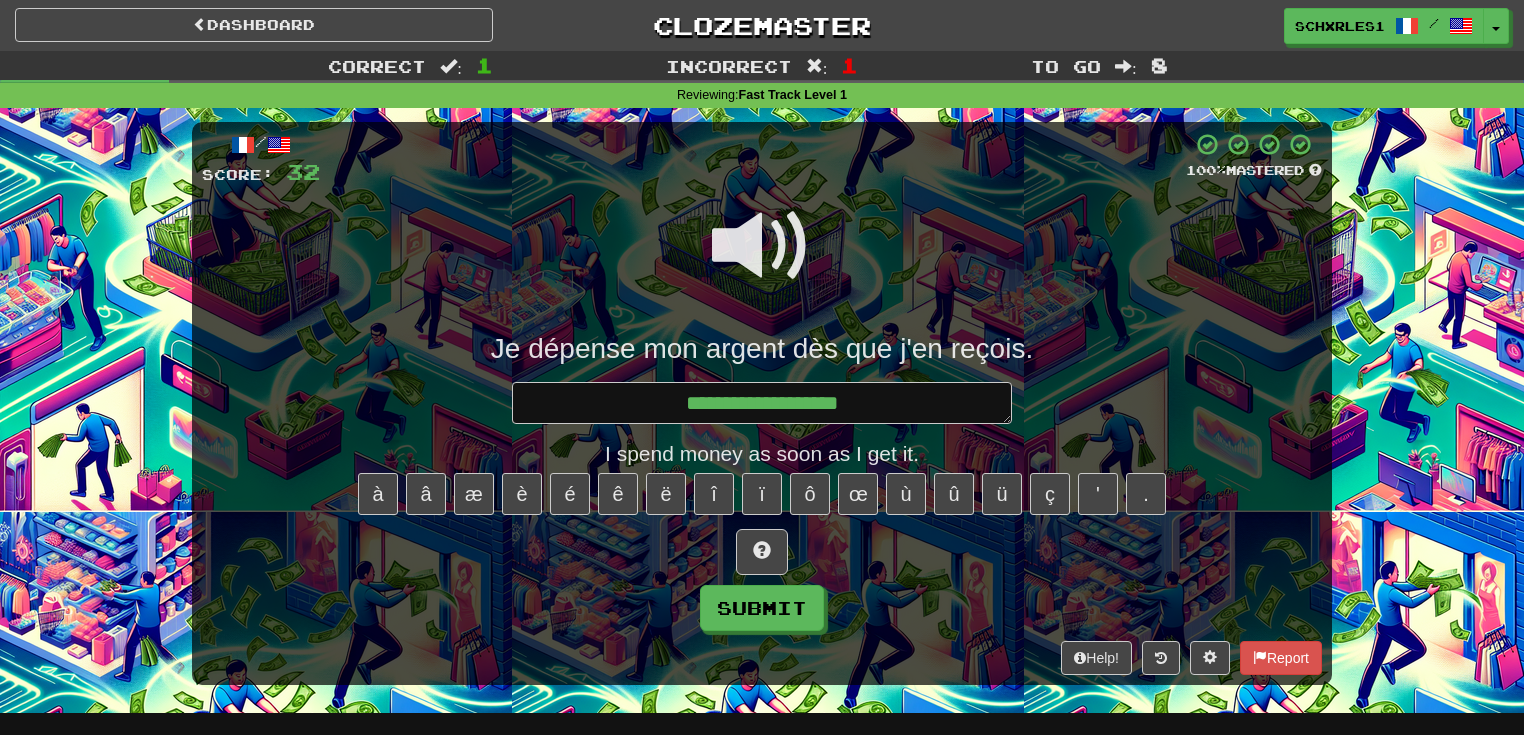 type on "*" 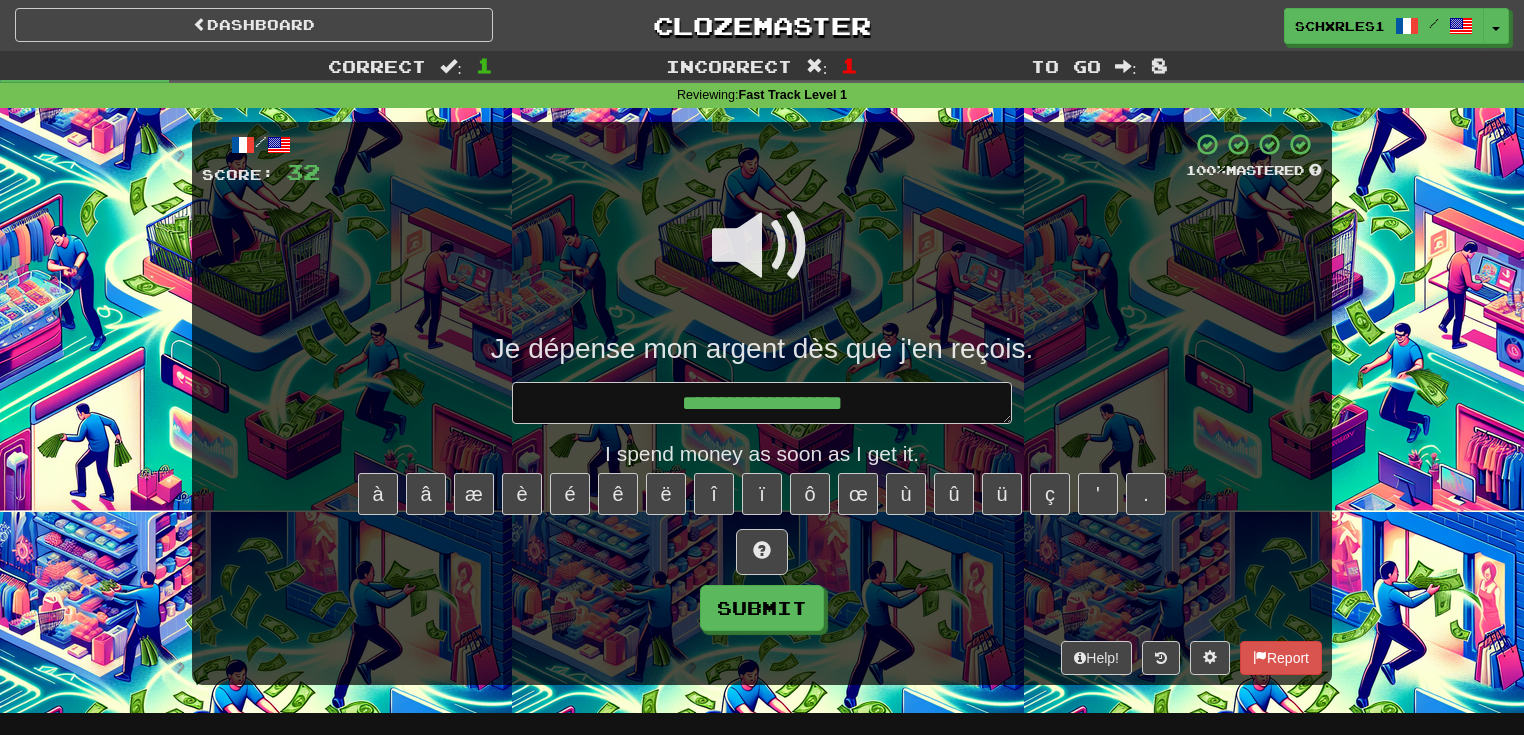 type on "*" 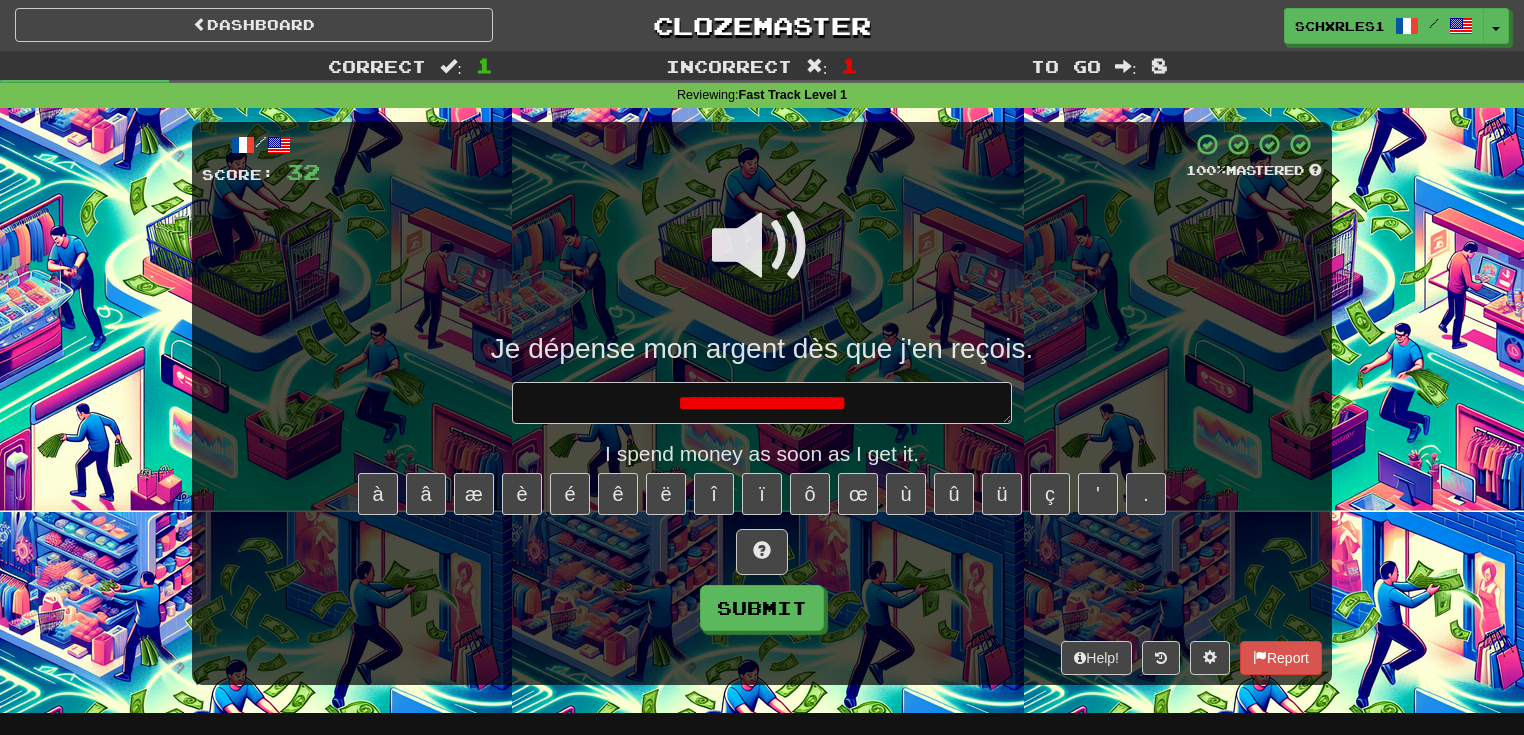 type on "*" 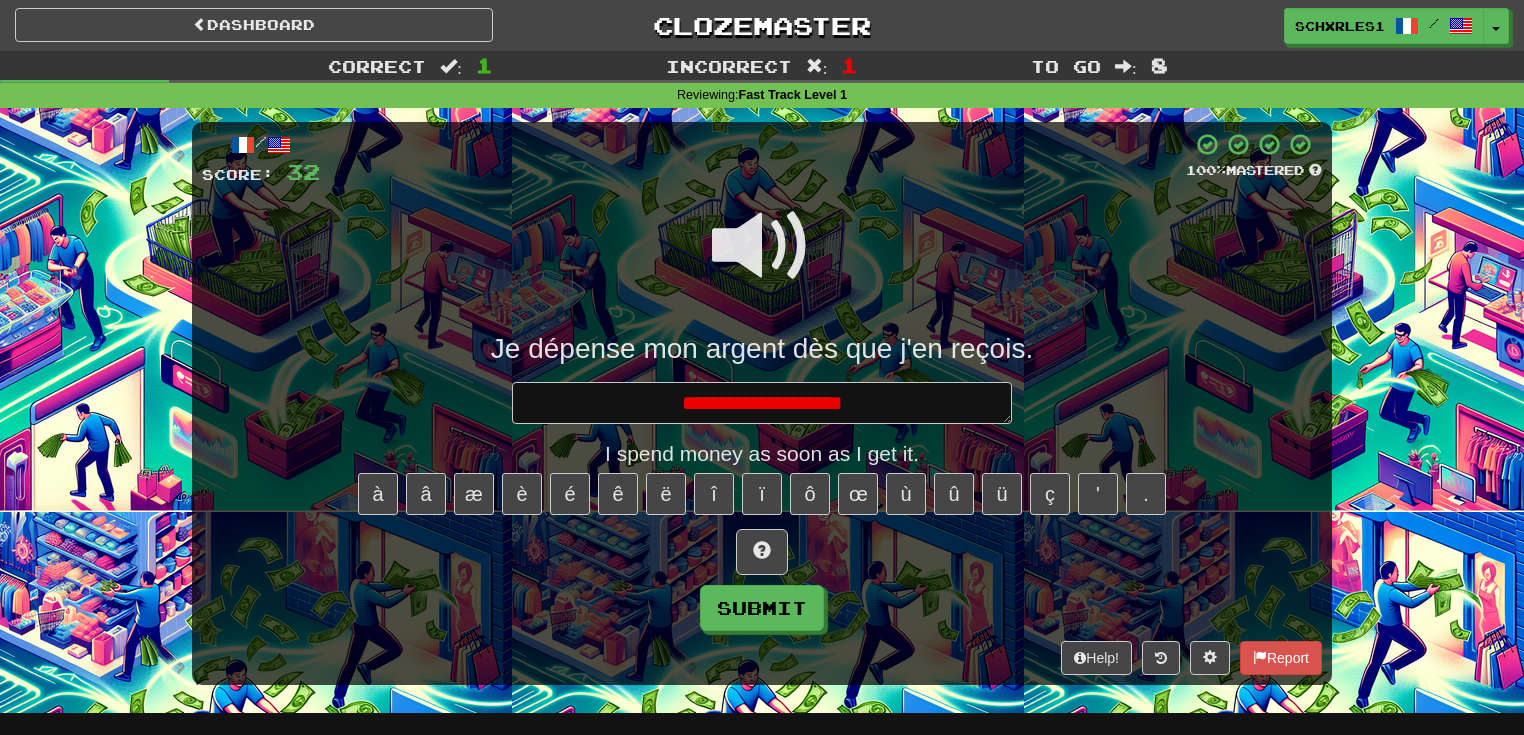 type on "*" 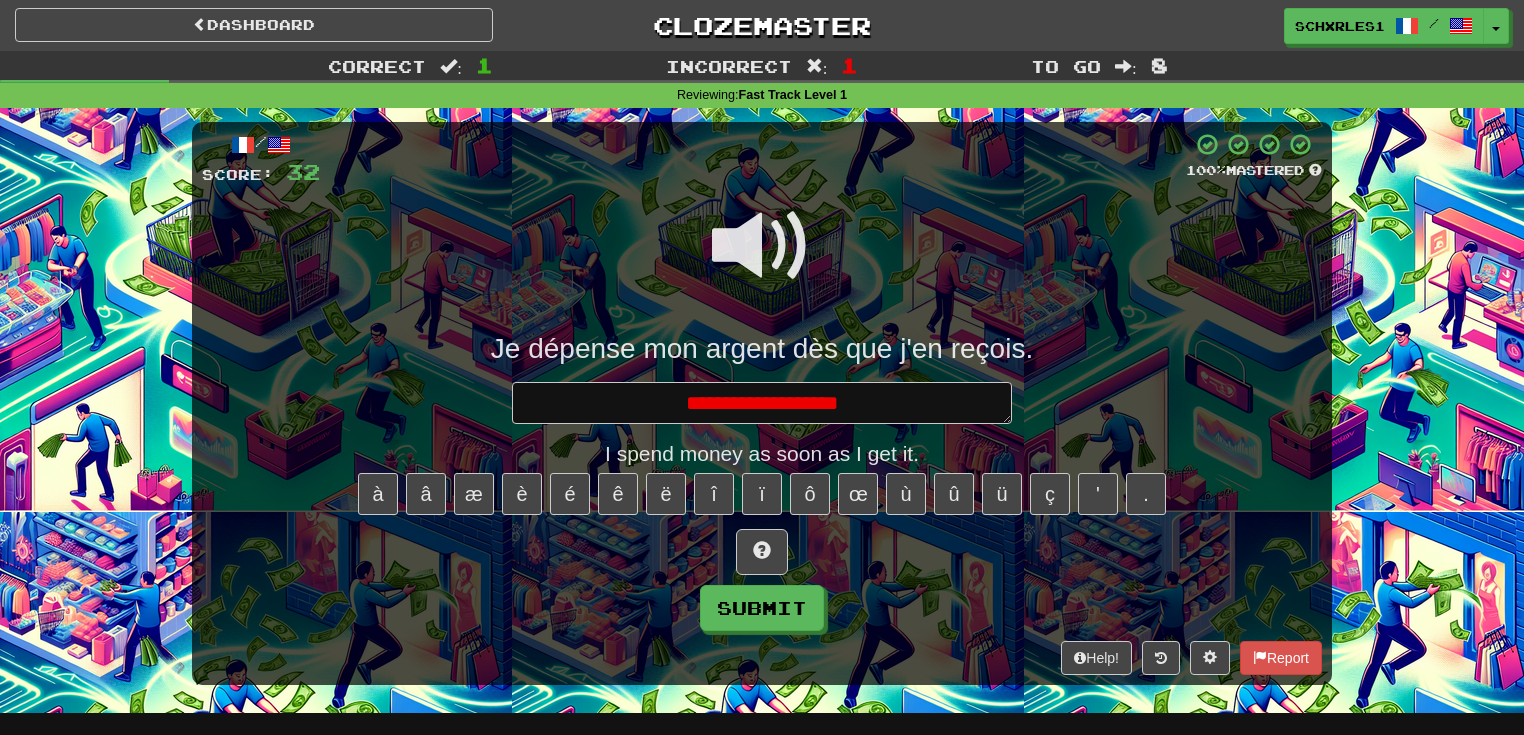 type on "*" 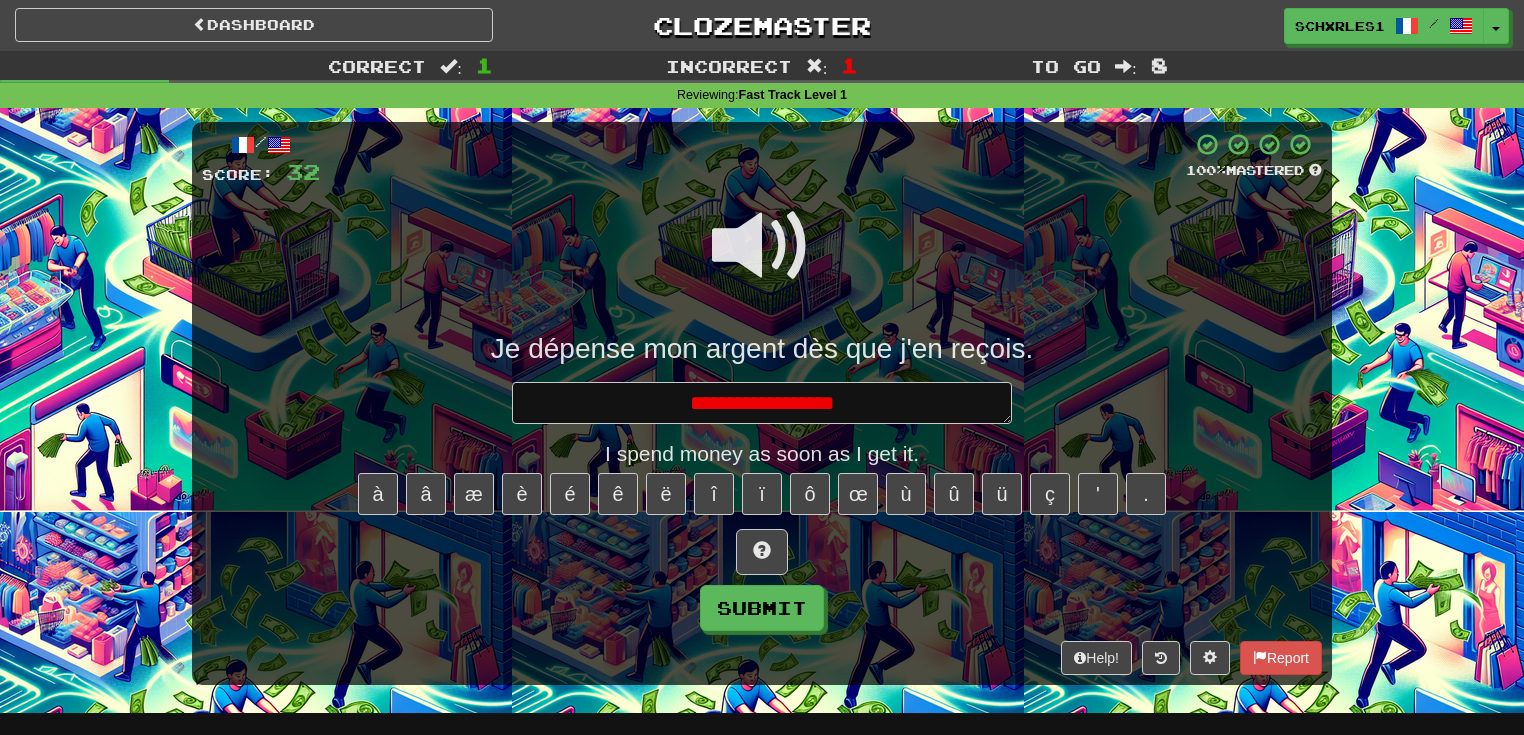 type on "*" 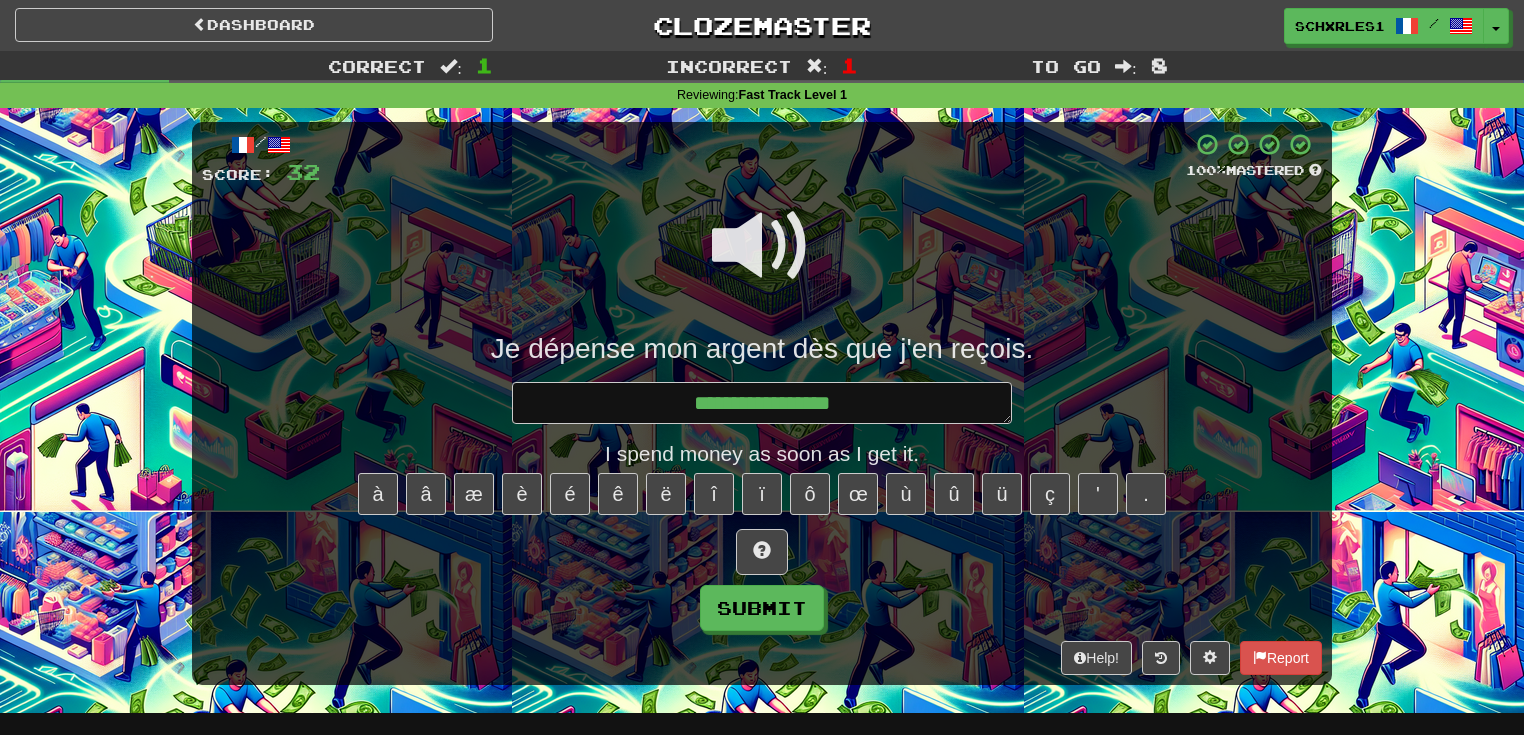 type on "*" 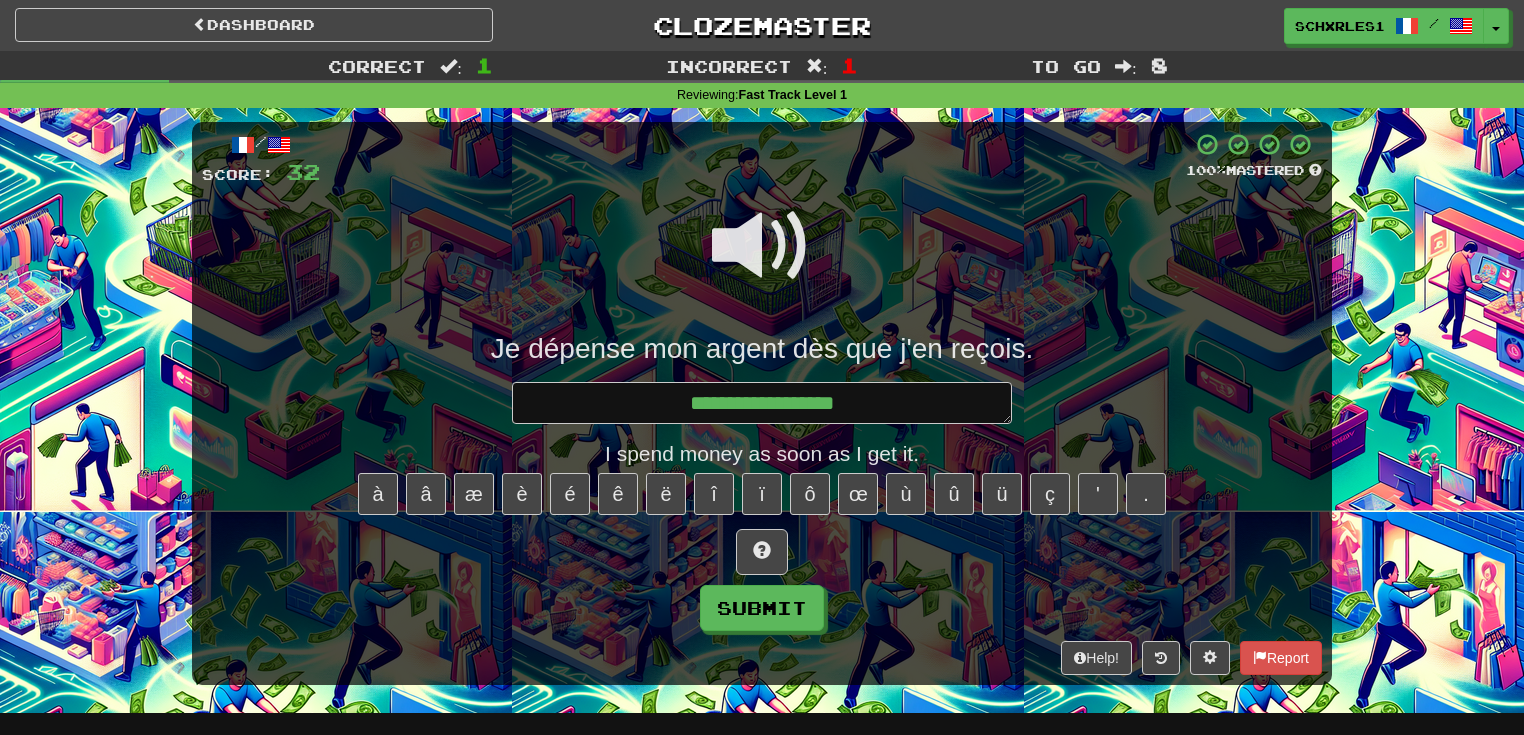 type on "*" 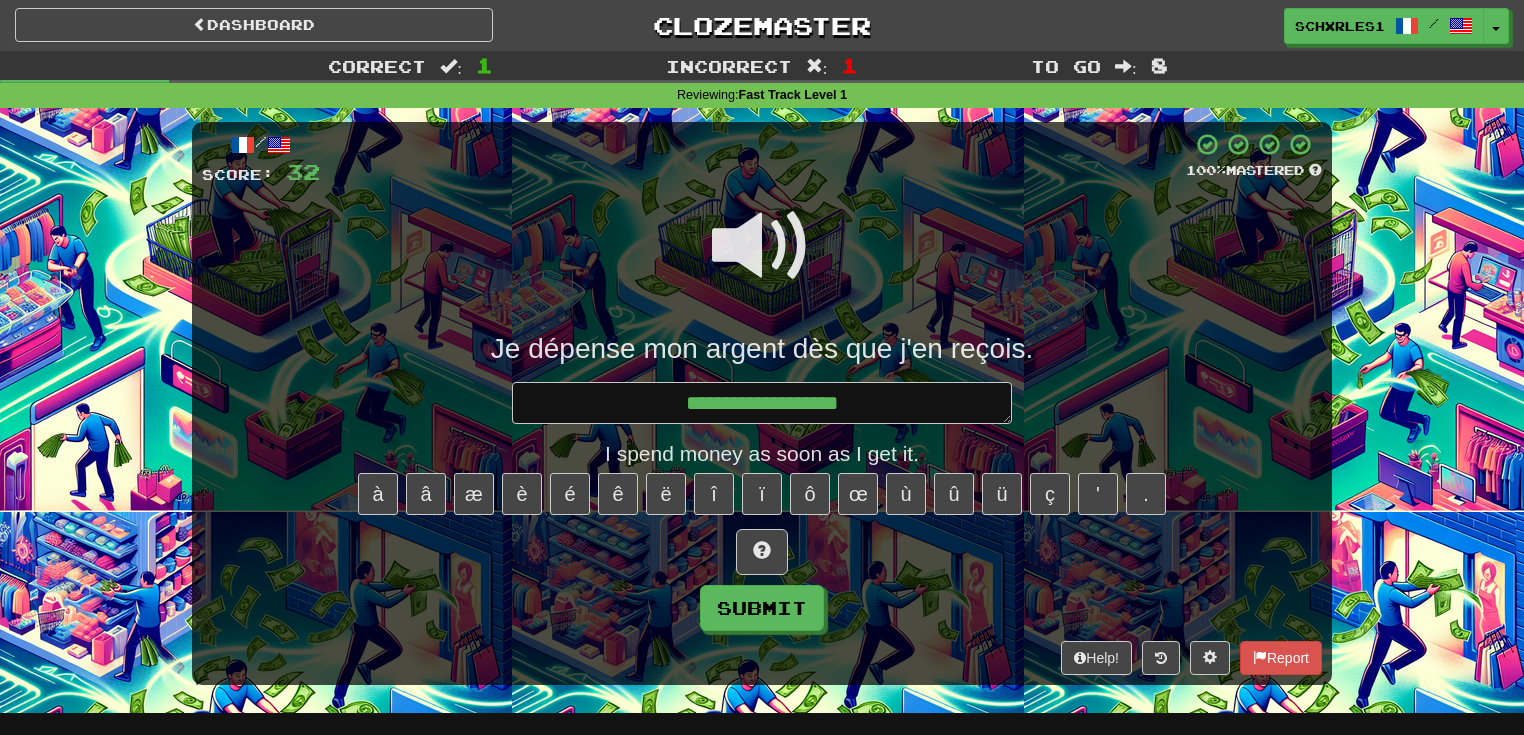 type on "*" 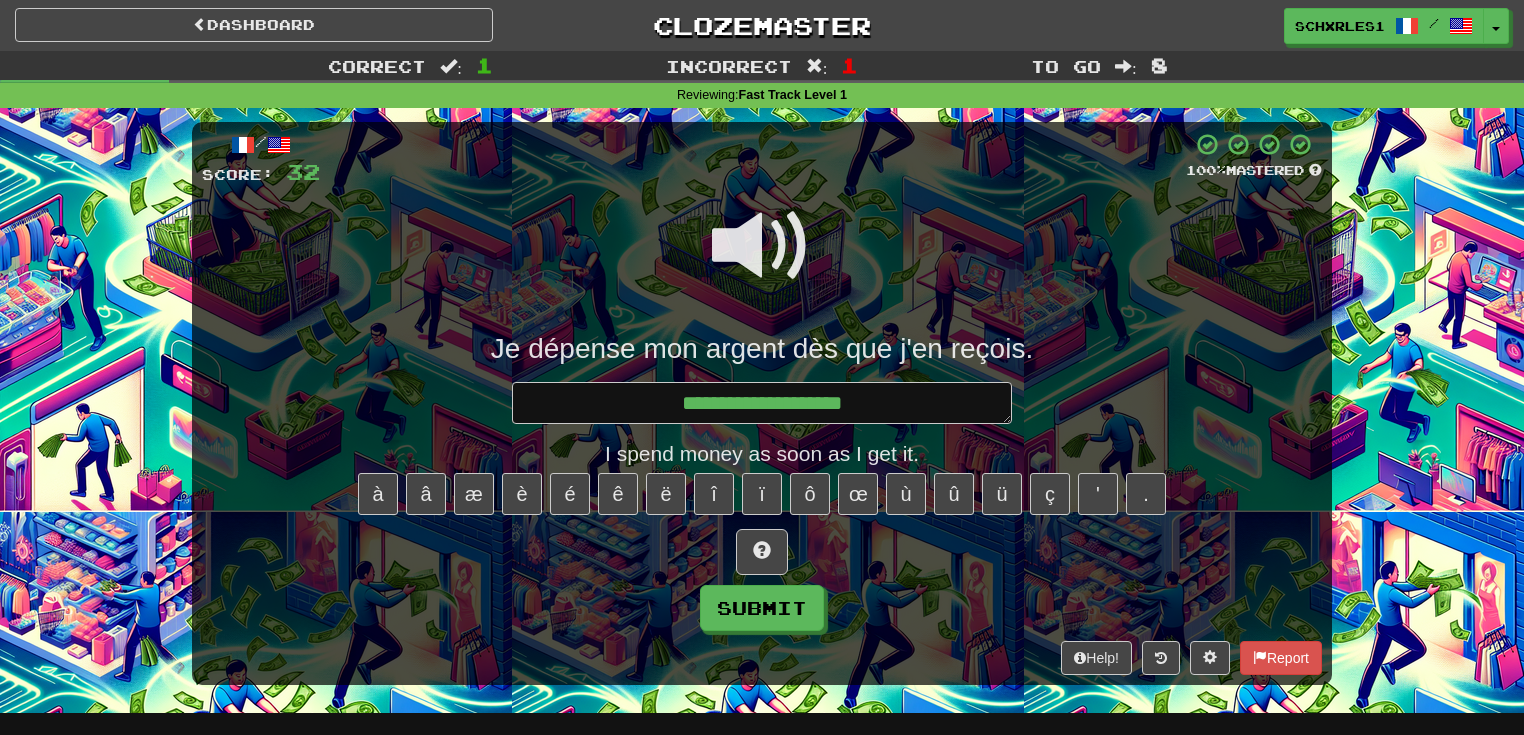 type on "*" 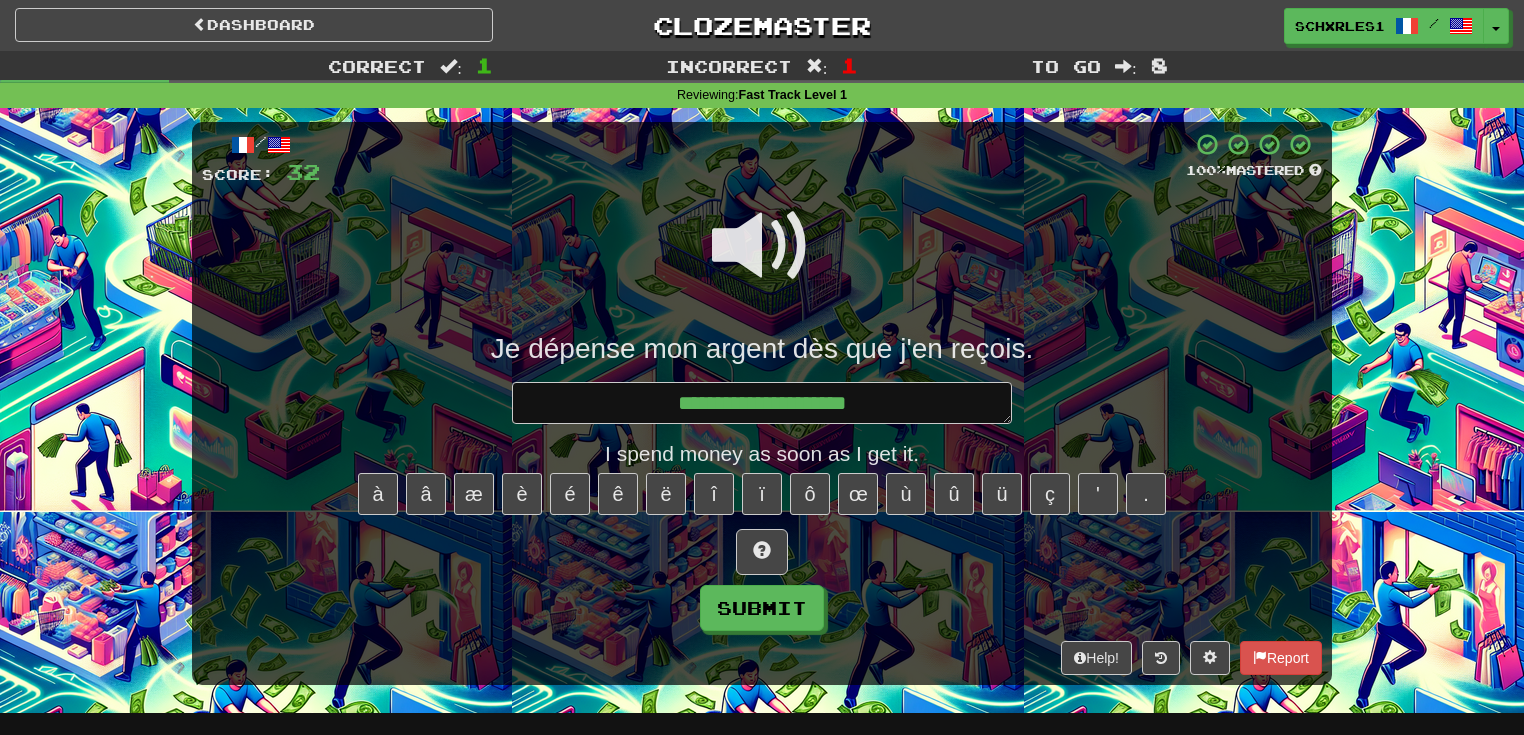 type on "*" 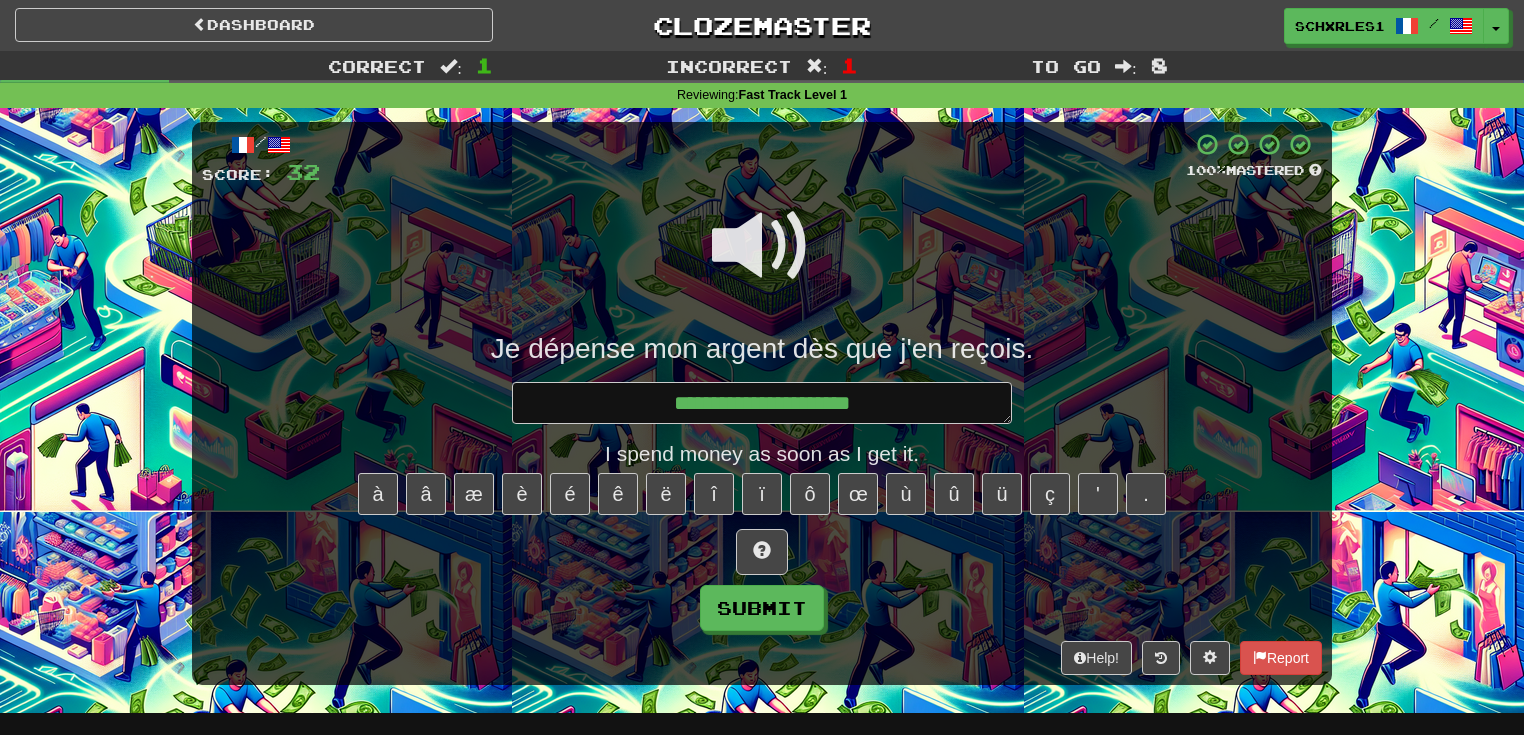 type on "*" 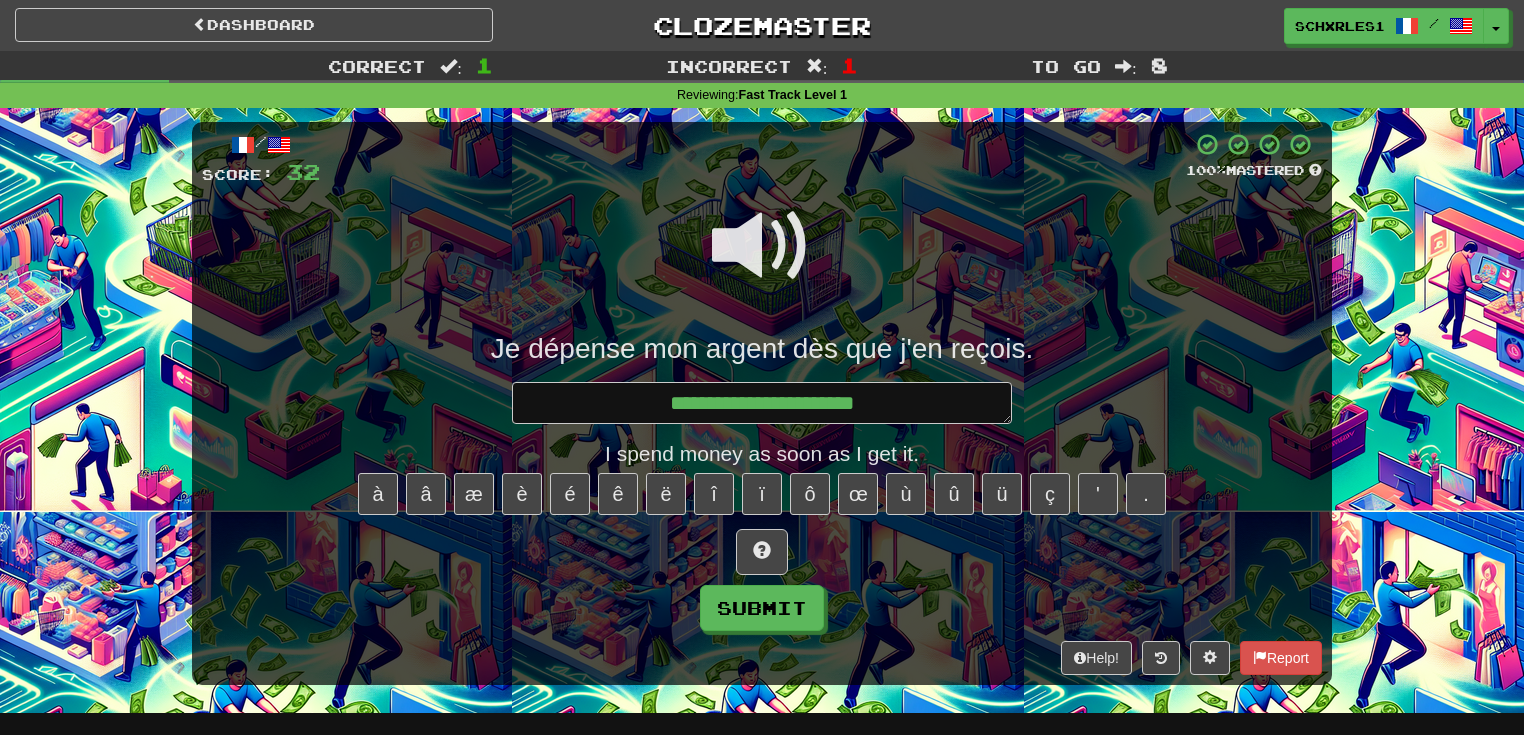 type on "*" 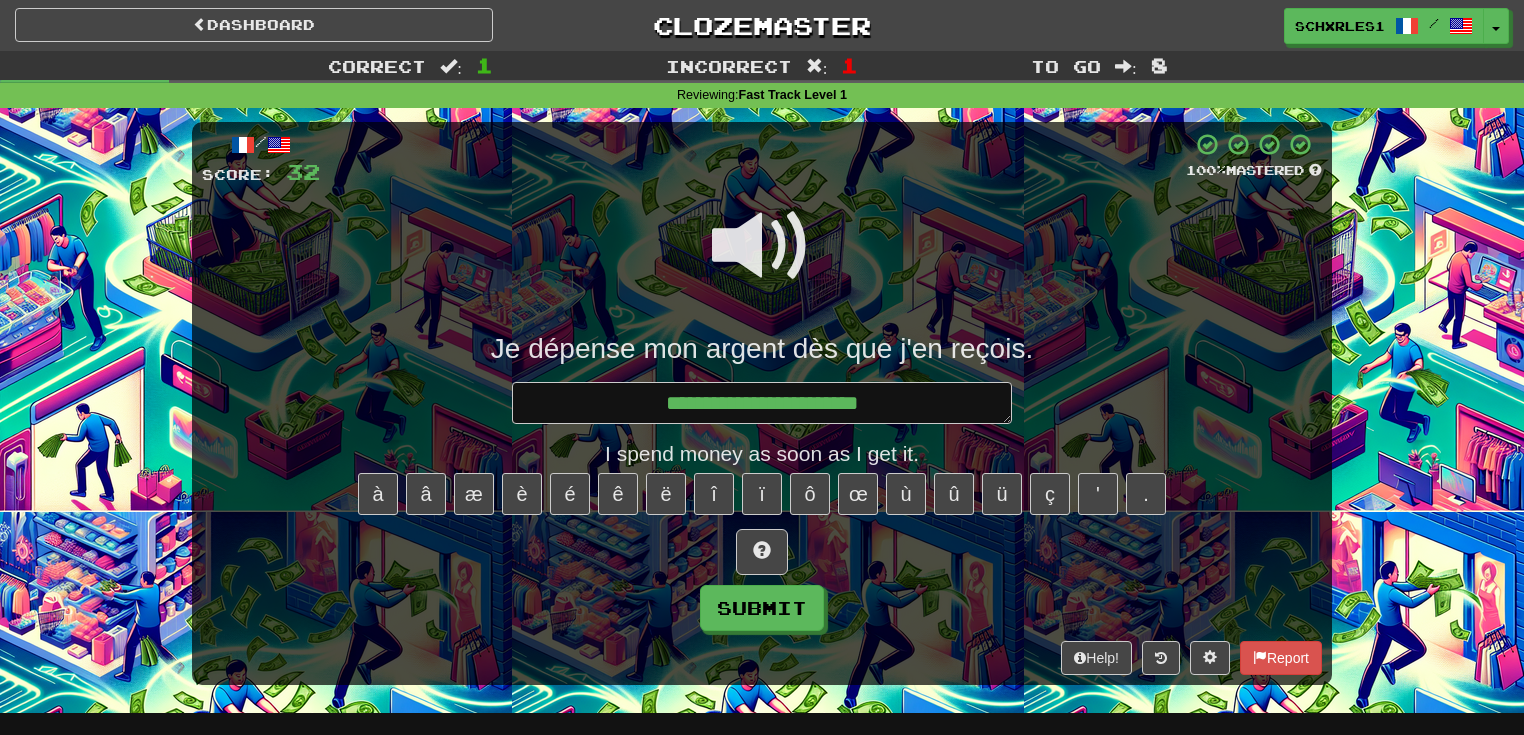 type on "*" 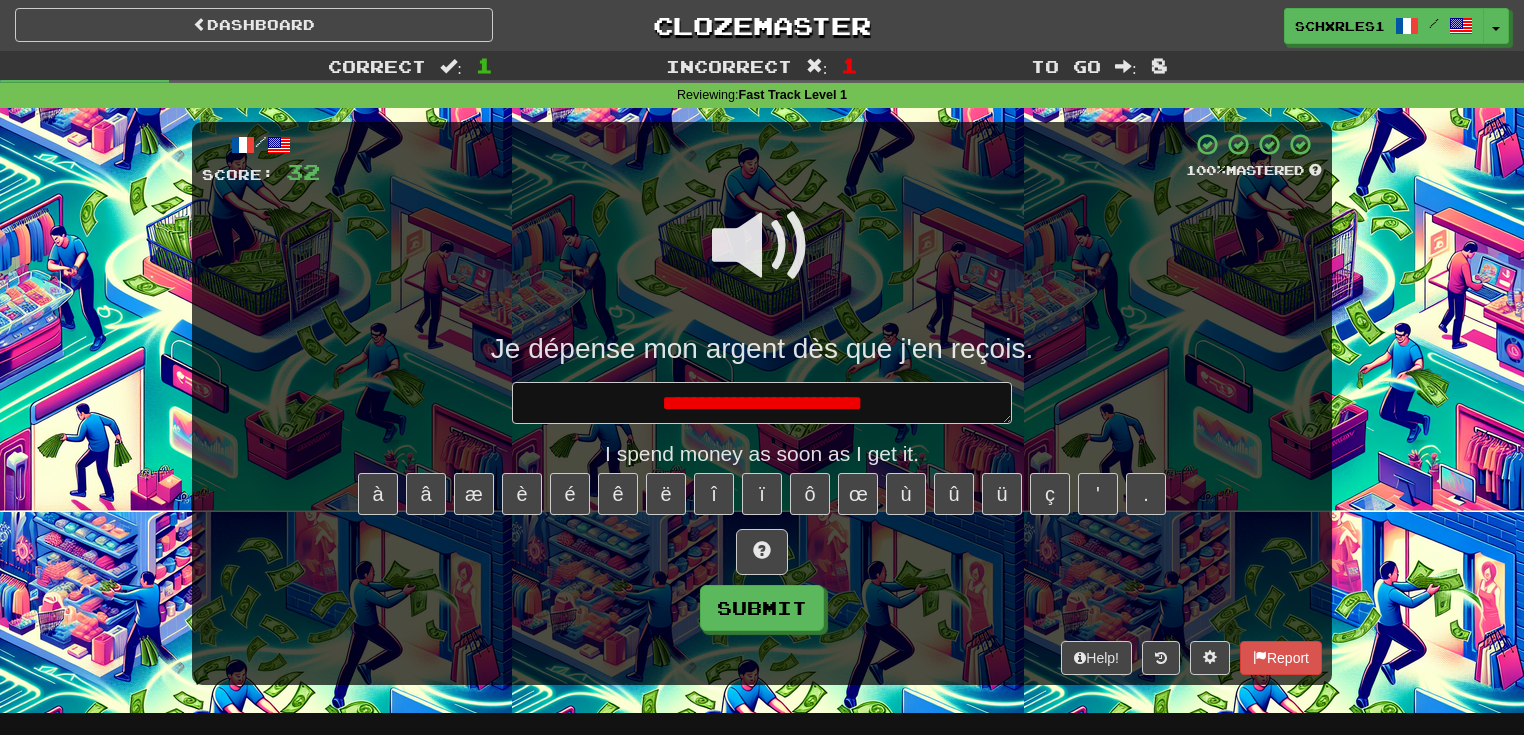 type on "*" 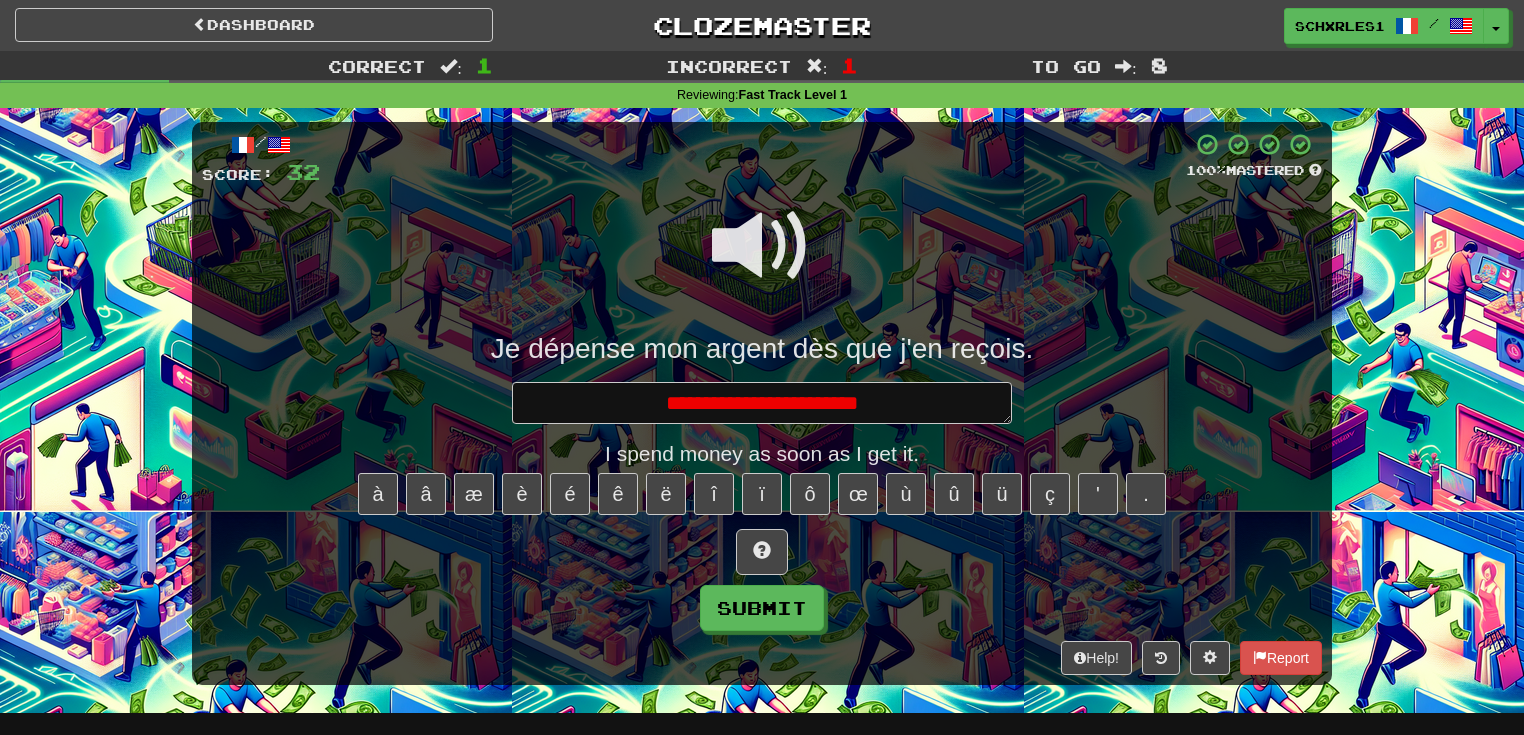 type on "*" 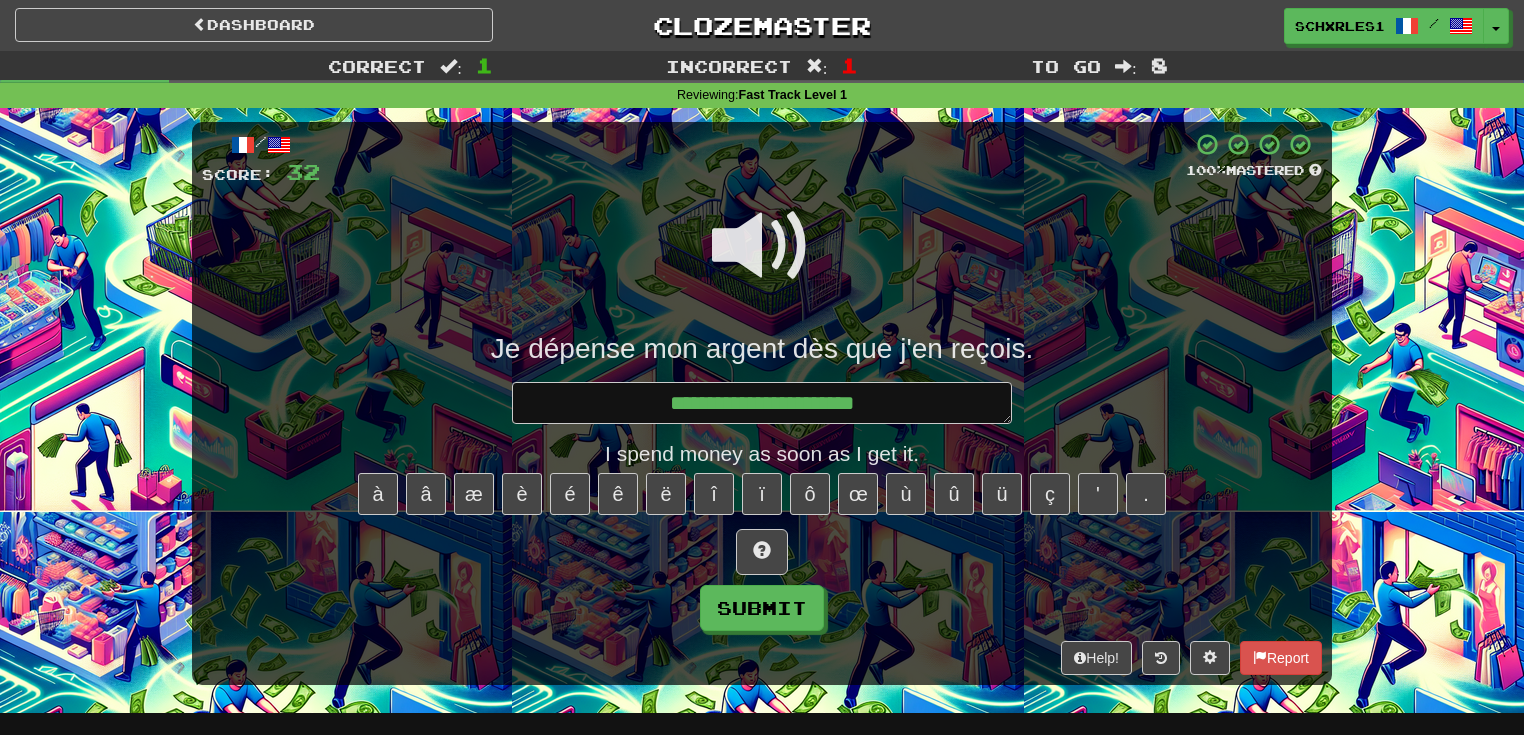 type on "*" 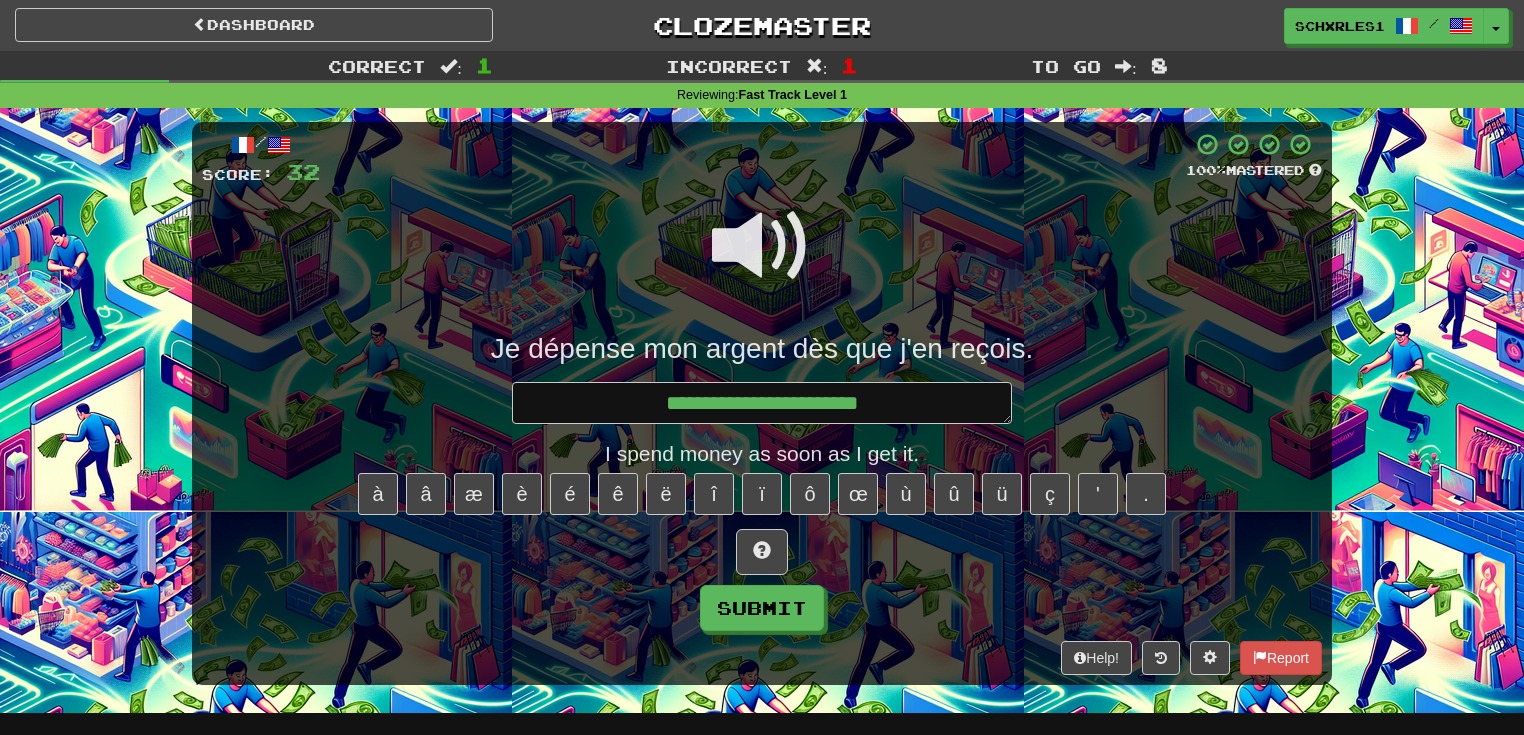 type on "*" 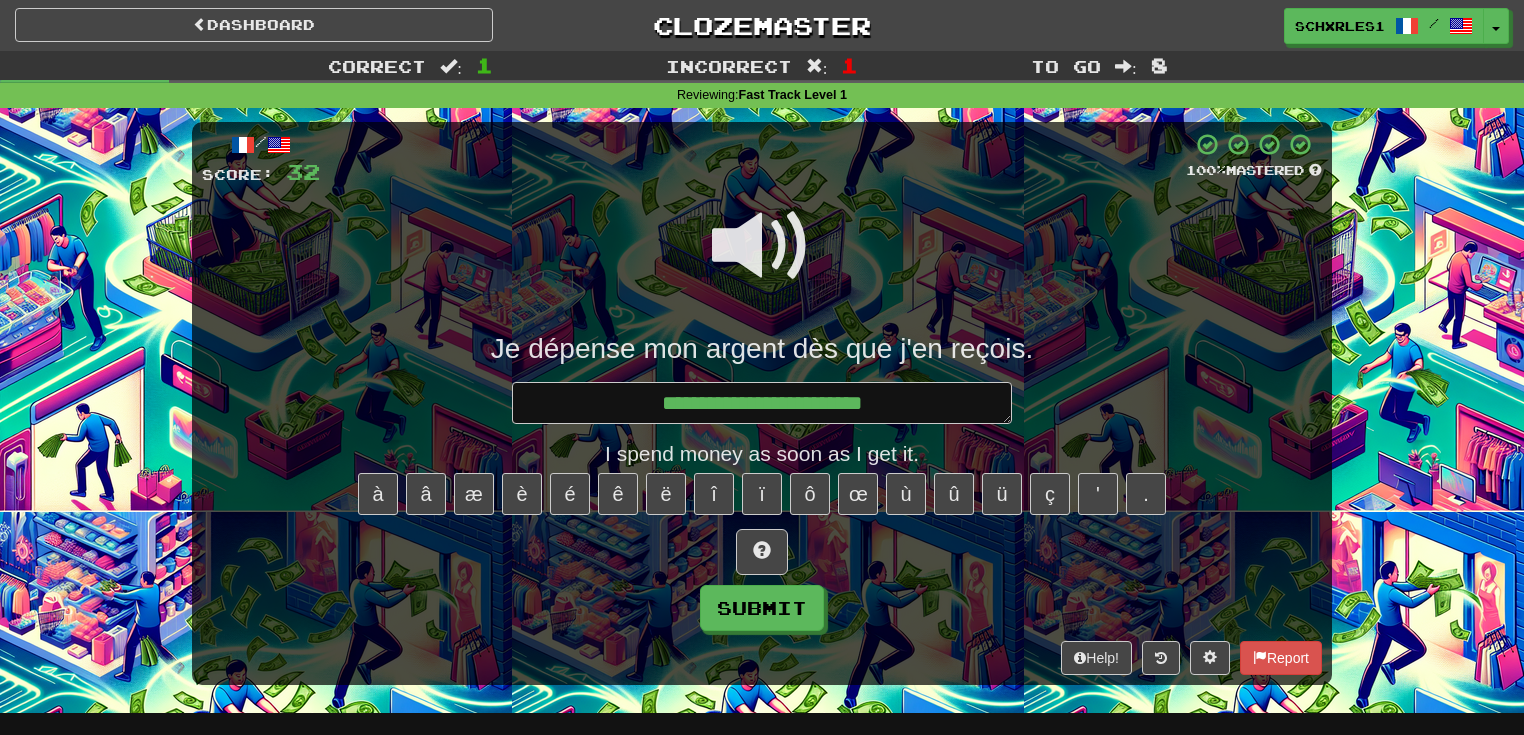 type on "*" 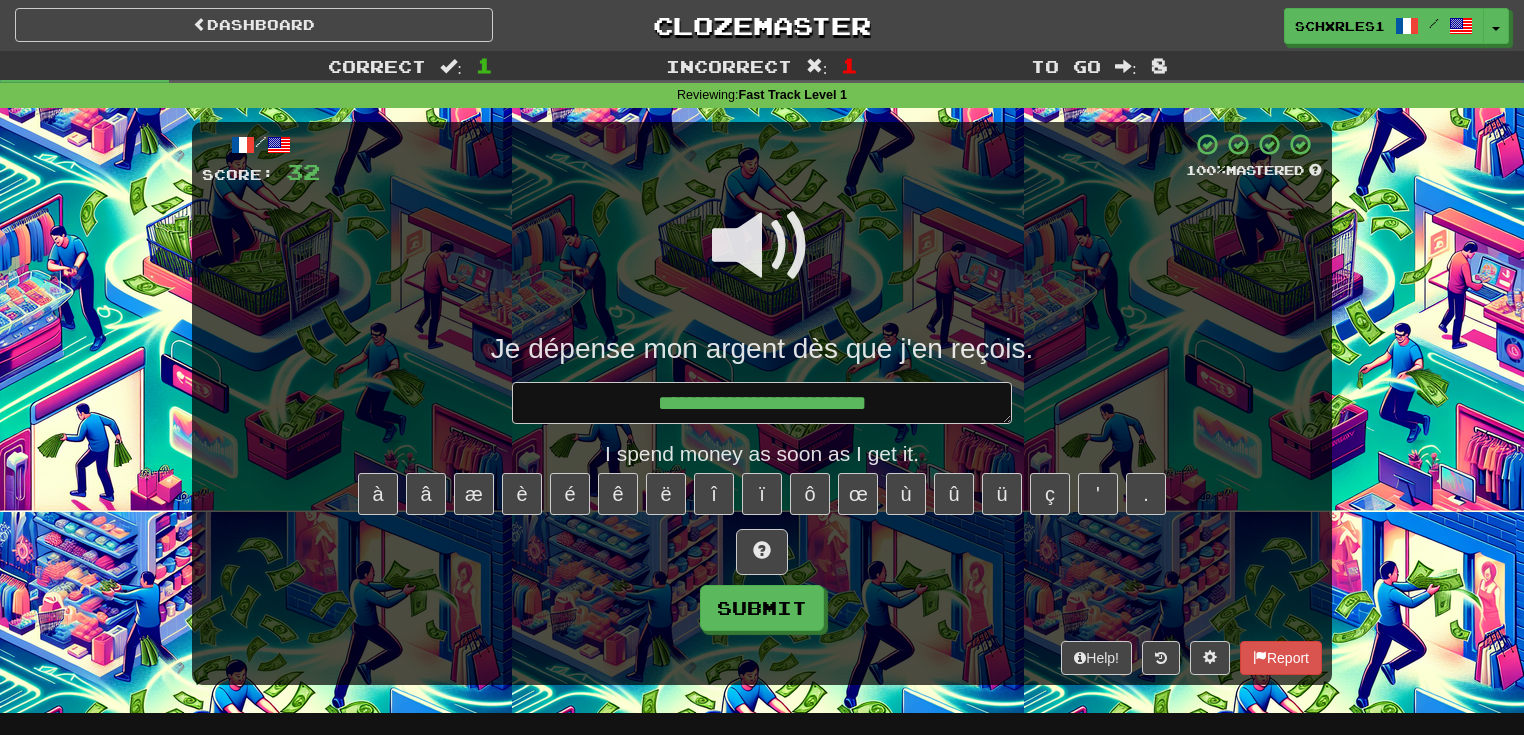 type on "*" 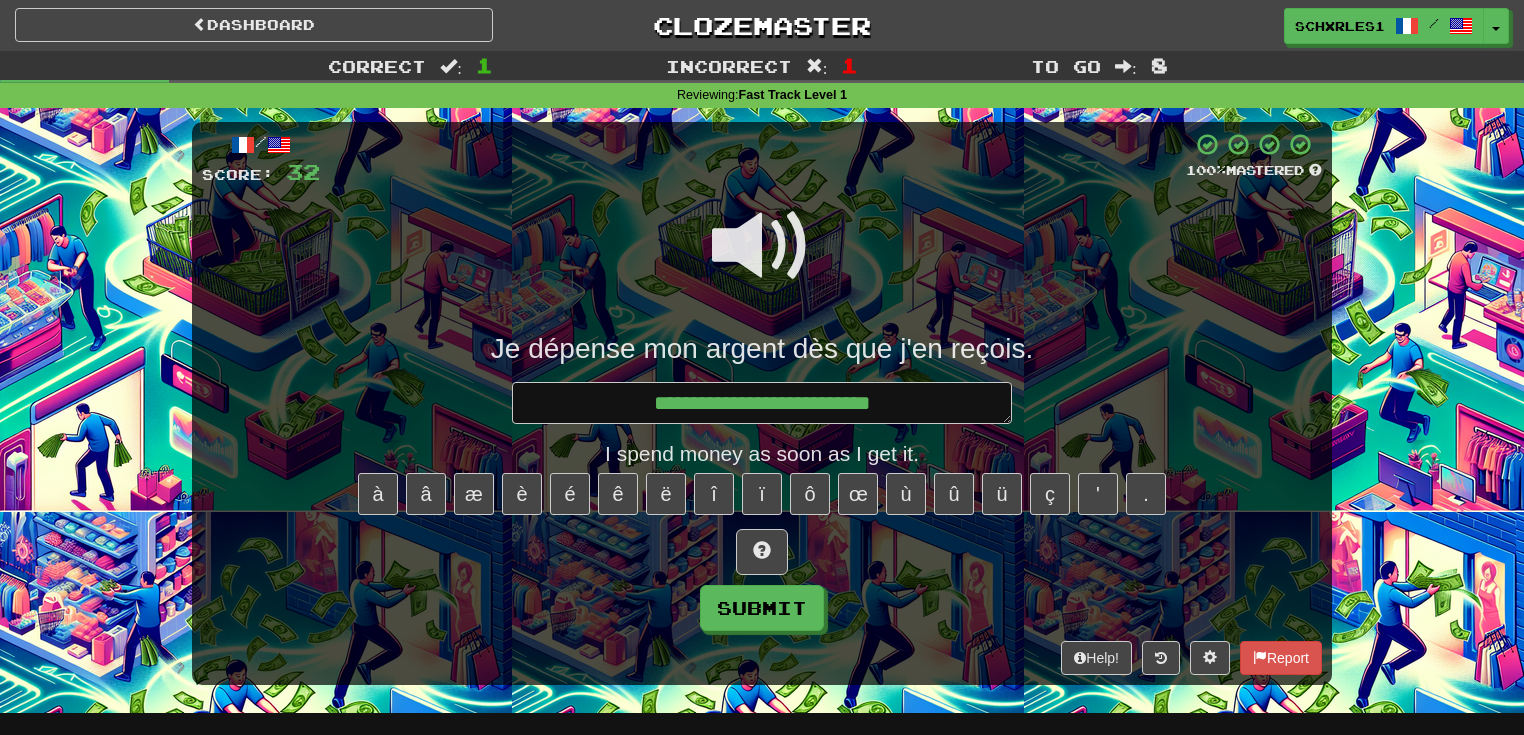 type on "*" 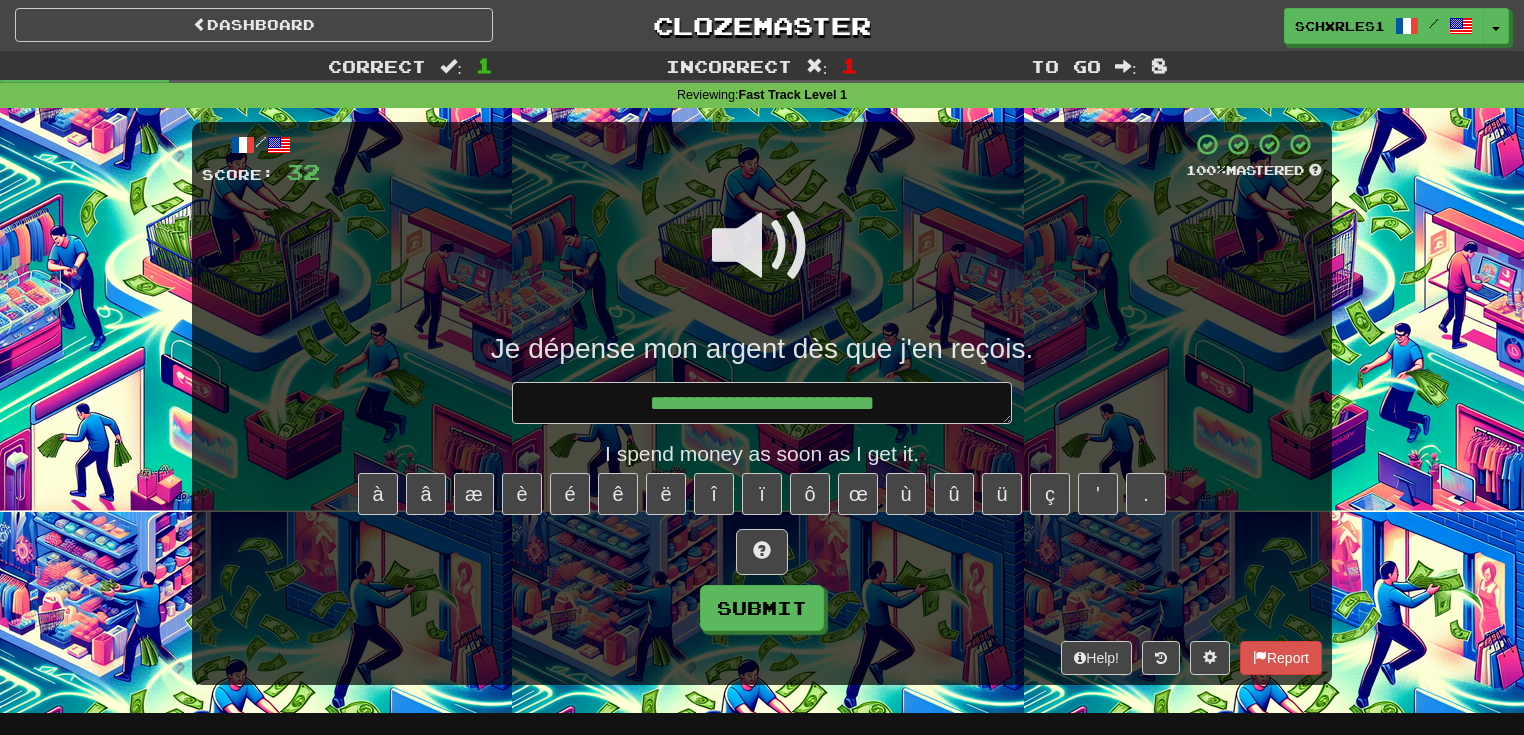 type on "*" 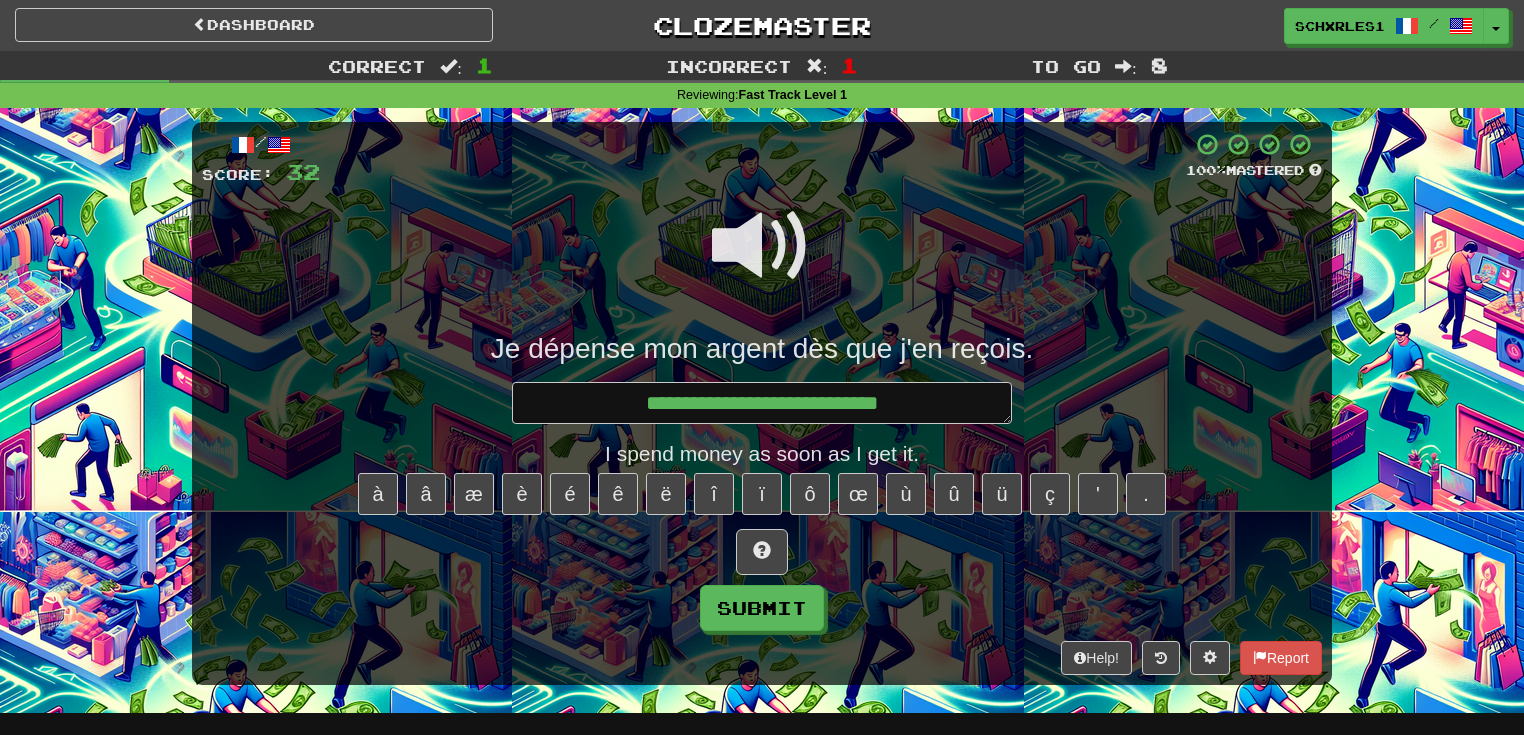 type on "*" 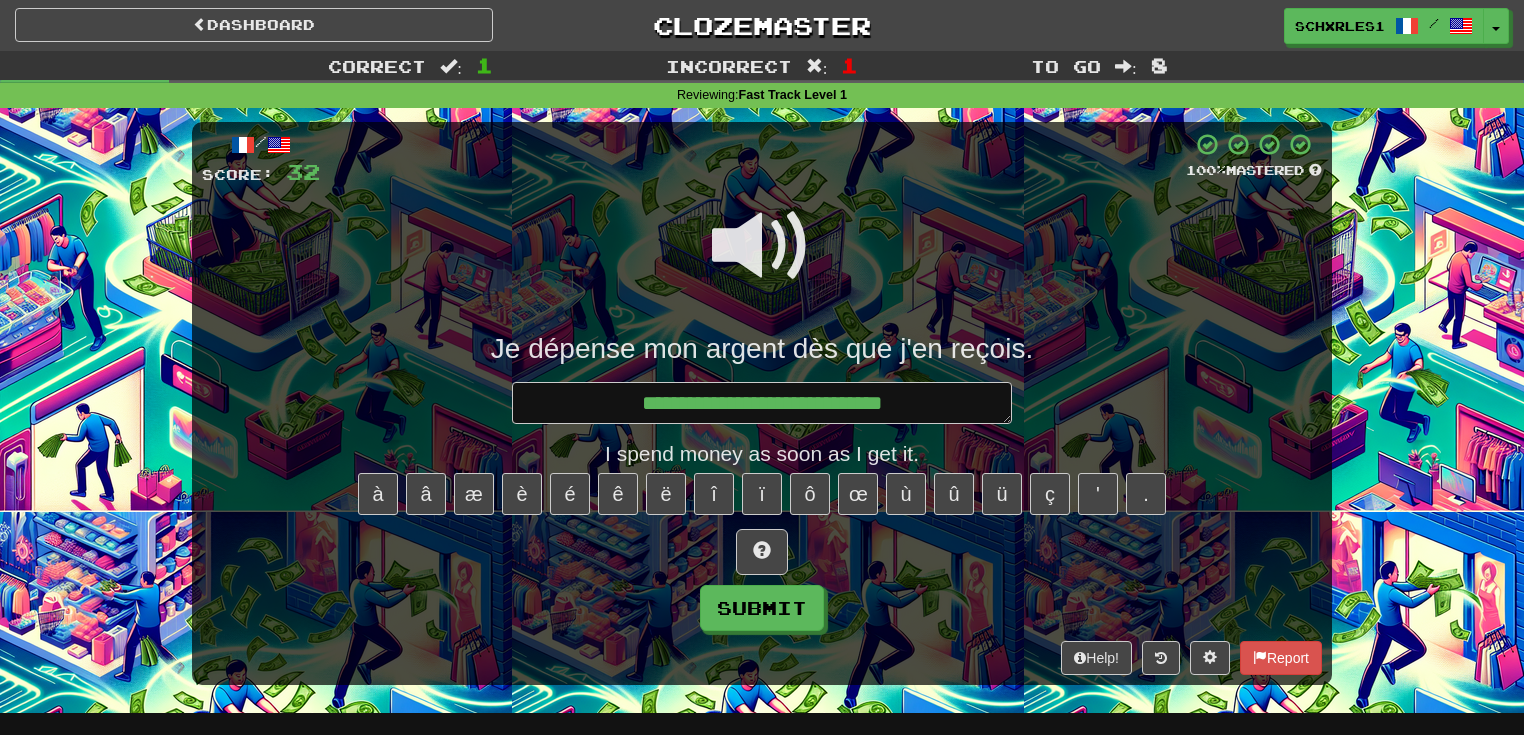 type on "*" 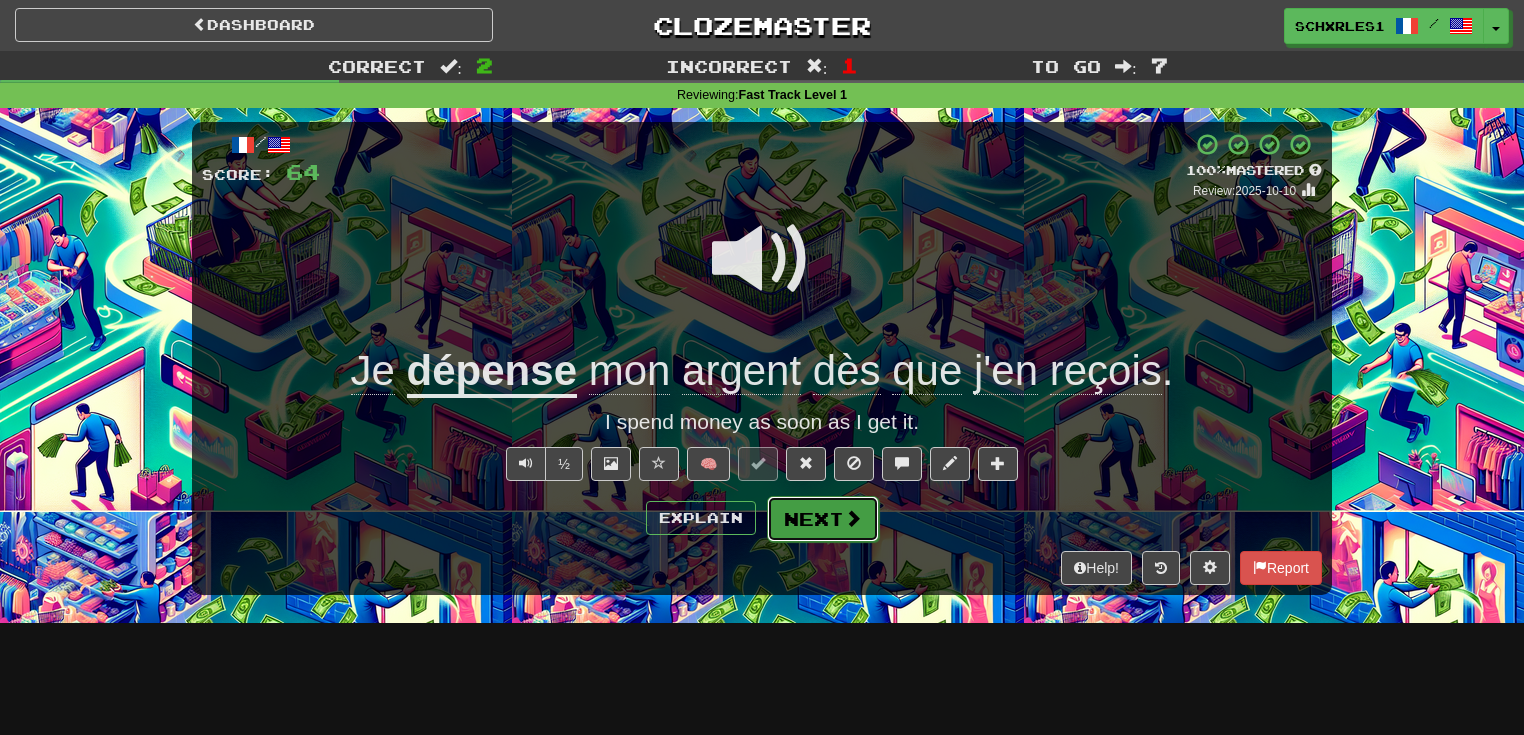 click on "Next" at bounding box center (823, 519) 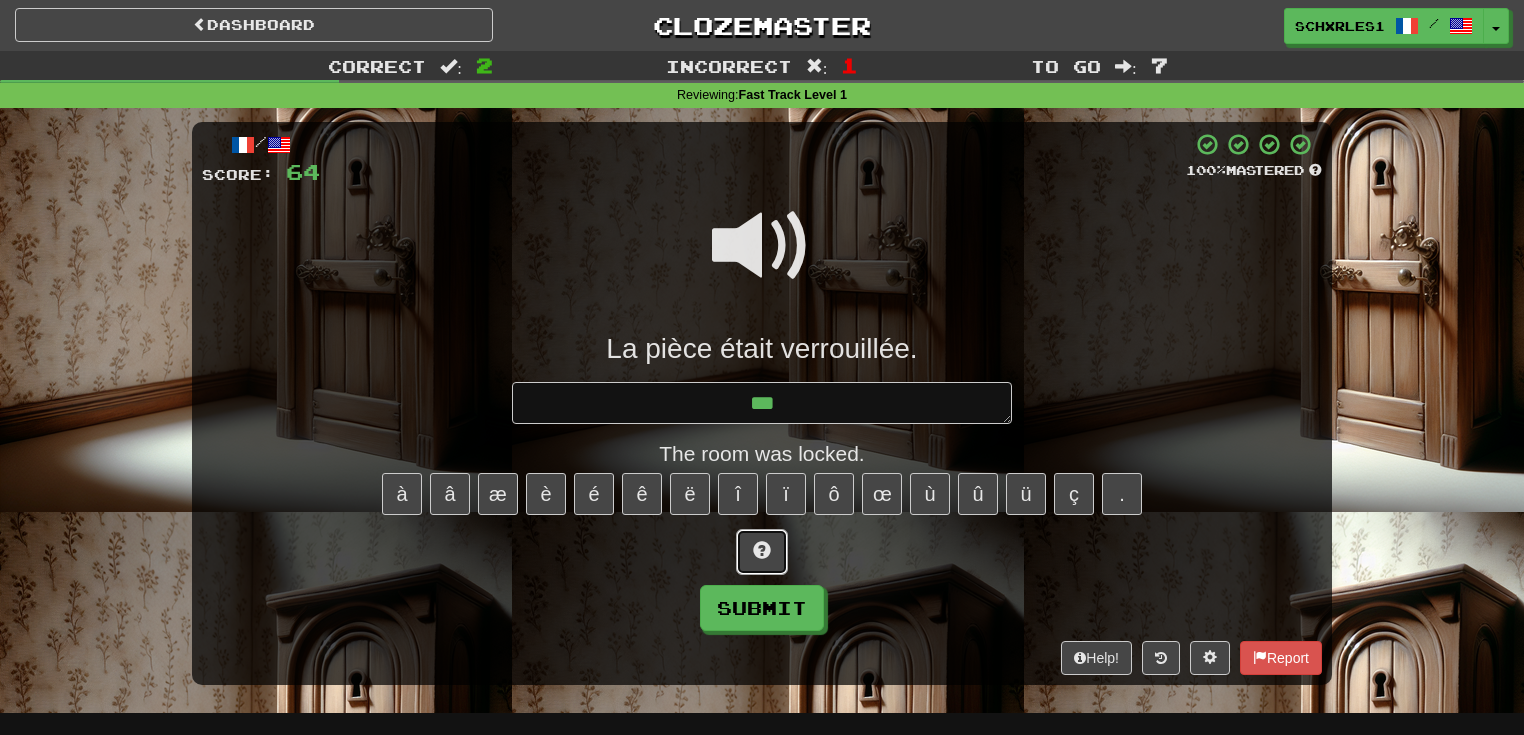 click at bounding box center [762, 552] 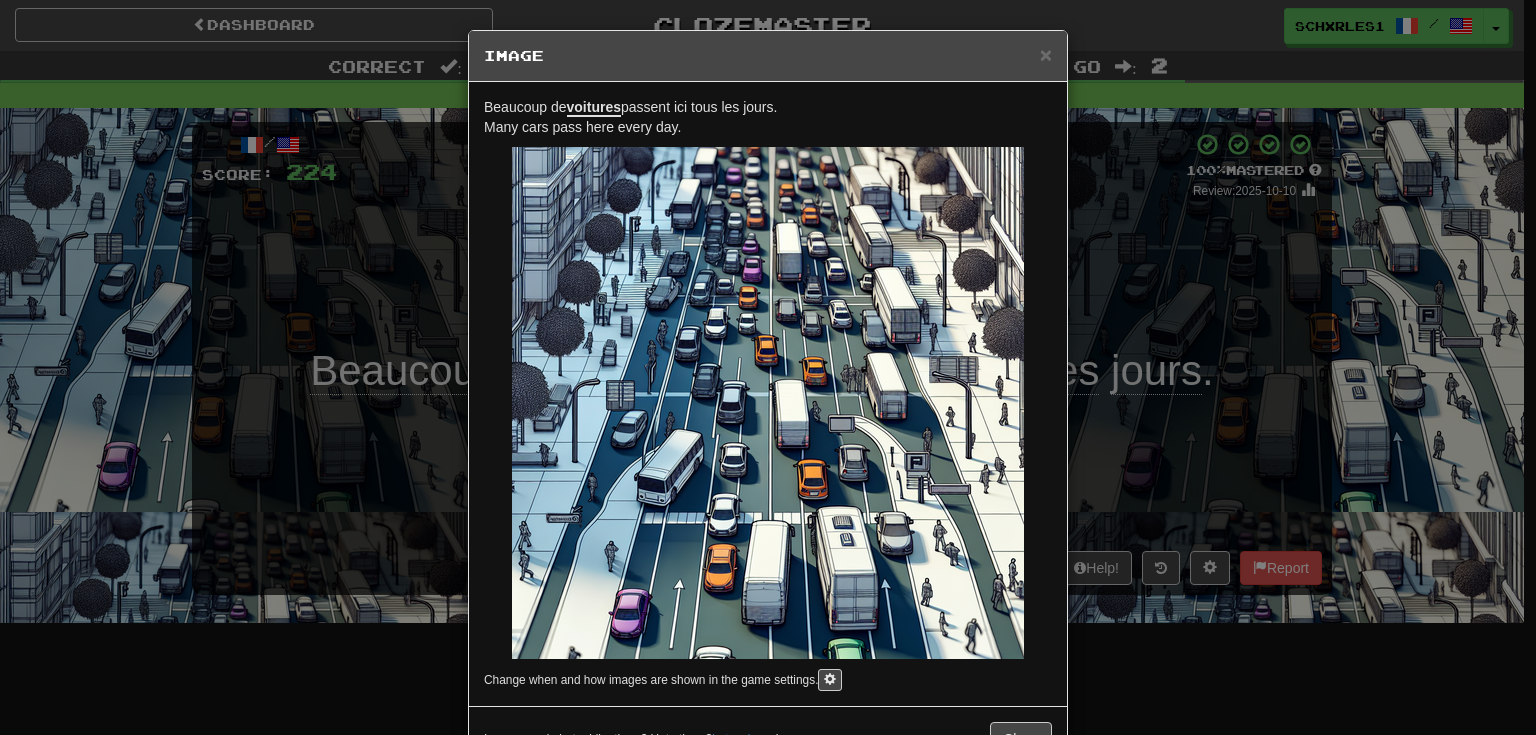click on "× Image Beaucoup de  voitures  passent ici tous les jours. Many cars pass here every day. Change when and how images are shown in the game settings.  Images are in beta. Like them? Hate them?  Let us know ! Close" at bounding box center [768, 367] 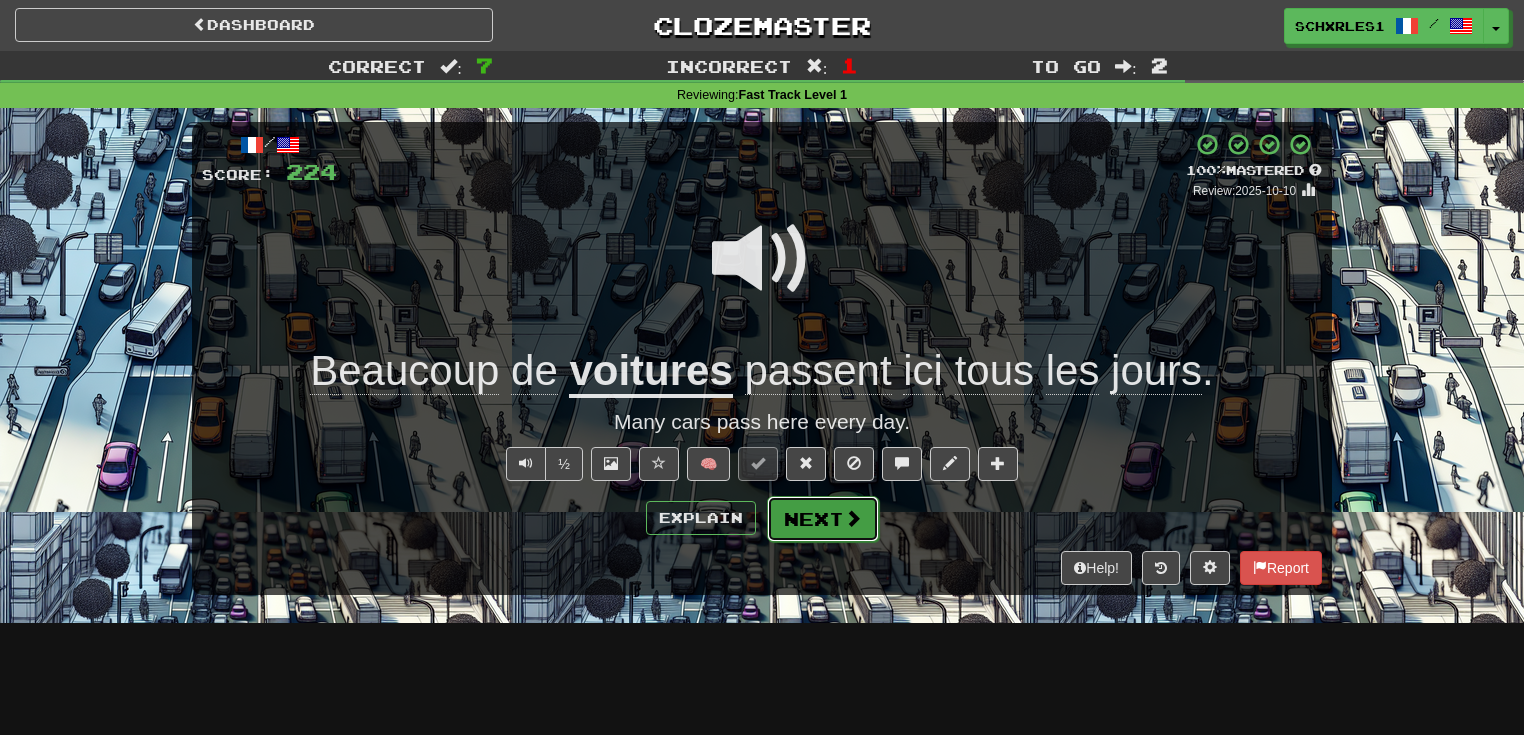 click on "Next" at bounding box center (823, 519) 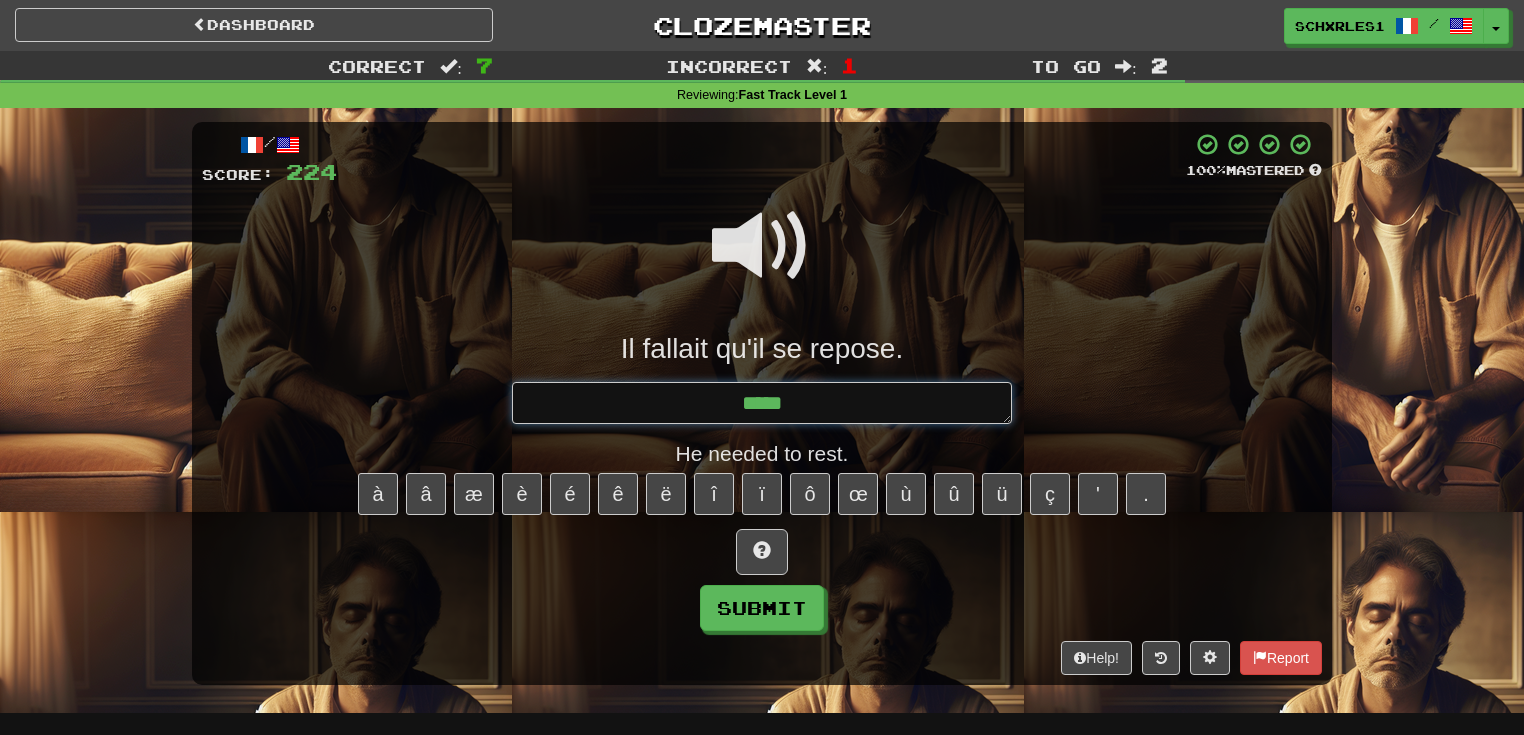 click on "*****" at bounding box center [762, 403] 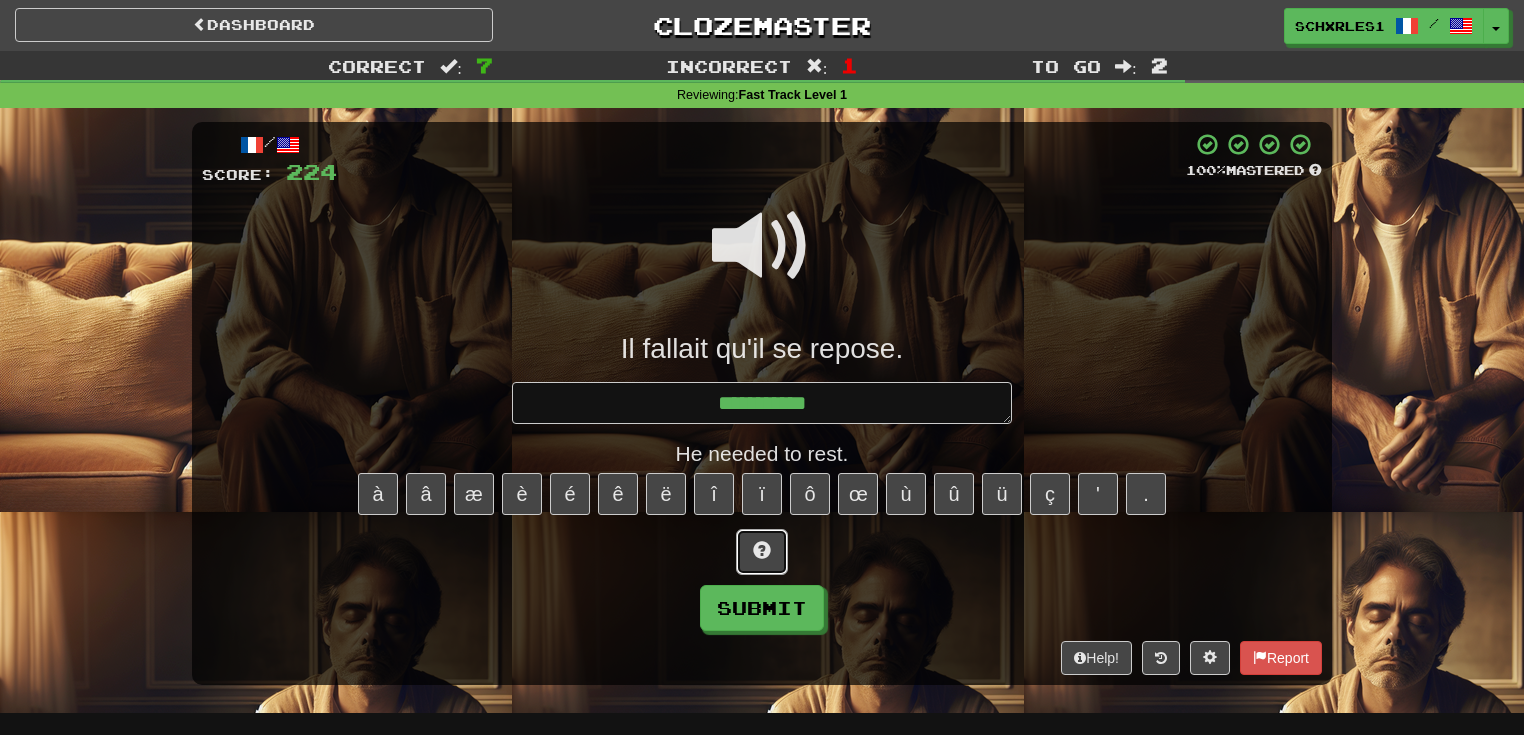 click at bounding box center [762, 552] 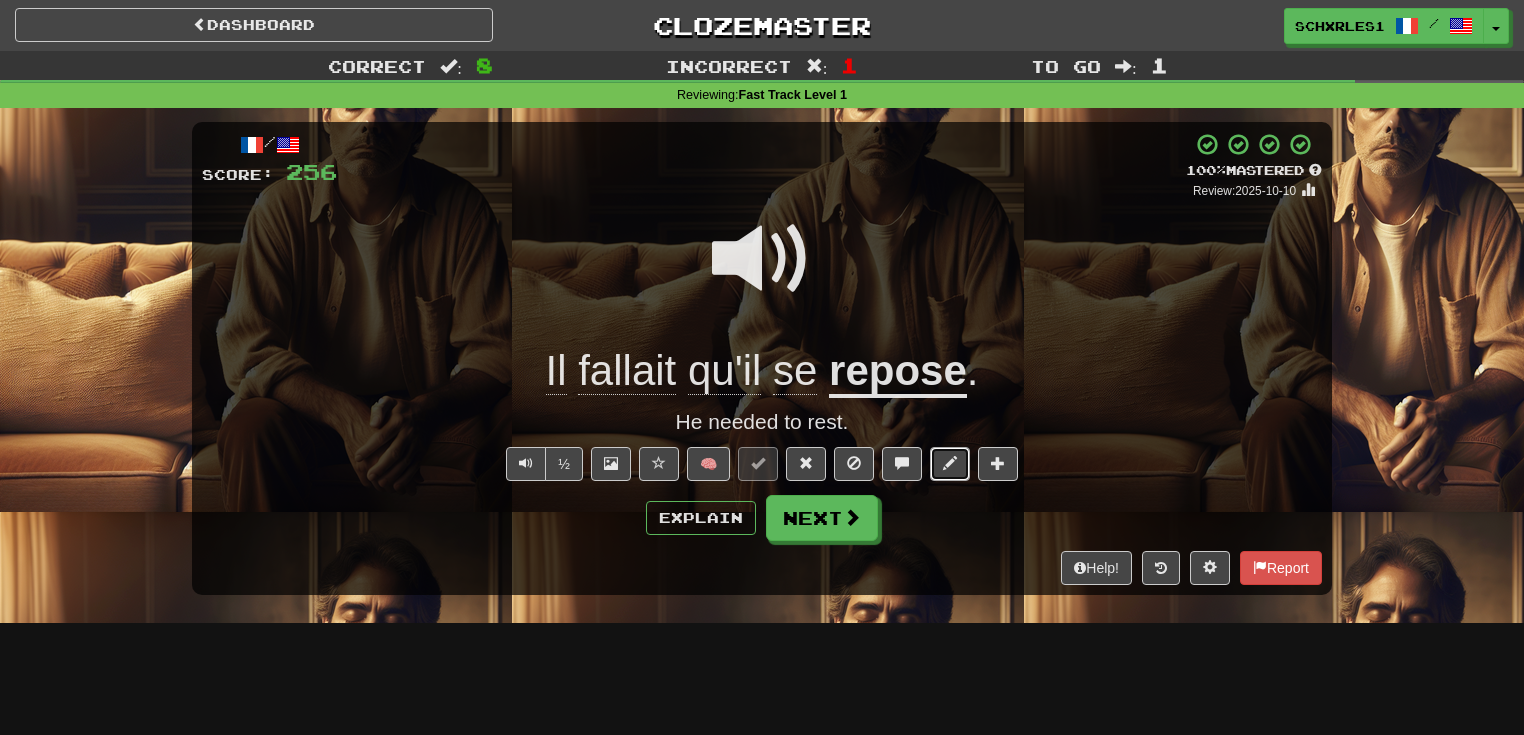 click at bounding box center (950, 463) 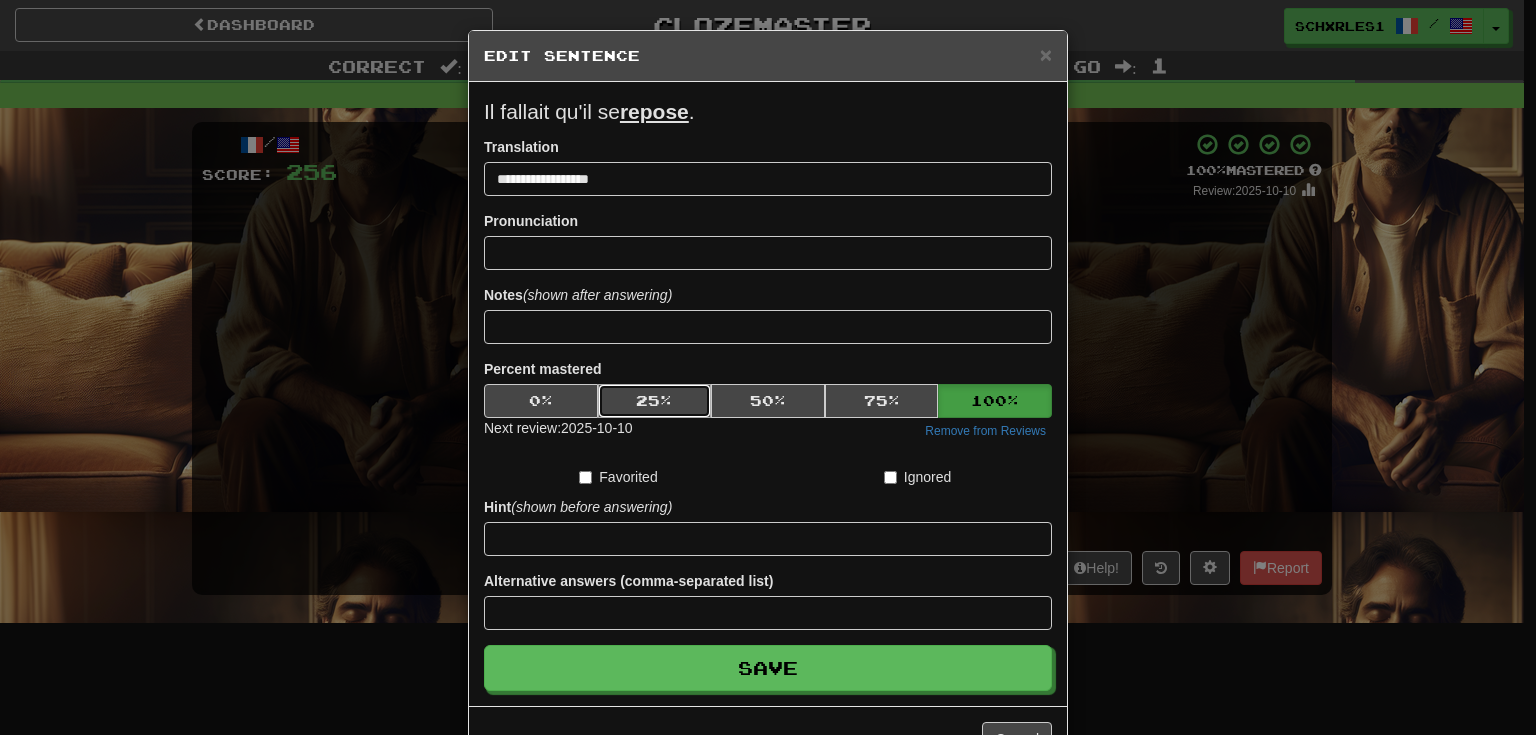 click on "25 %" at bounding box center (655, 401) 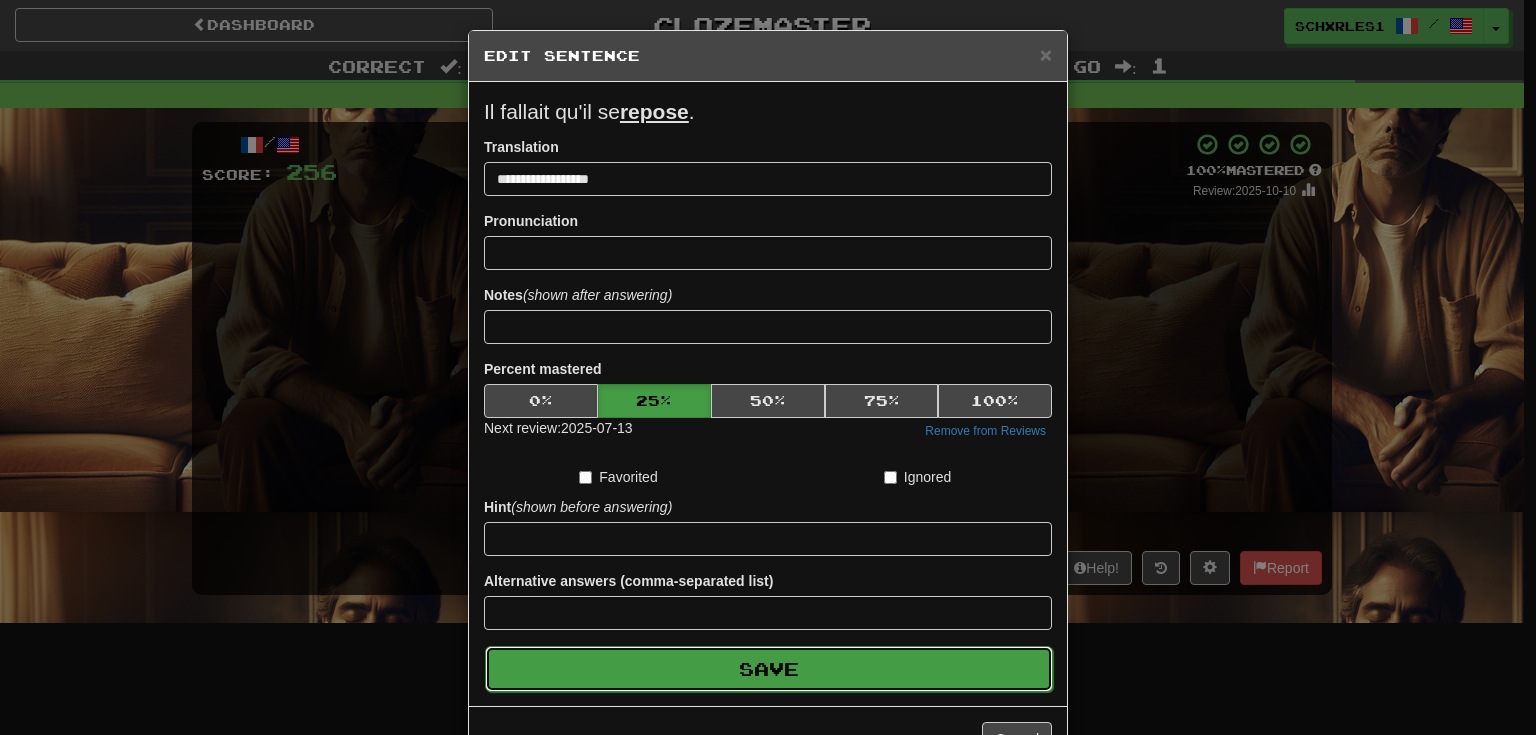 click on "Save" at bounding box center [769, 669] 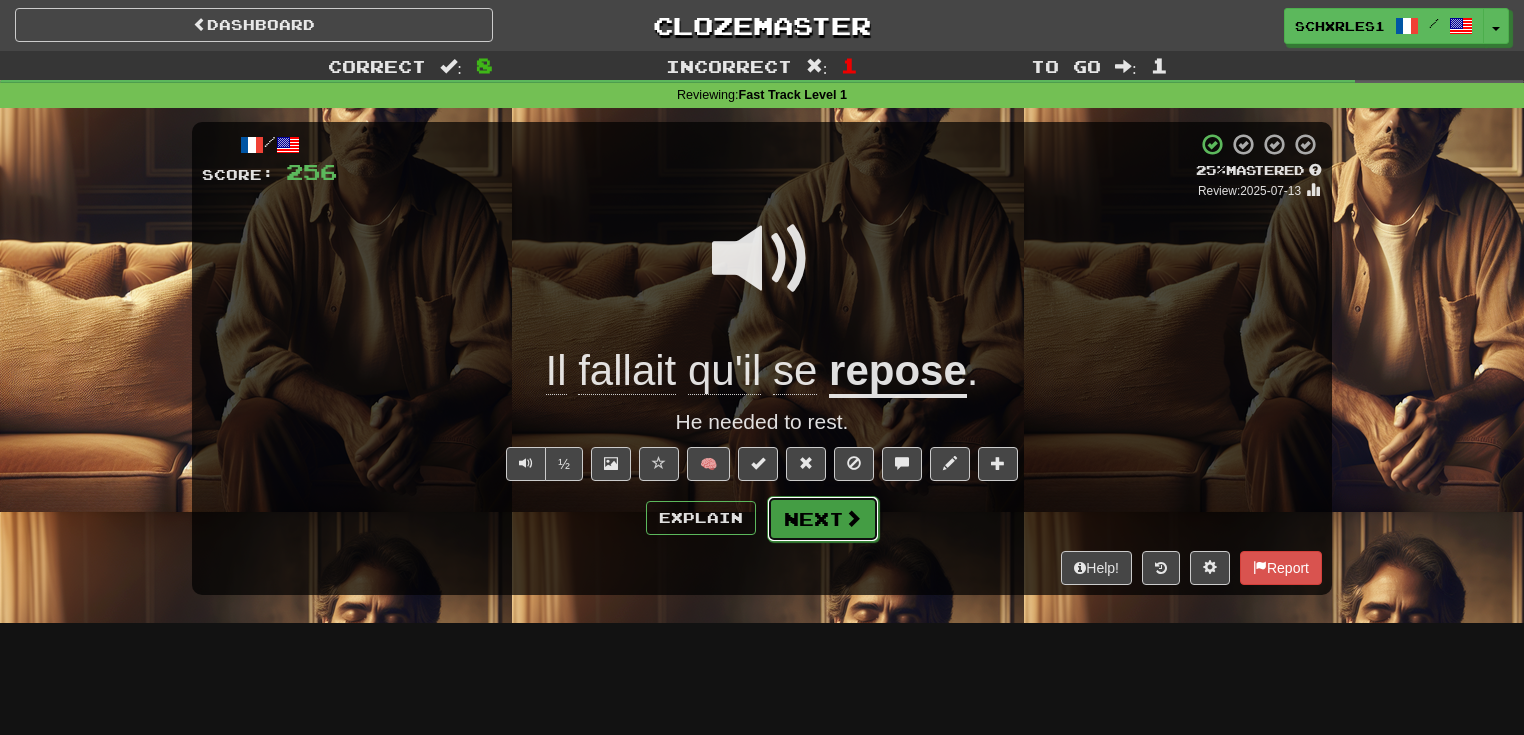 click on "Next" at bounding box center [823, 519] 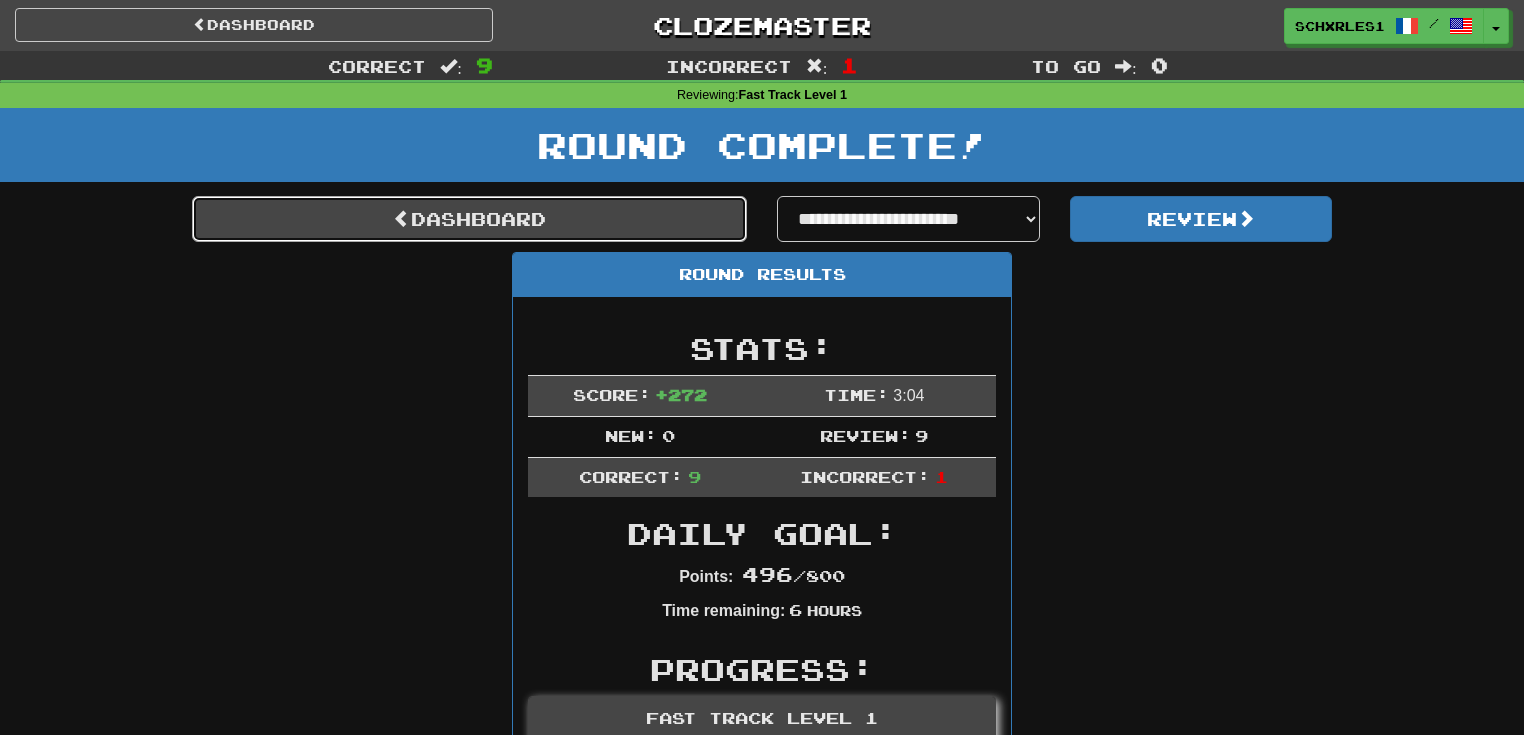 click on "Dashboard" at bounding box center (469, 219) 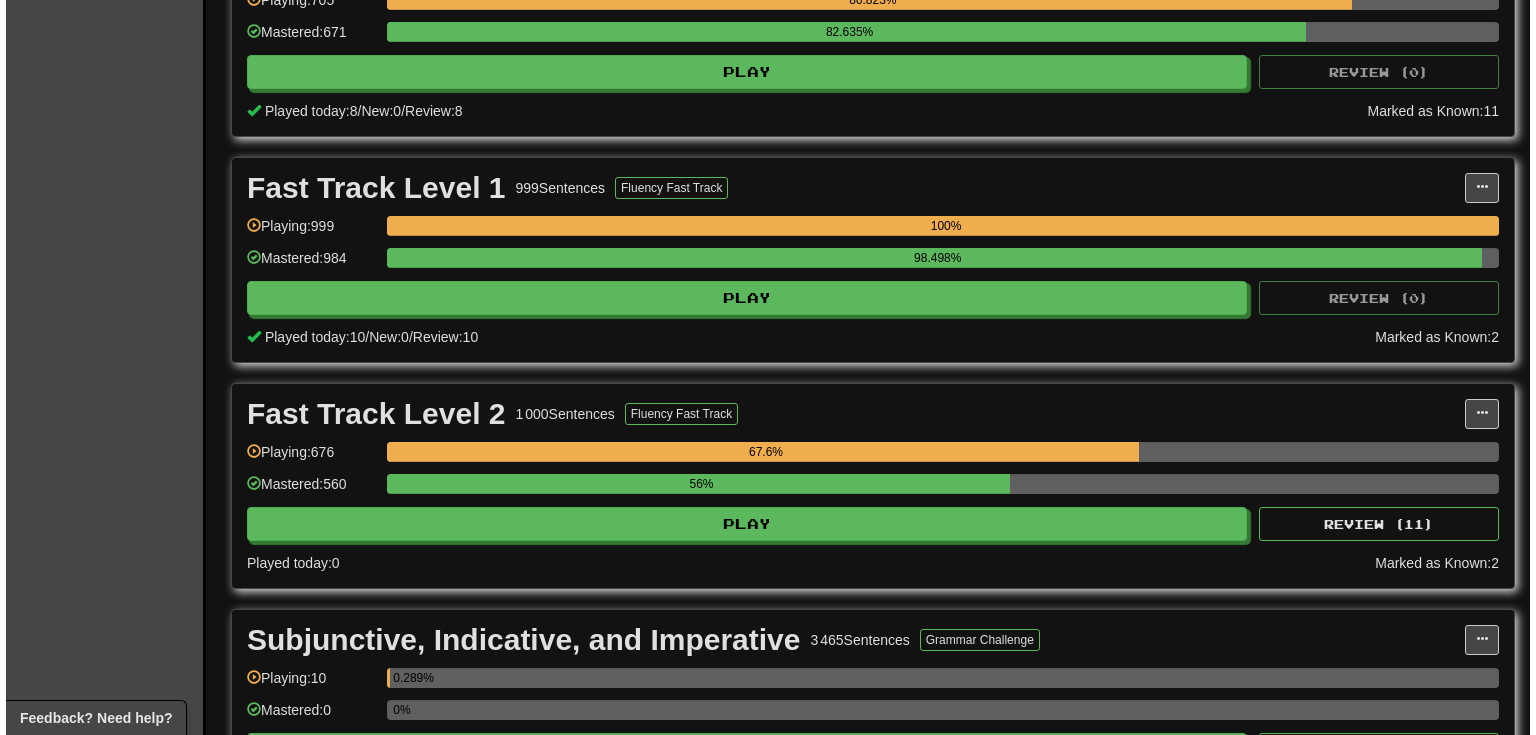 scroll, scrollTop: 533, scrollLeft: 0, axis: vertical 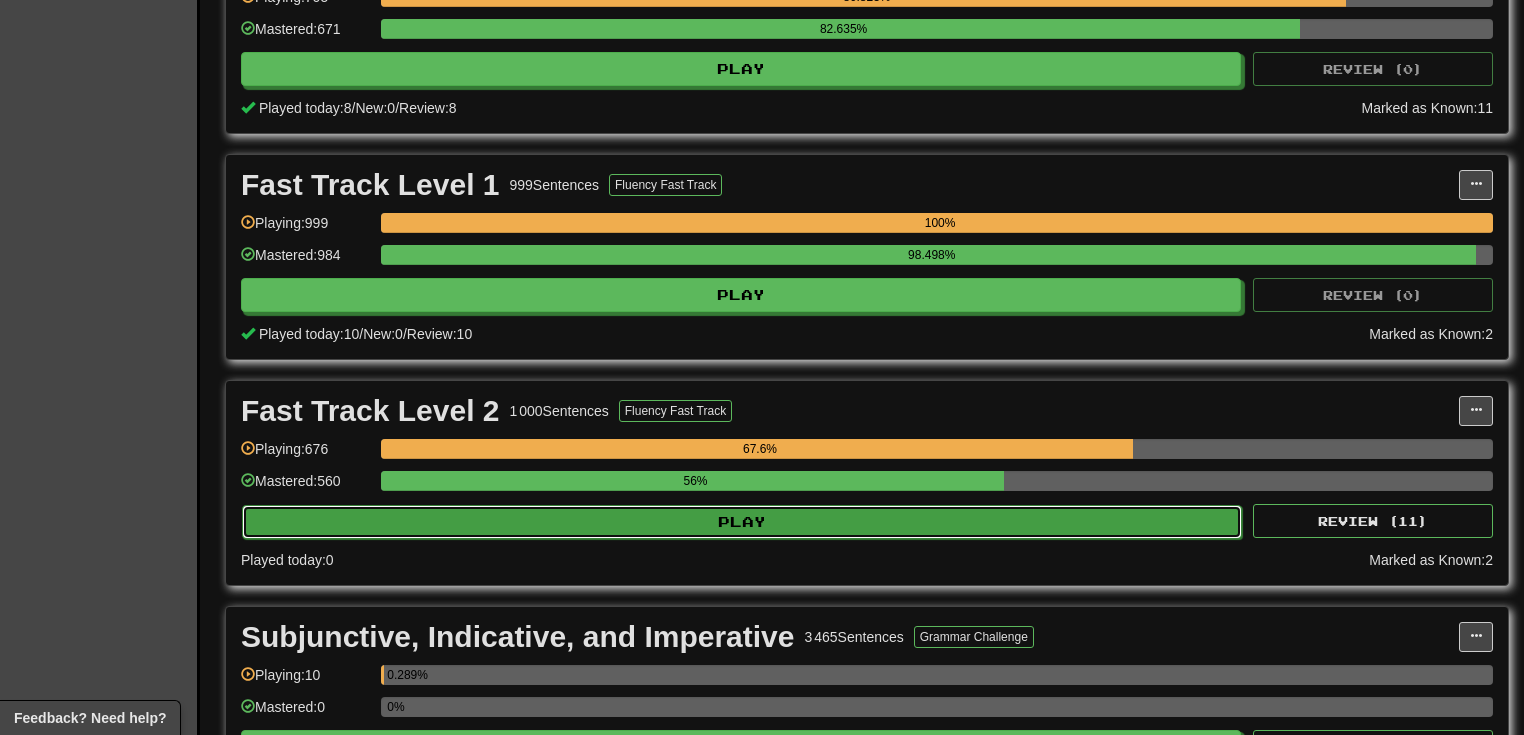 click on "Play" at bounding box center (742, 522) 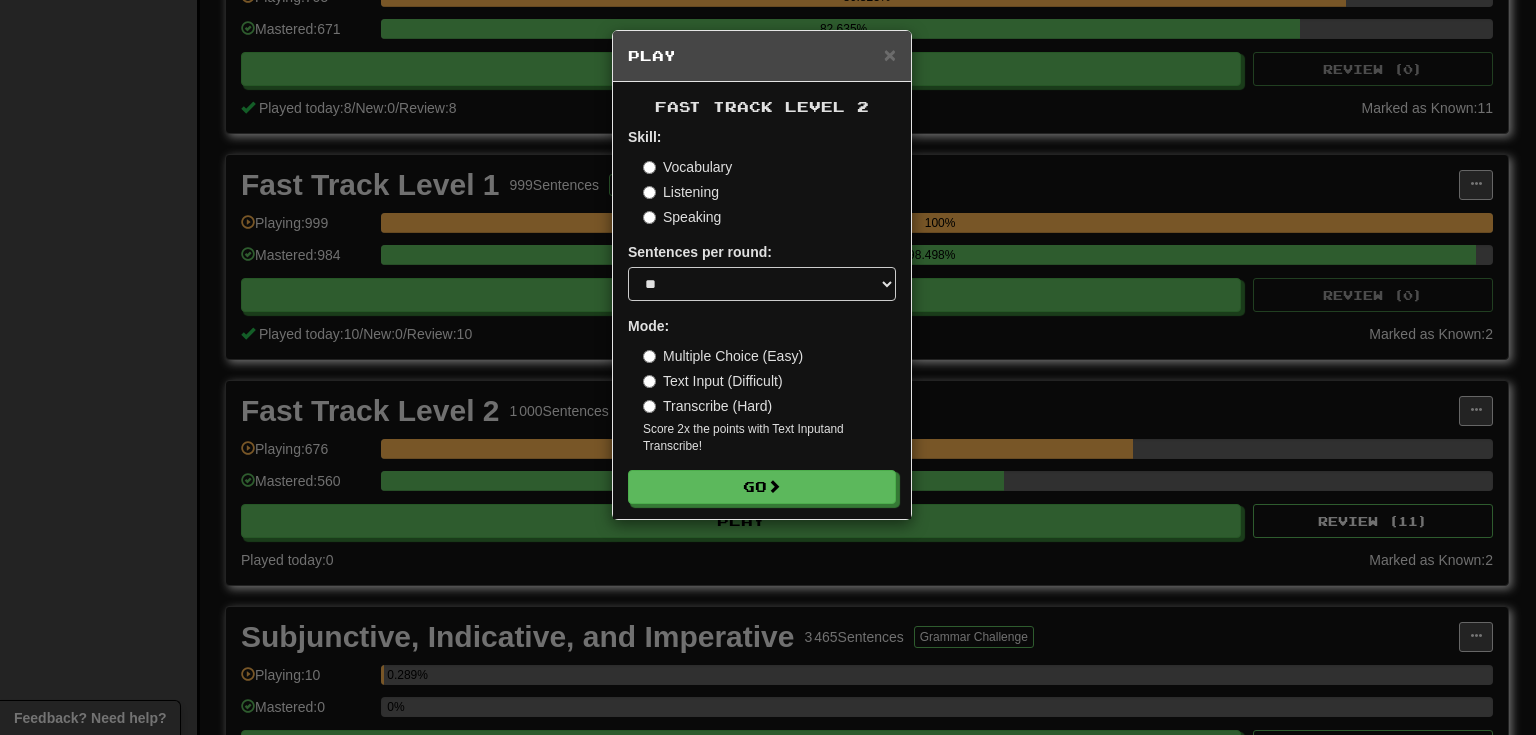 click on "Speaking" at bounding box center (682, 217) 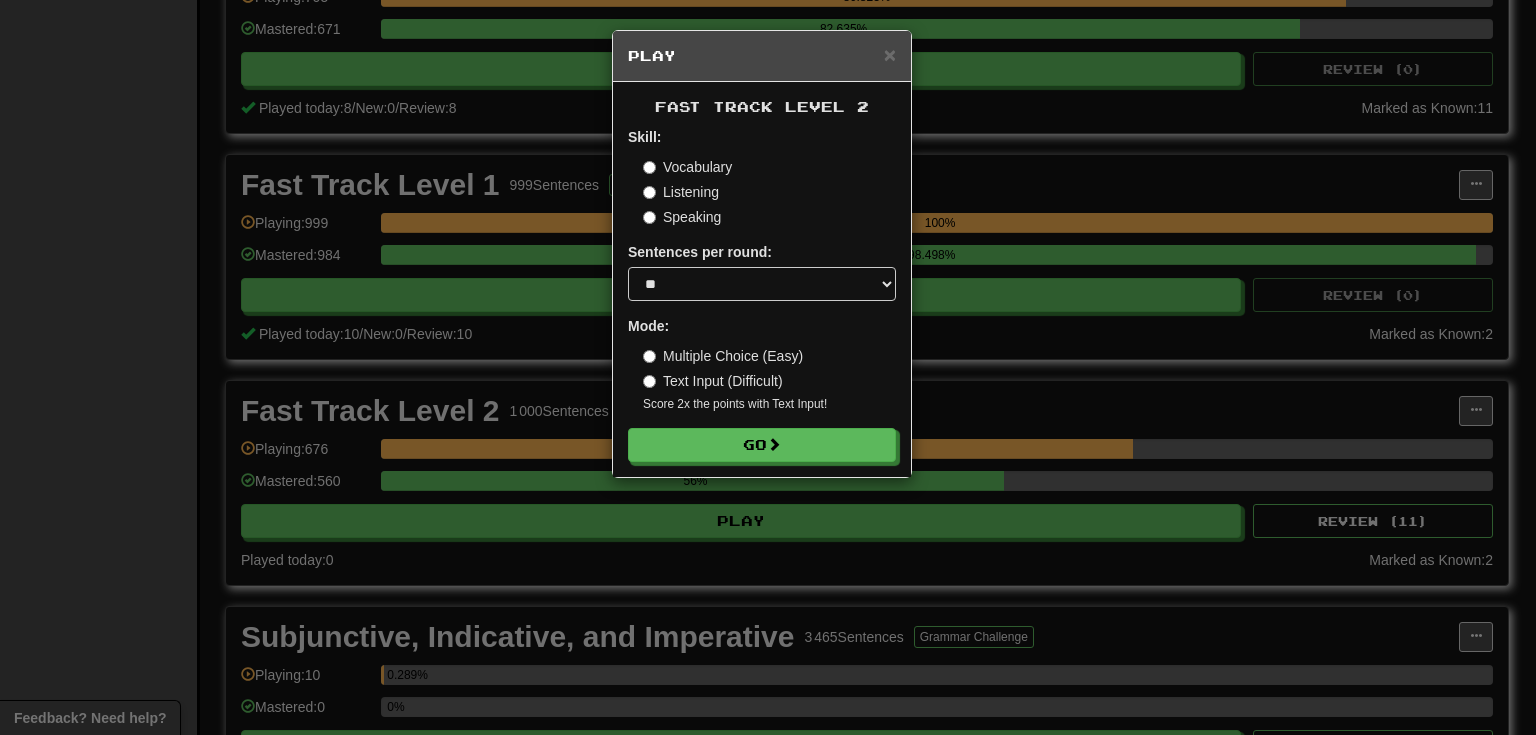 click on "Text Input (Difficult)" at bounding box center [713, 381] 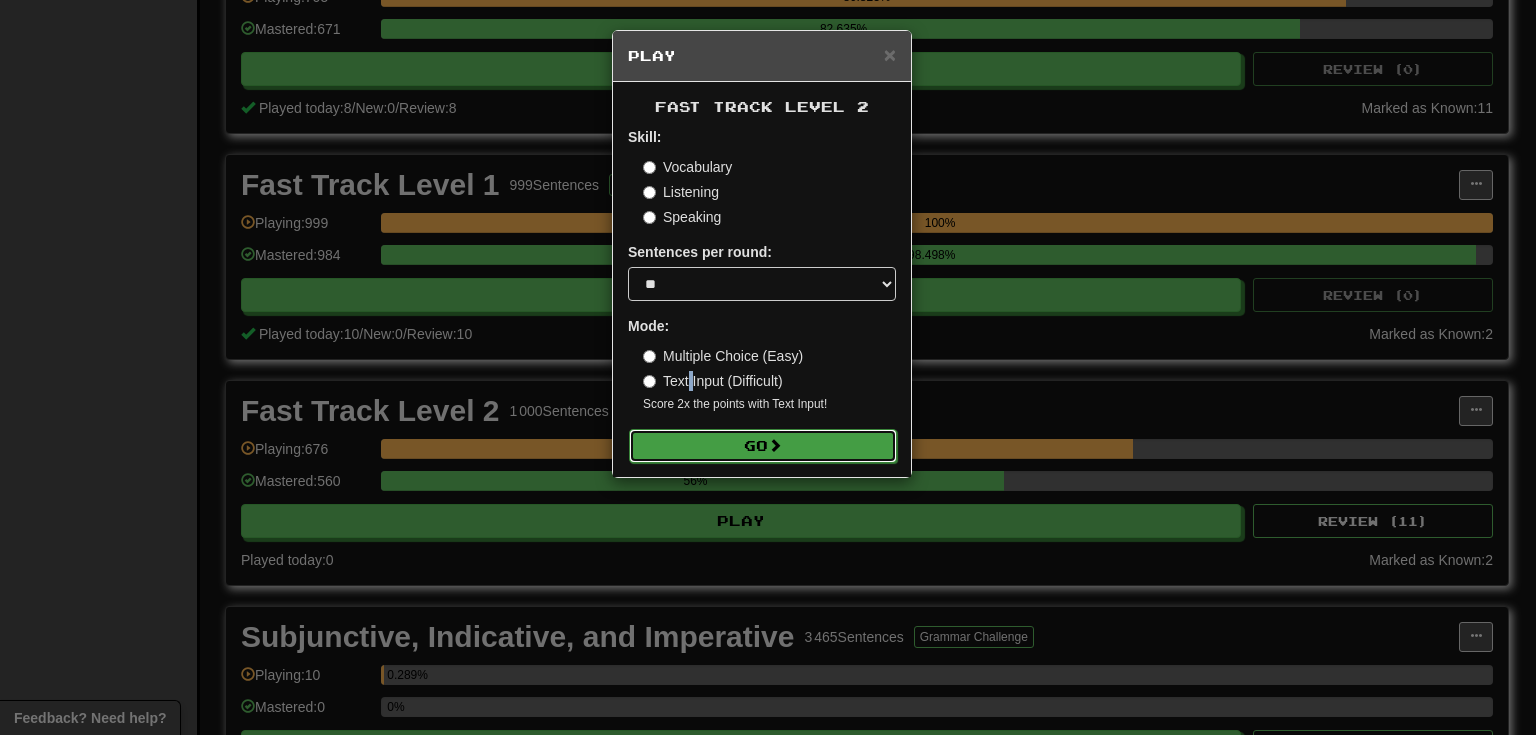 click on "Go" at bounding box center [763, 446] 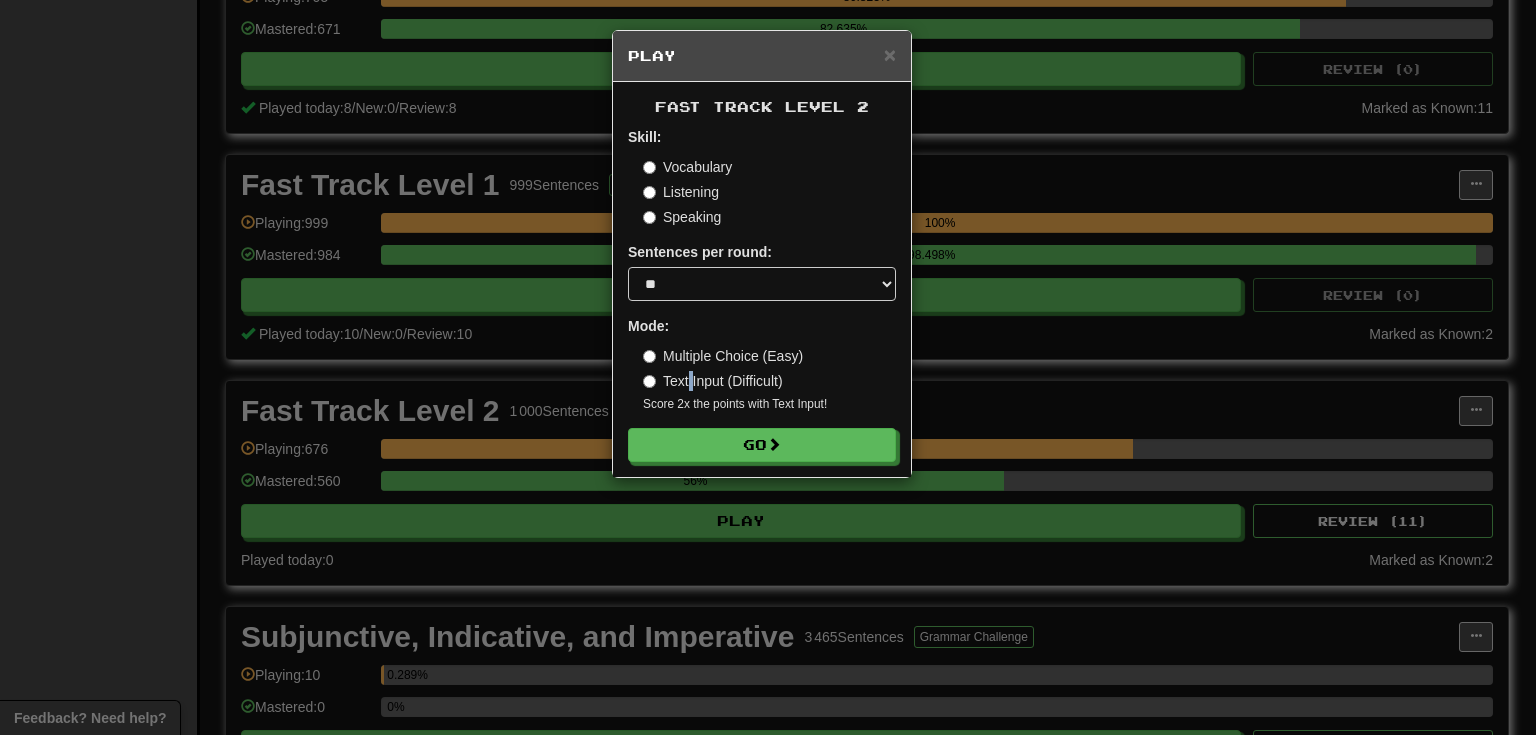click on "Text Input (Difficult)" at bounding box center [713, 381] 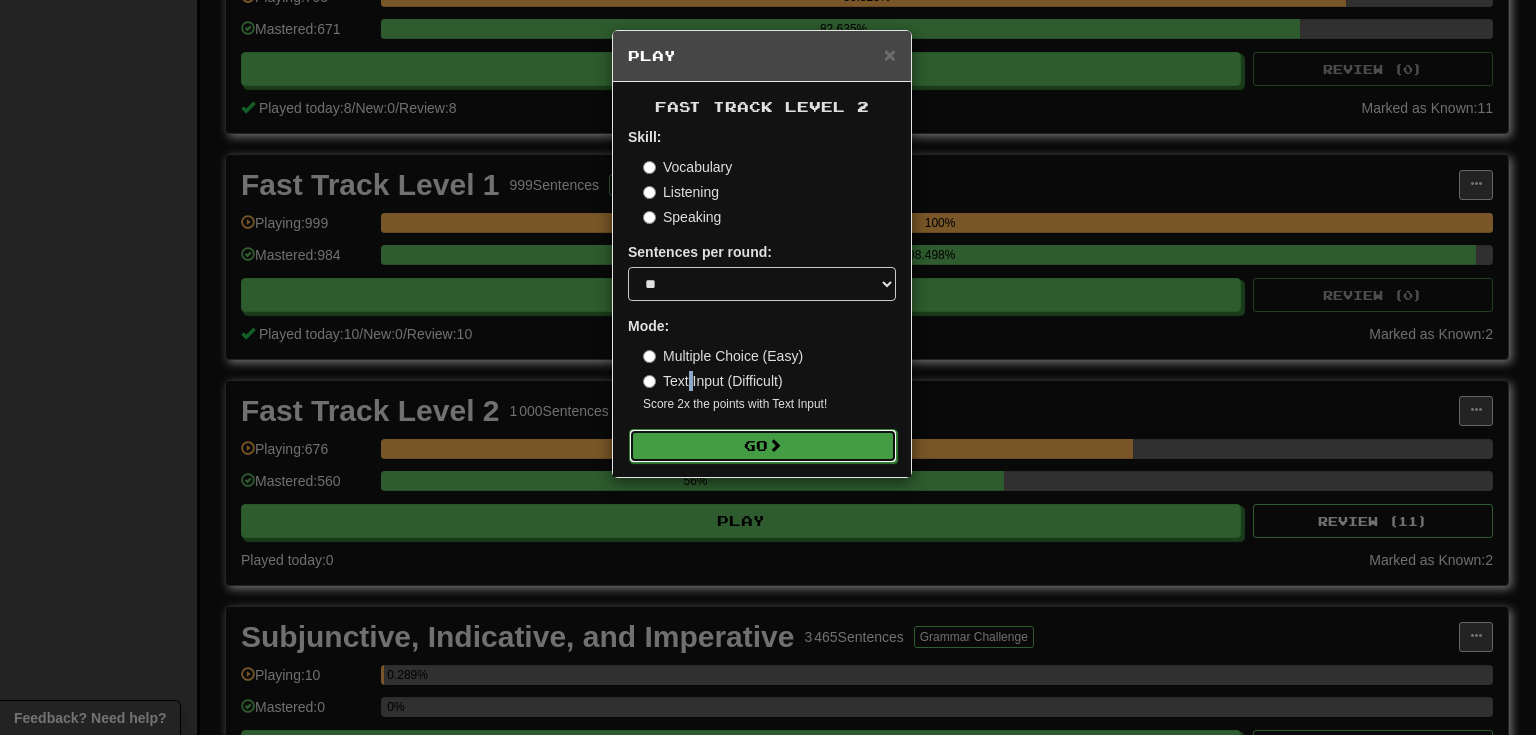 click on "Go" at bounding box center (763, 446) 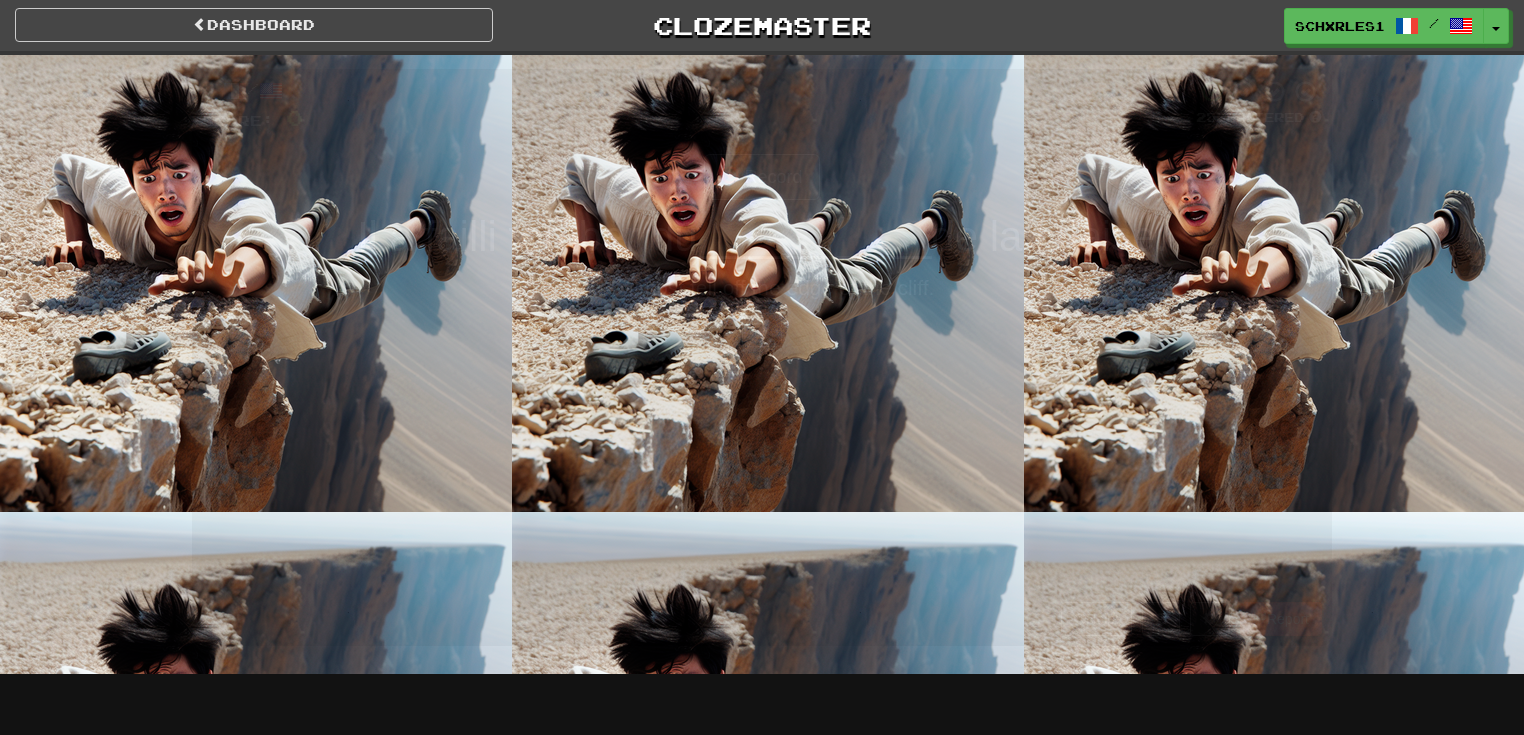 scroll, scrollTop: 0, scrollLeft: 0, axis: both 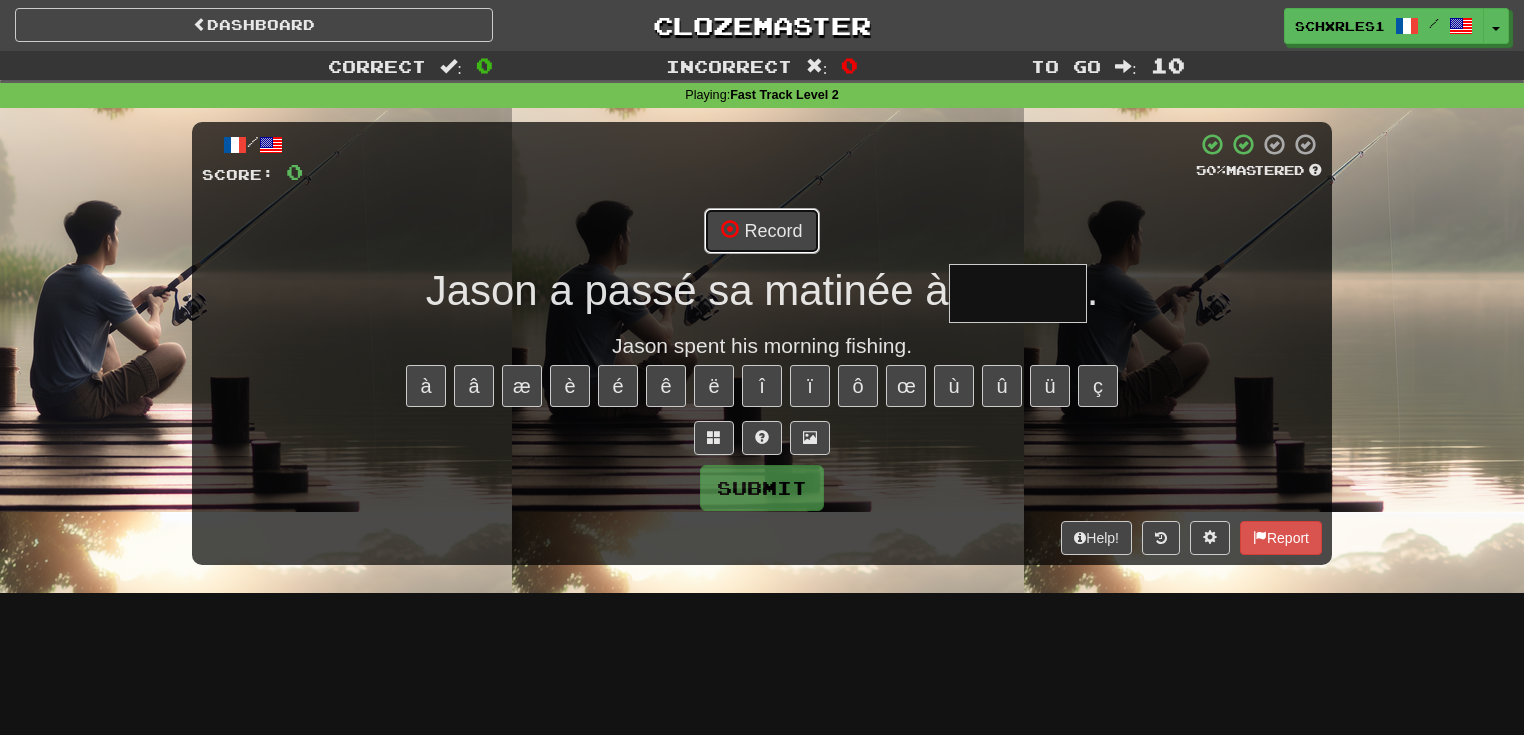 click on "Record" at bounding box center [761, 231] 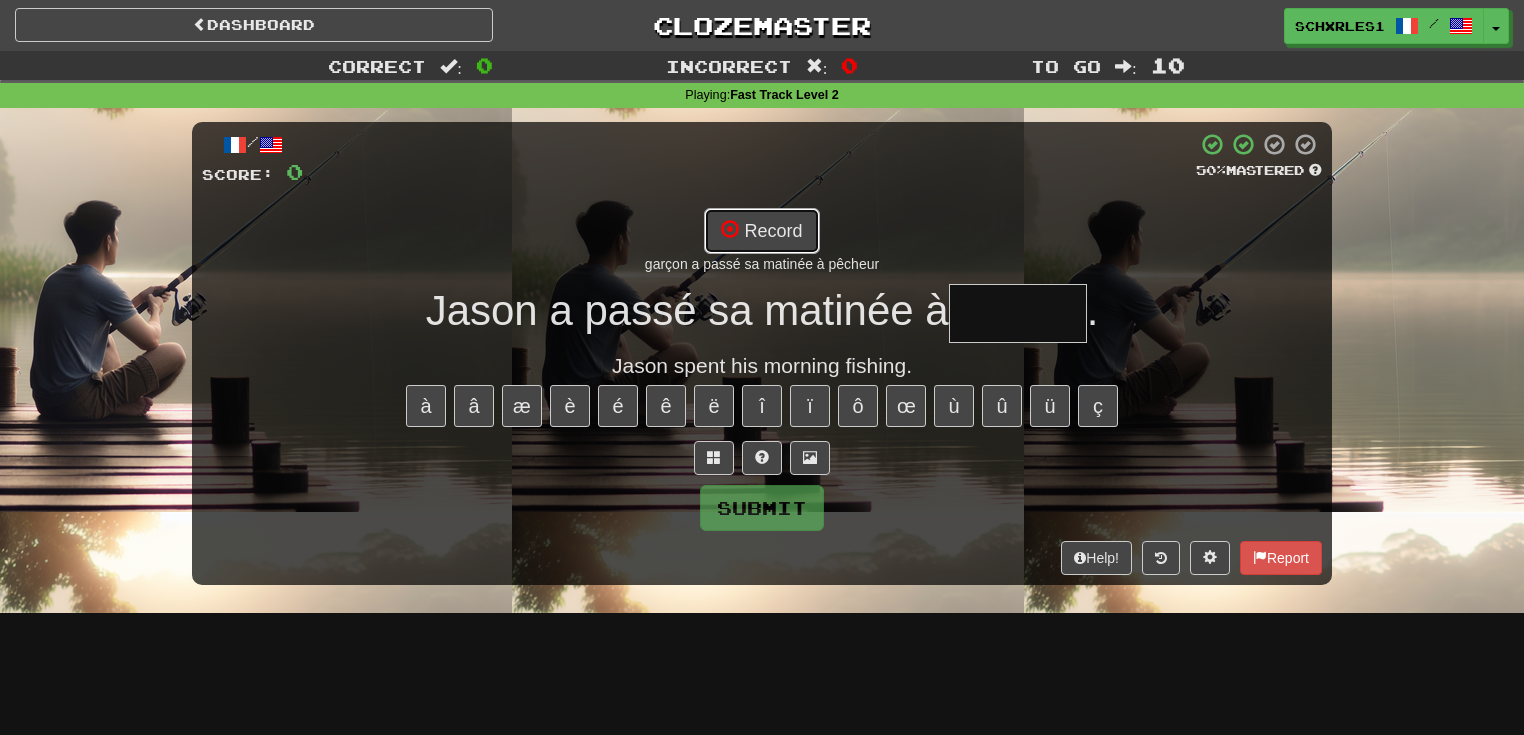 click on "Record" at bounding box center [761, 231] 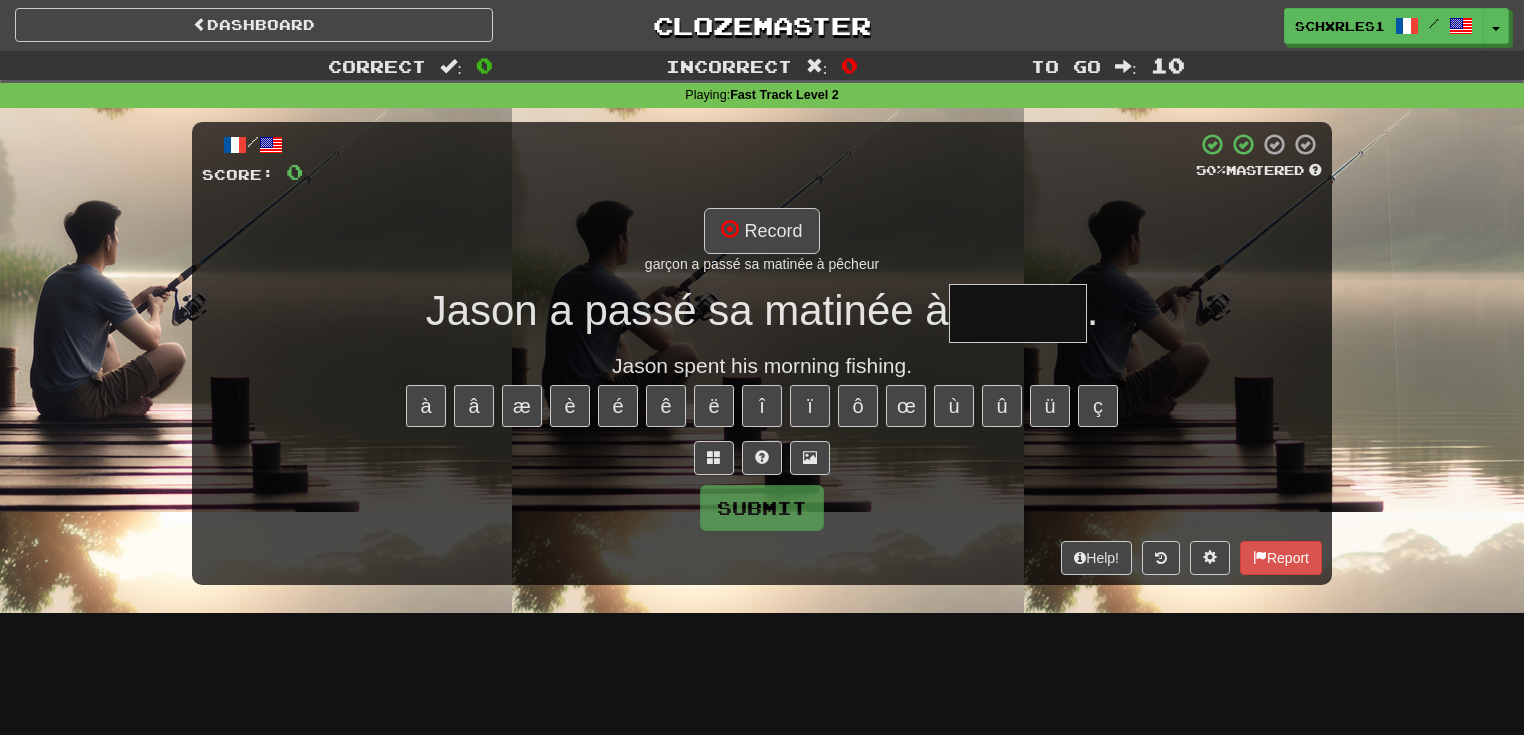 click at bounding box center [1018, 313] 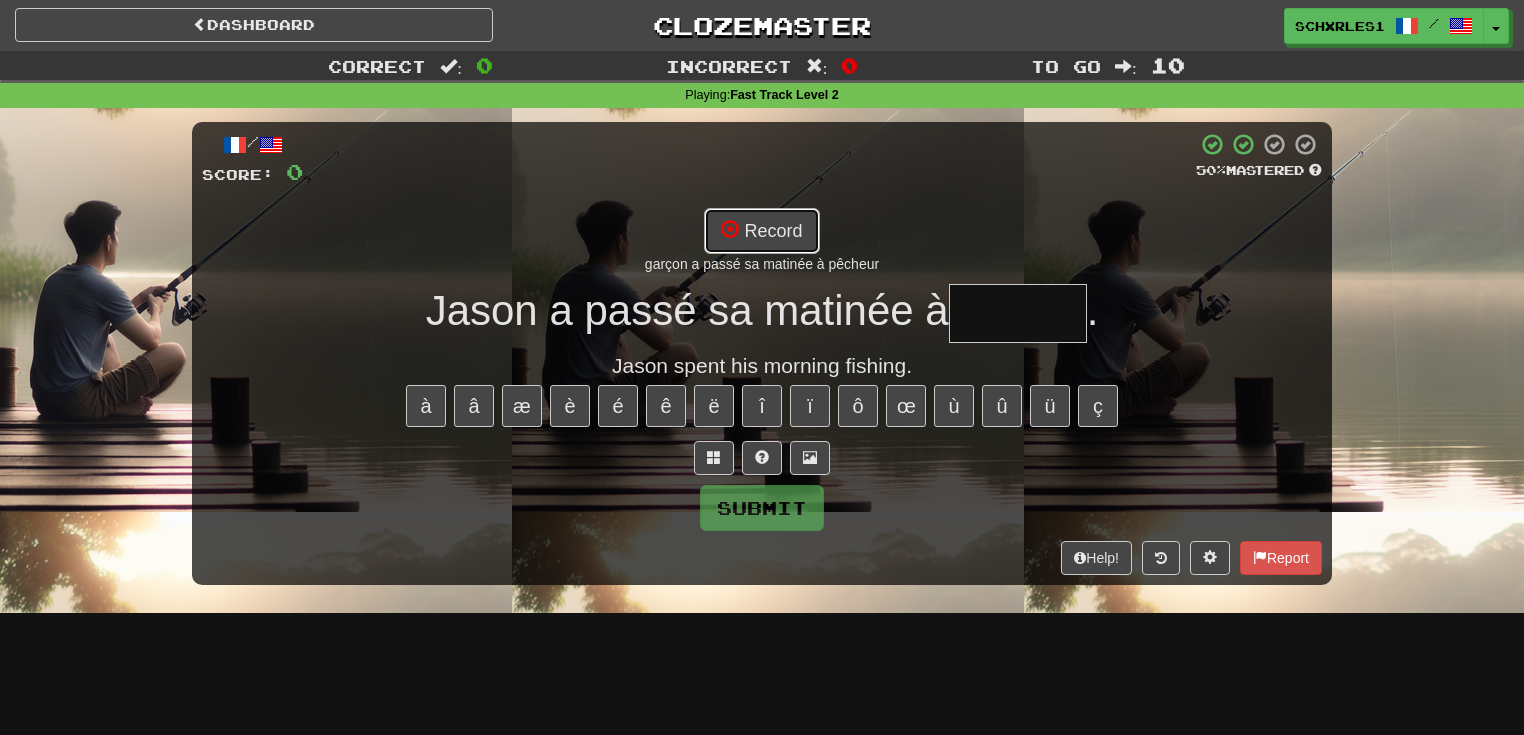 click on "Record" at bounding box center (761, 231) 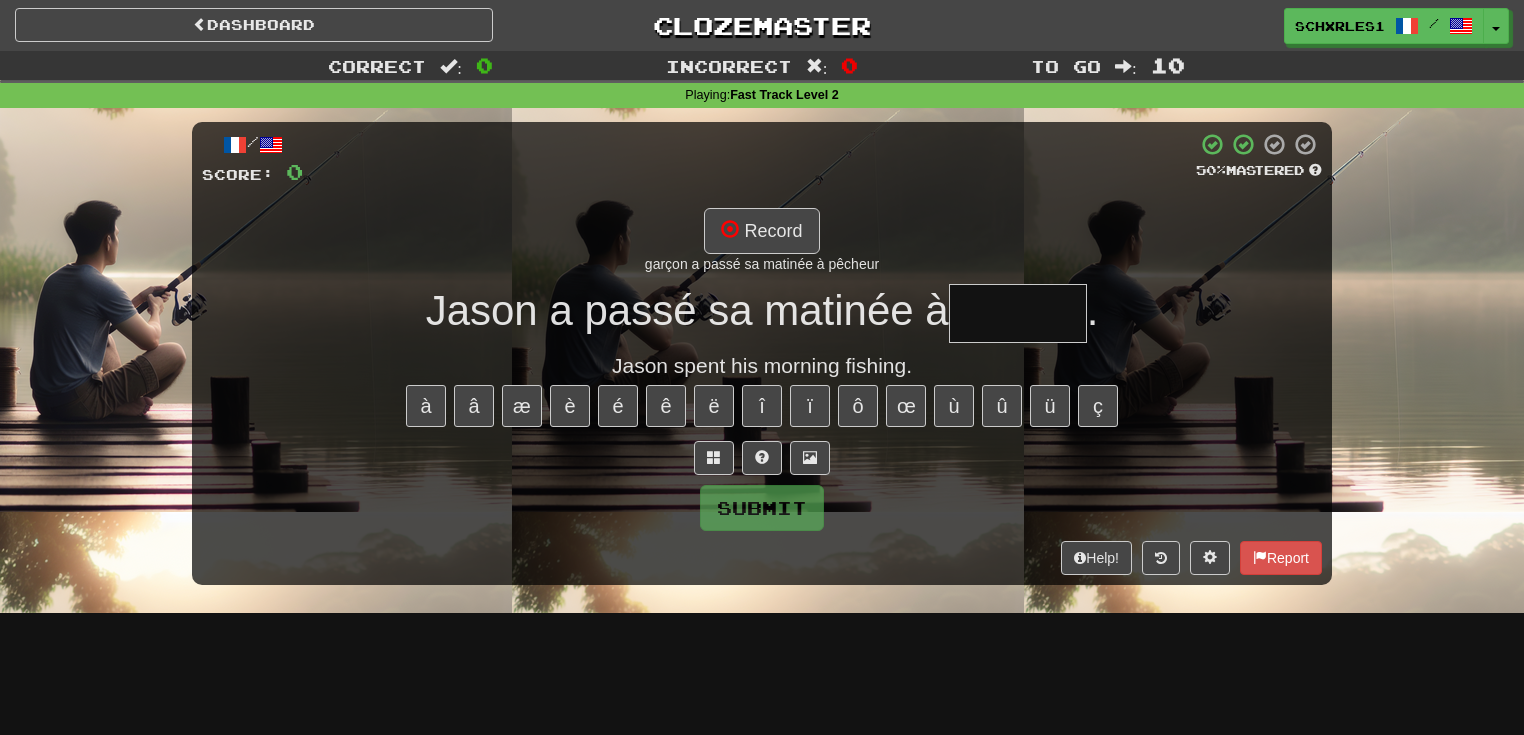 click at bounding box center (1018, 313) 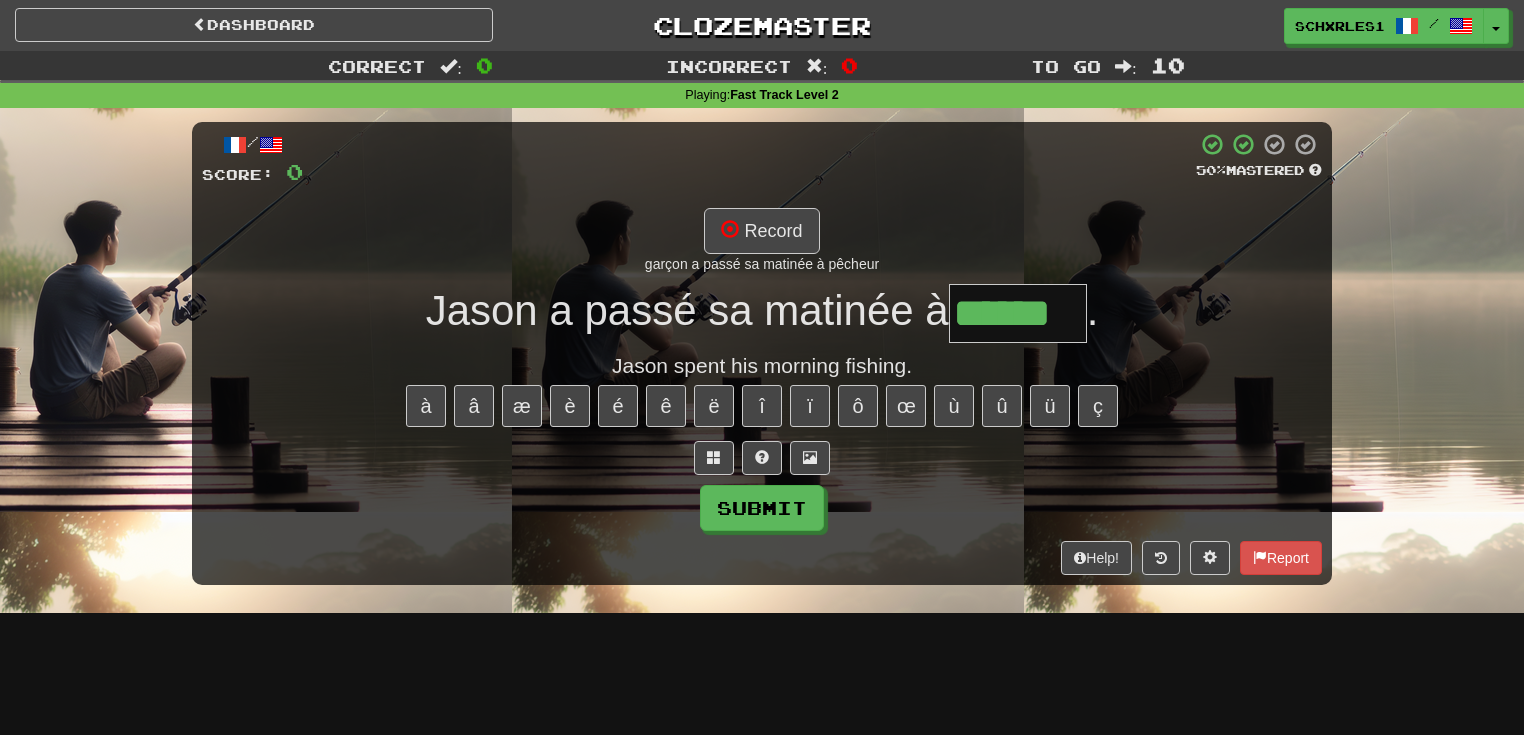 type on "******" 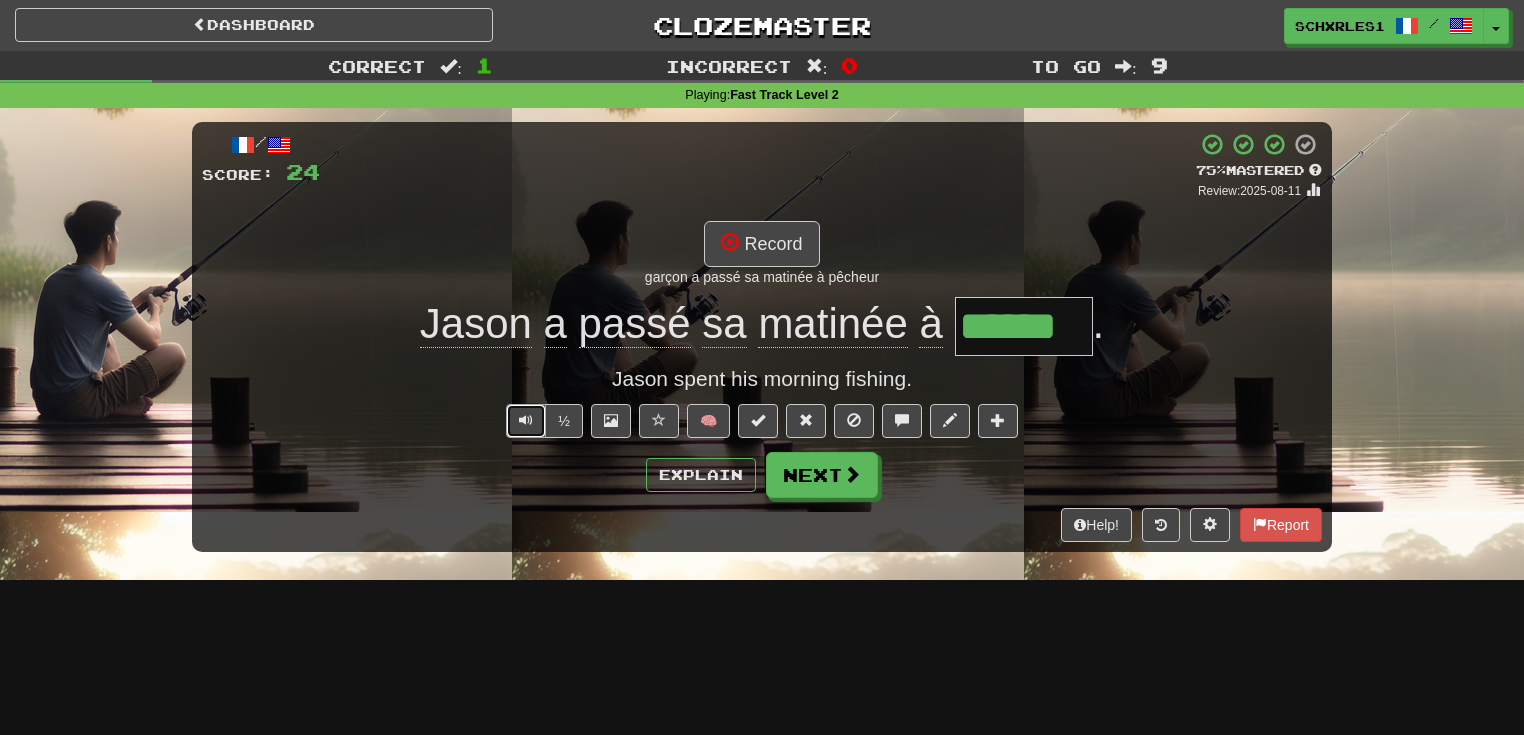 click at bounding box center [526, 421] 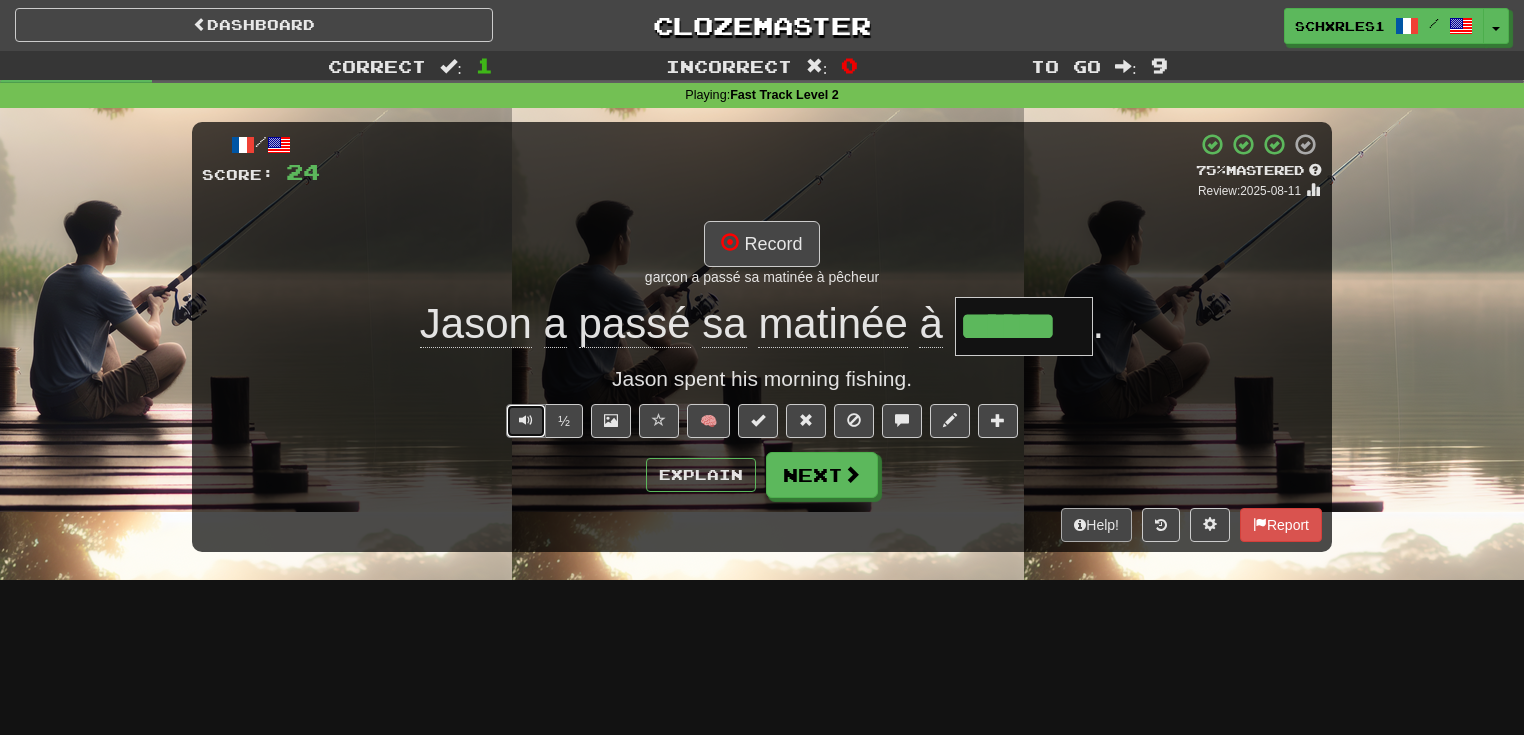 type 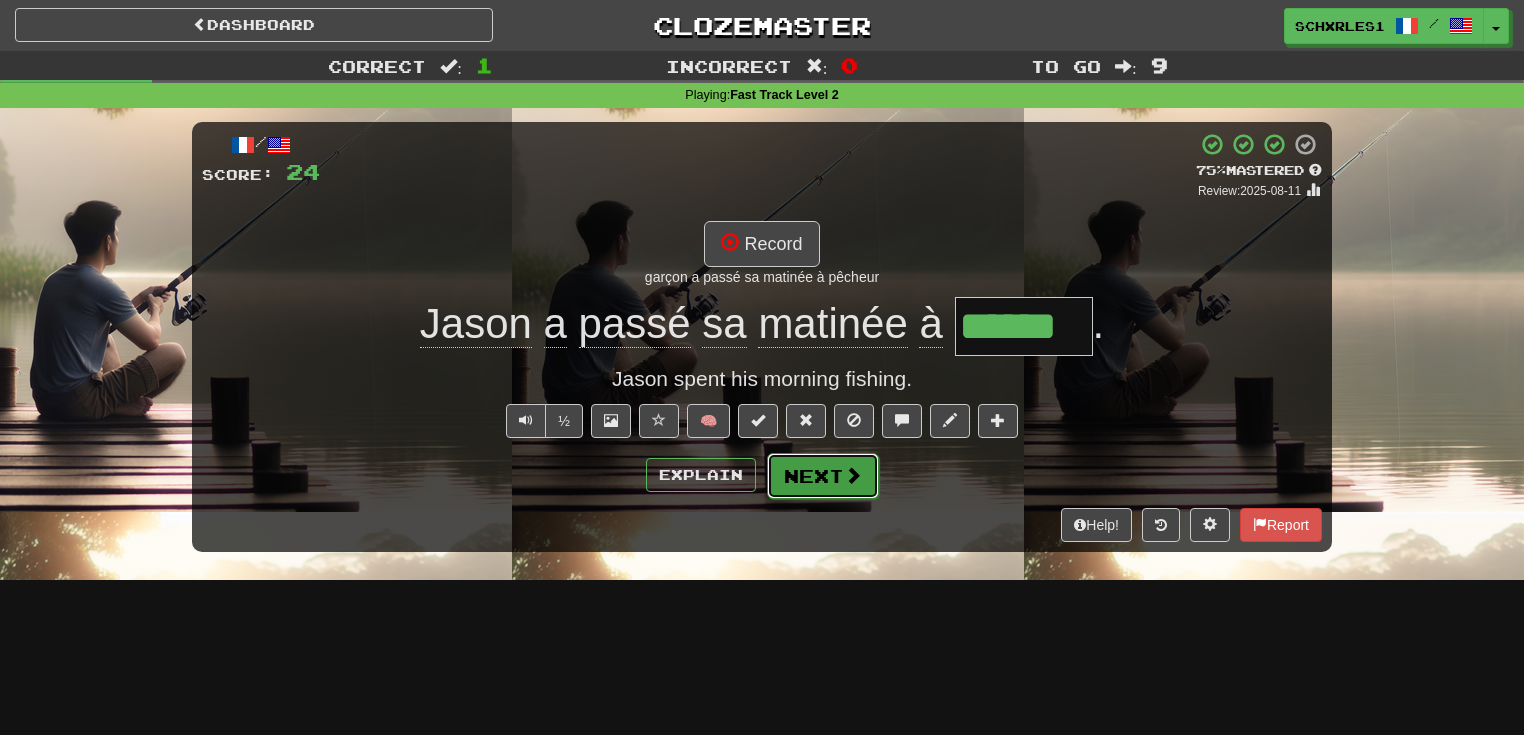 click at bounding box center (853, 475) 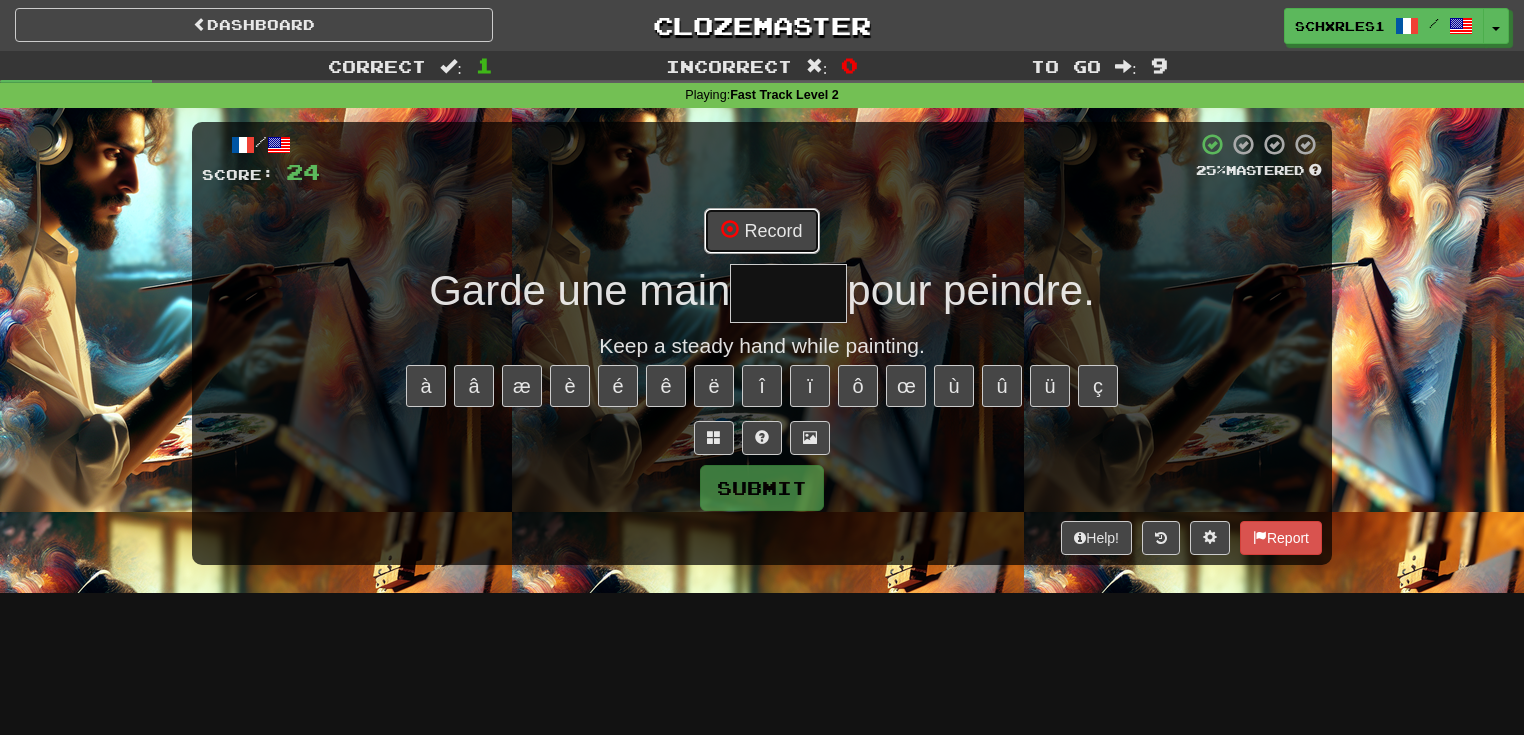 click on "Record" at bounding box center [761, 231] 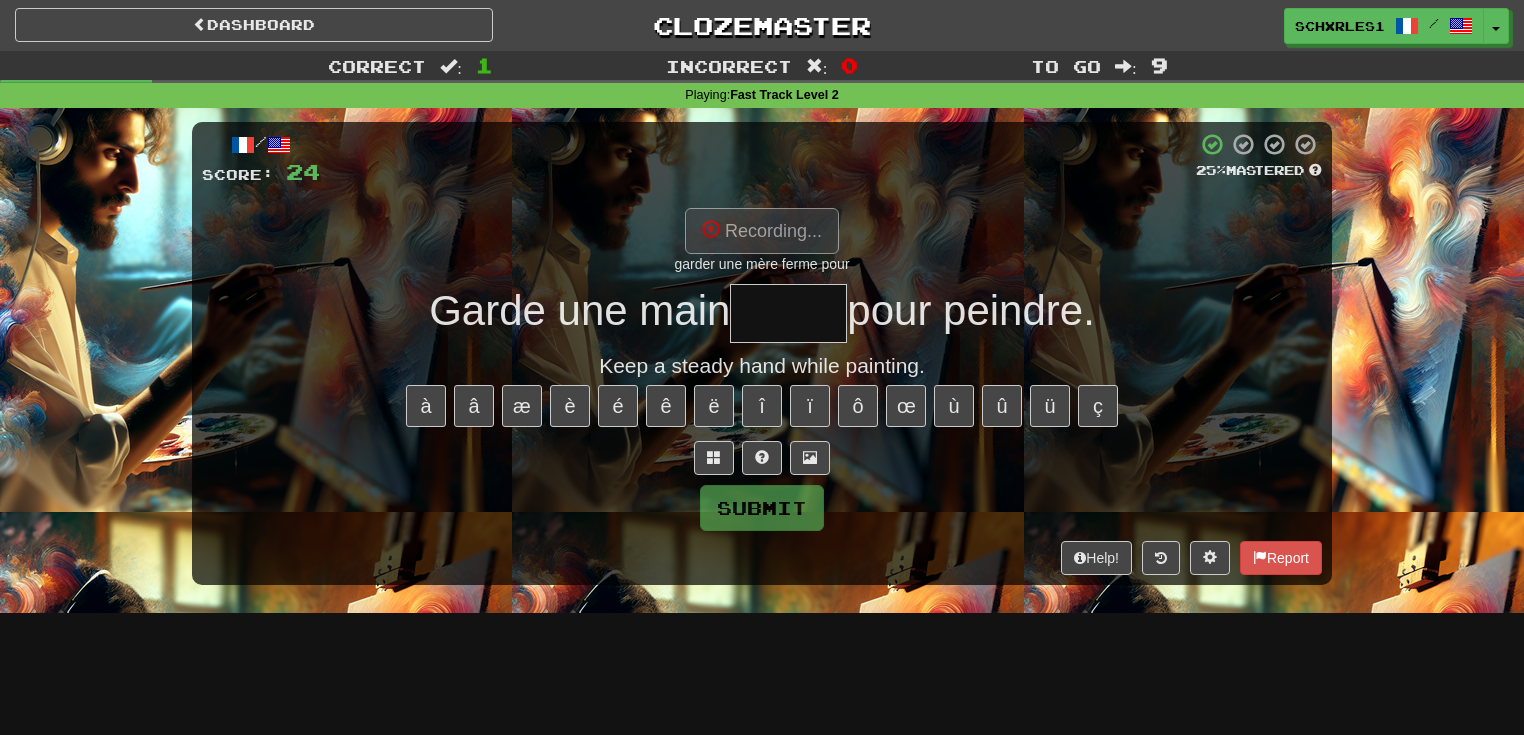 type on "*****" 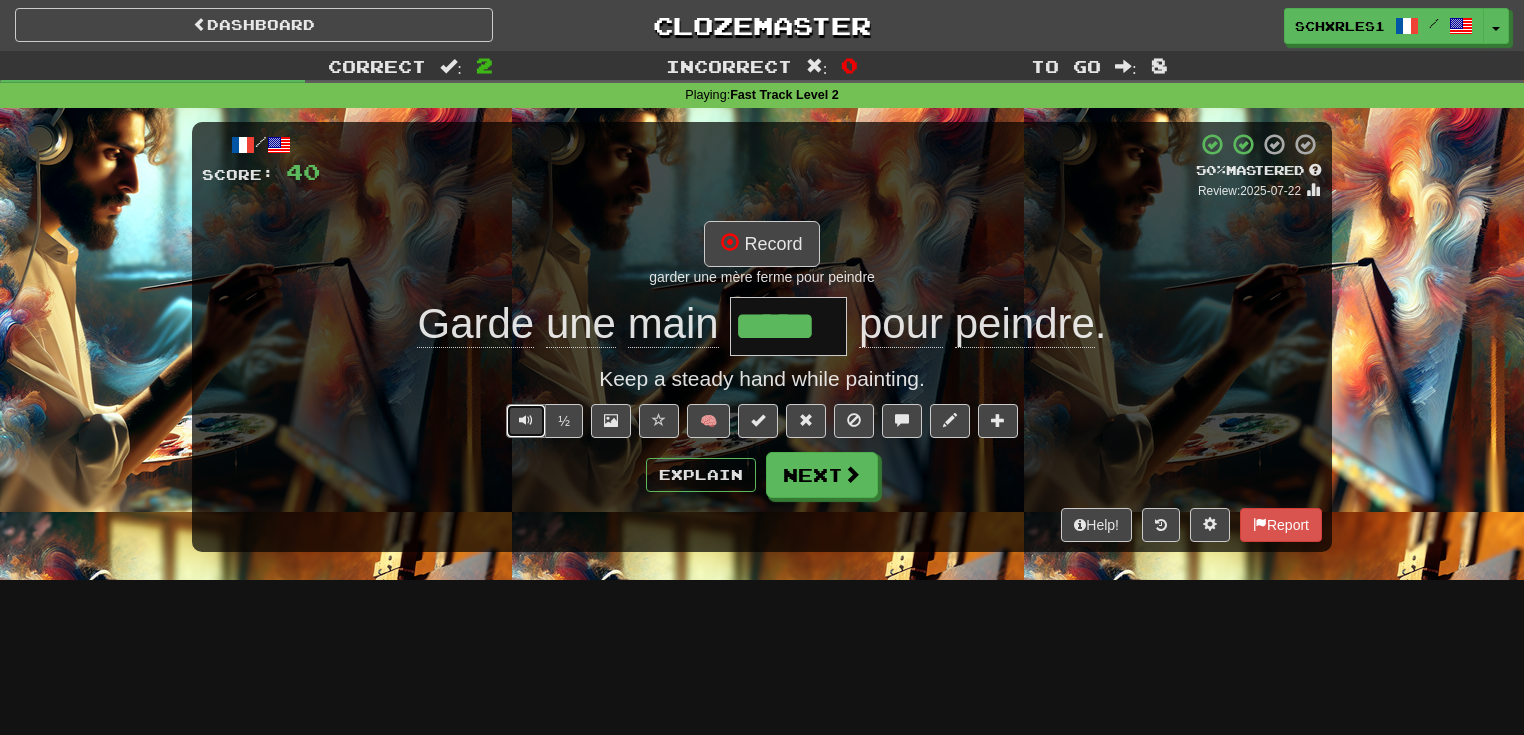 drag, startPoint x: 530, startPoint y: 418, endPoint x: 300, endPoint y: 320, distance: 250.008 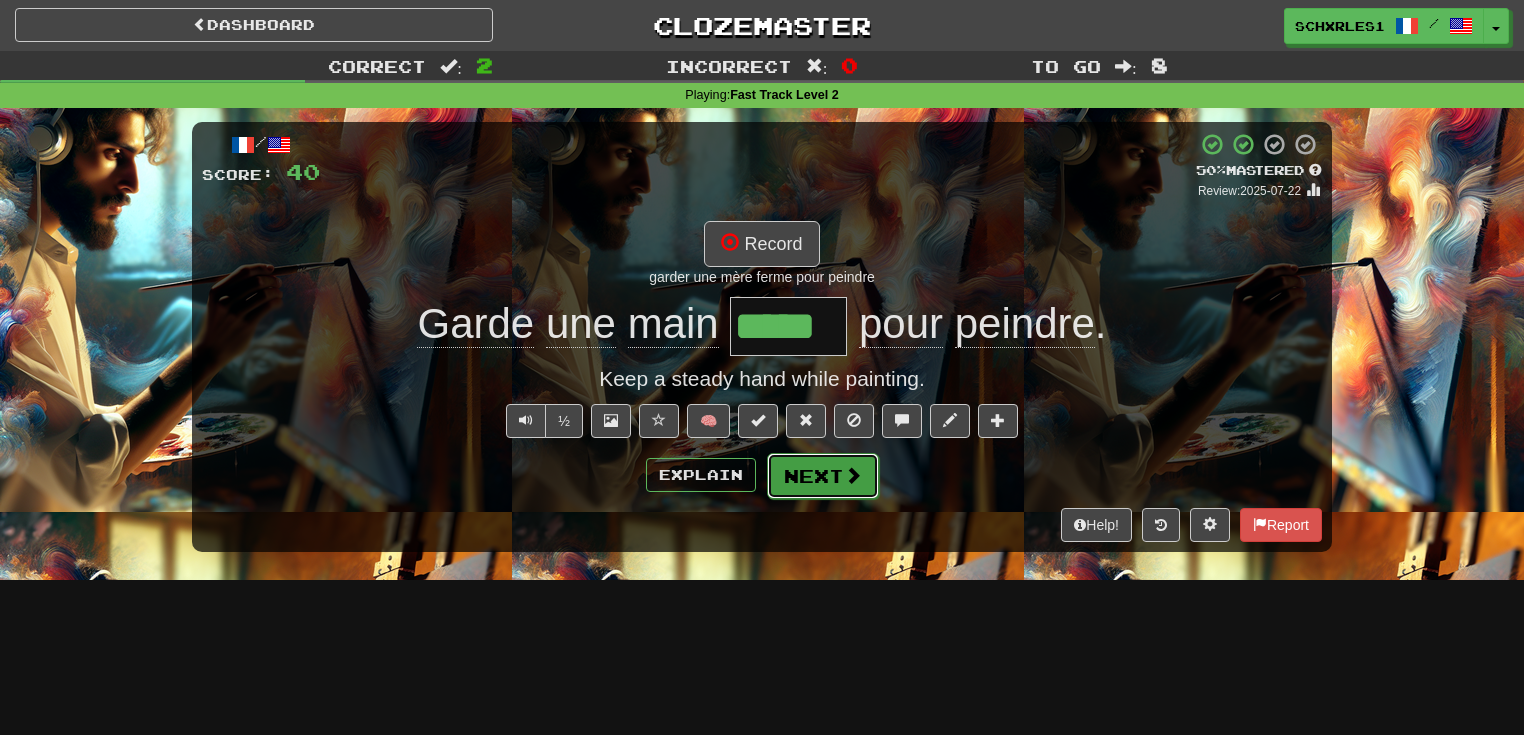 click at bounding box center (853, 475) 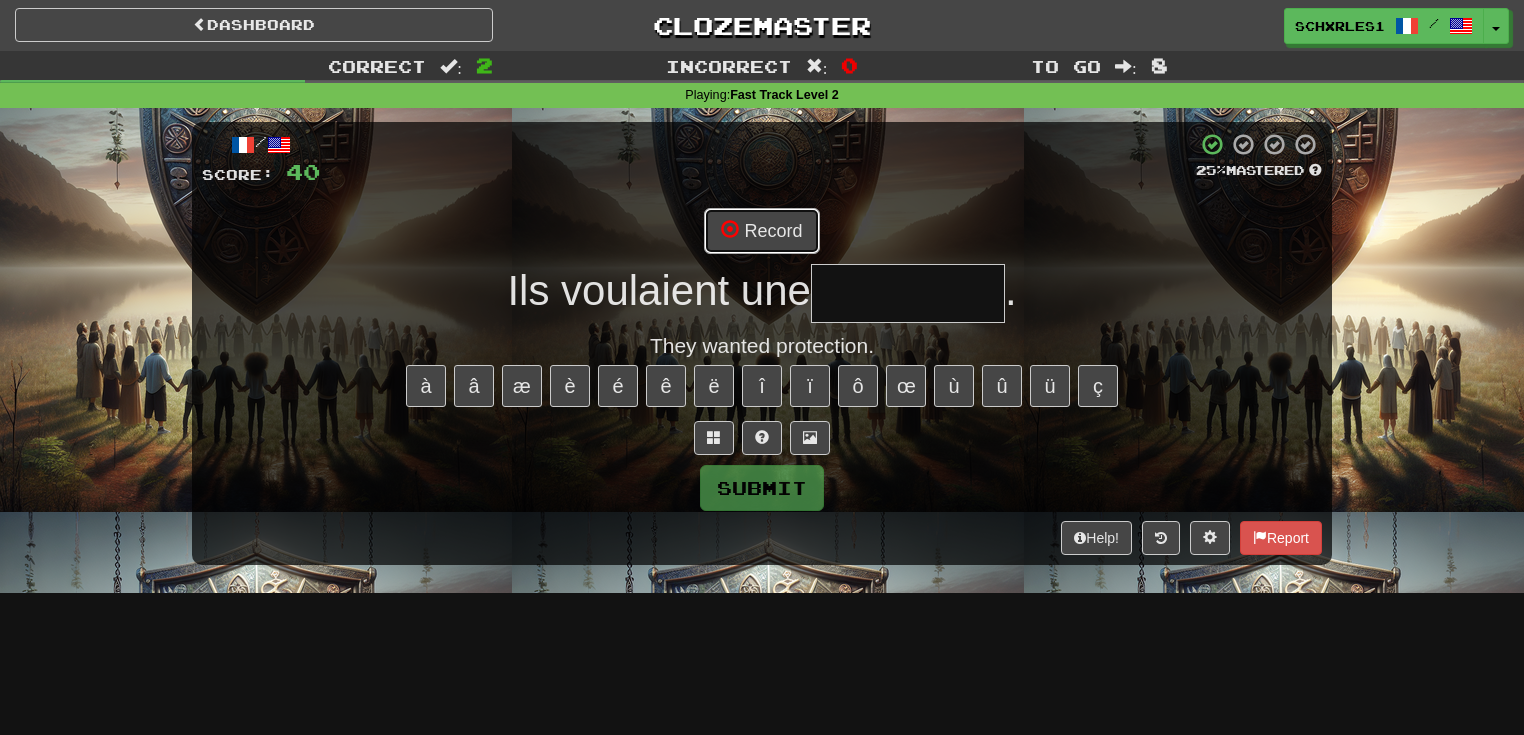 click on "Record" at bounding box center (761, 231) 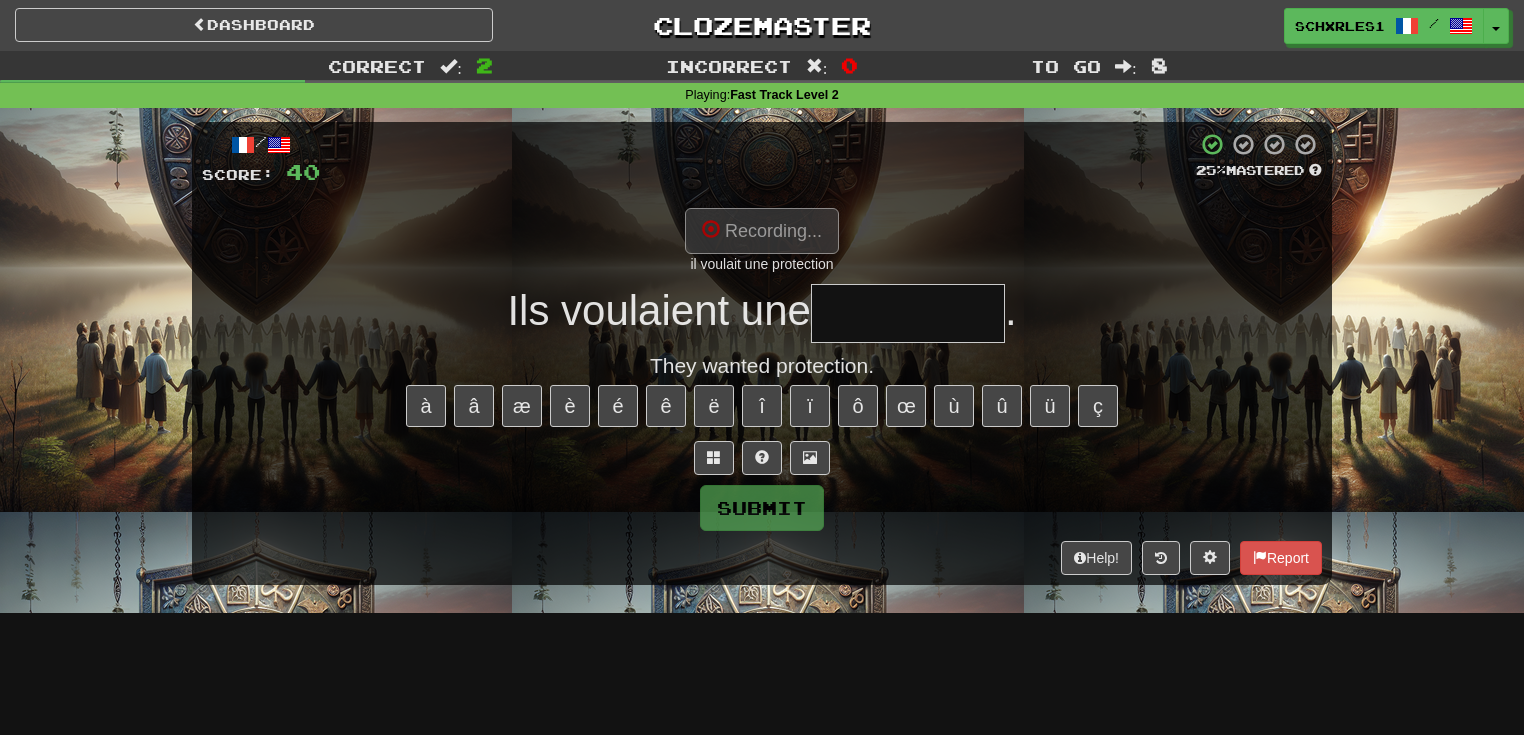 type on "**********" 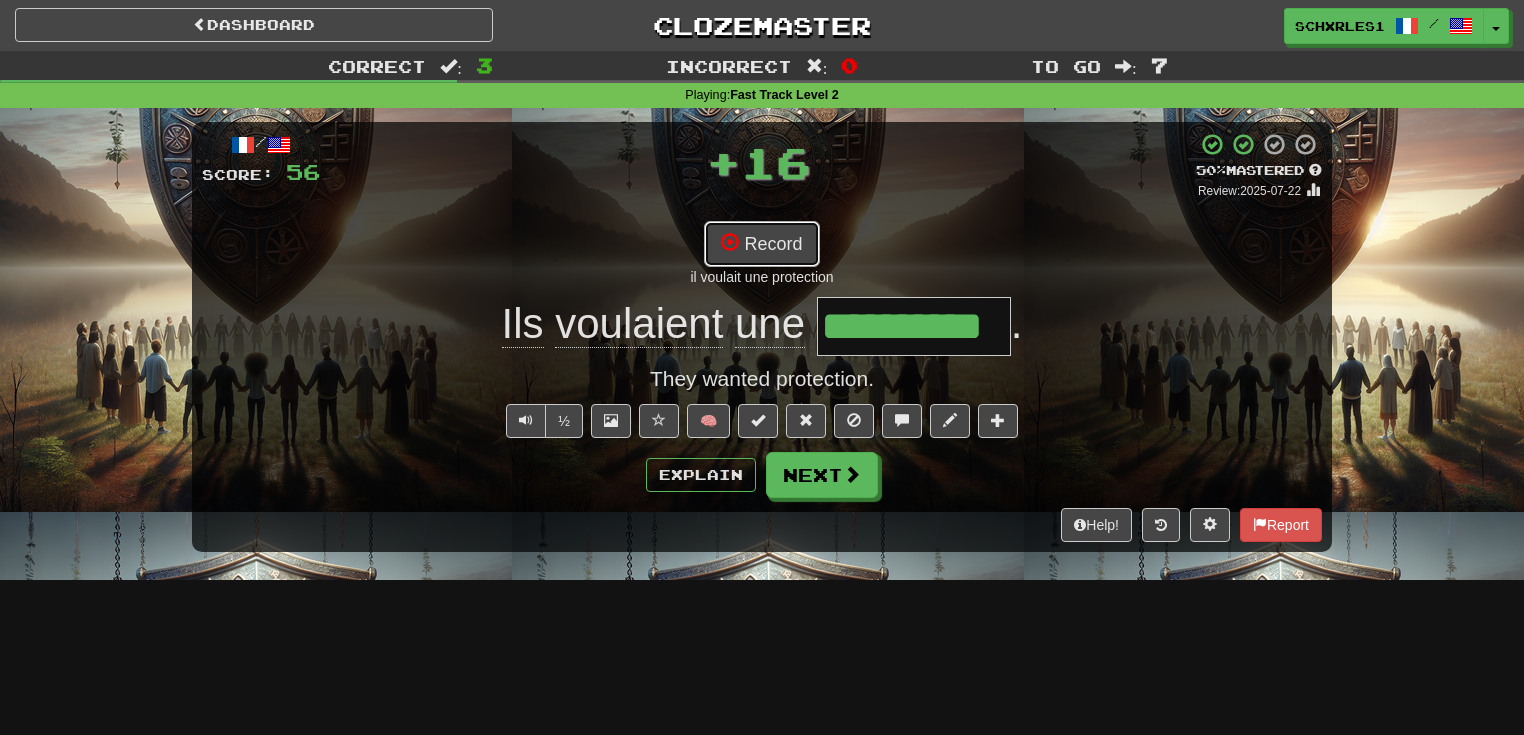 click on "Record" at bounding box center [761, 244] 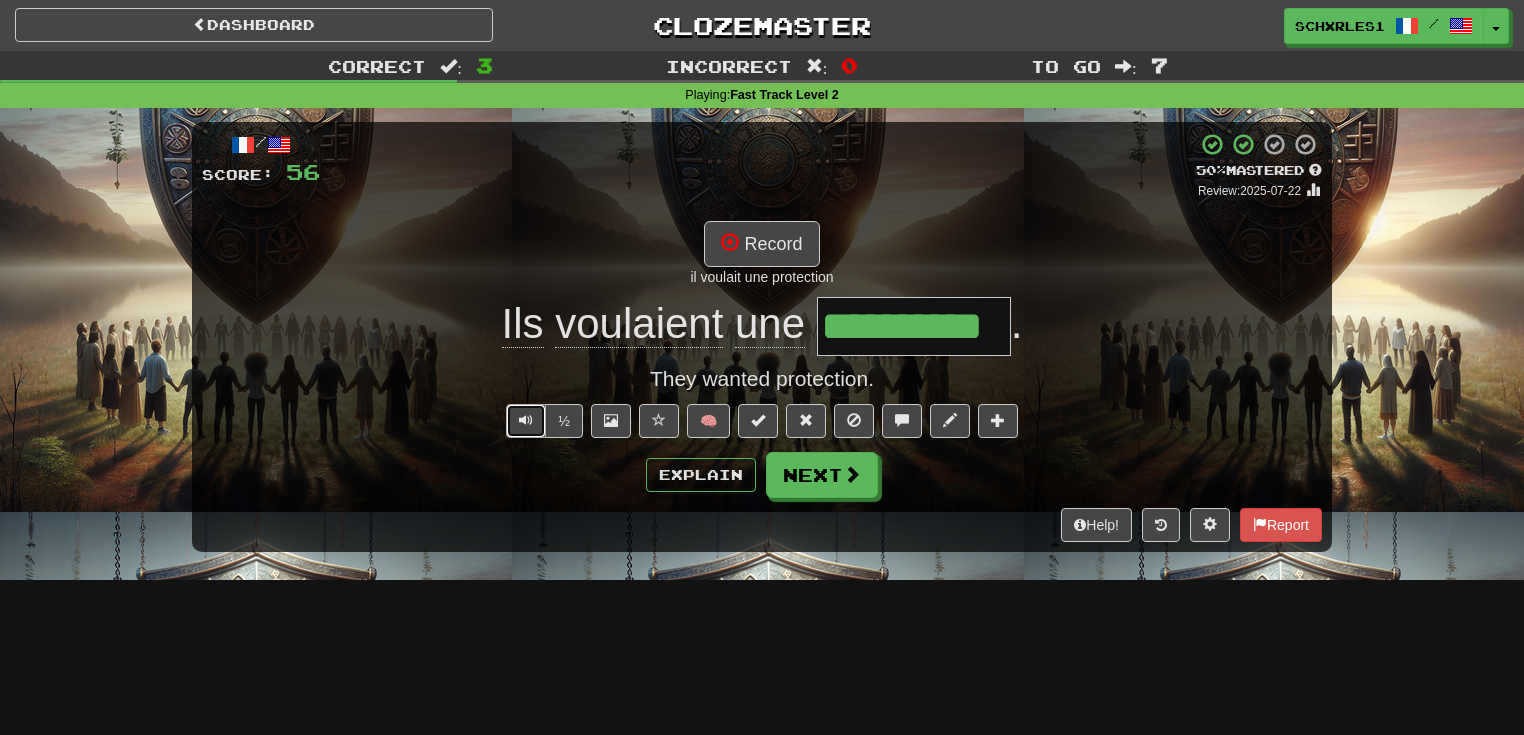 click at bounding box center [526, 421] 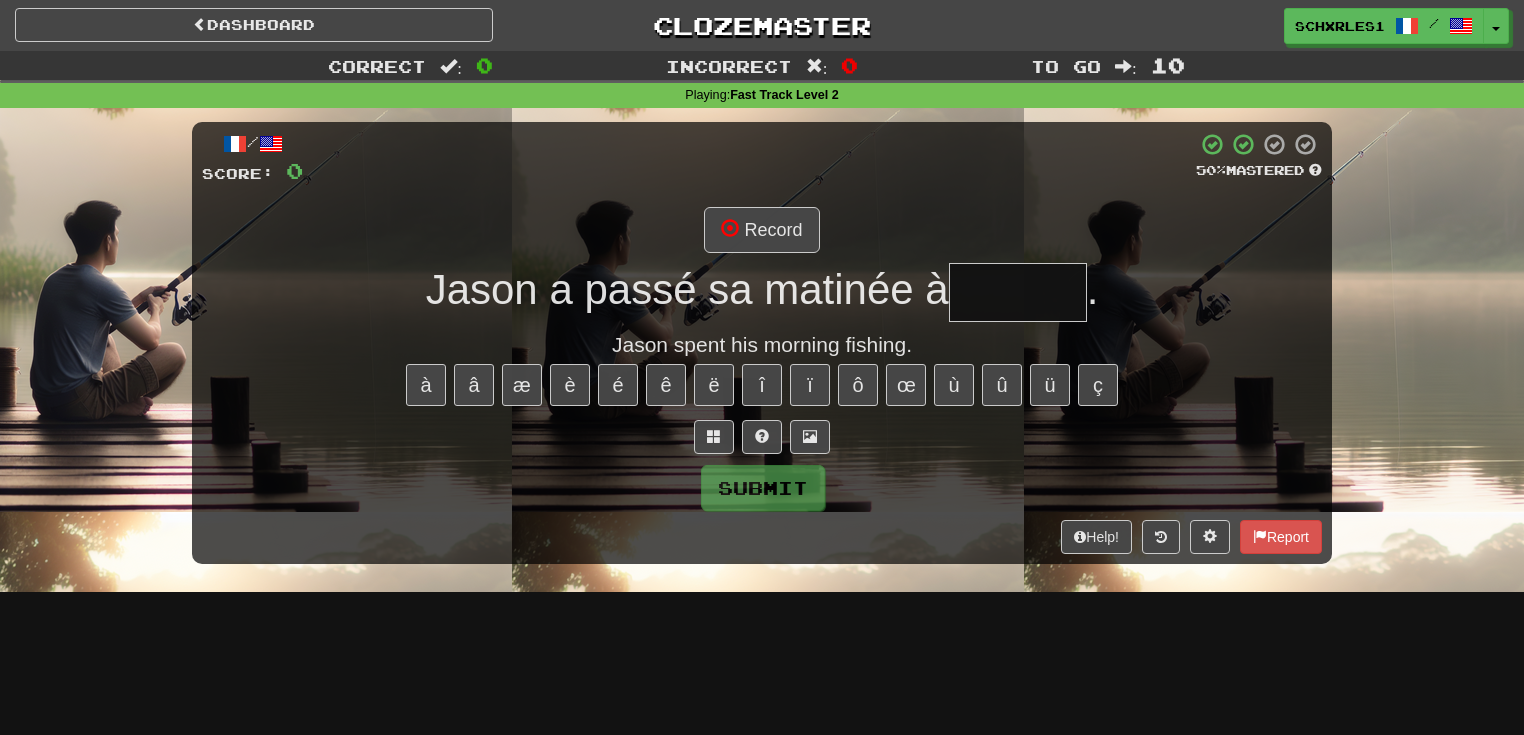 scroll, scrollTop: 0, scrollLeft: 0, axis: both 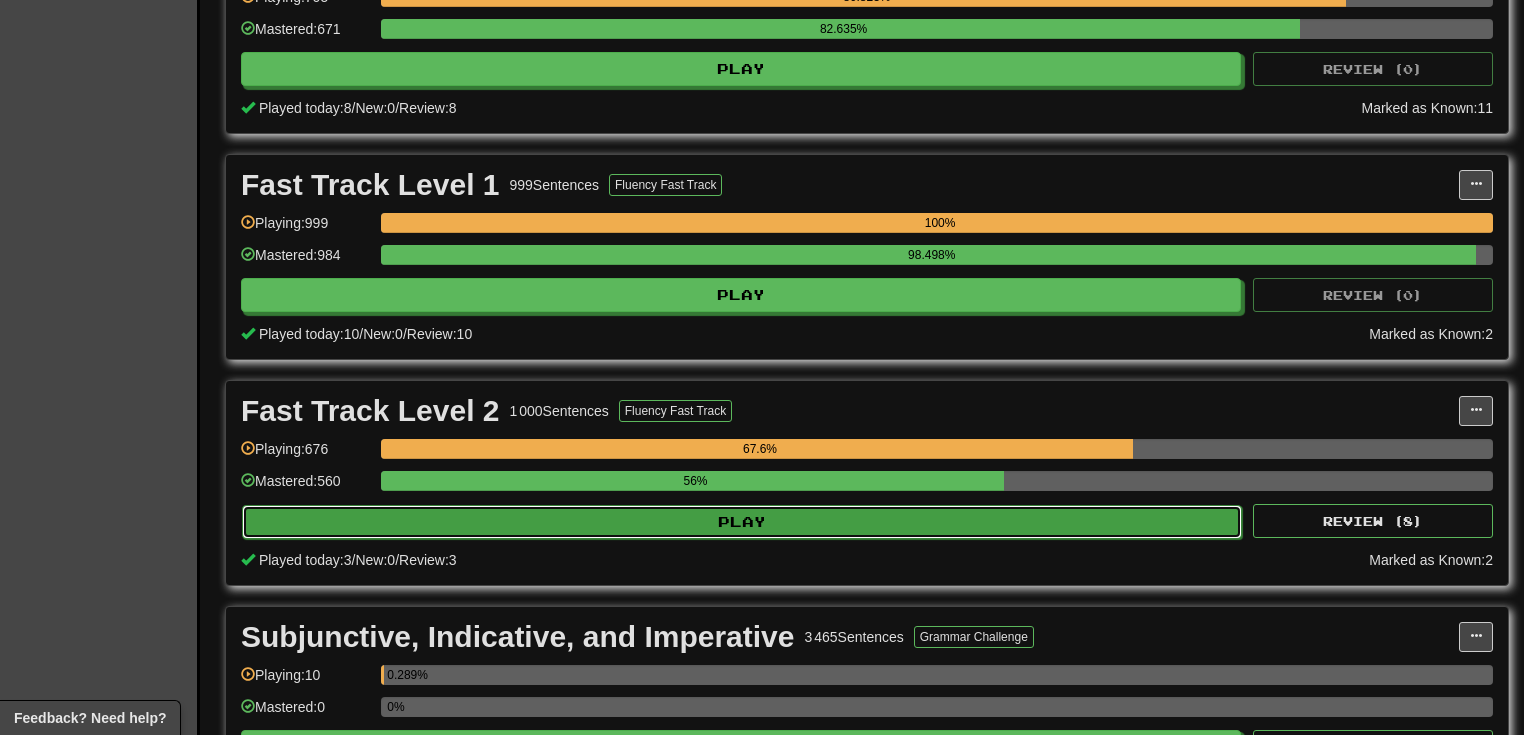 click on "Play" at bounding box center [742, 522] 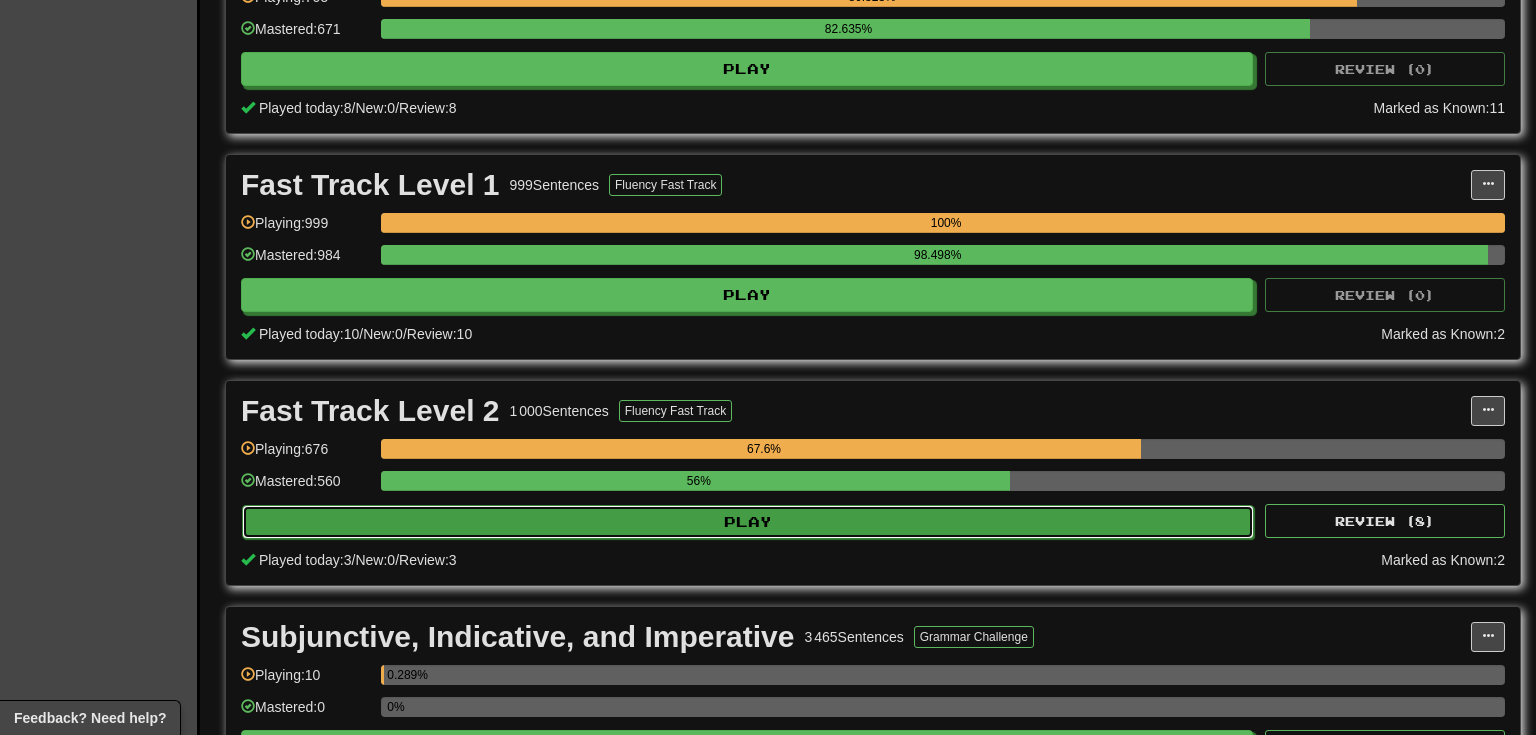 select on "**" 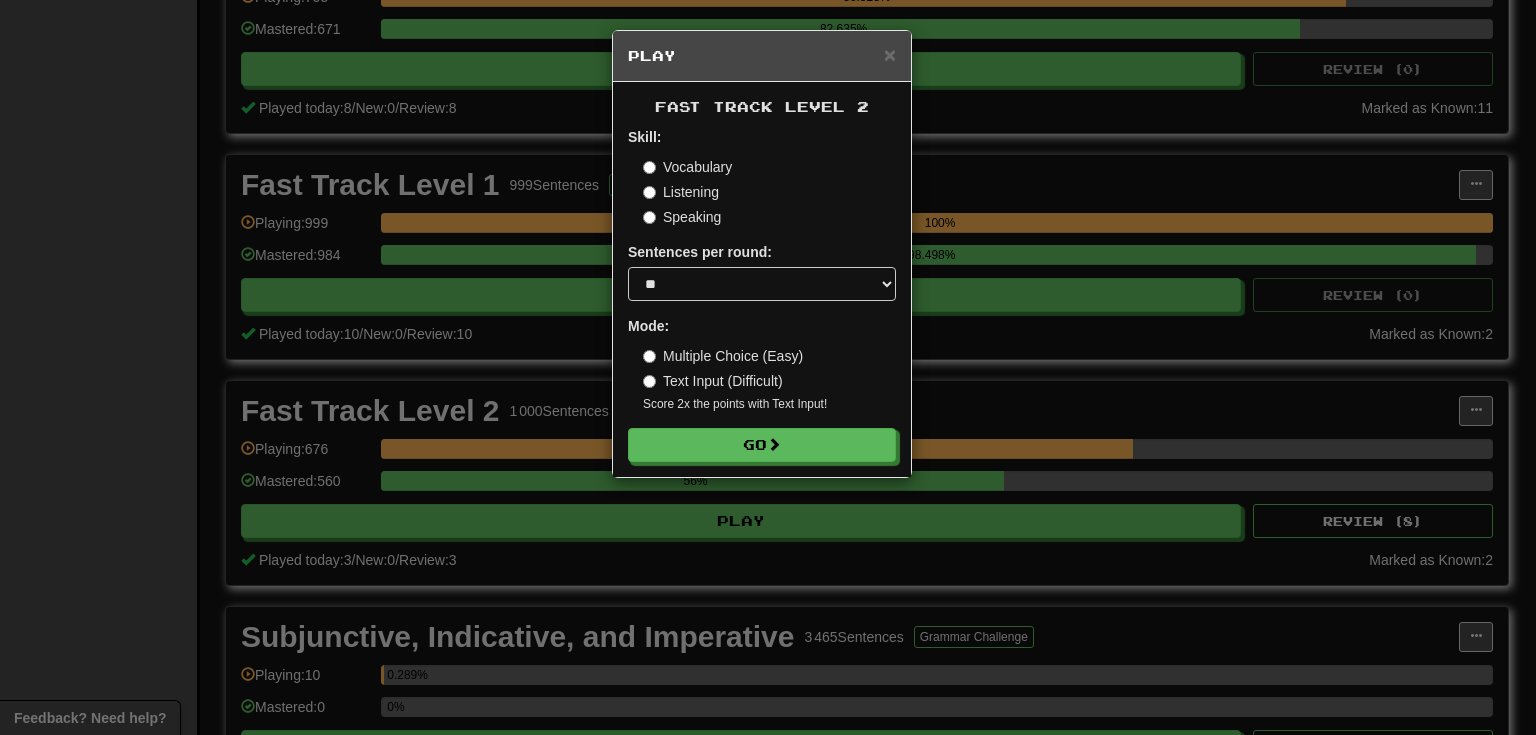 click on "× Play Fast Track Level 2 Skill: Vocabulary Listening Speaking Sentences per round: * ** ** ** ** ** *** ******** Mode: Multiple Choice (Easy) Text Input (Difficult) Score 2x the points with Text Input ! Go" at bounding box center (768, 367) 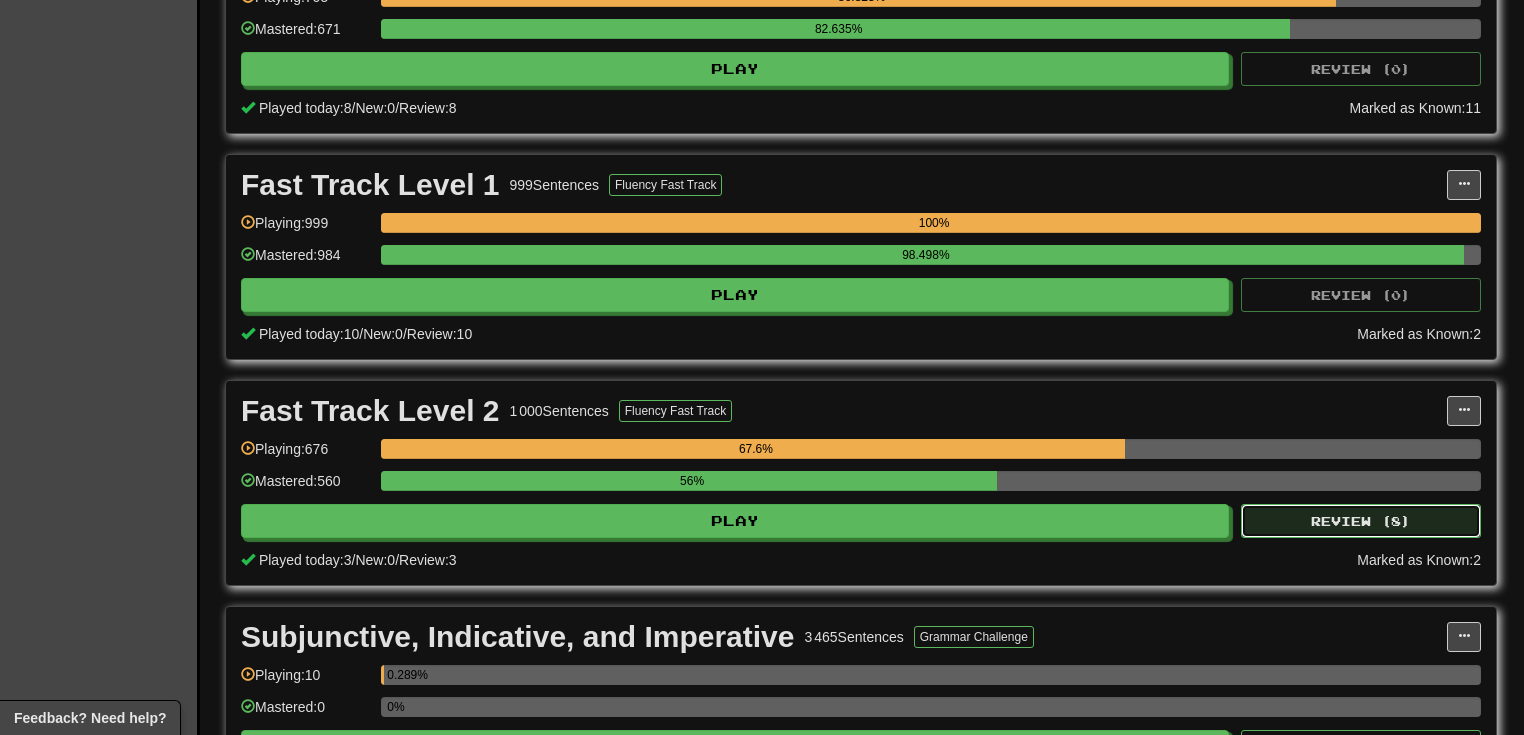 click on "Review ( 8 )" at bounding box center (1361, 521) 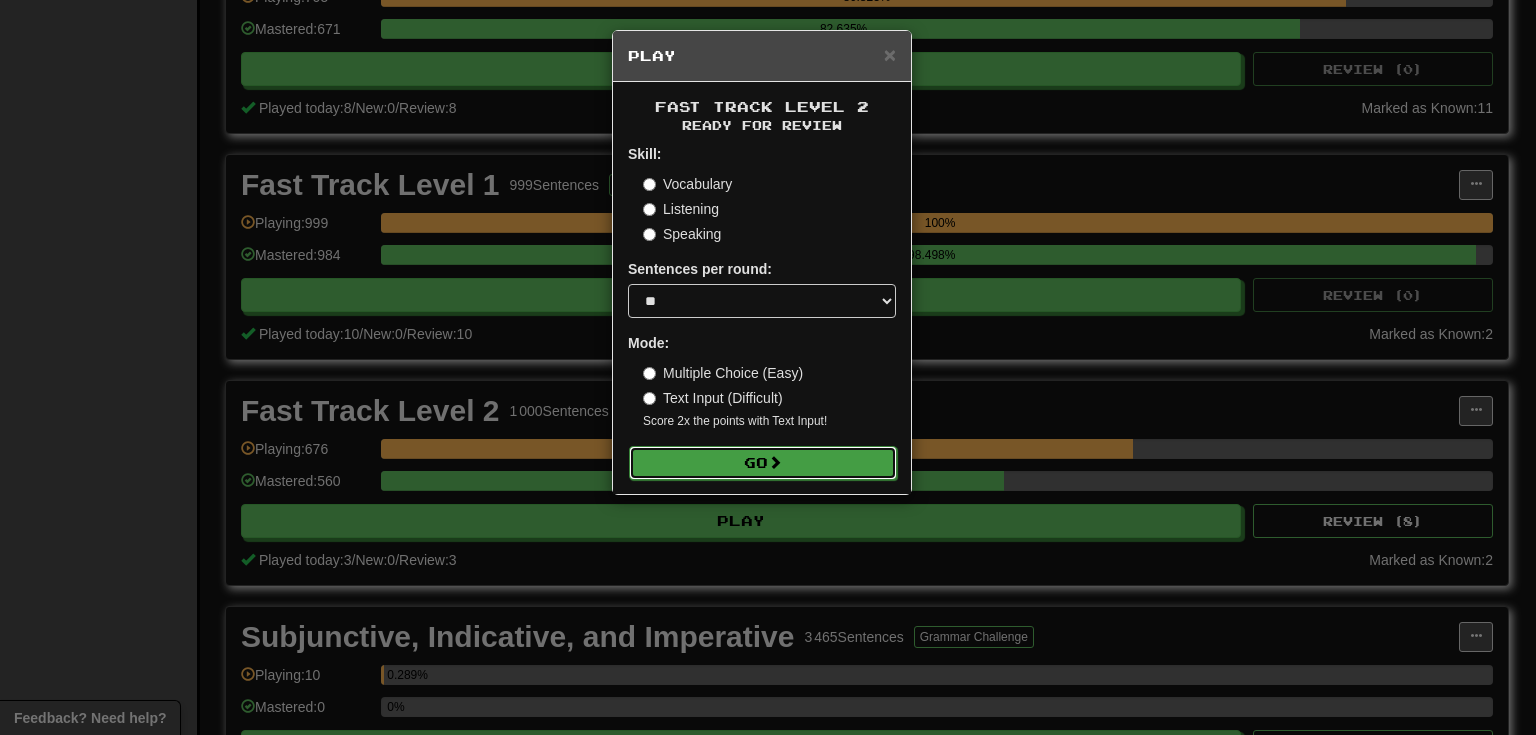 drag, startPoint x: 749, startPoint y: 452, endPoint x: 760, endPoint y: 462, distance: 14.866069 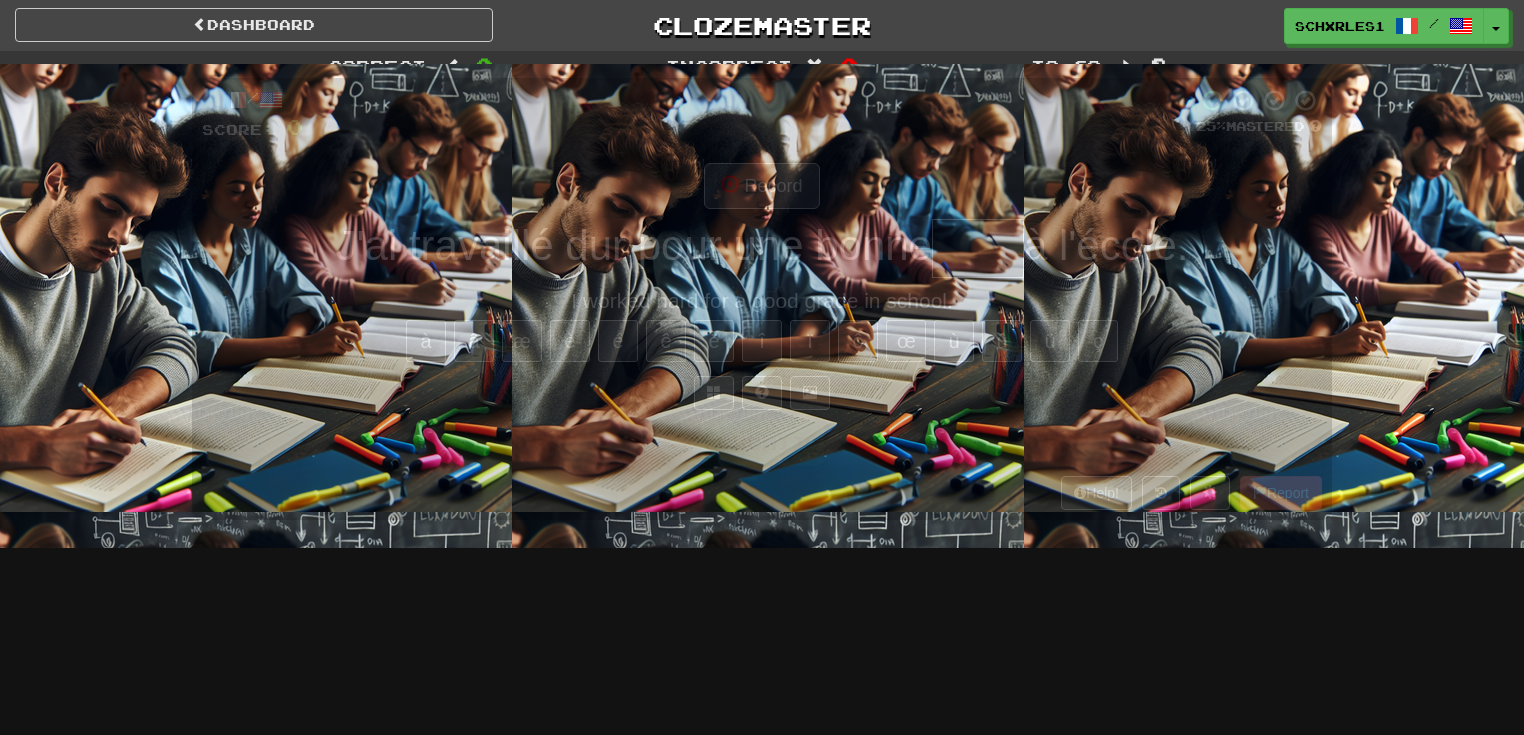 scroll, scrollTop: 0, scrollLeft: 0, axis: both 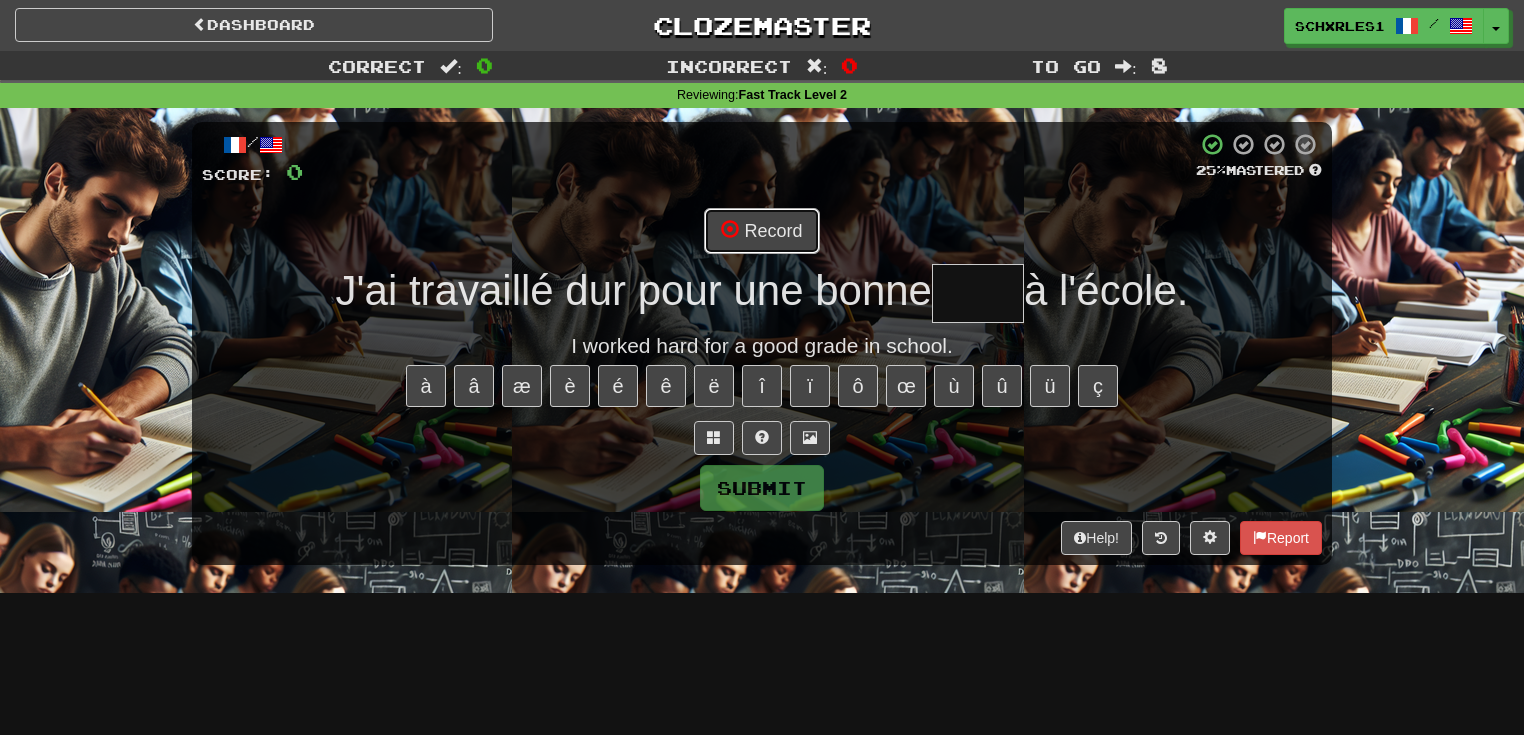 click on "Record" at bounding box center (761, 231) 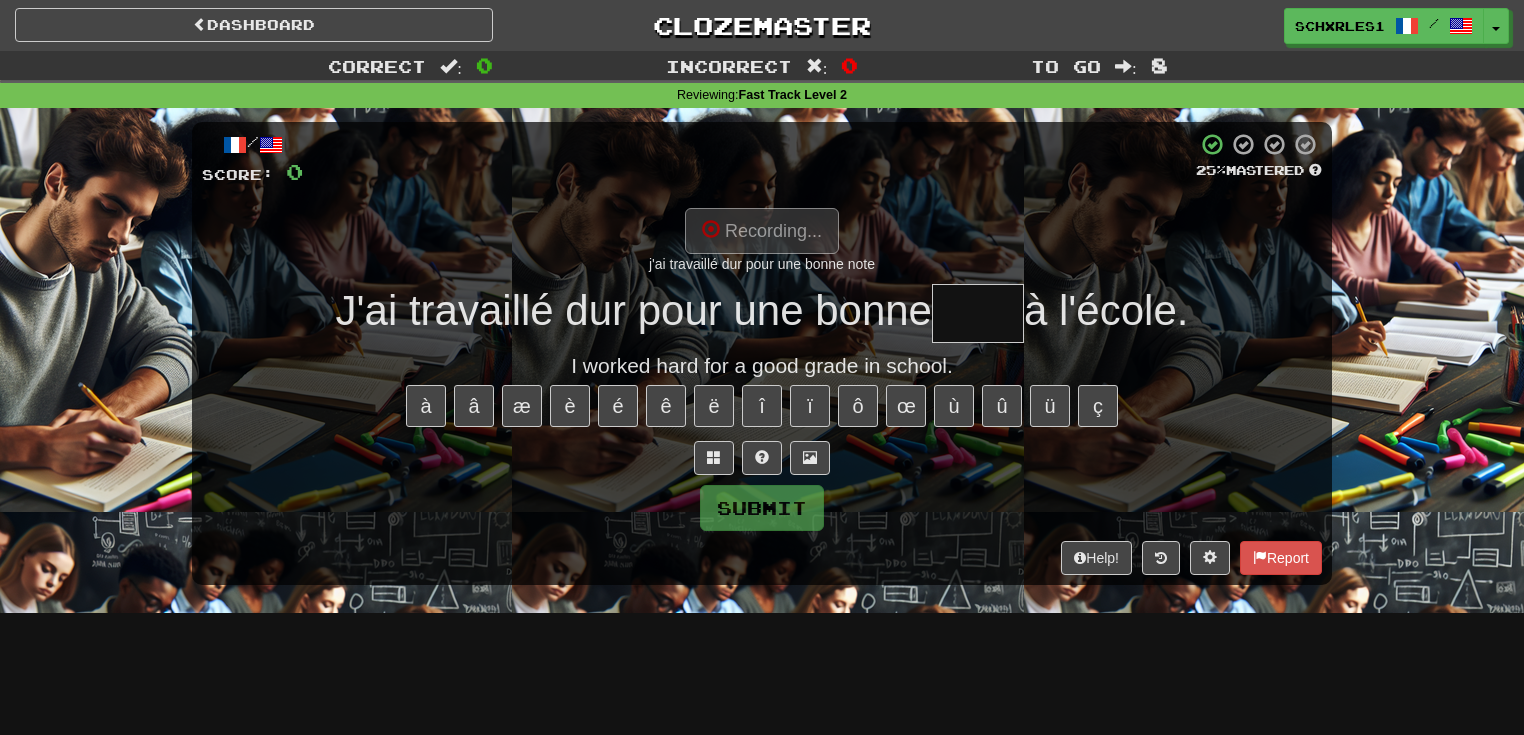 type on "****" 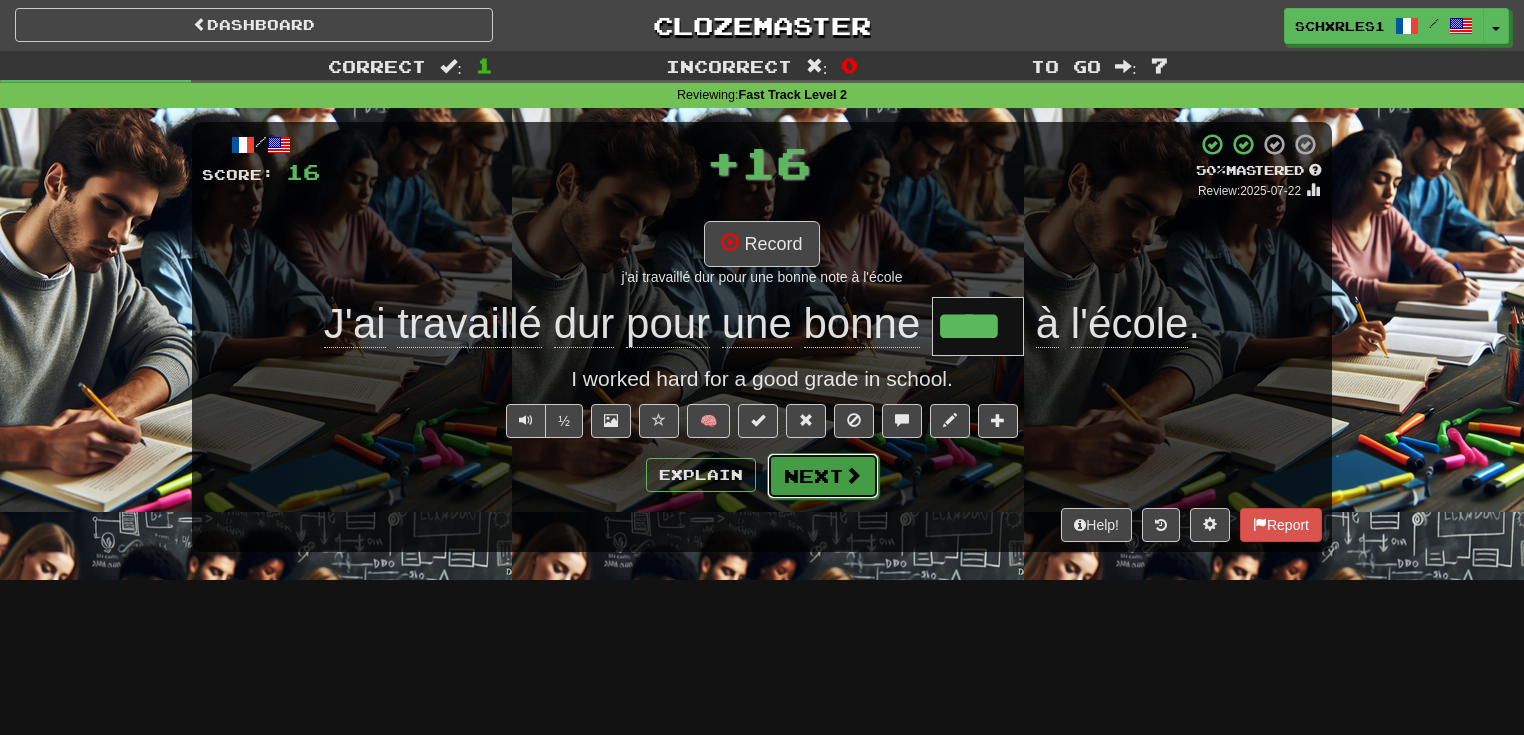click on "Next" at bounding box center [823, 476] 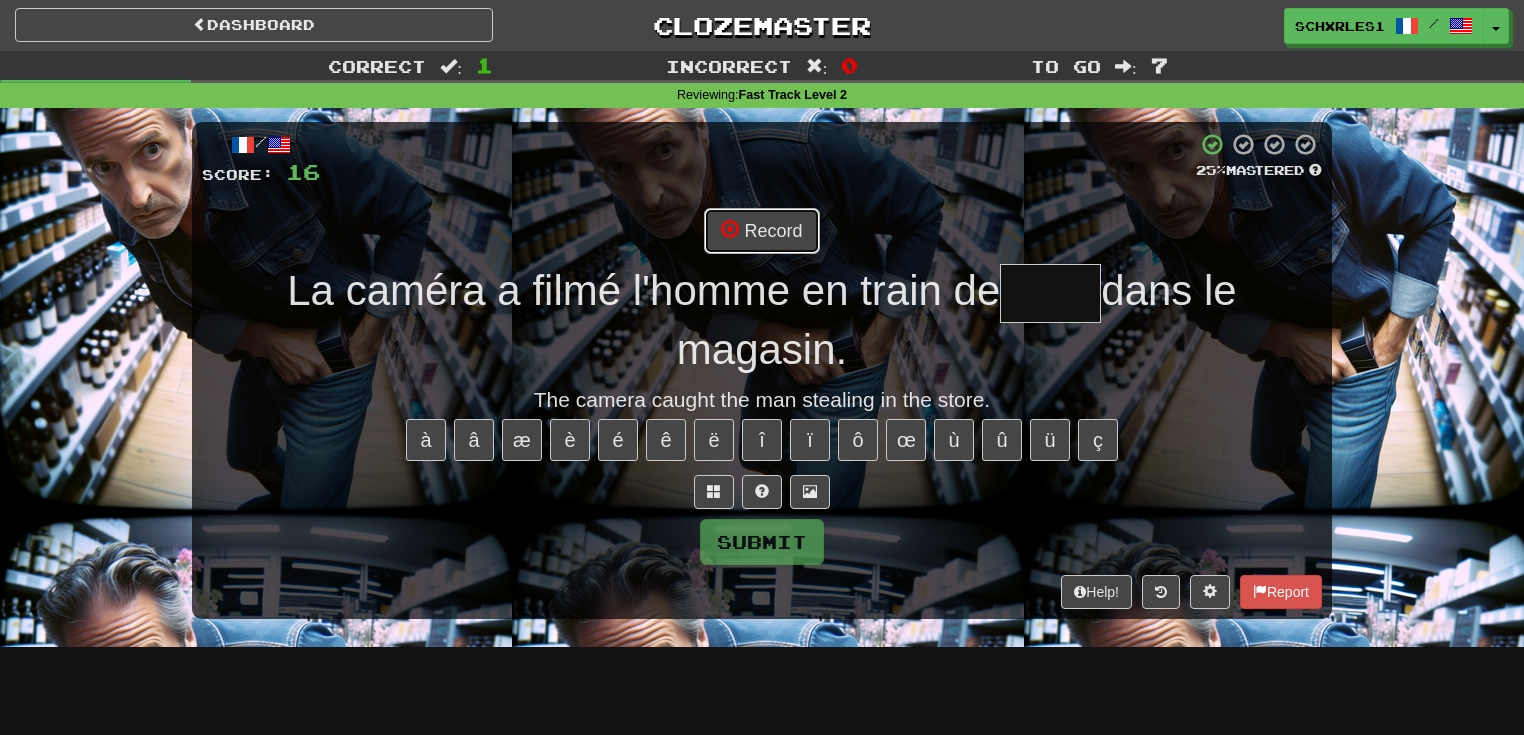 click at bounding box center [730, 229] 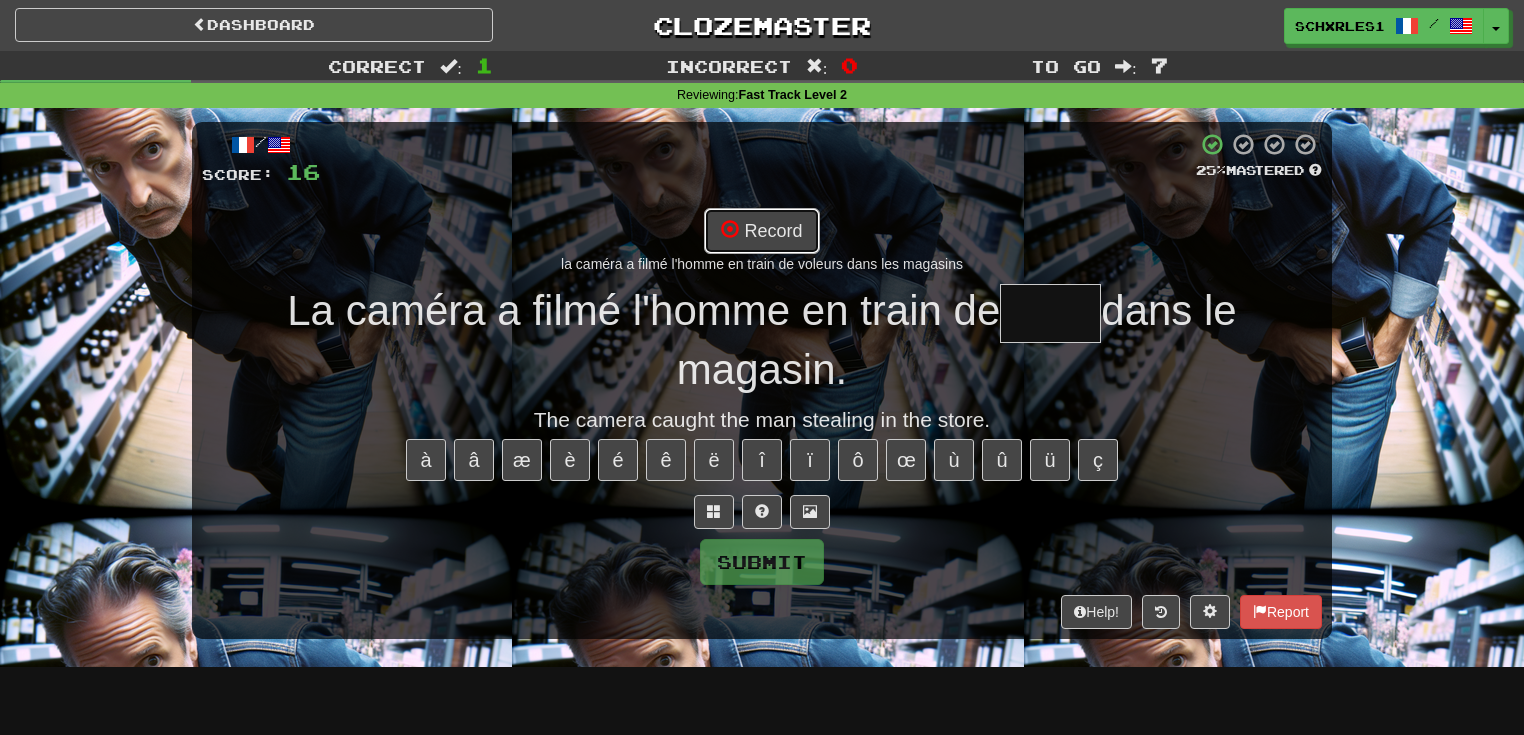 click on "Record" at bounding box center [761, 231] 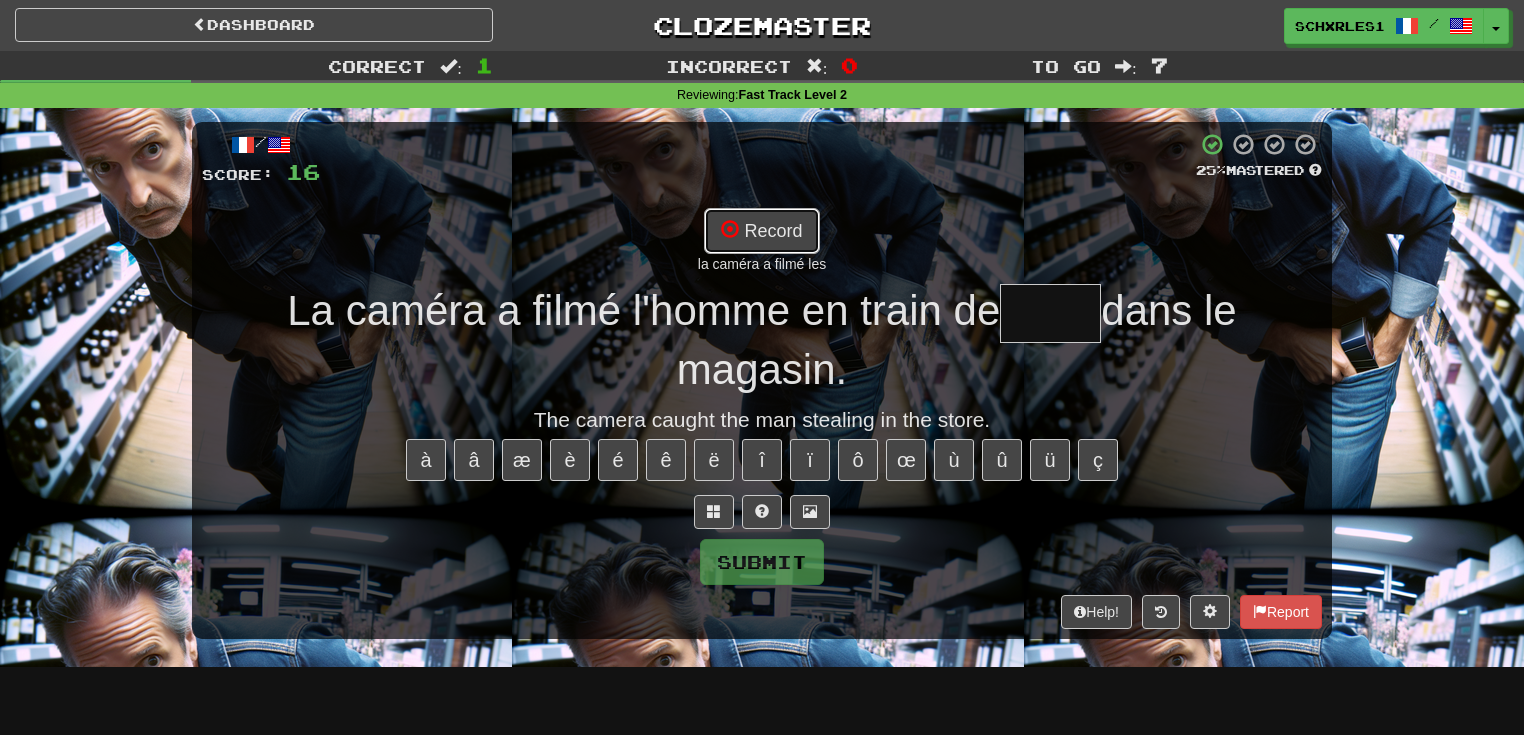click on "Record" at bounding box center [761, 231] 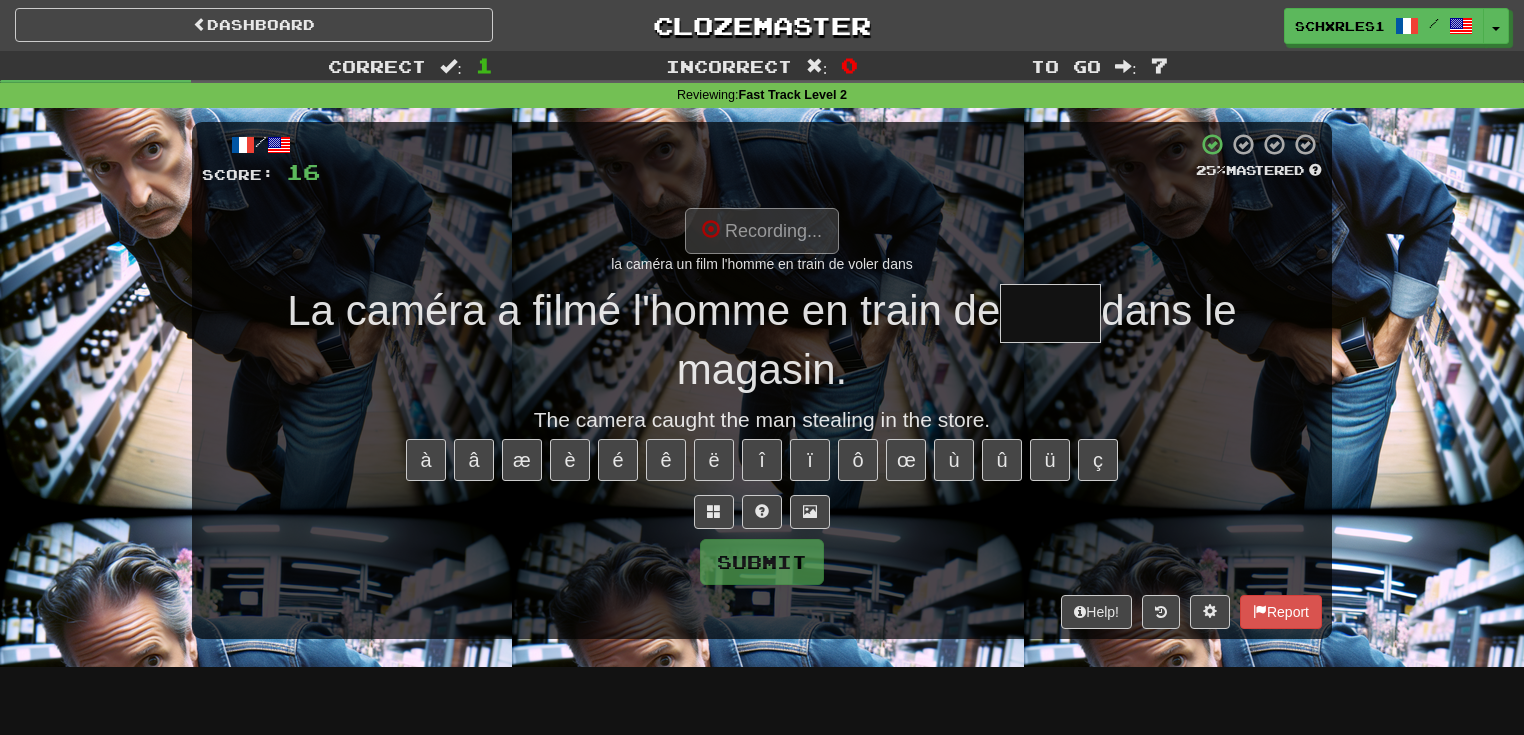 type on "*****" 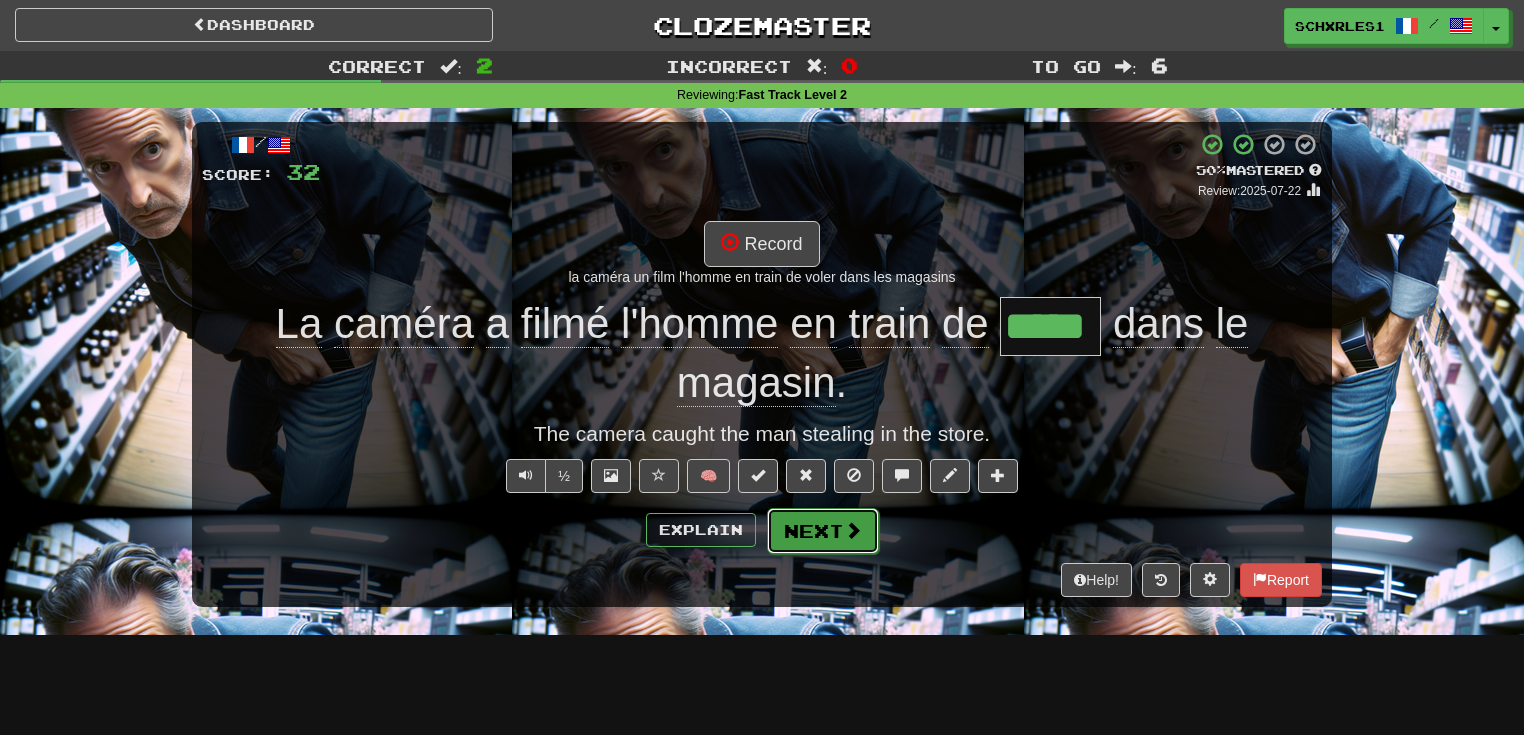 click on "Next" at bounding box center [823, 531] 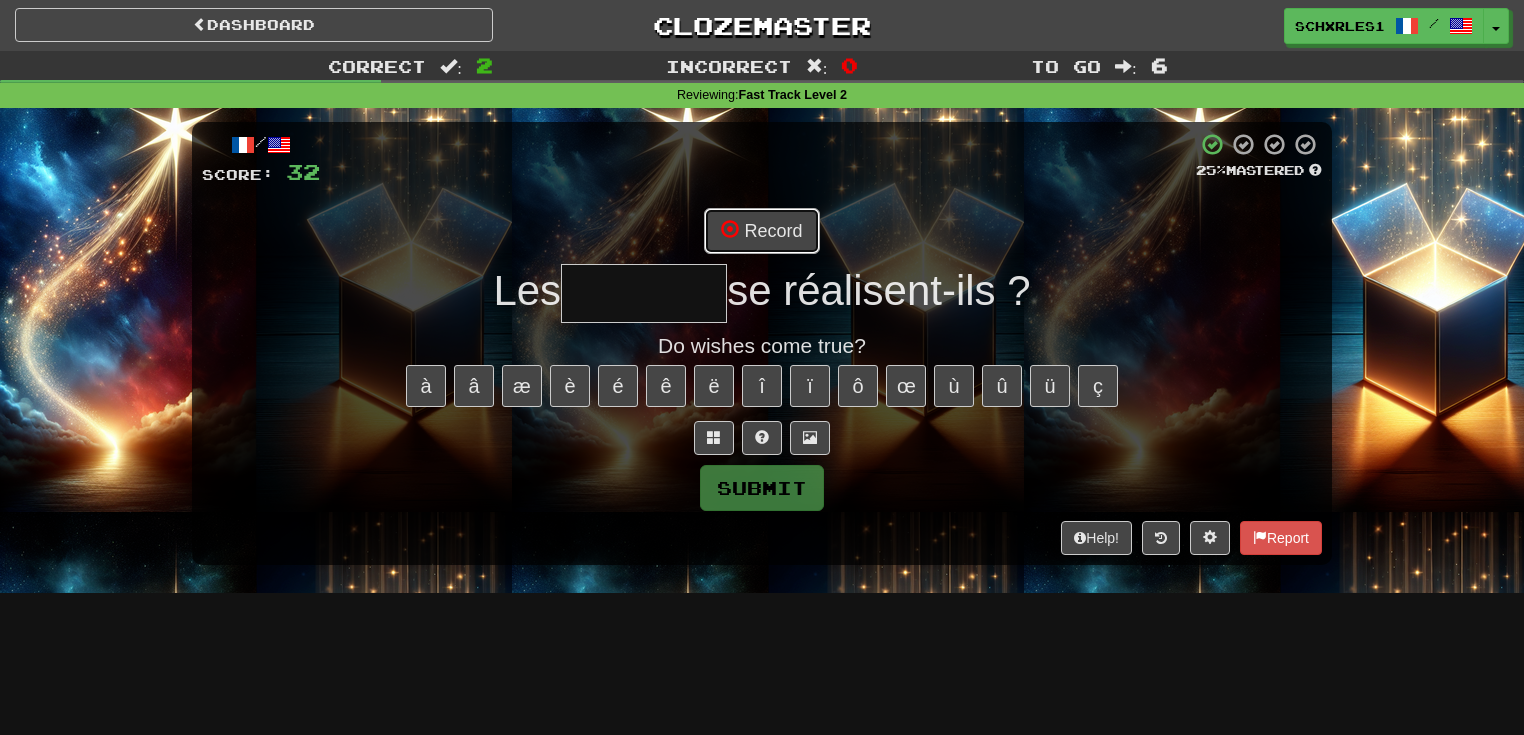 click on "Record" at bounding box center [761, 231] 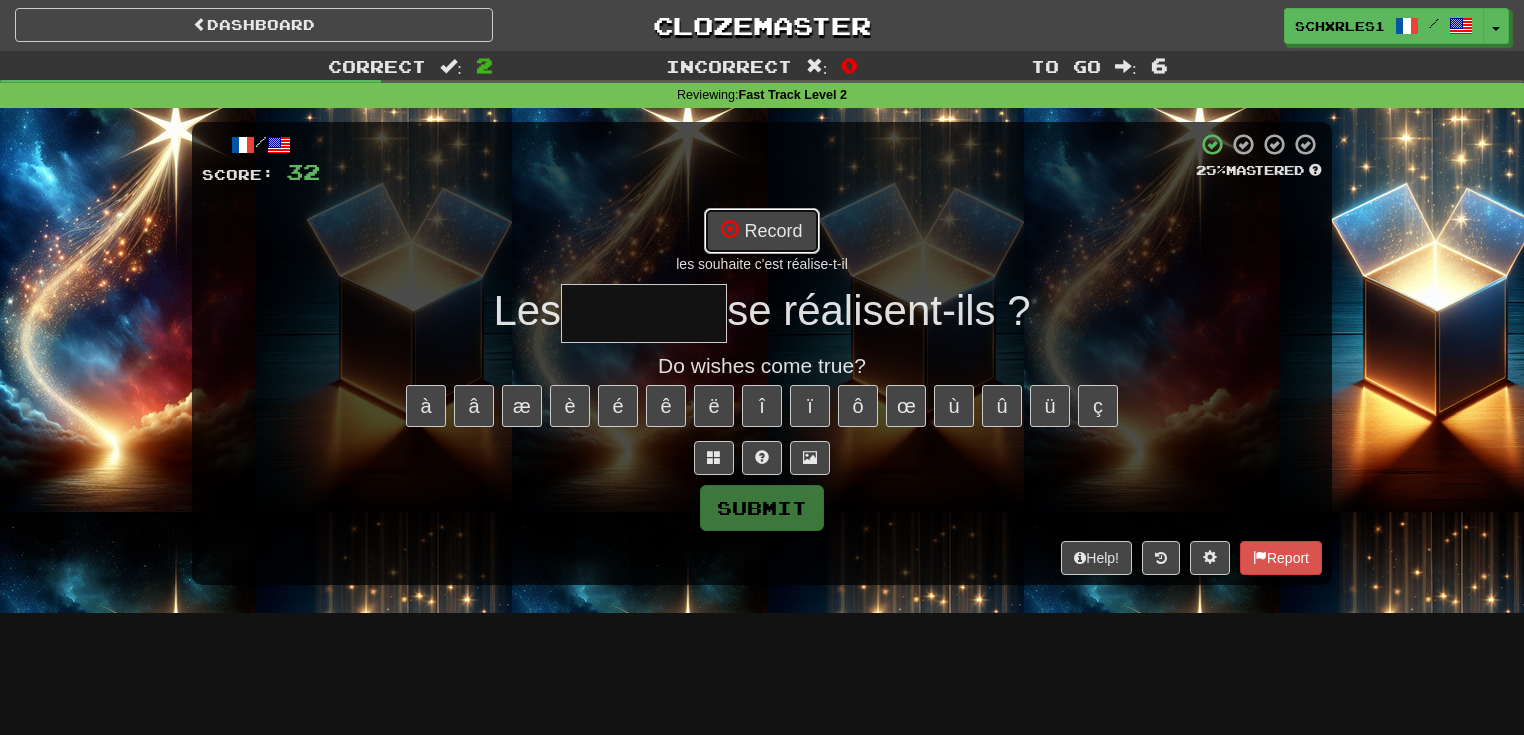 click on "Record" at bounding box center [761, 231] 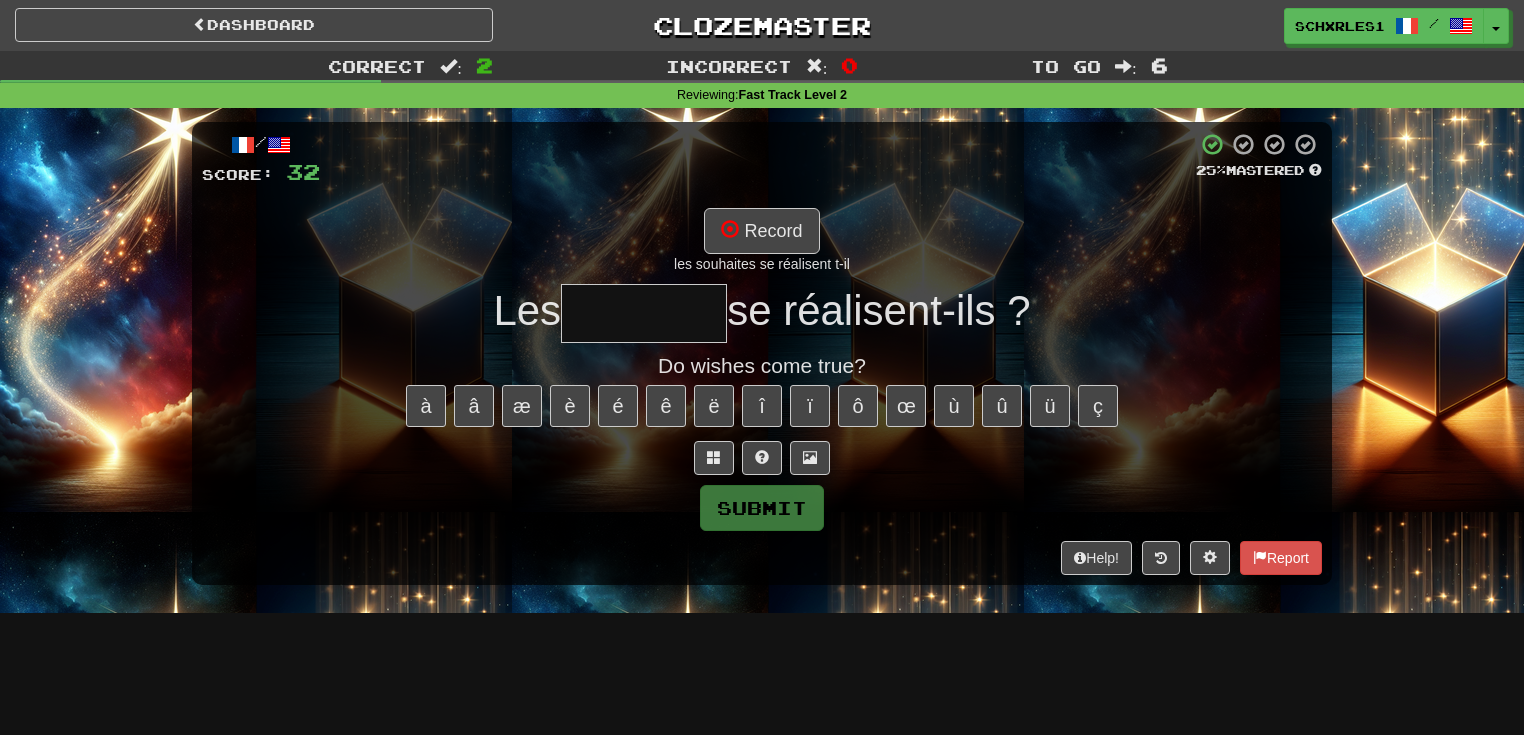 click at bounding box center [644, 313] 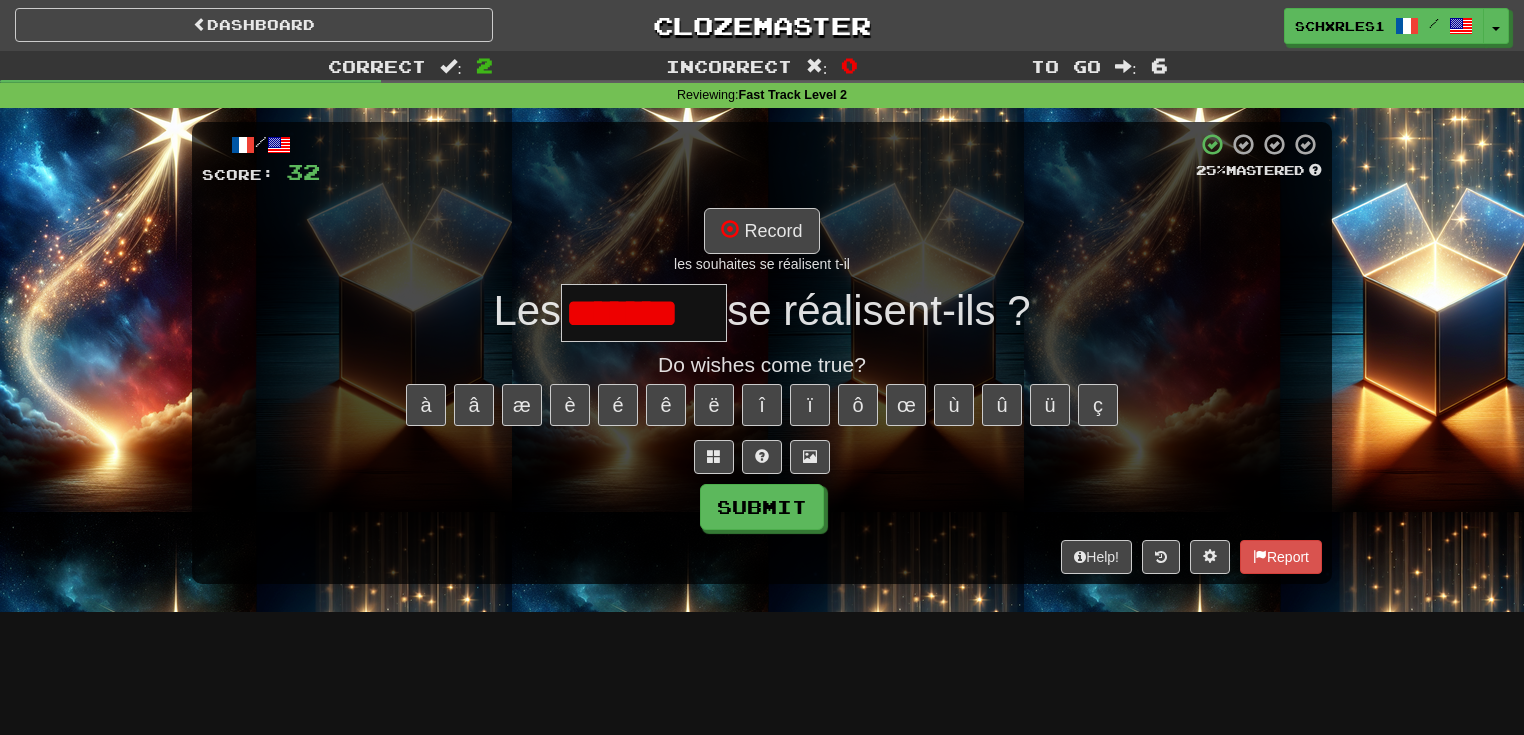 scroll, scrollTop: 0, scrollLeft: 0, axis: both 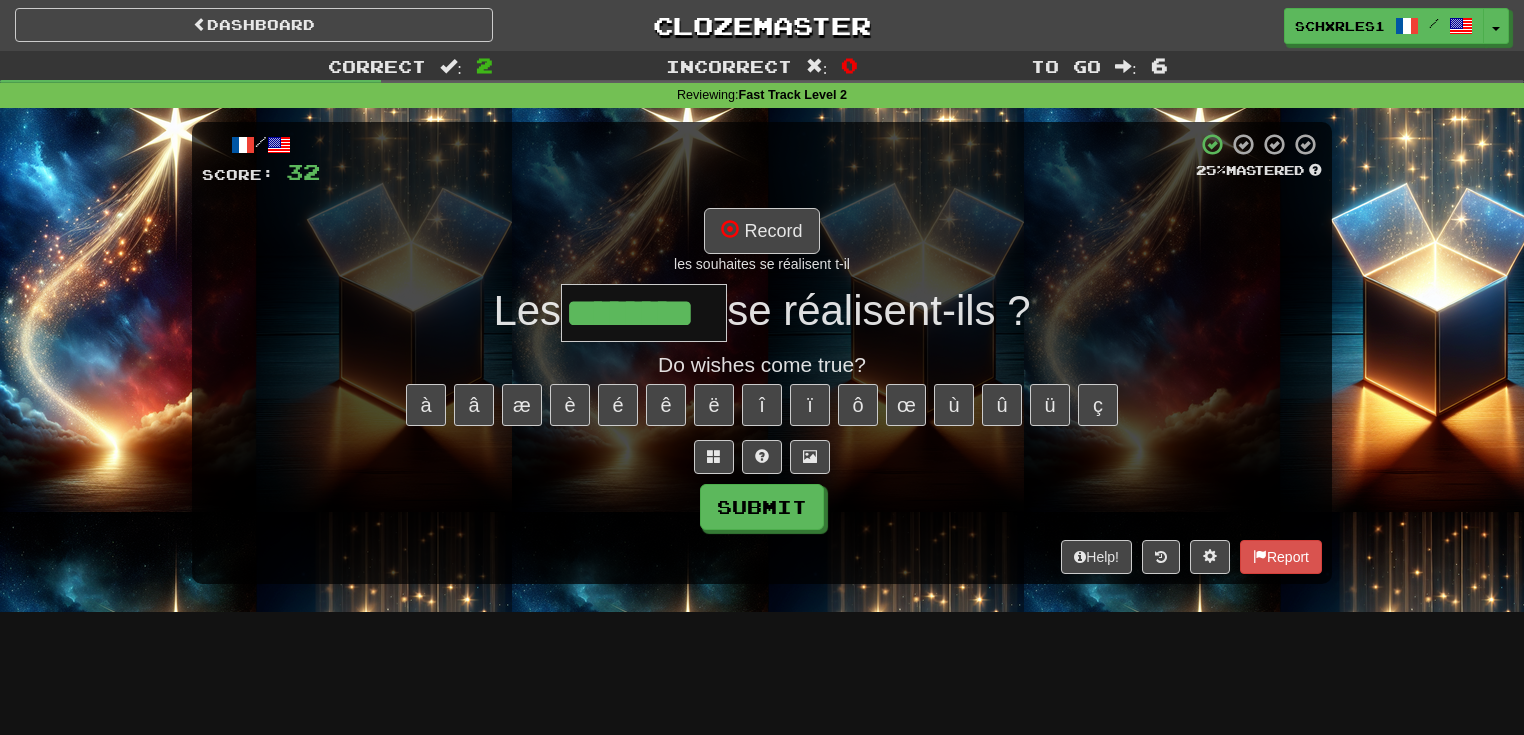 type on "********" 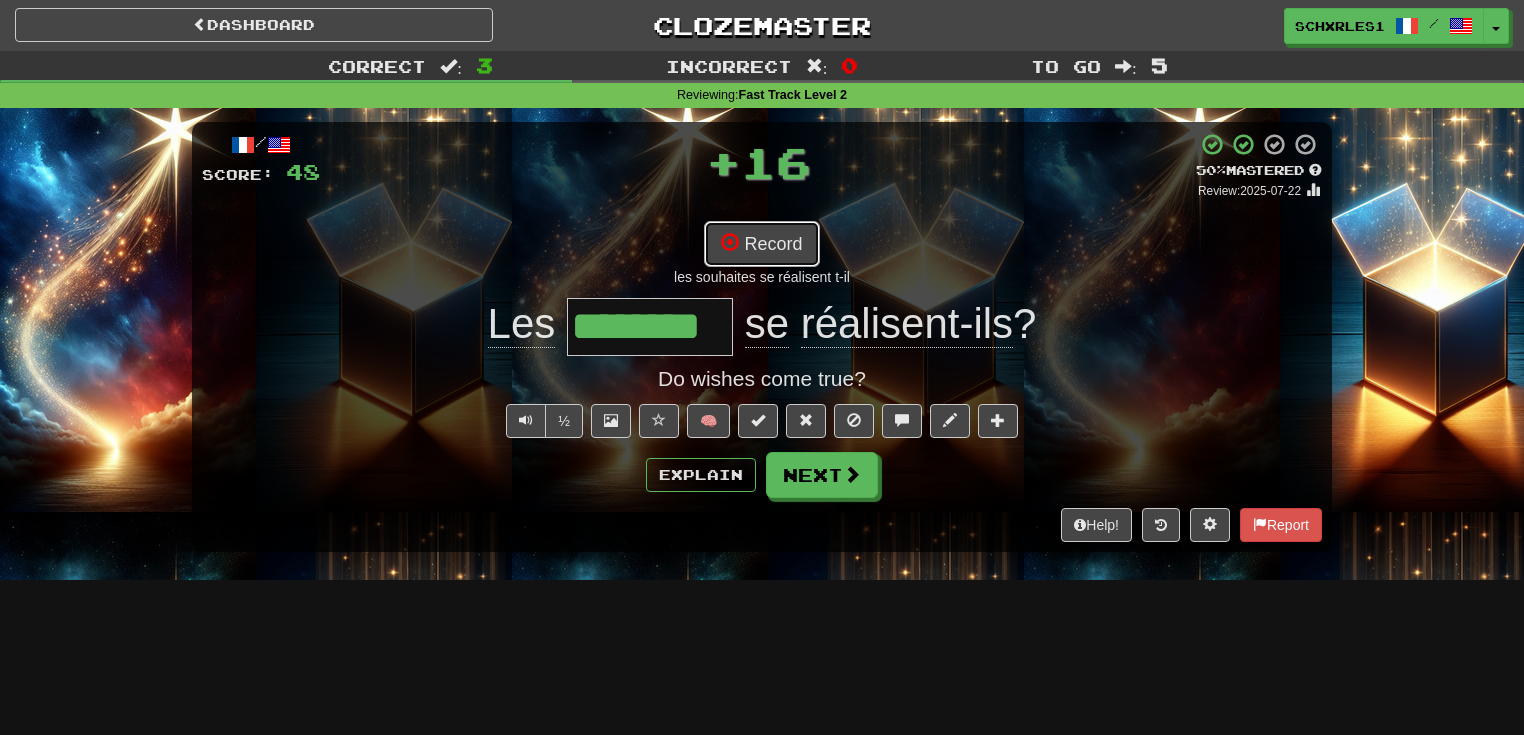 click on "Record" at bounding box center (761, 244) 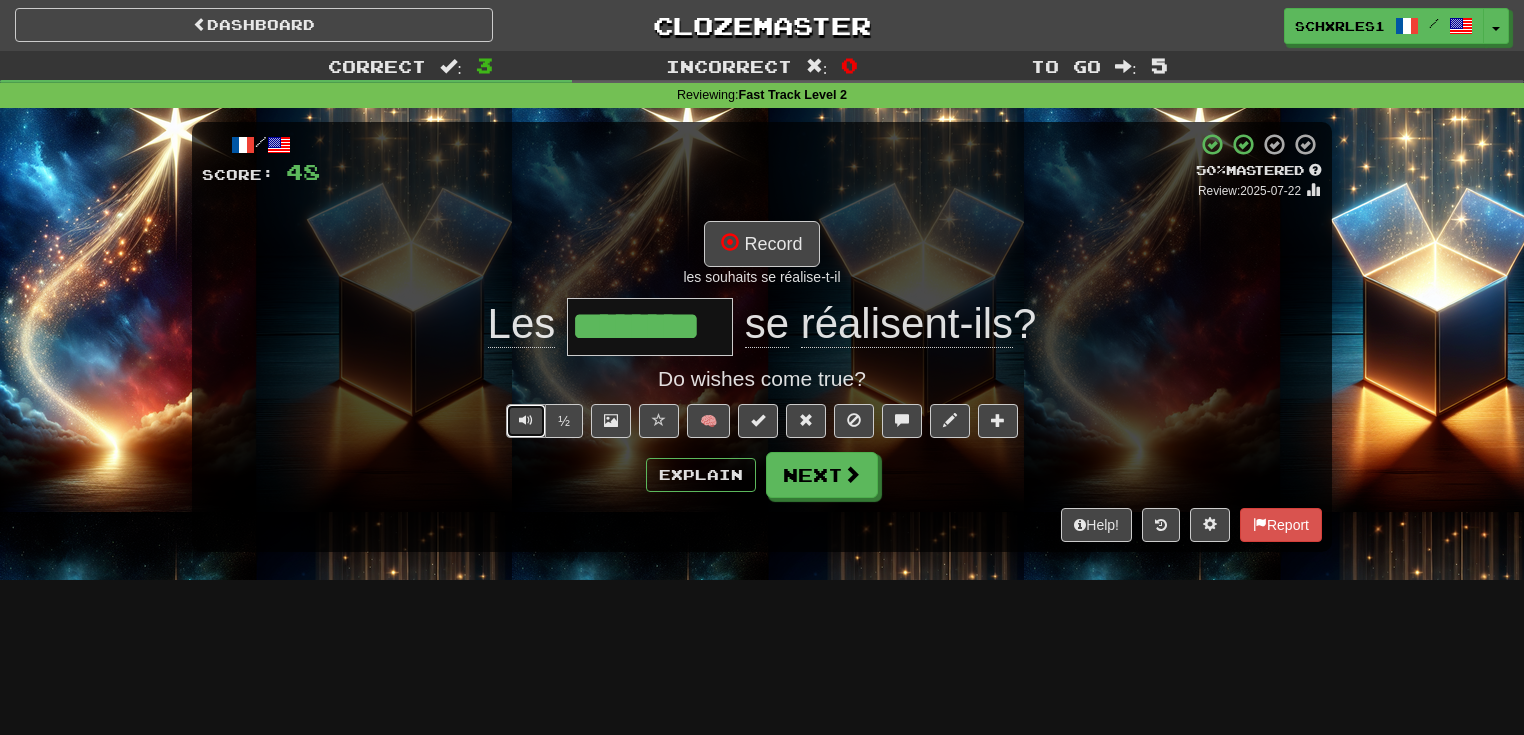 click at bounding box center (526, 421) 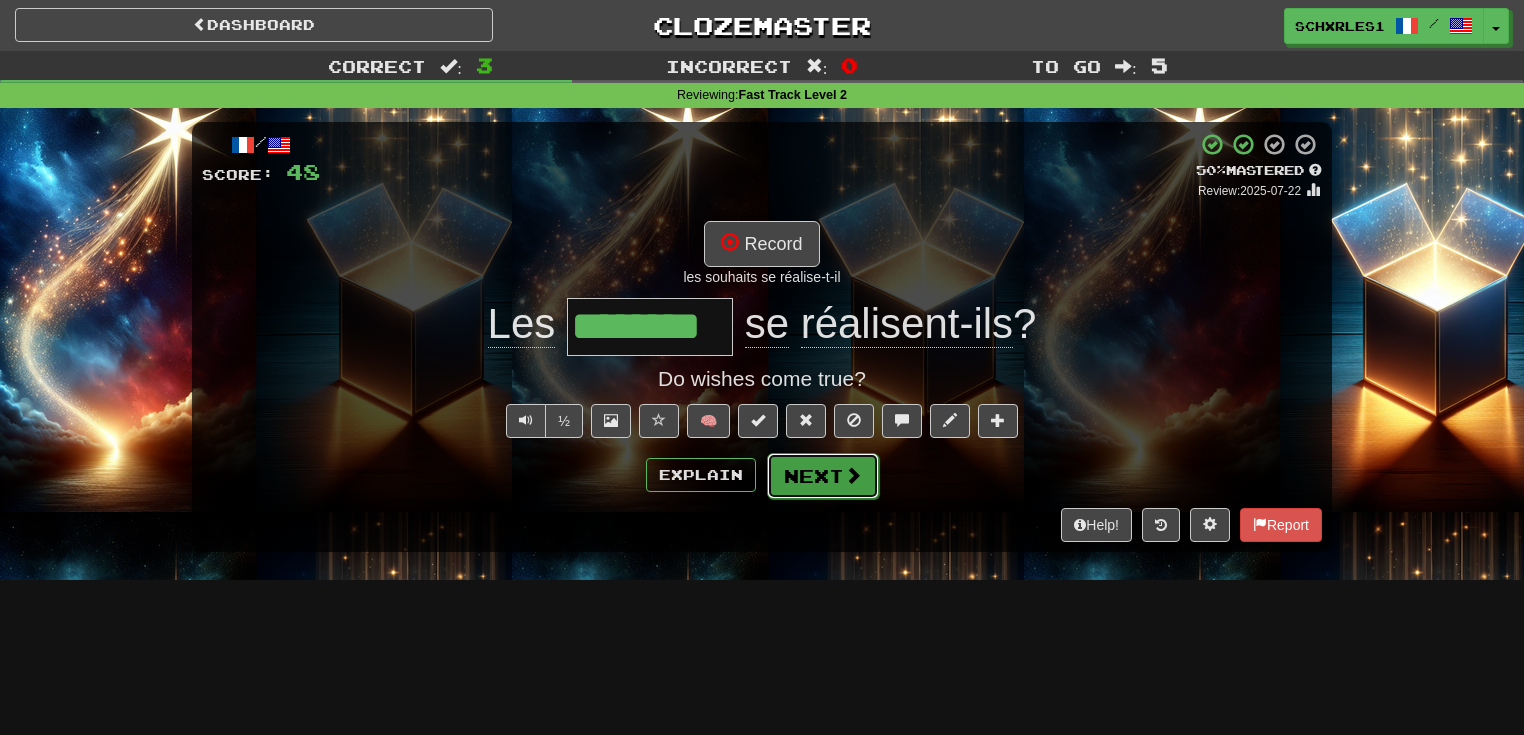 click on "Next" at bounding box center (823, 476) 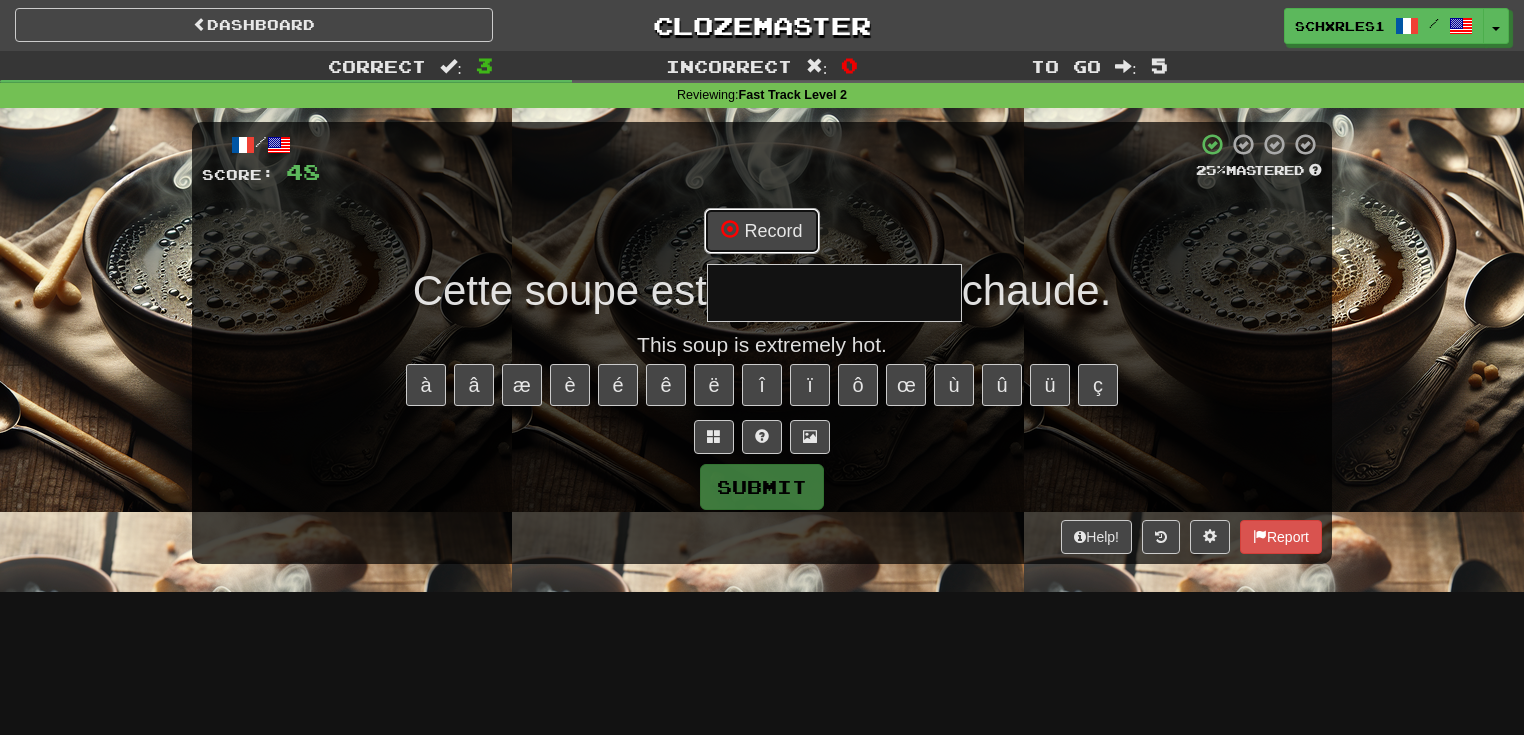 click on "Record" at bounding box center (761, 231) 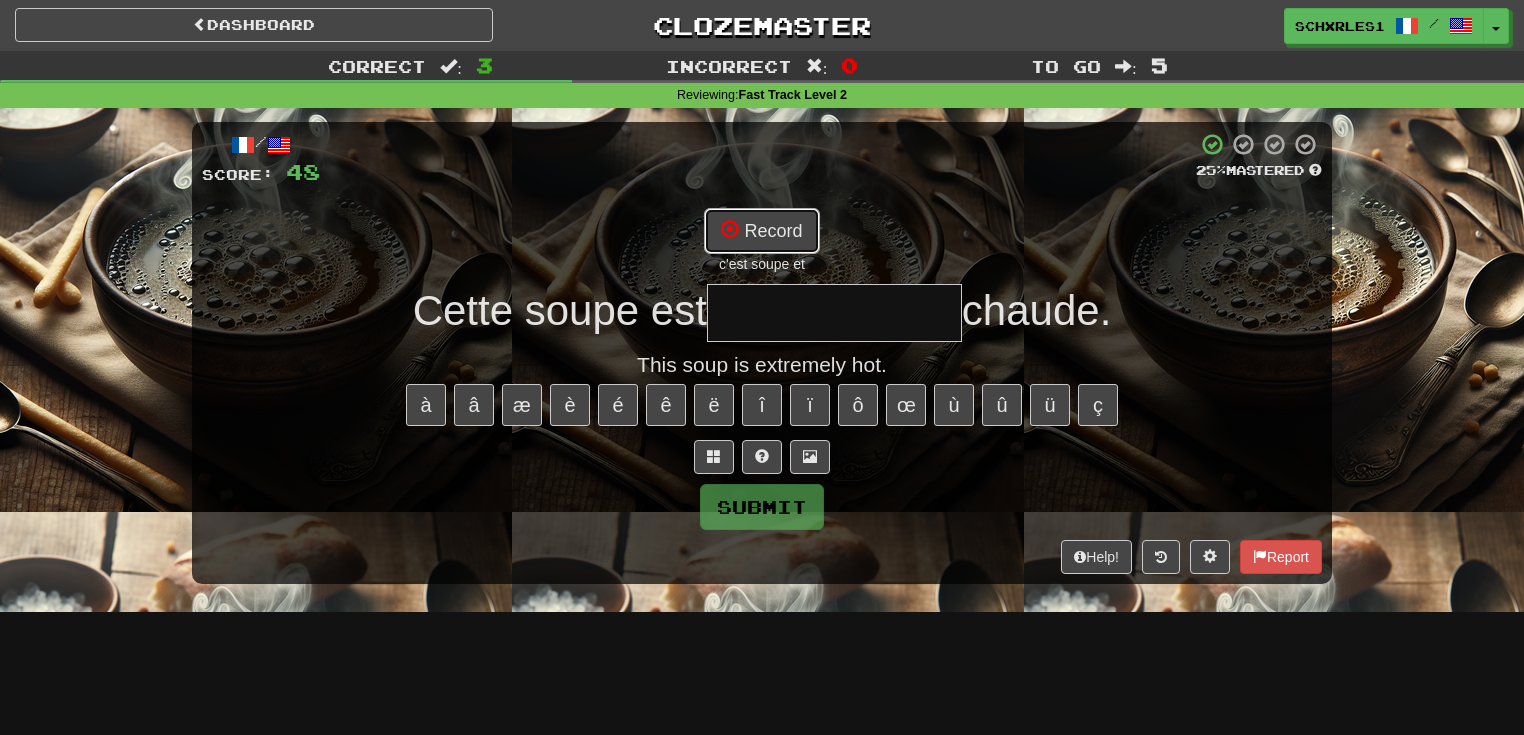 click on "Record" at bounding box center (761, 231) 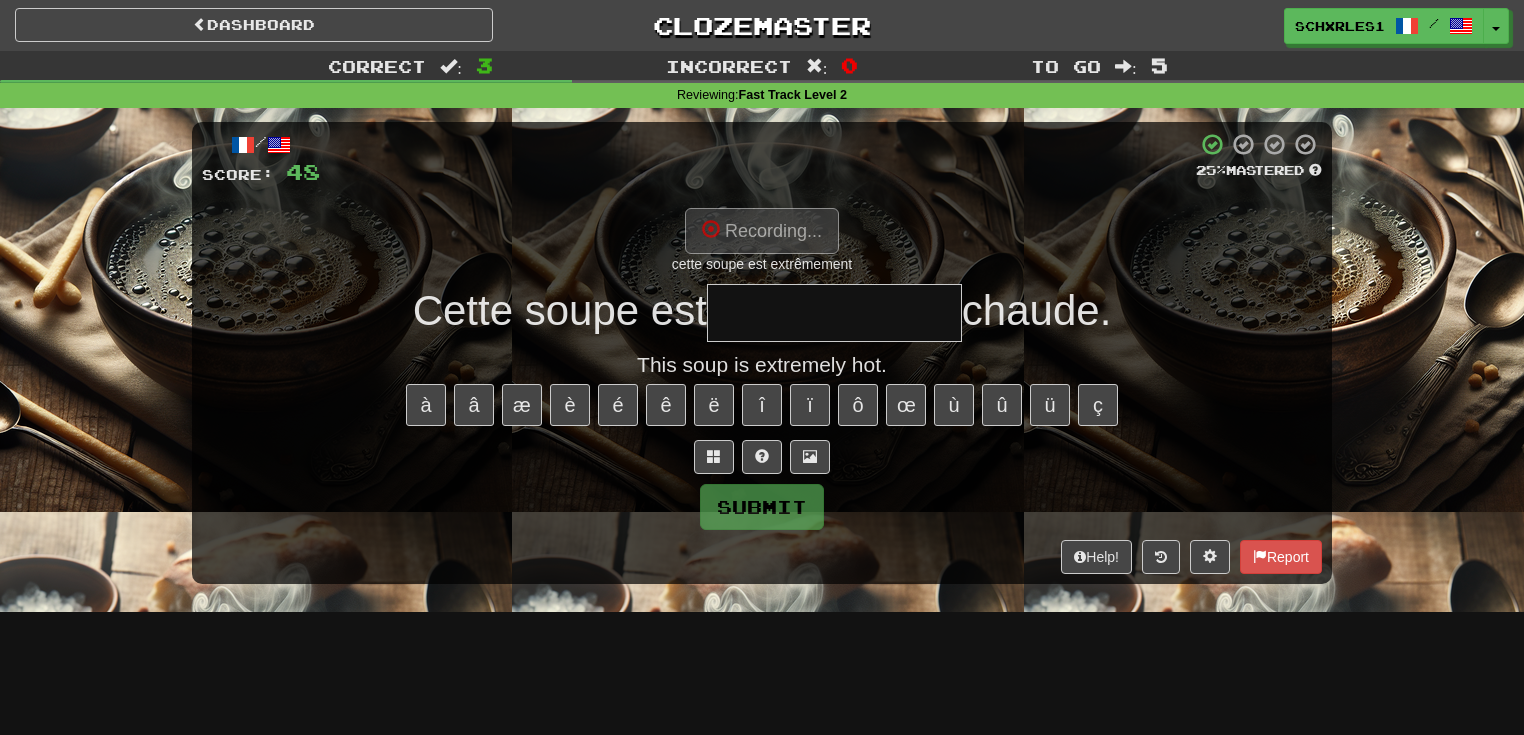 type on "**********" 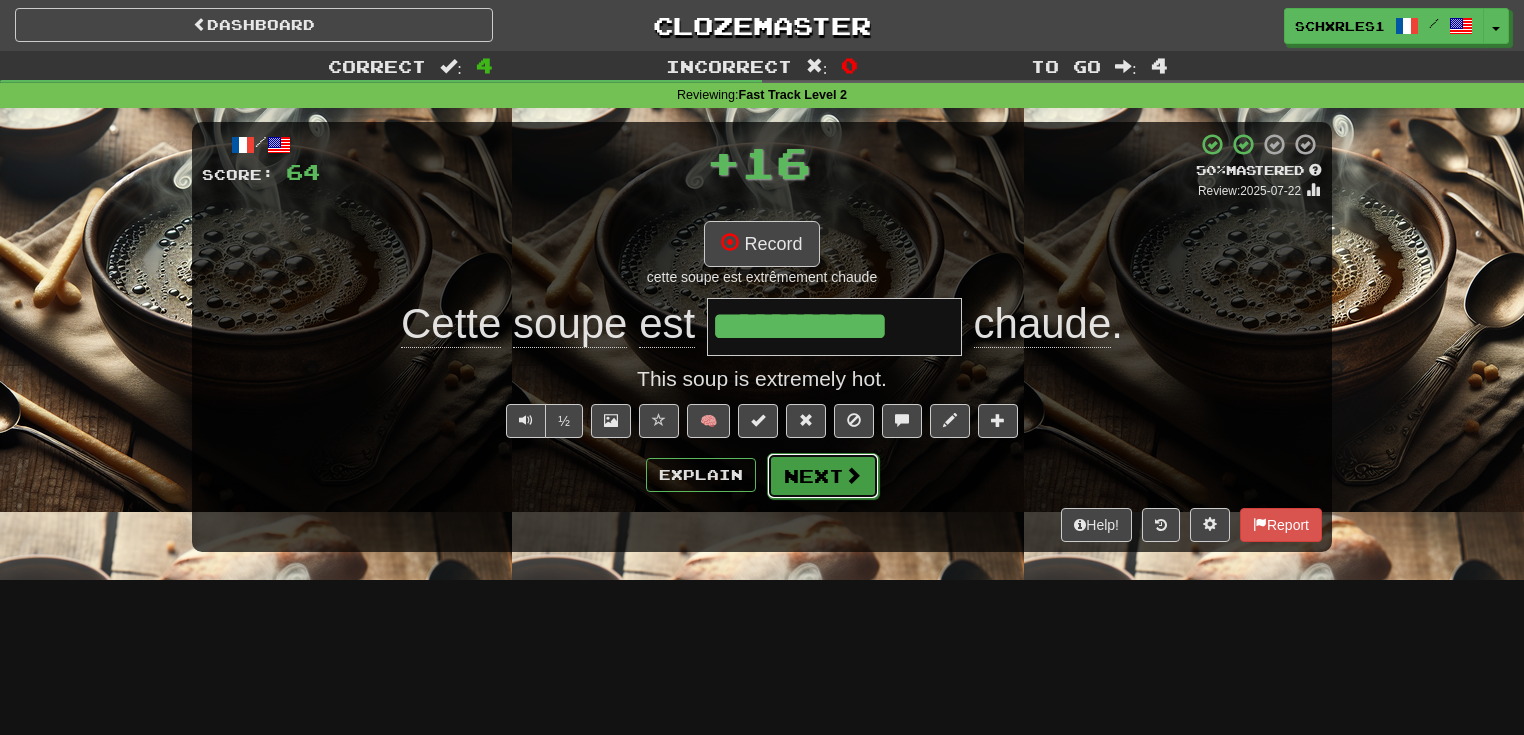 click at bounding box center (853, 475) 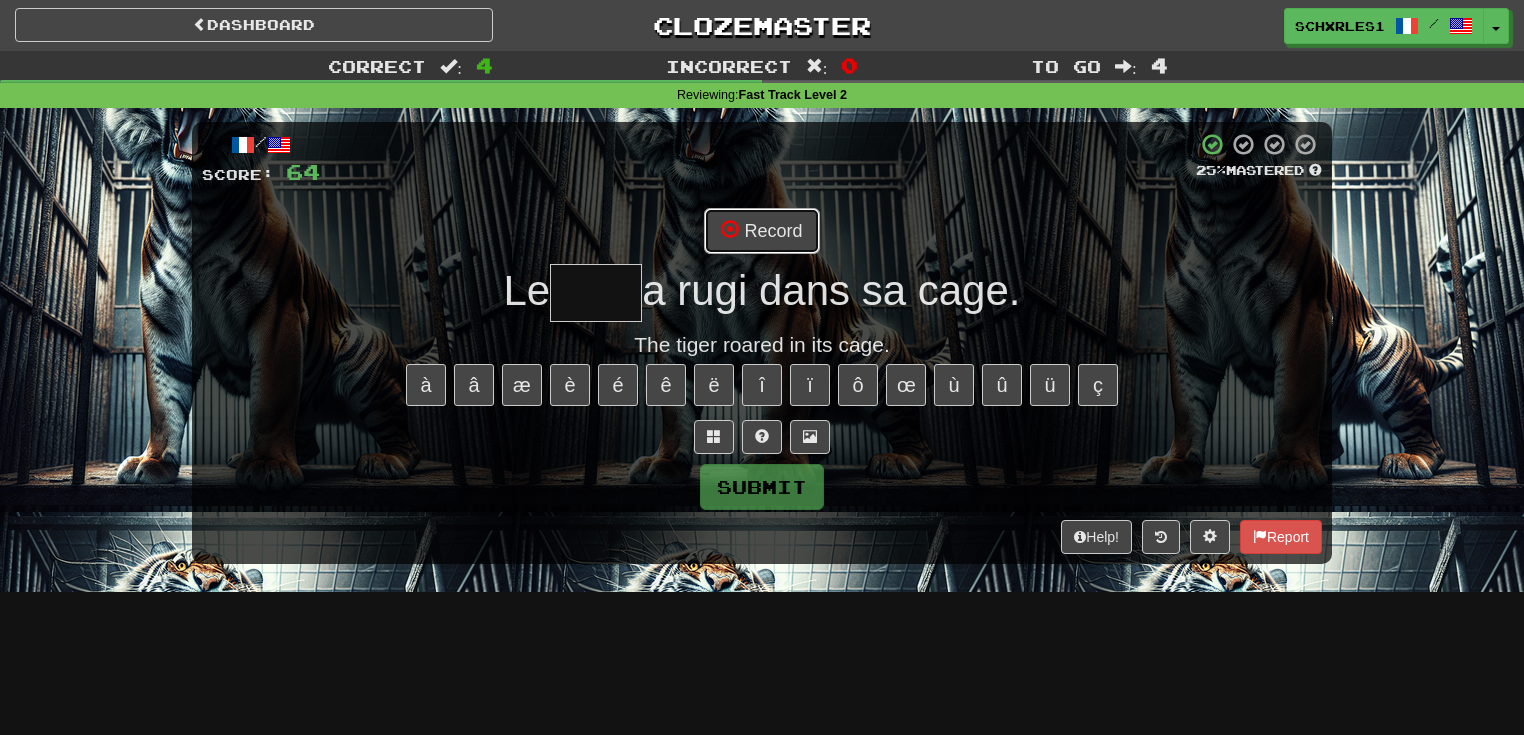 click on "Record" at bounding box center [761, 231] 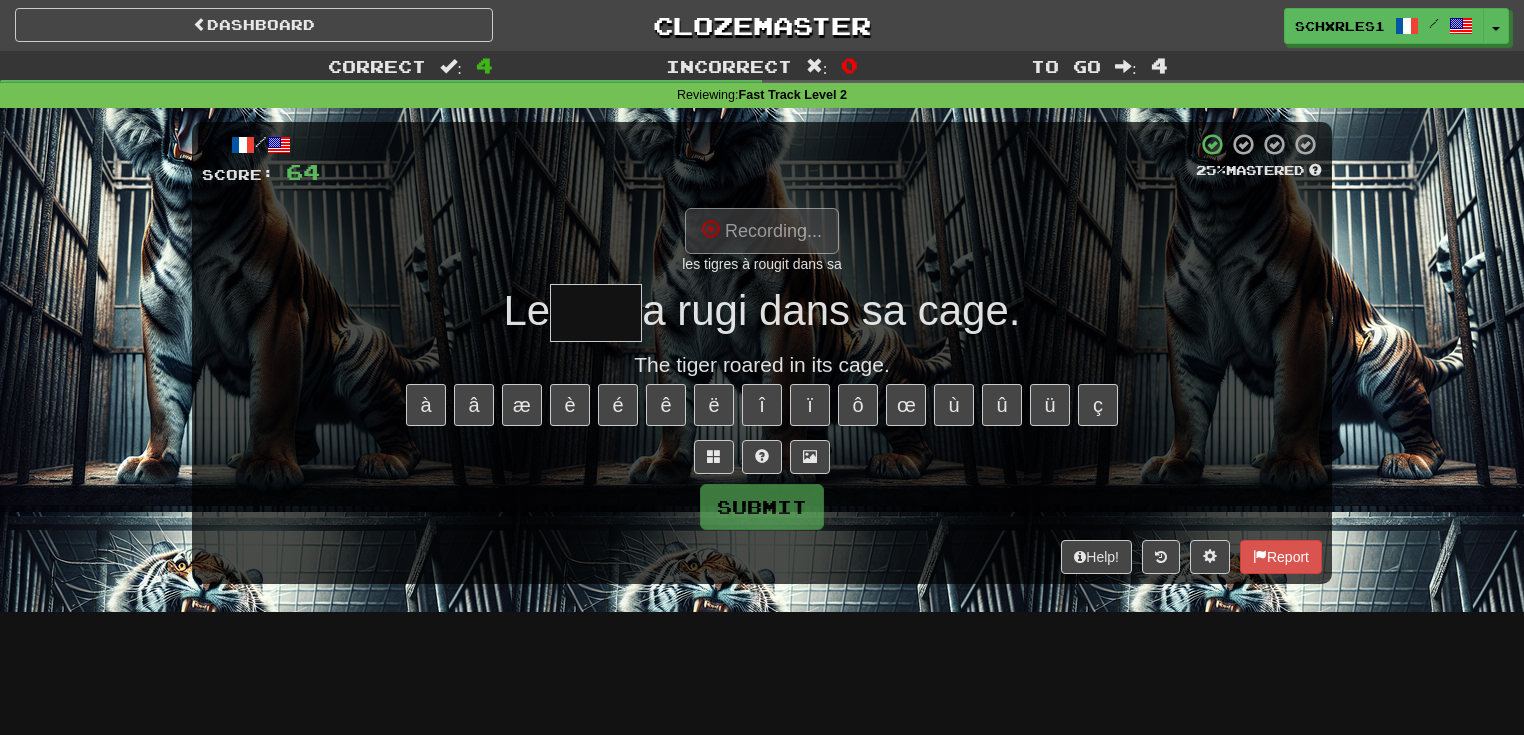 type on "*****" 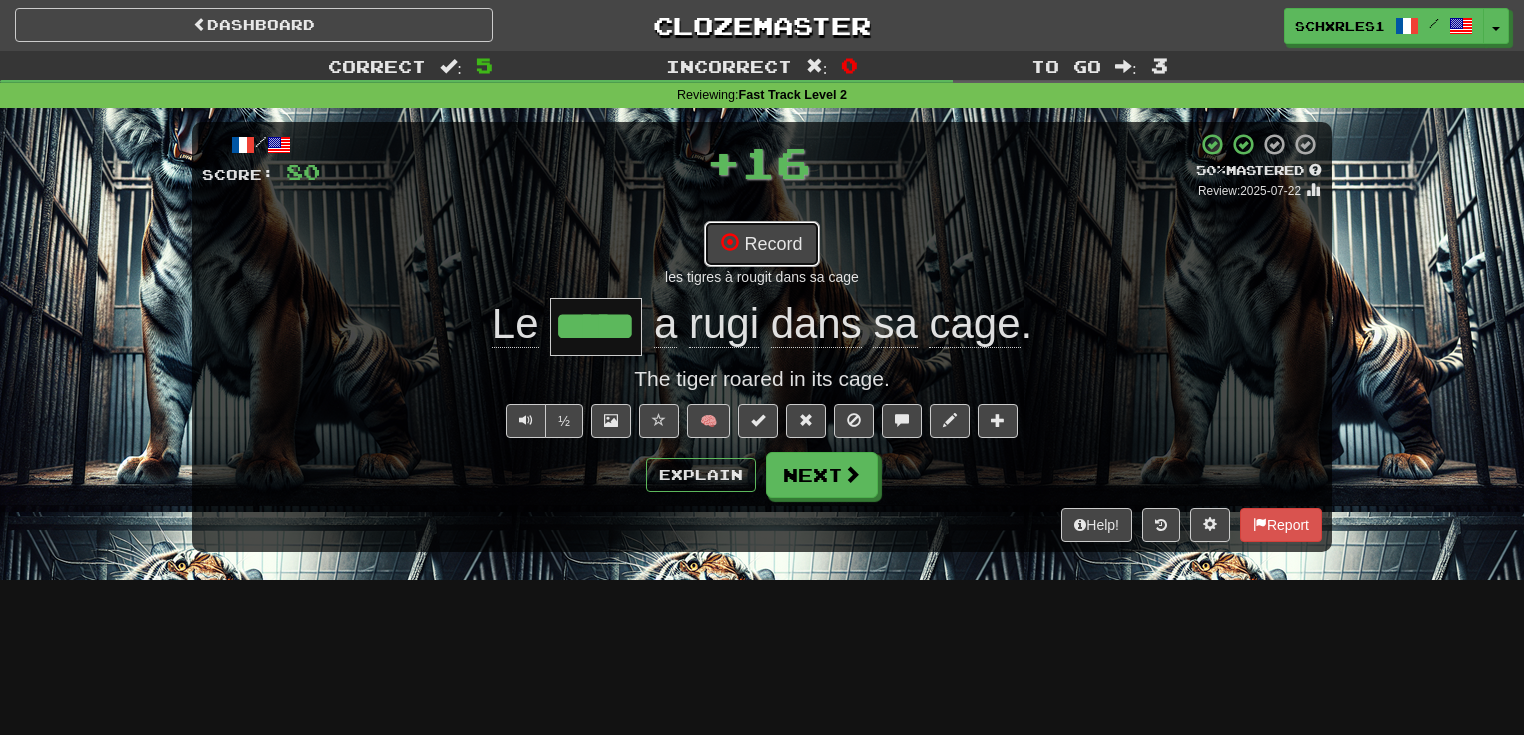 click on "Record" at bounding box center (761, 244) 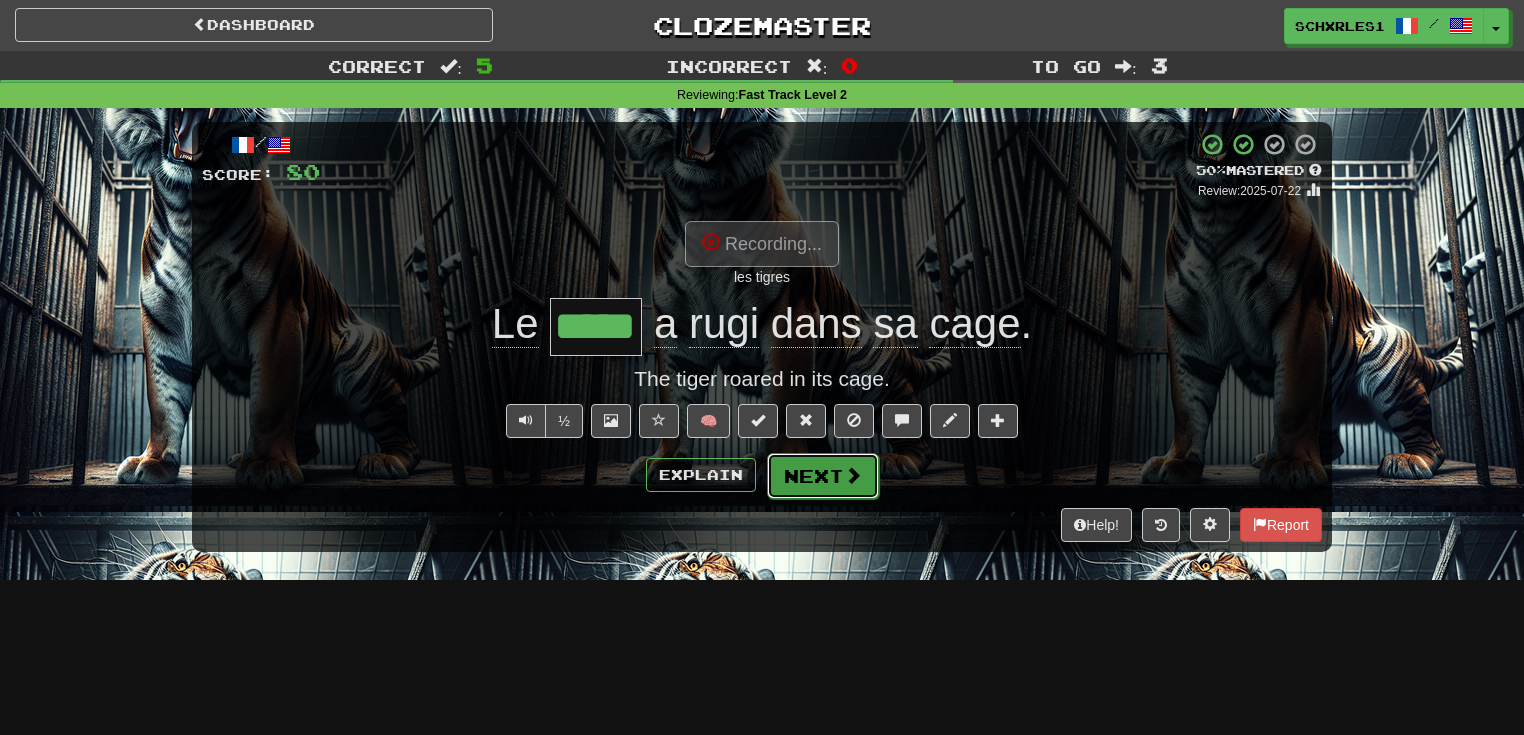 click on "Next" at bounding box center (823, 476) 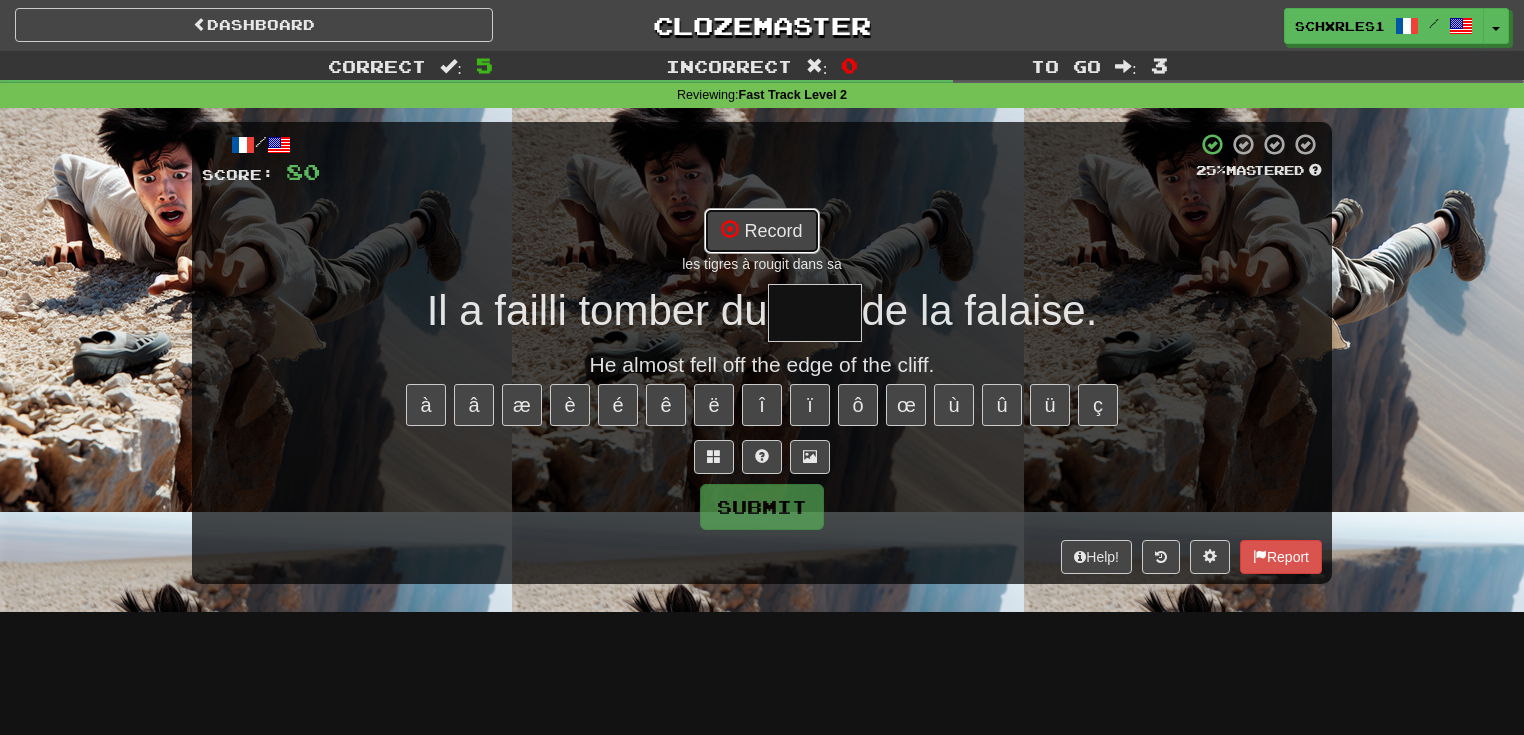 click on "Record" at bounding box center (761, 231) 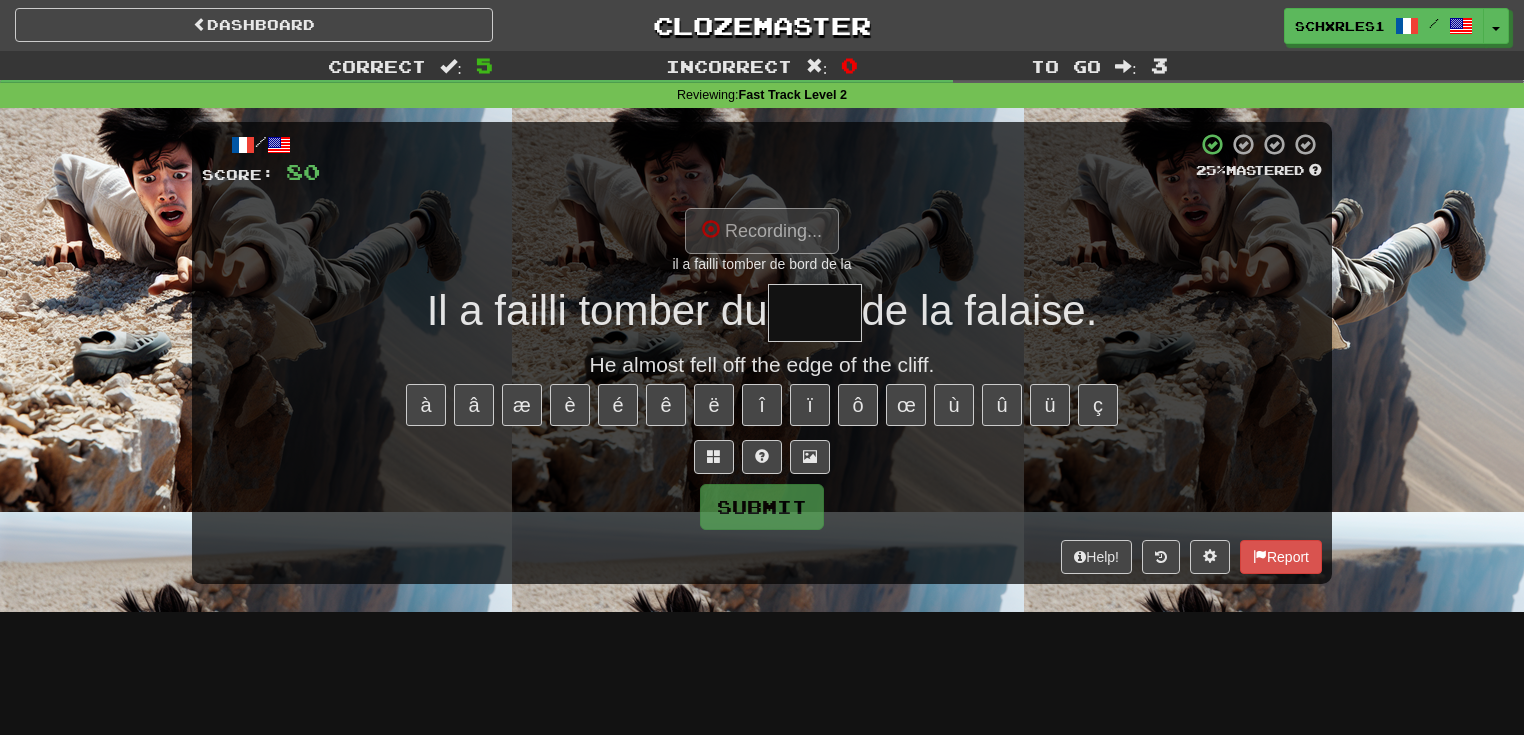 type on "****" 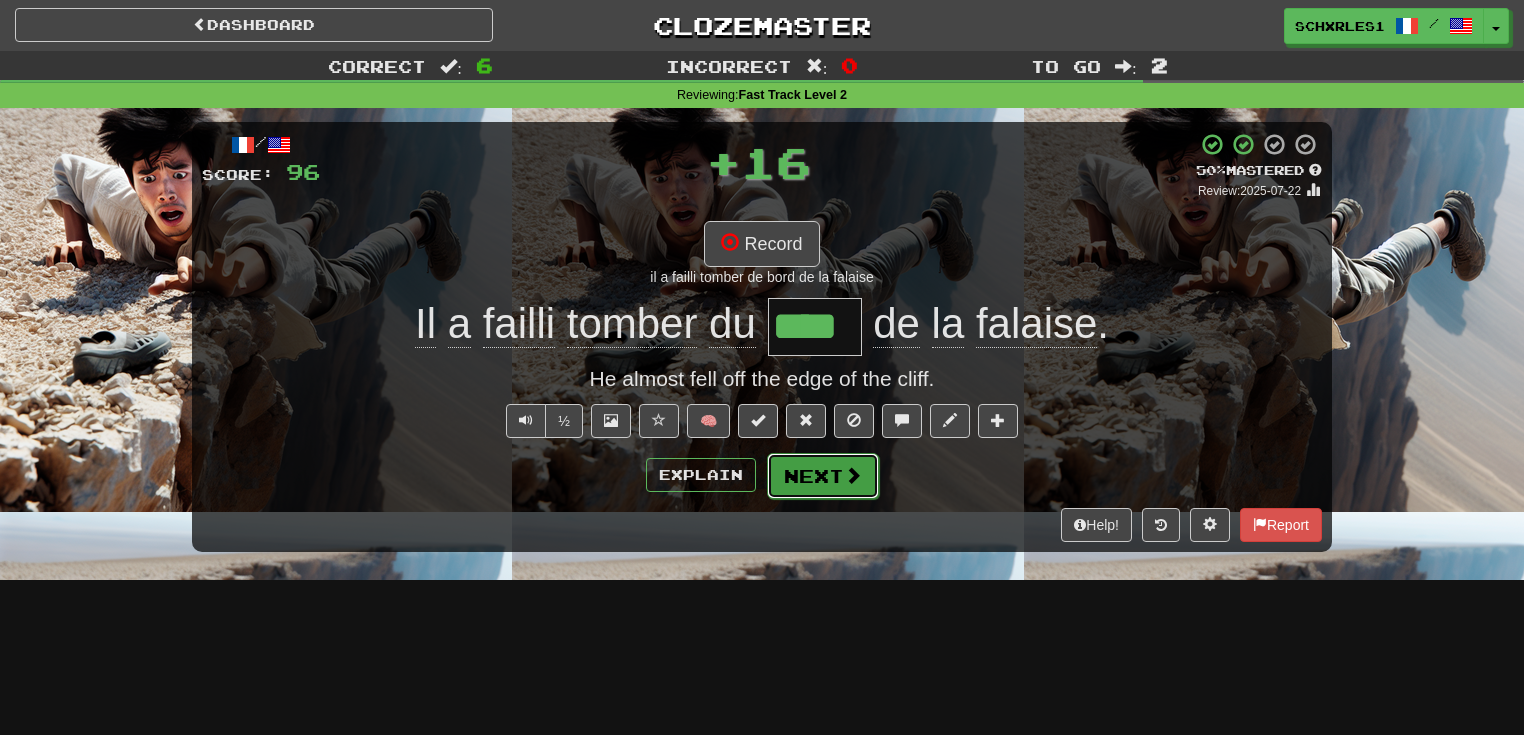 click on "Next" at bounding box center (823, 476) 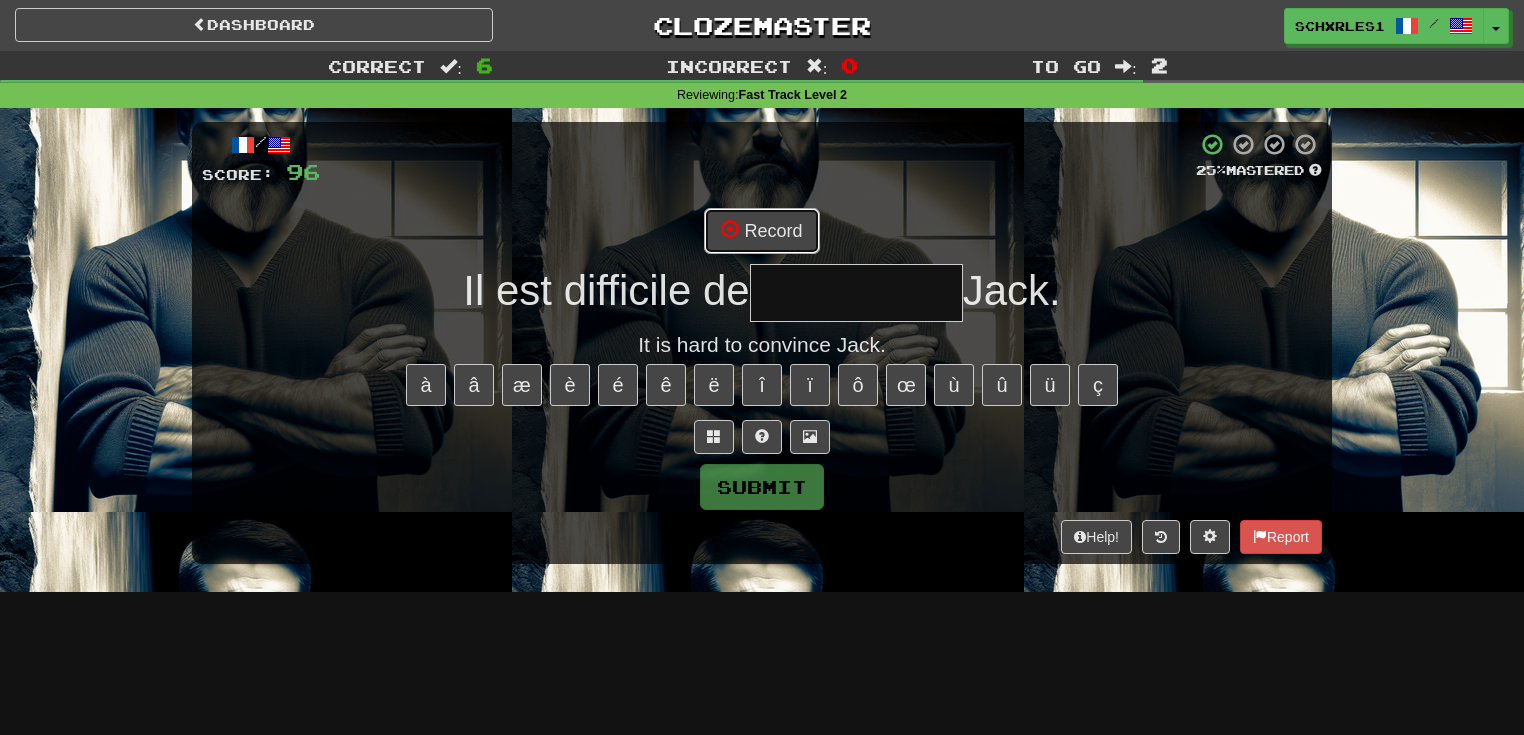 click on "Record" at bounding box center [761, 231] 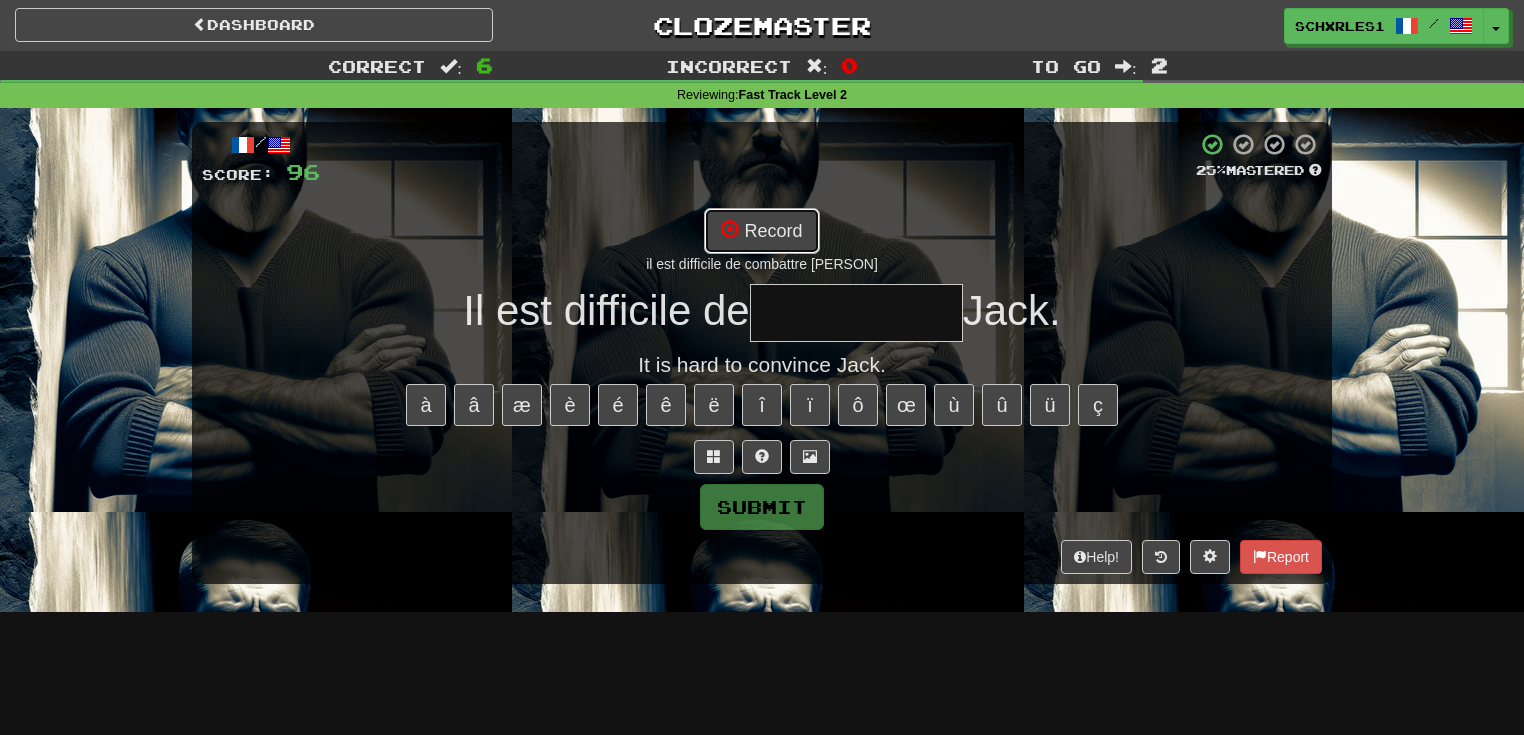 click on "Record" at bounding box center (761, 231) 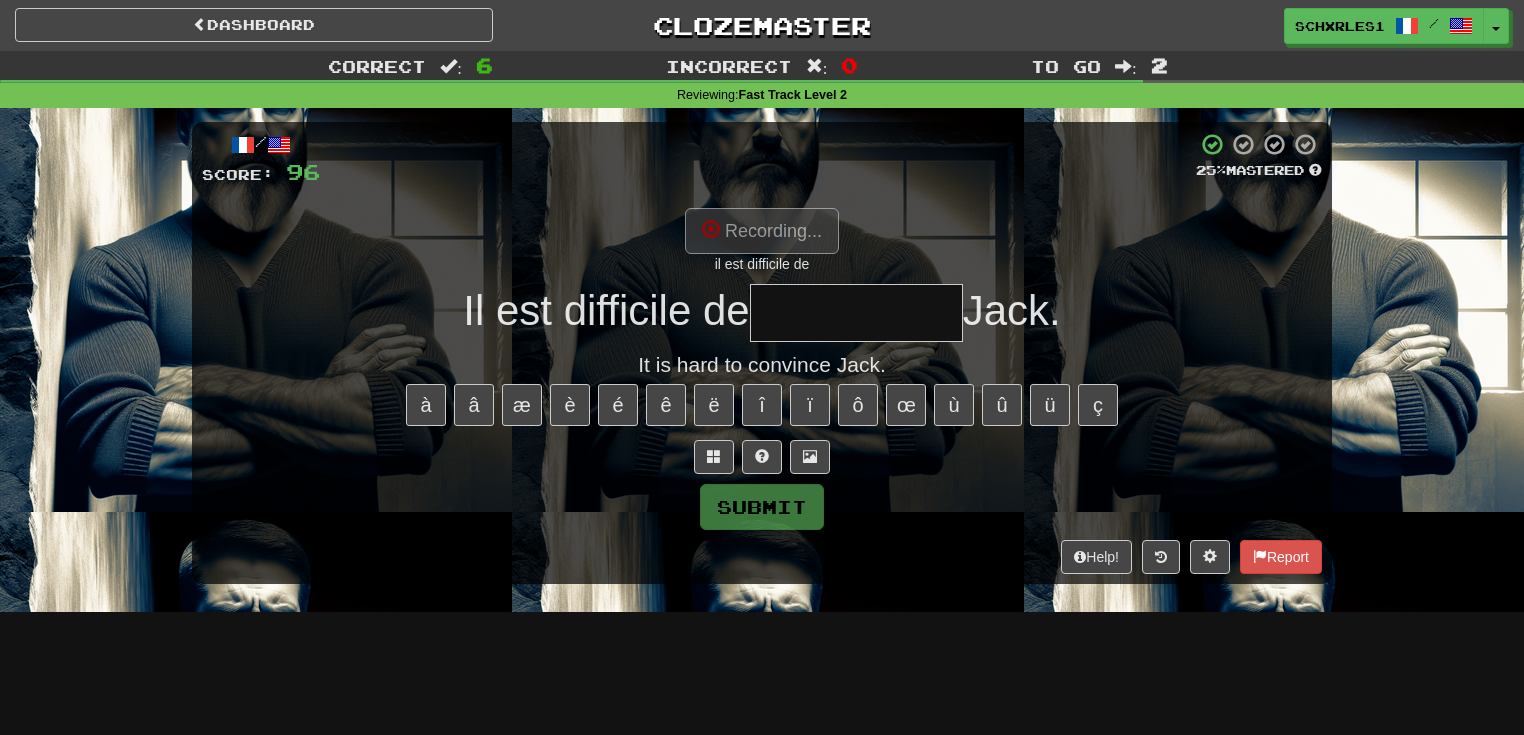 type on "**********" 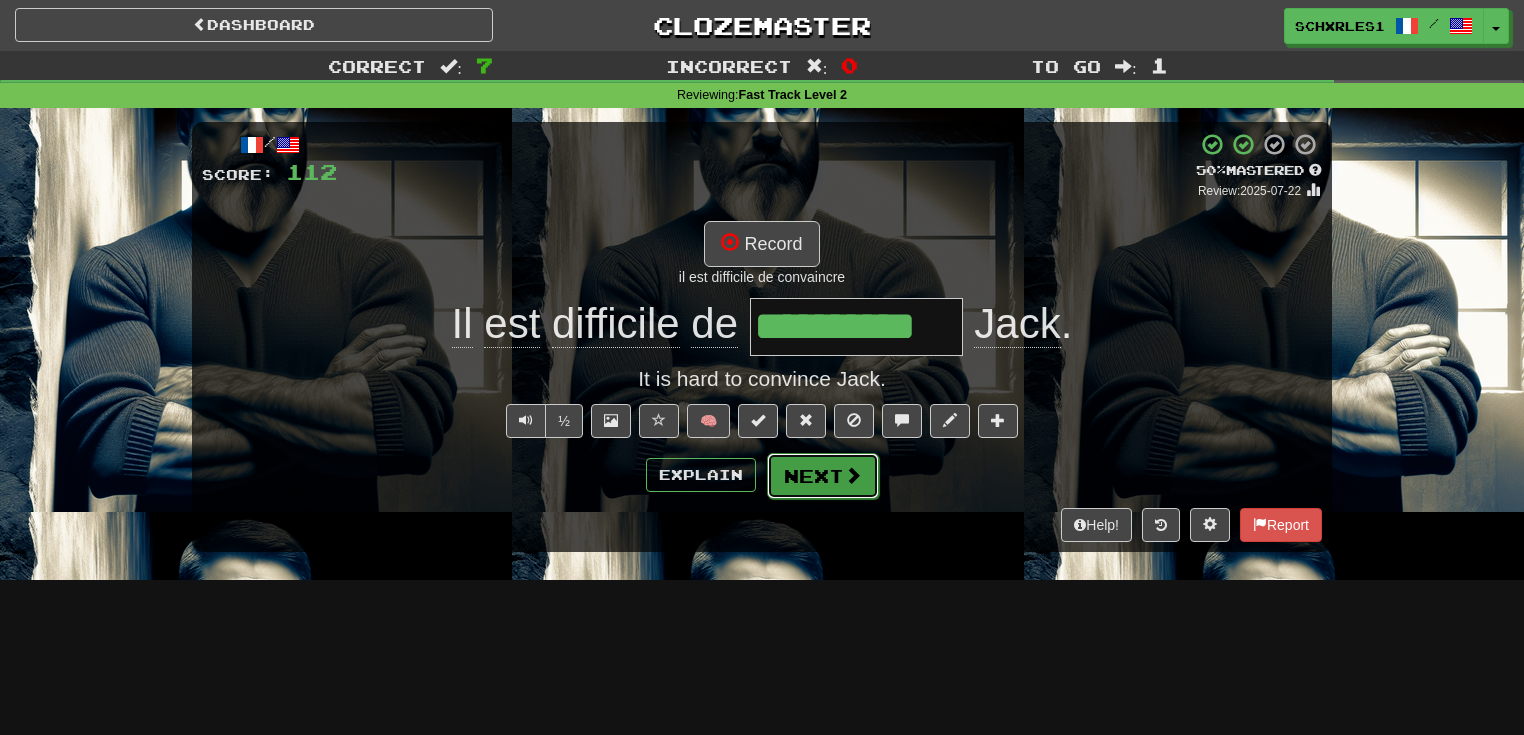 click on "Next" at bounding box center [823, 476] 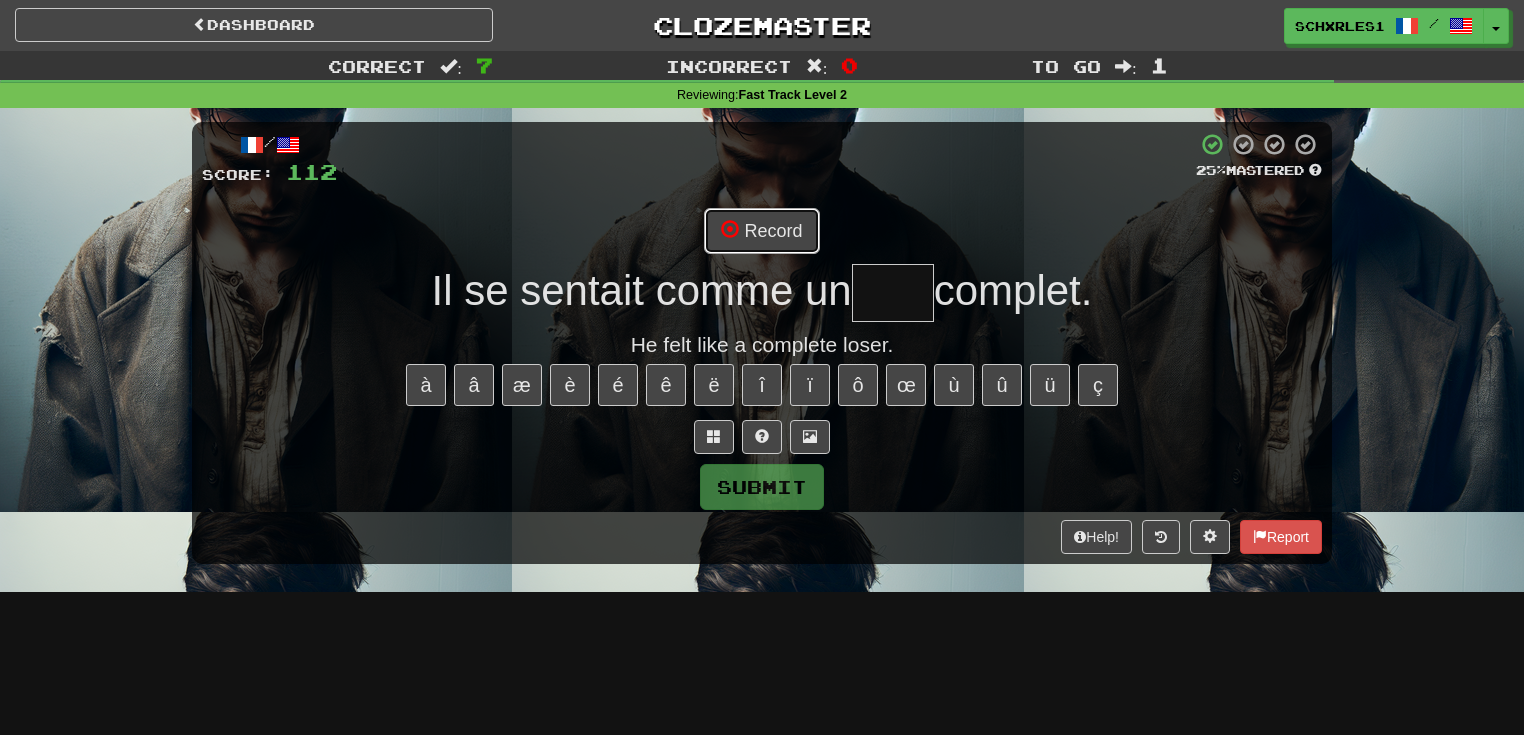 click on "Record" at bounding box center (761, 231) 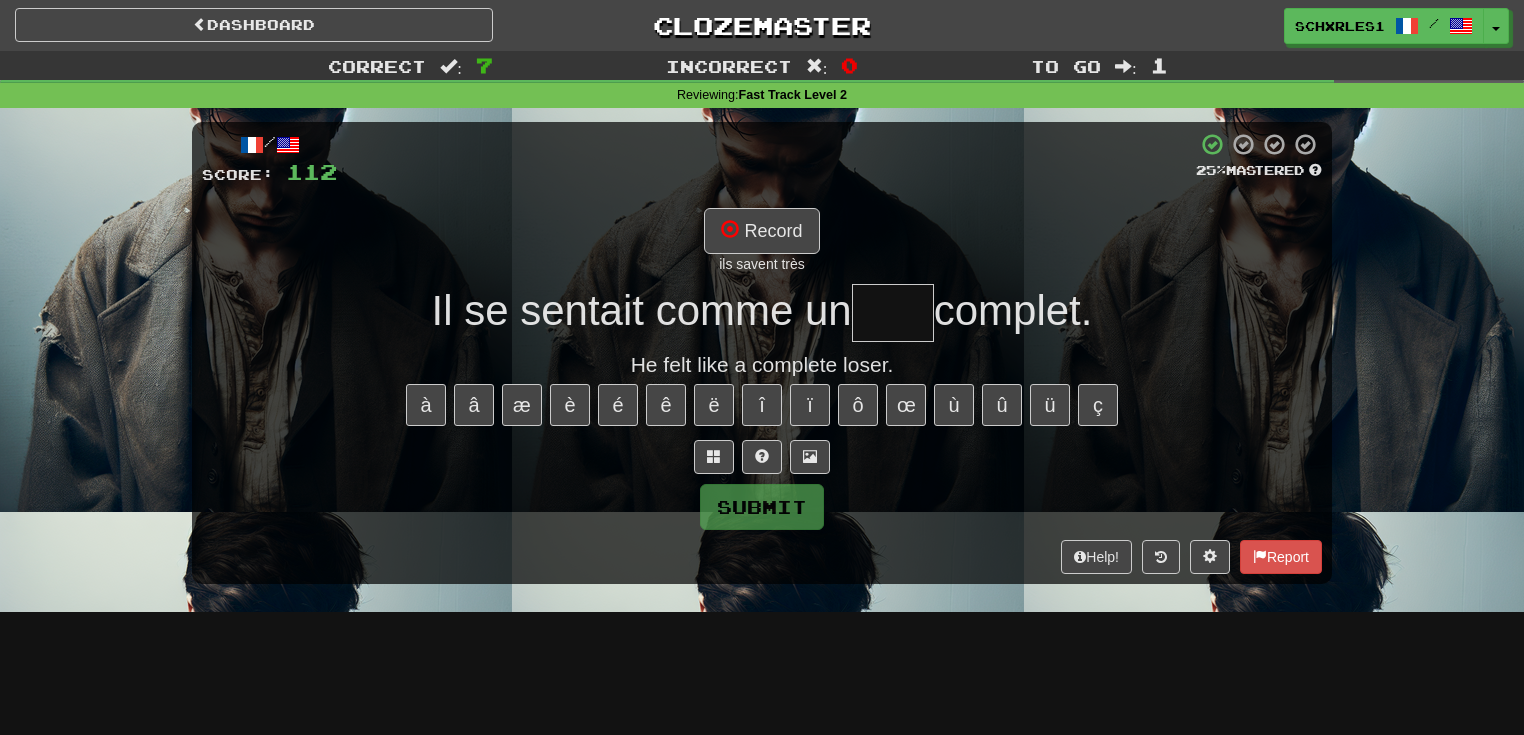 click at bounding box center [893, 313] 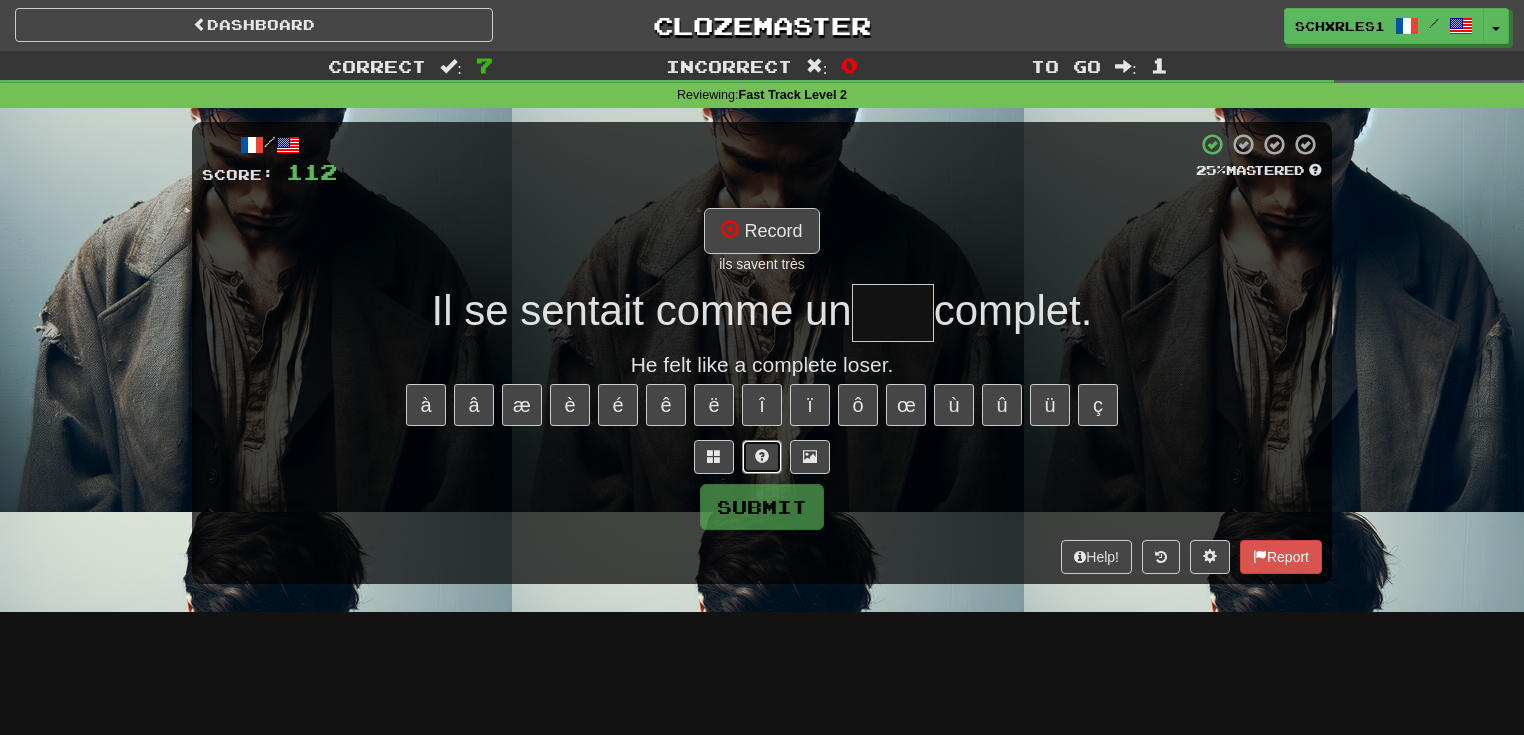 click at bounding box center (762, 457) 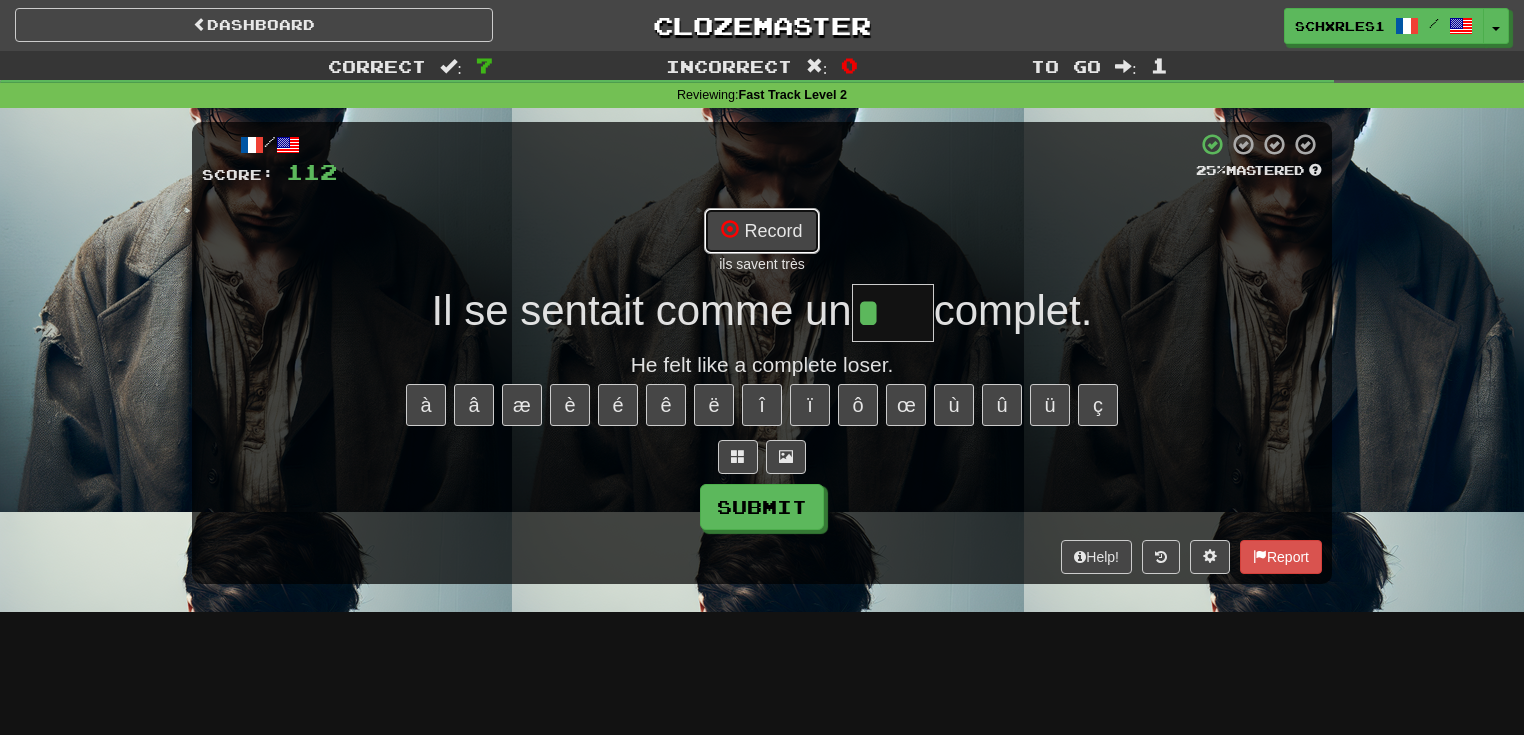 click on "Record" at bounding box center (761, 231) 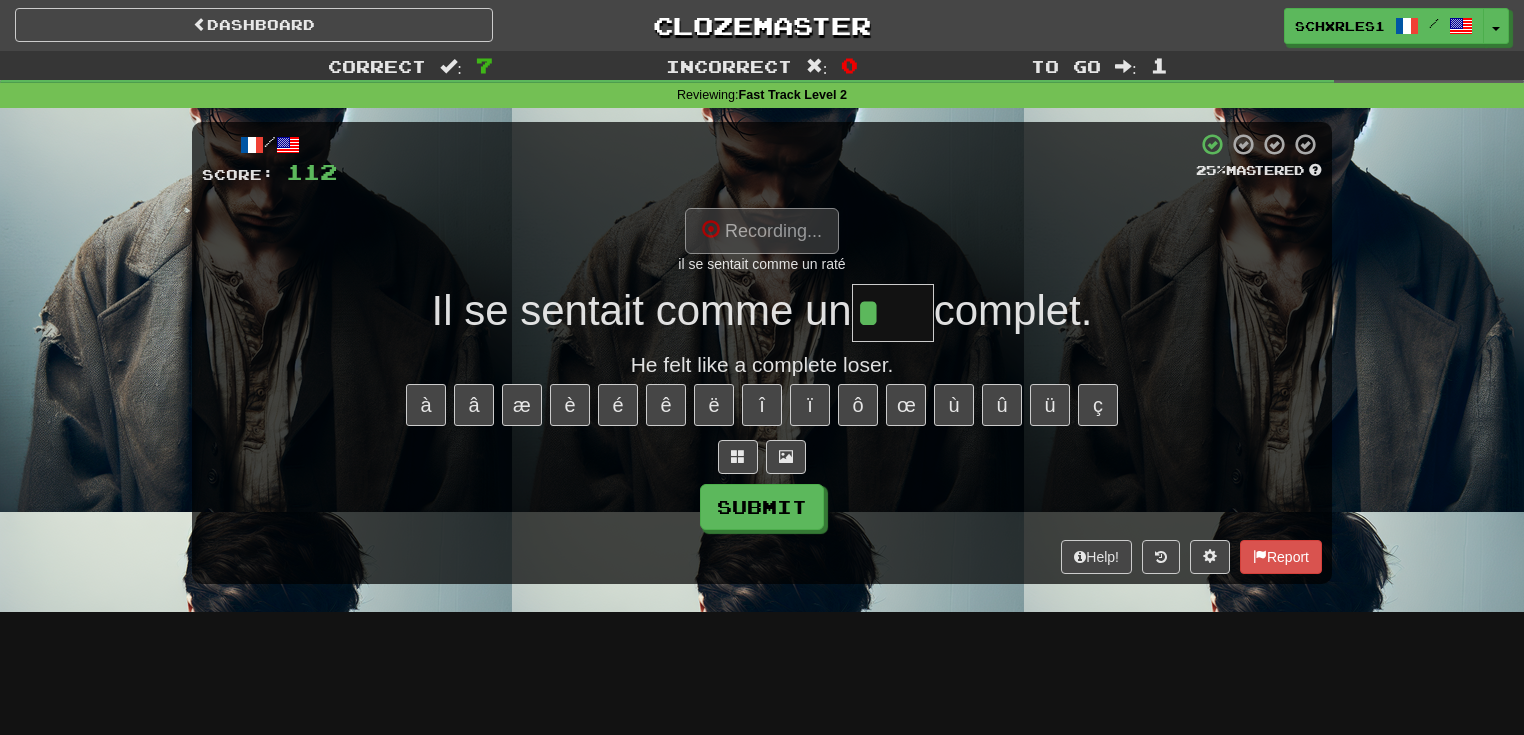 type on "****" 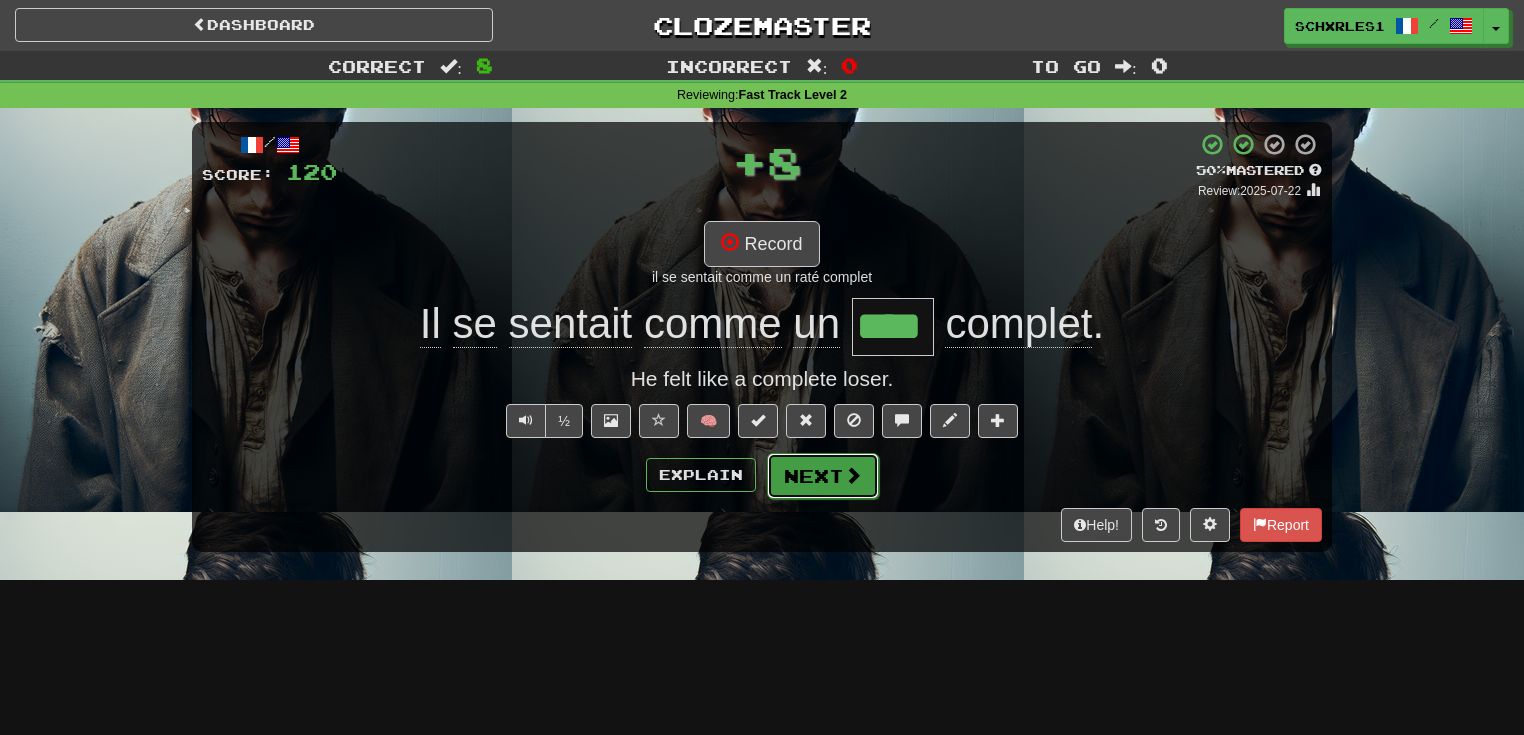 click at bounding box center [853, 475] 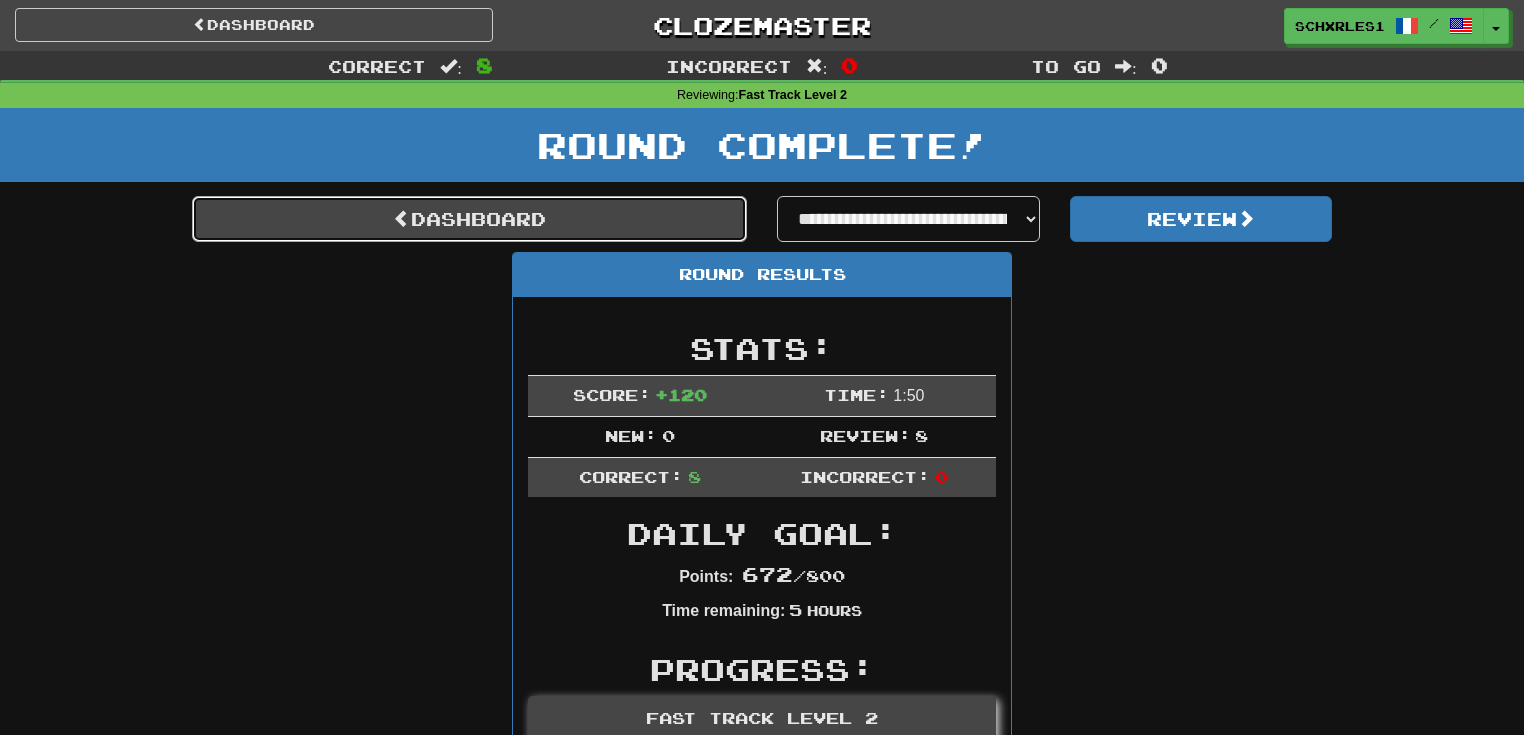 click on "Dashboard" at bounding box center [469, 219] 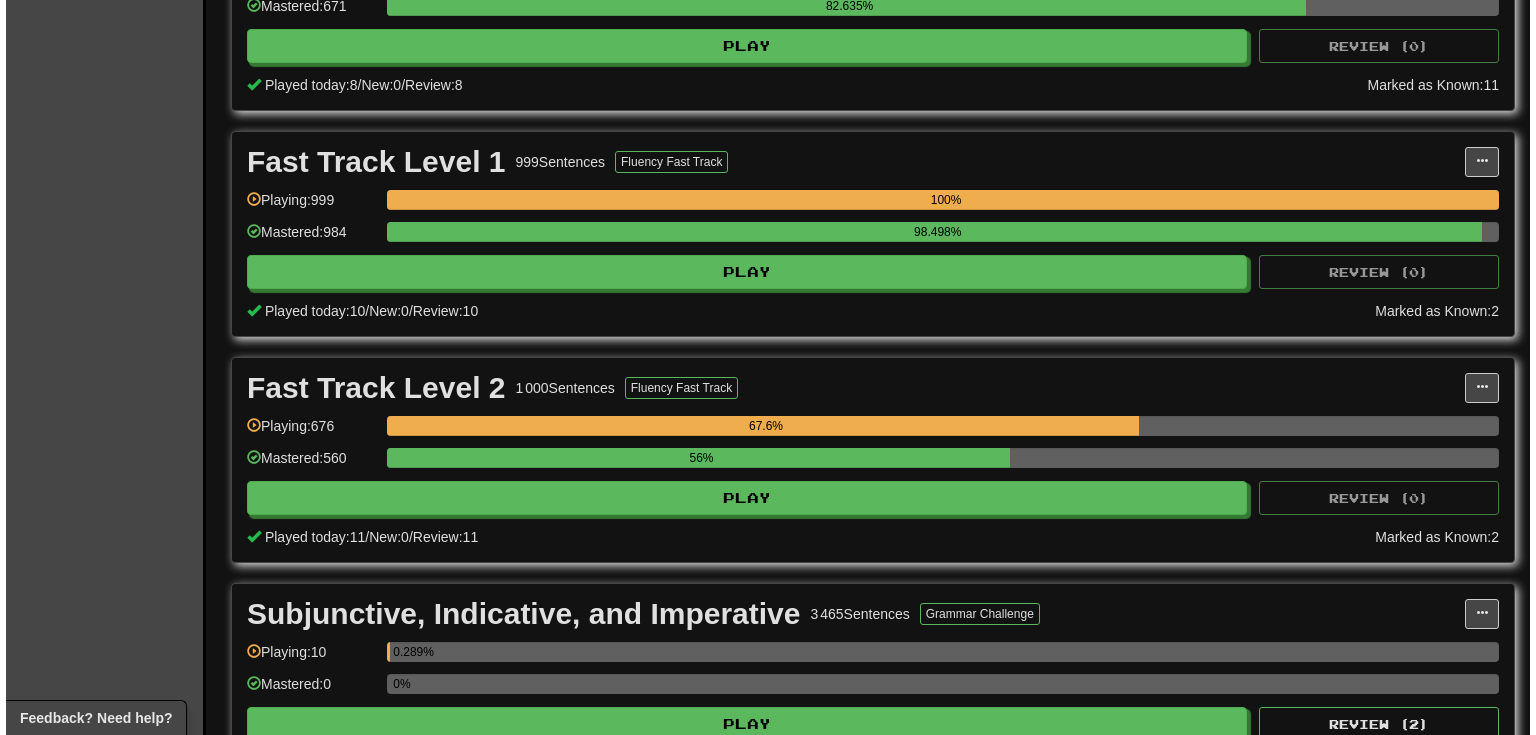 scroll, scrollTop: 746, scrollLeft: 0, axis: vertical 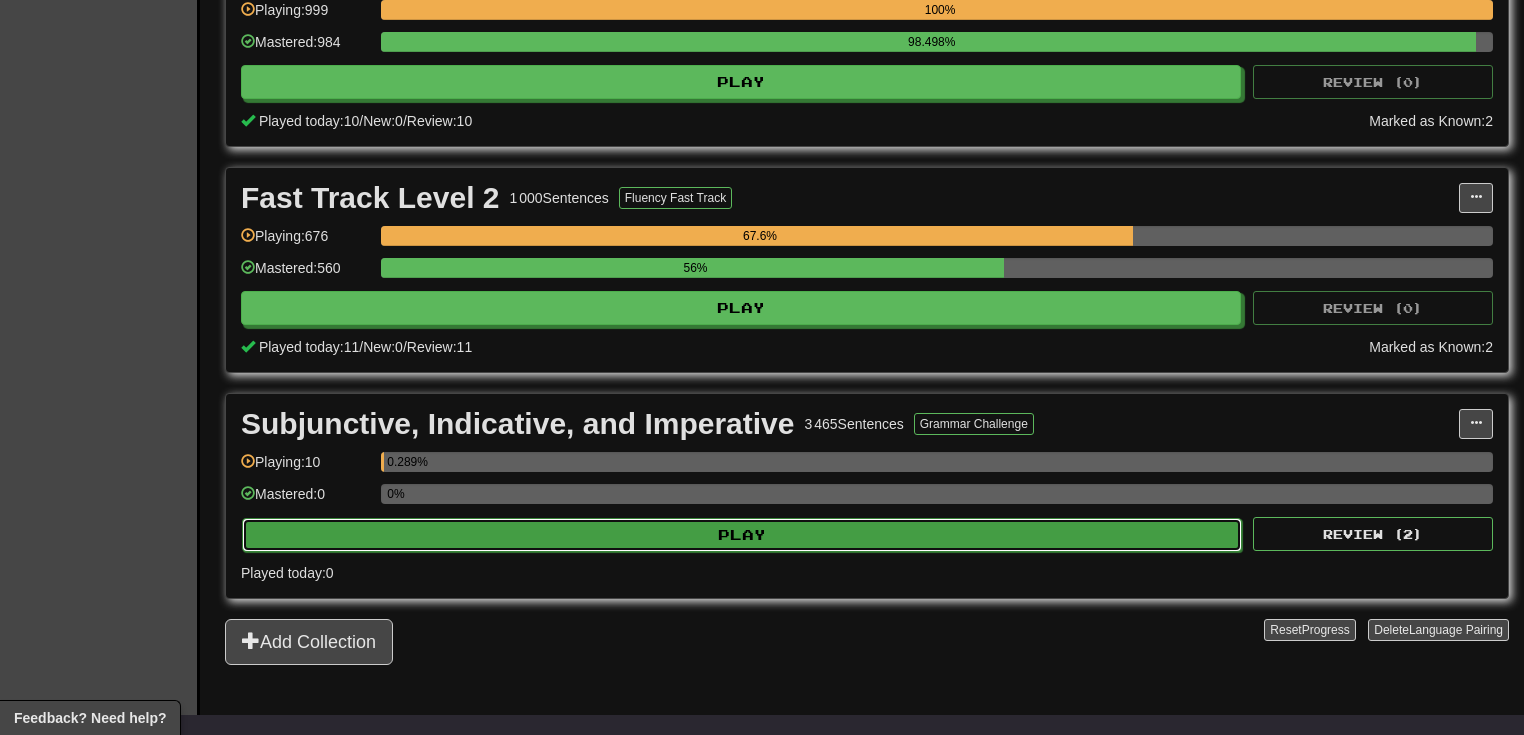 click on "Play" at bounding box center (742, 535) 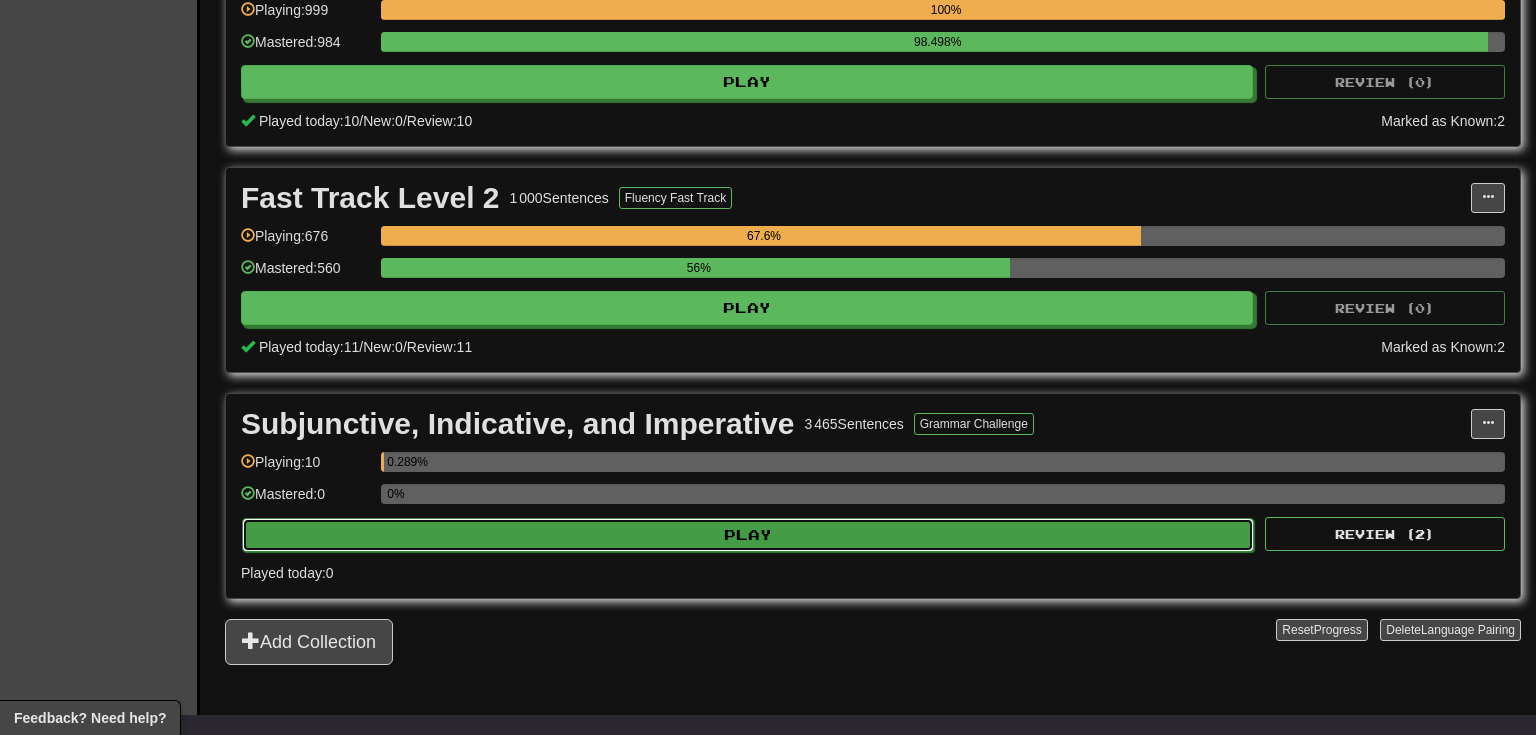 select on "**" 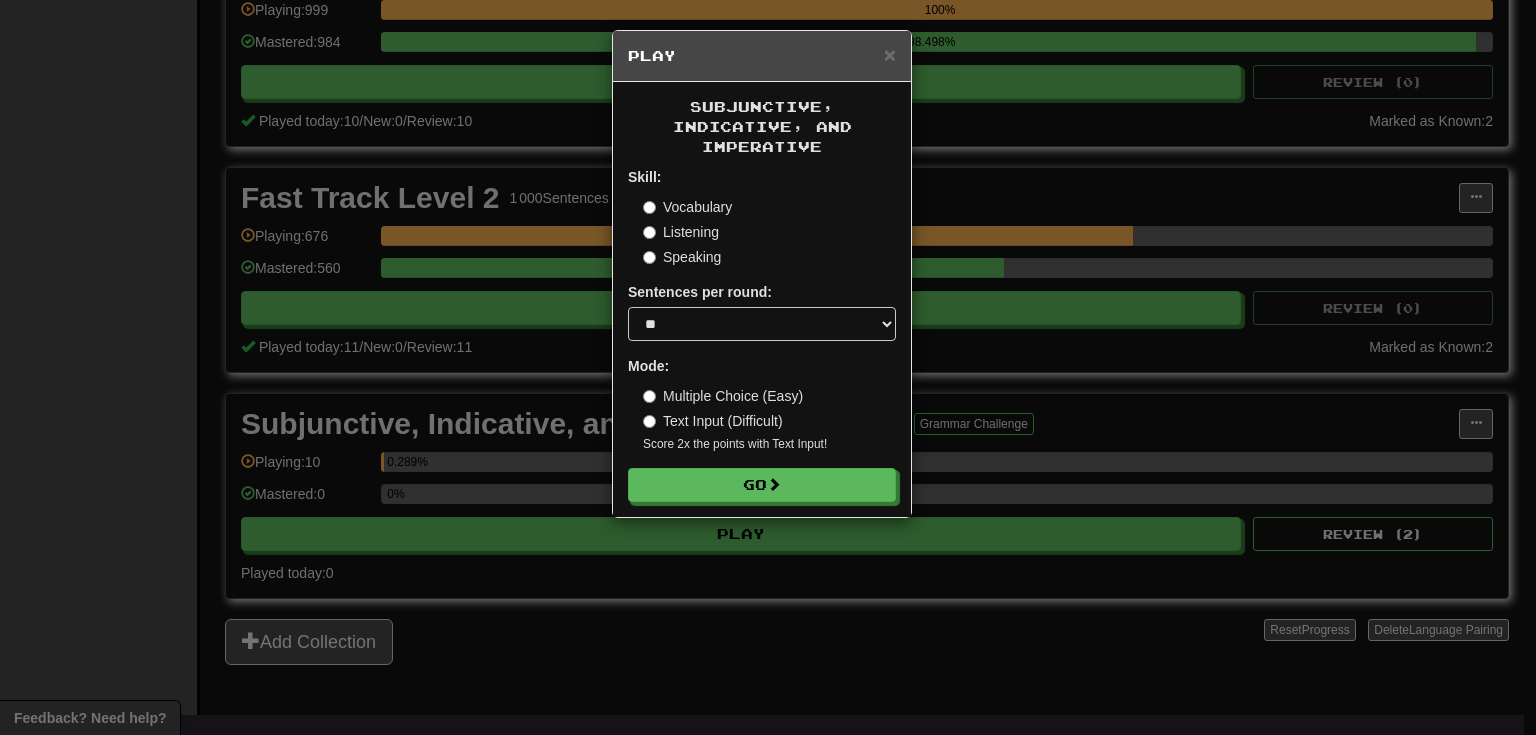 click on "Listening" at bounding box center (681, 232) 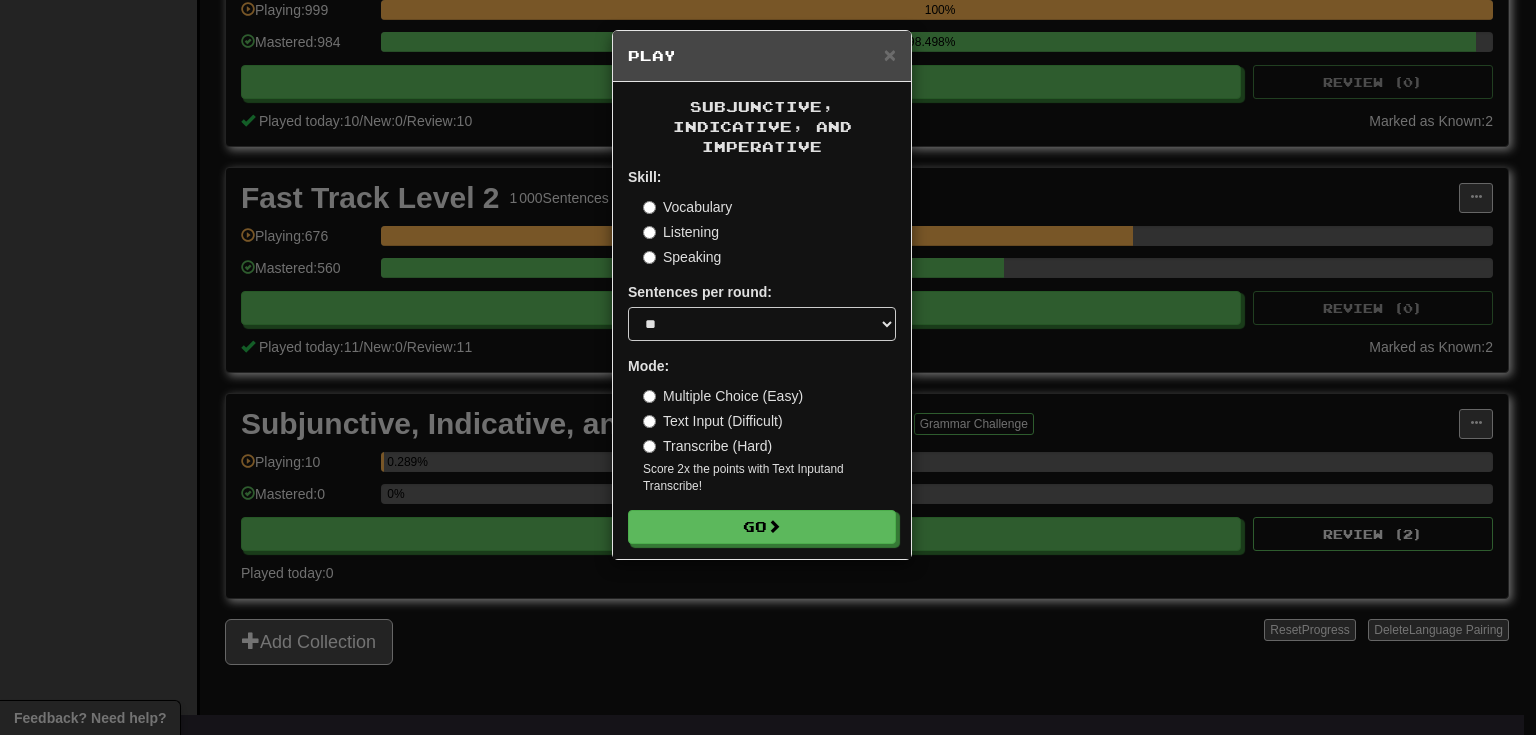 click on "Score 2x the points with Text Input  and Transcribe !" at bounding box center (769, 478) 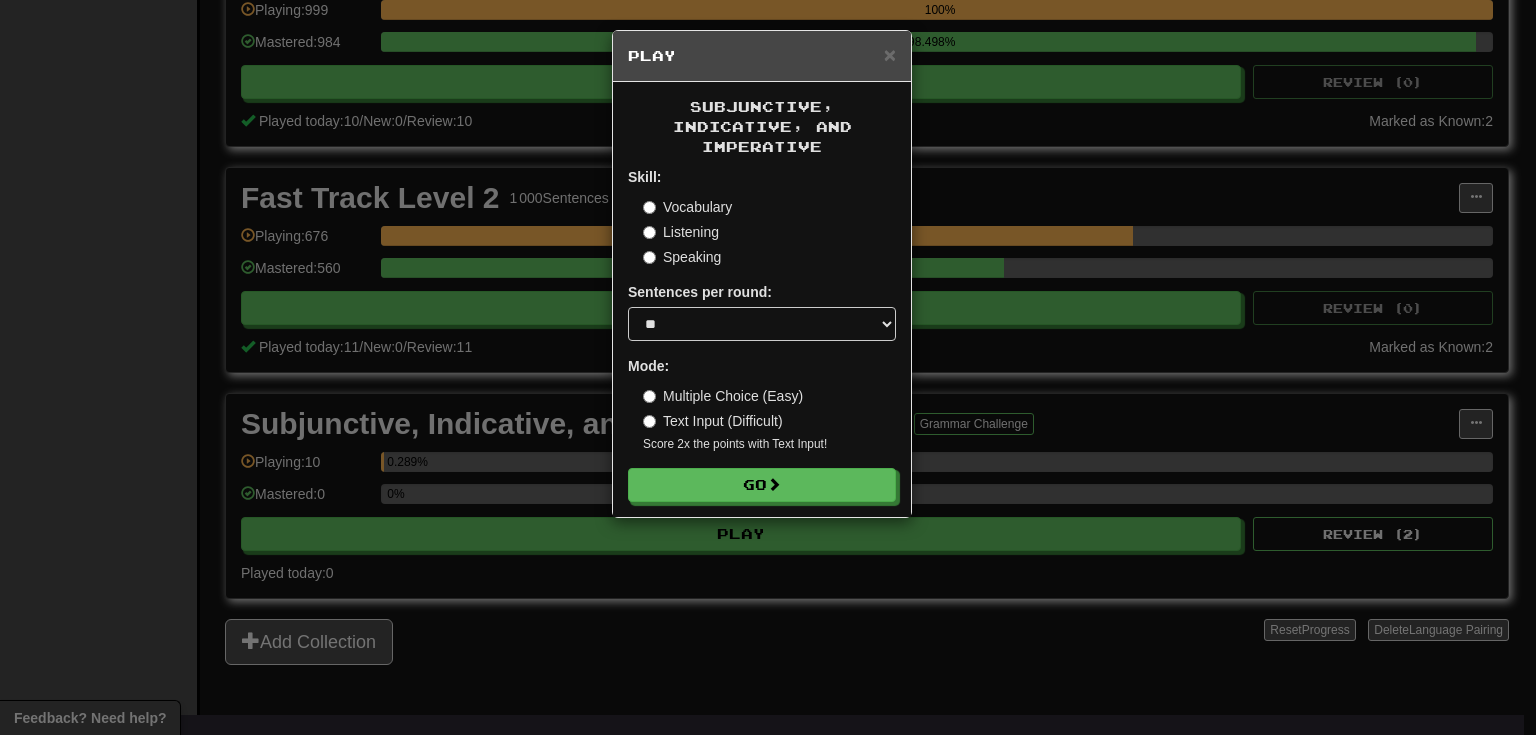 click on "Text Input (Difficult)" at bounding box center (713, 421) 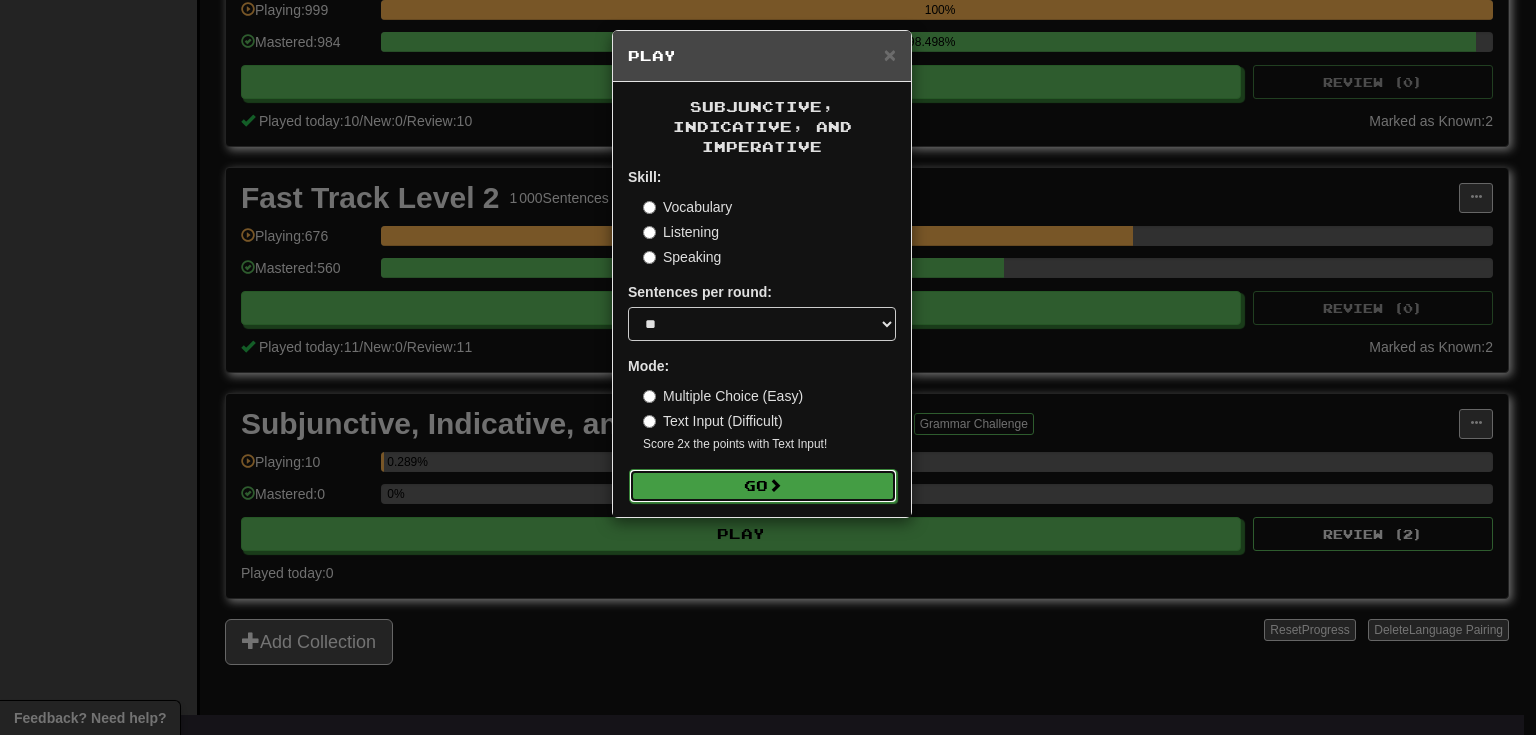 click at bounding box center (775, 485) 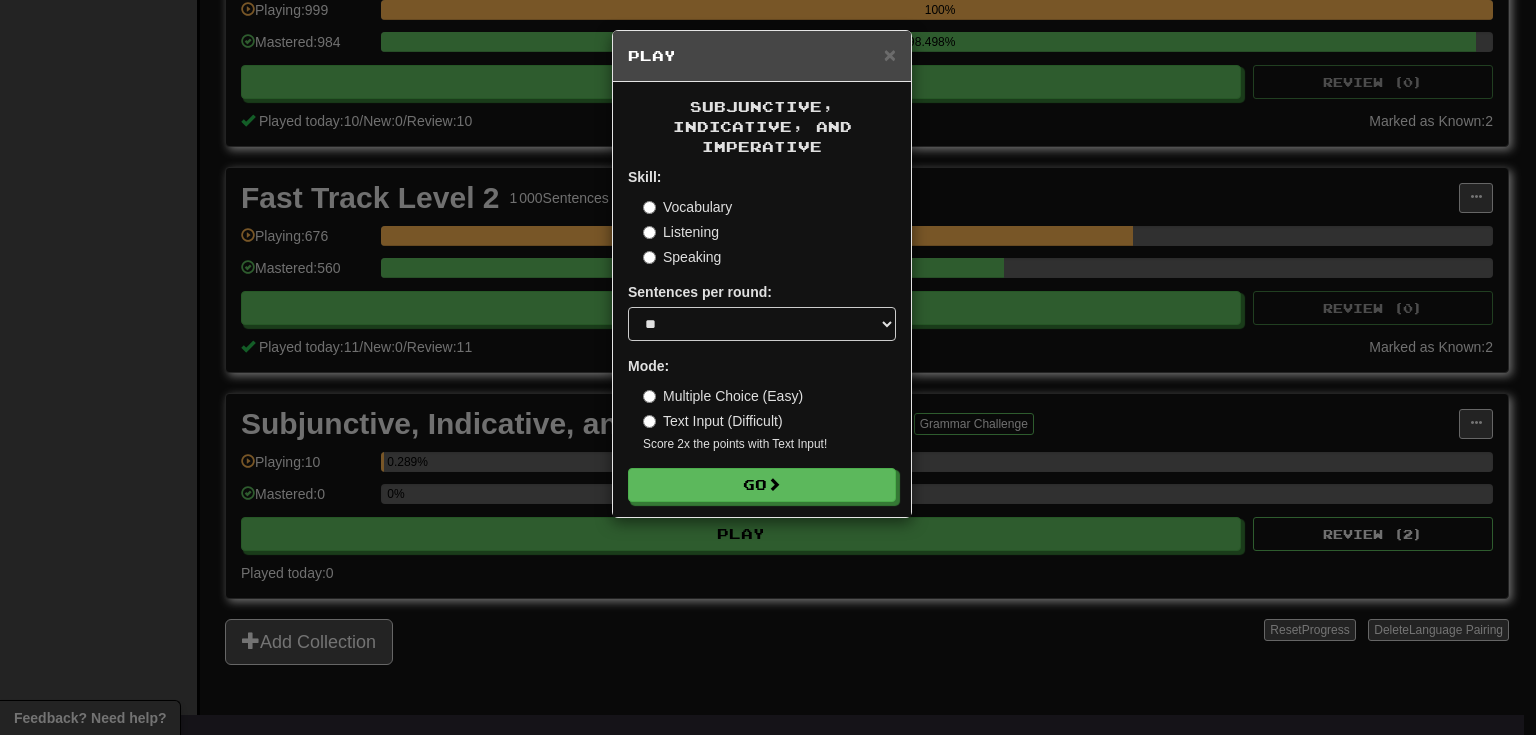 click on "× Play Subjunctive, Indicative, and Imperative Skill: Vocabulary Listening Speaking Sentences per round: * ** ** ** ** ** *** ******** Mode: Multiple Choice (Easy) Text Input (Difficult) Score 2x the points with Text Input ! Go" at bounding box center [768, 367] 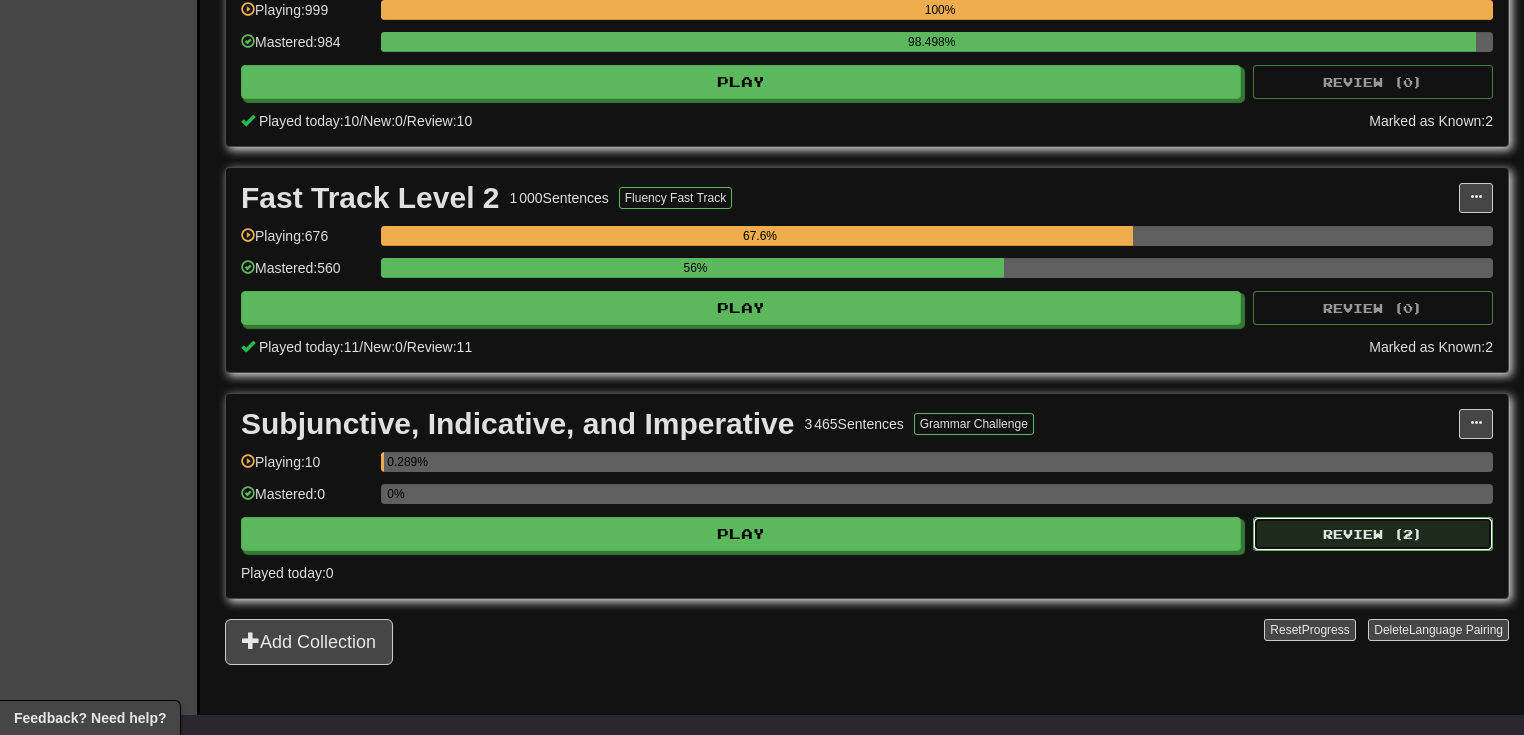 click on "Review ( 2 )" at bounding box center [1373, 534] 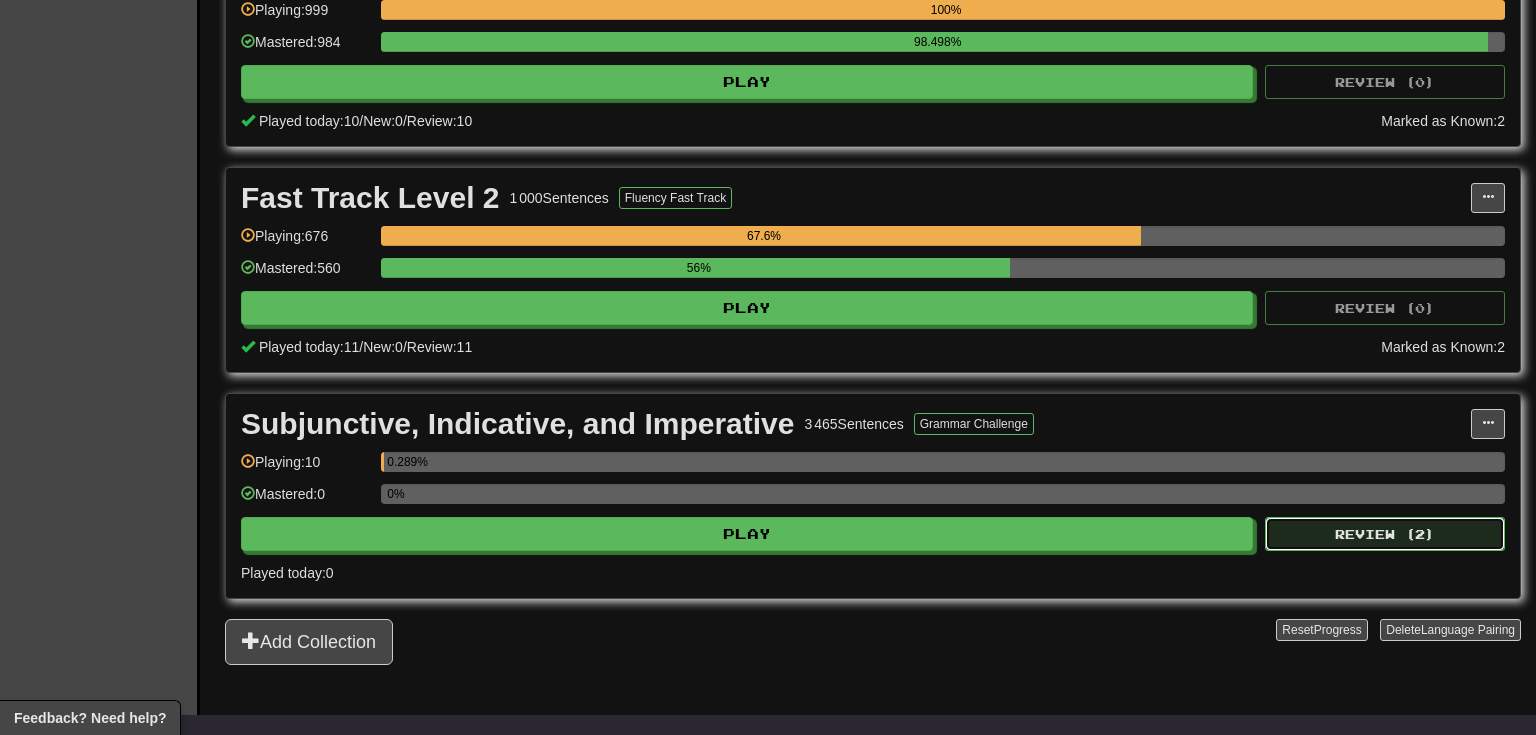 select on "**" 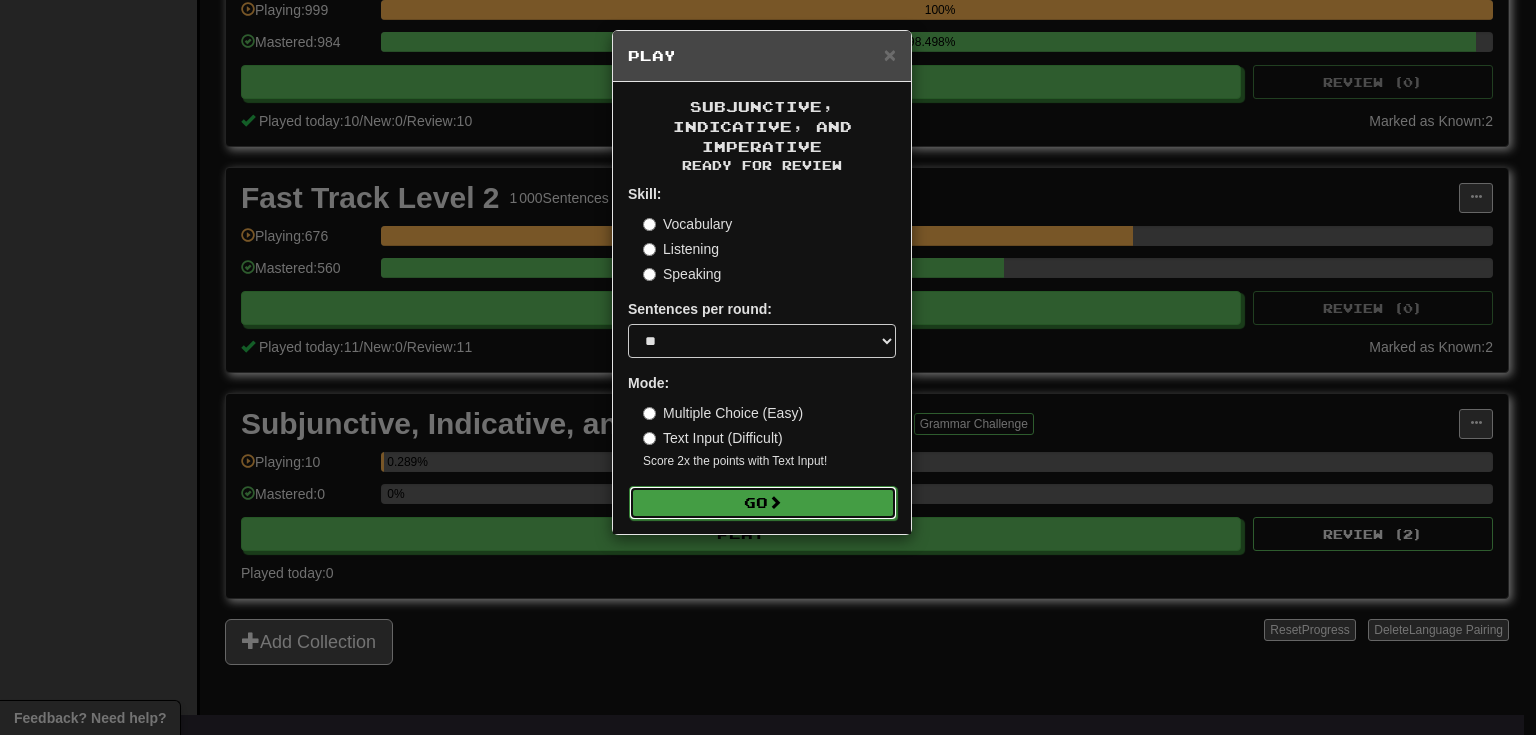drag, startPoint x: 767, startPoint y: 496, endPoint x: 781, endPoint y: 494, distance: 14.142136 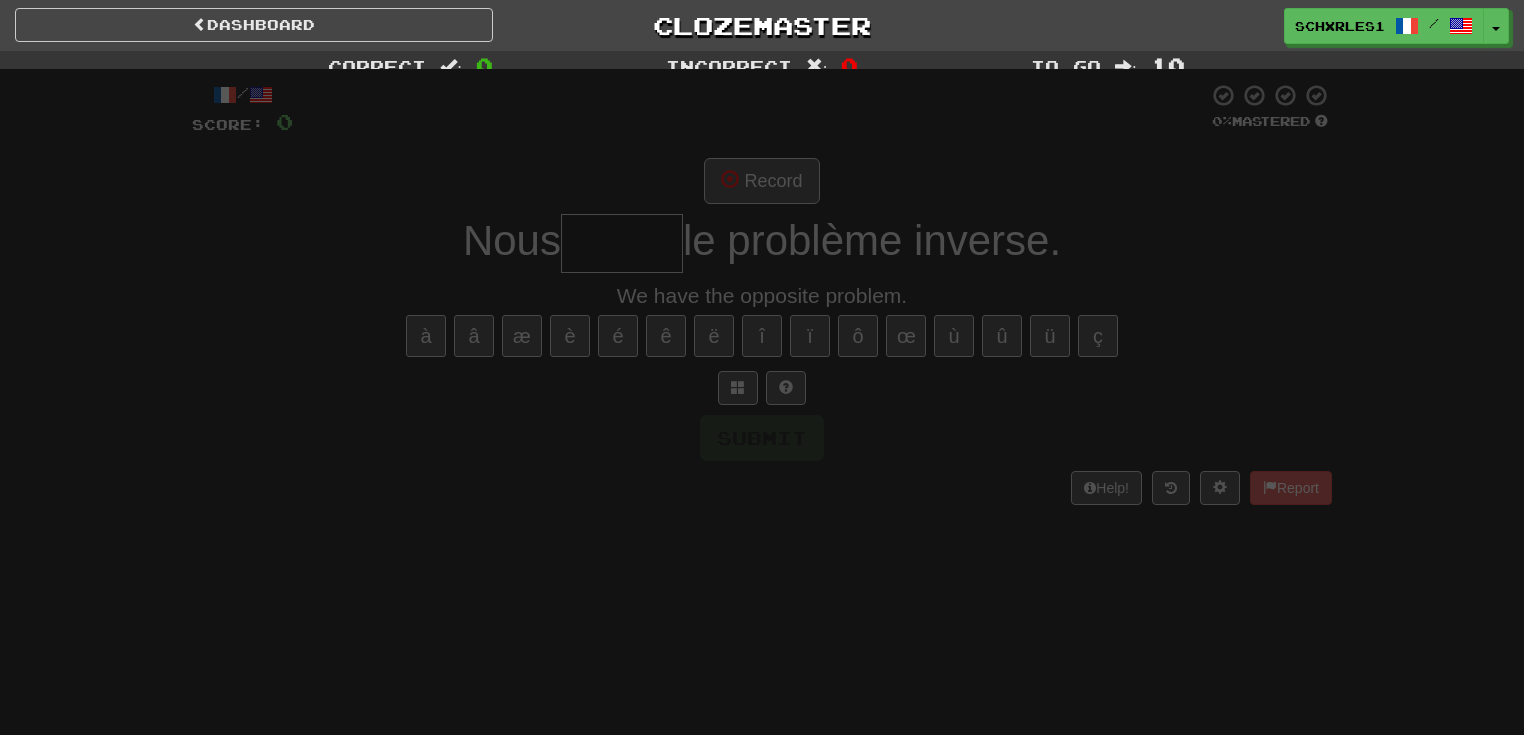 scroll, scrollTop: 0, scrollLeft: 0, axis: both 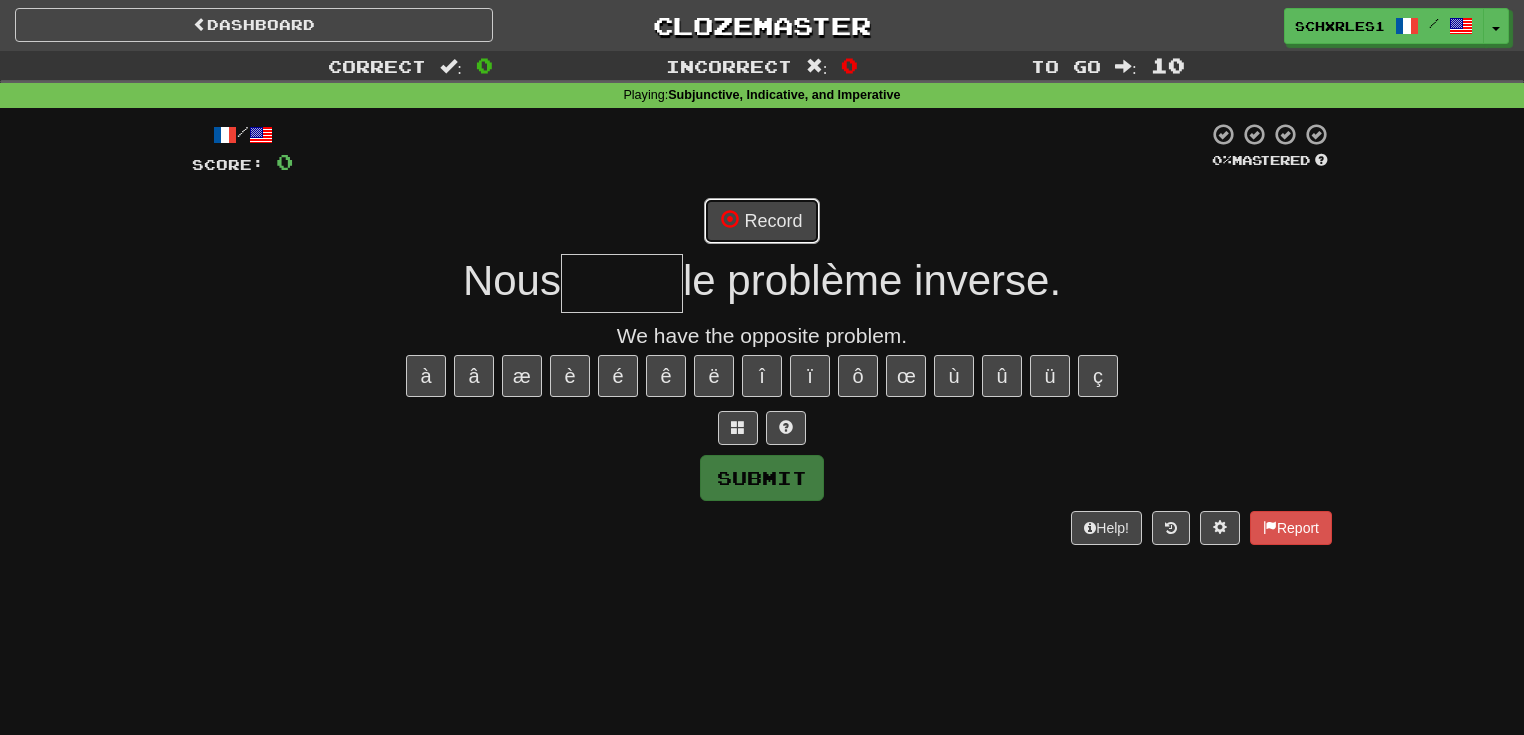 click on "Record" at bounding box center (761, 221) 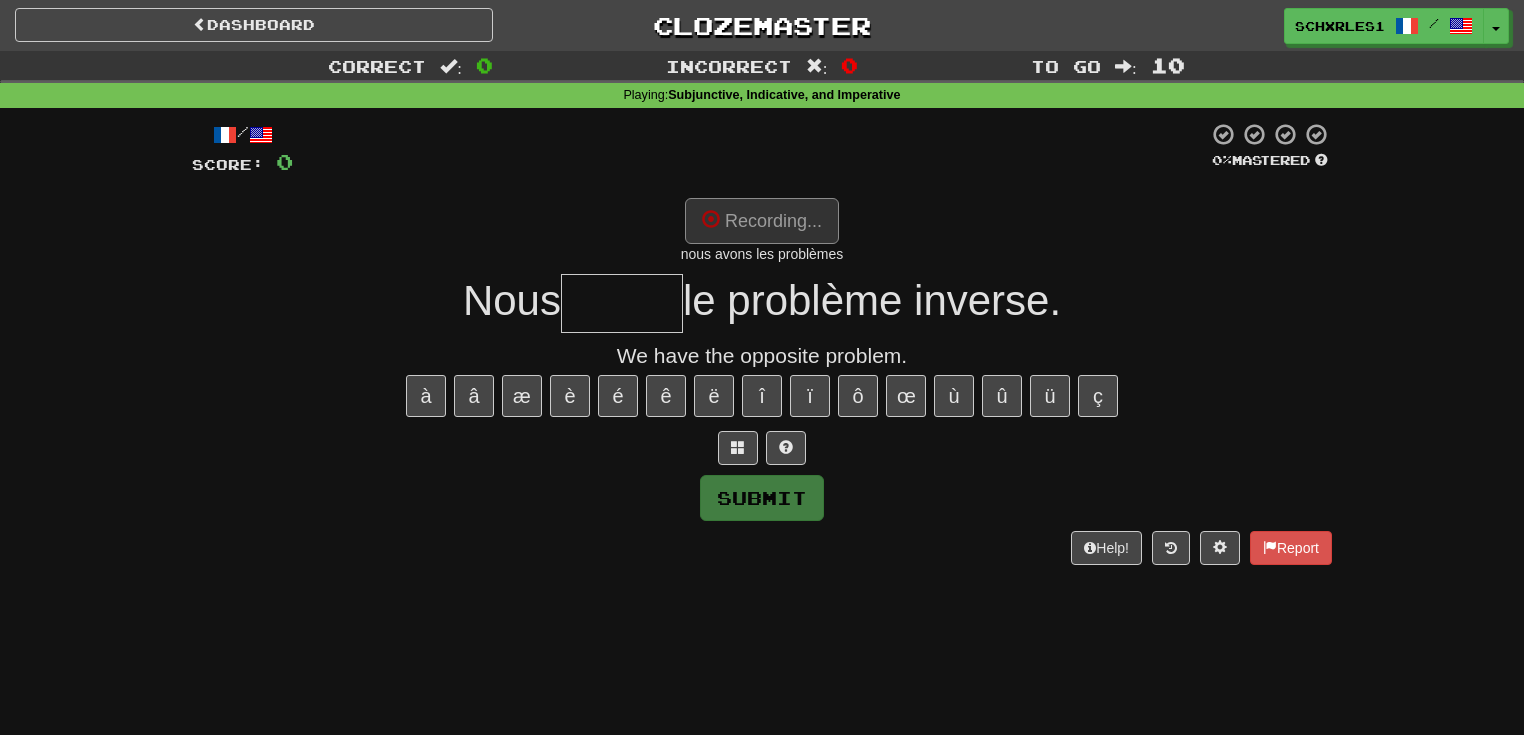 type on "*****" 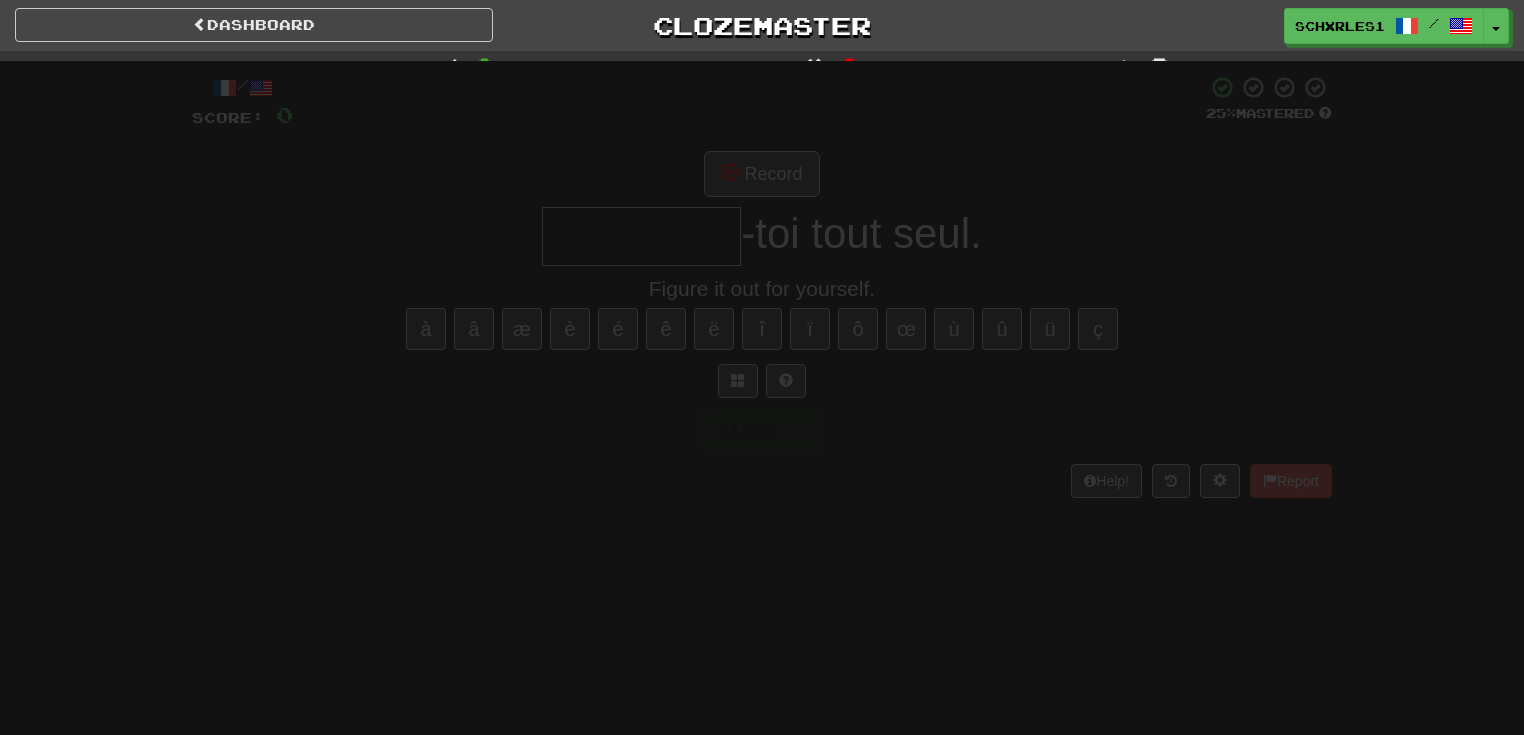 scroll, scrollTop: 0, scrollLeft: 0, axis: both 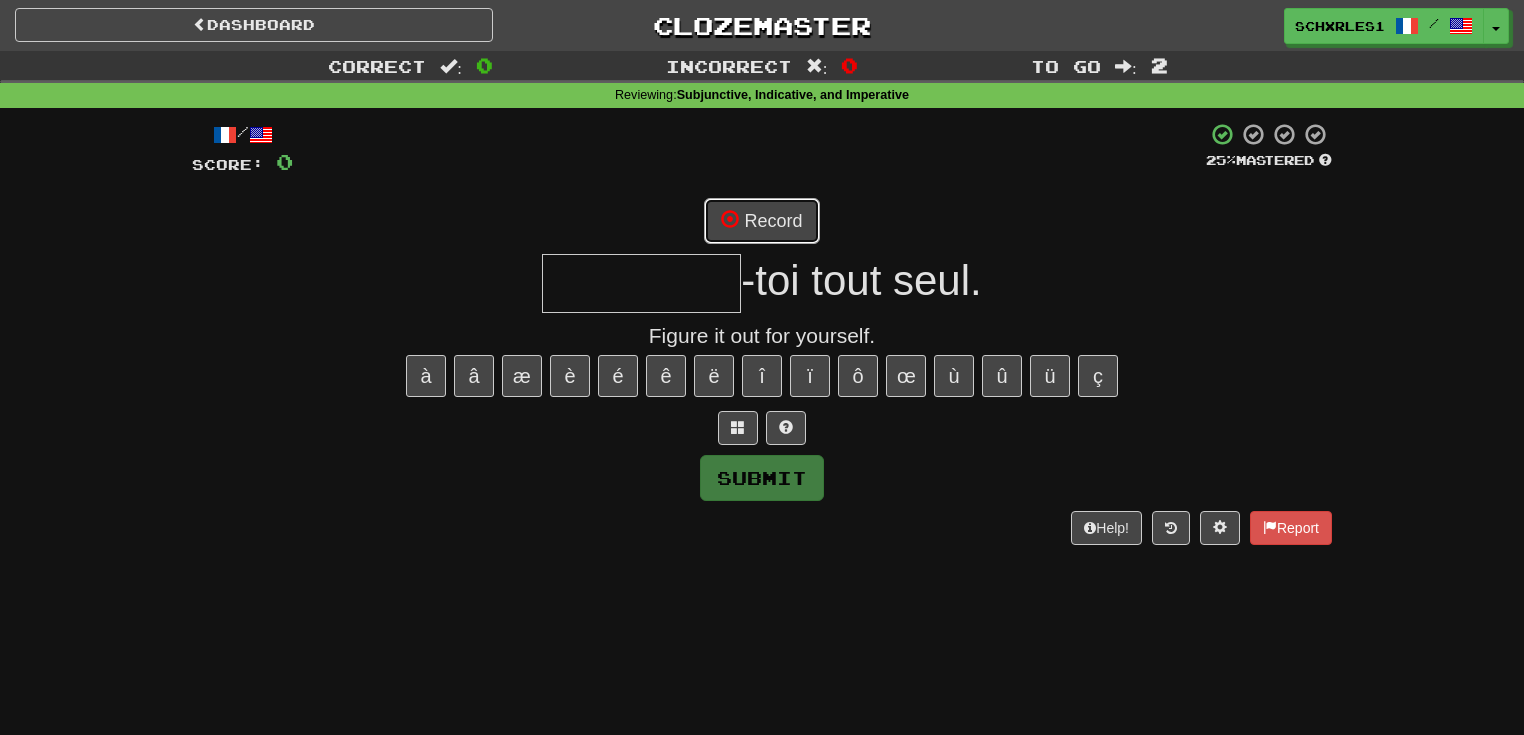 click on "Record" at bounding box center (761, 221) 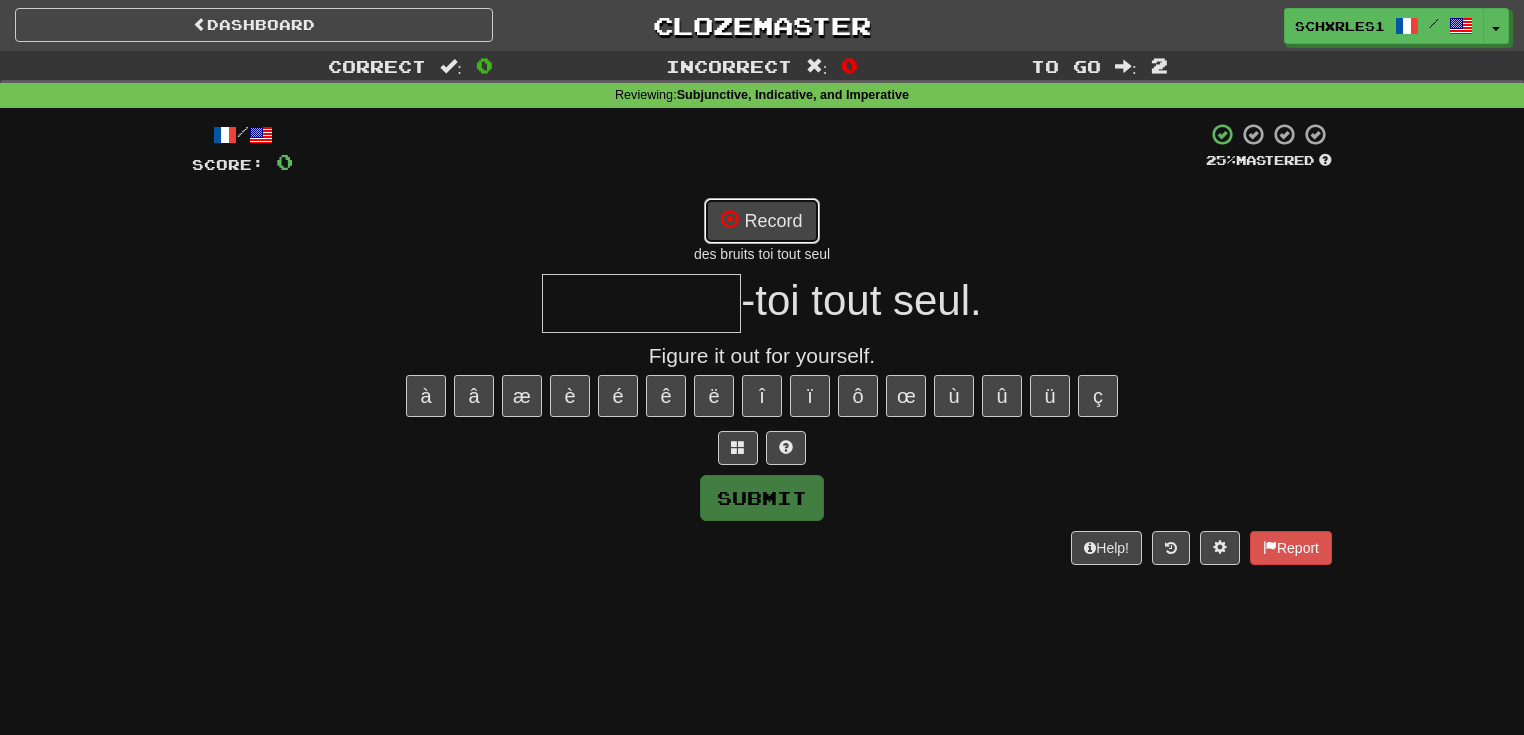 click on "Record" at bounding box center [761, 221] 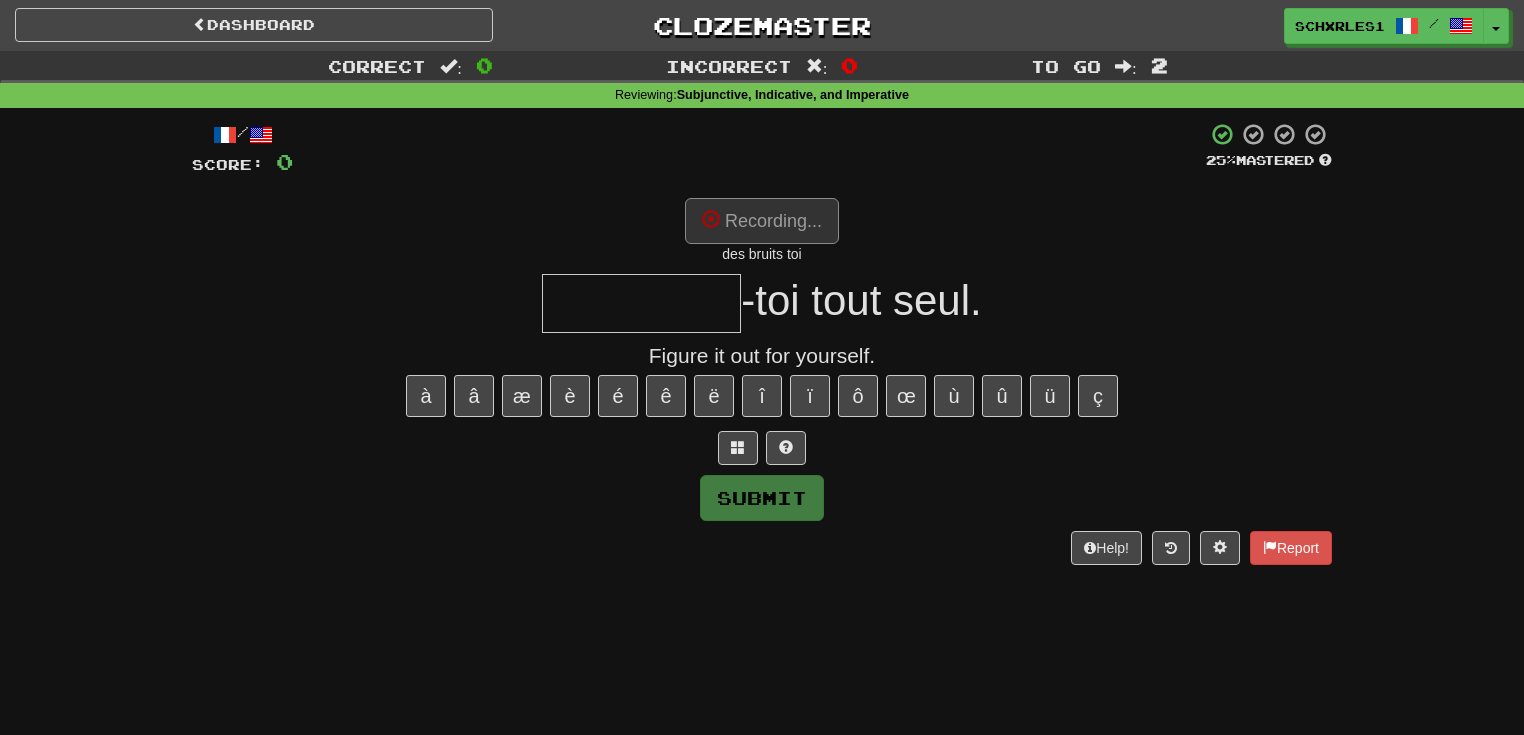 type on "**********" 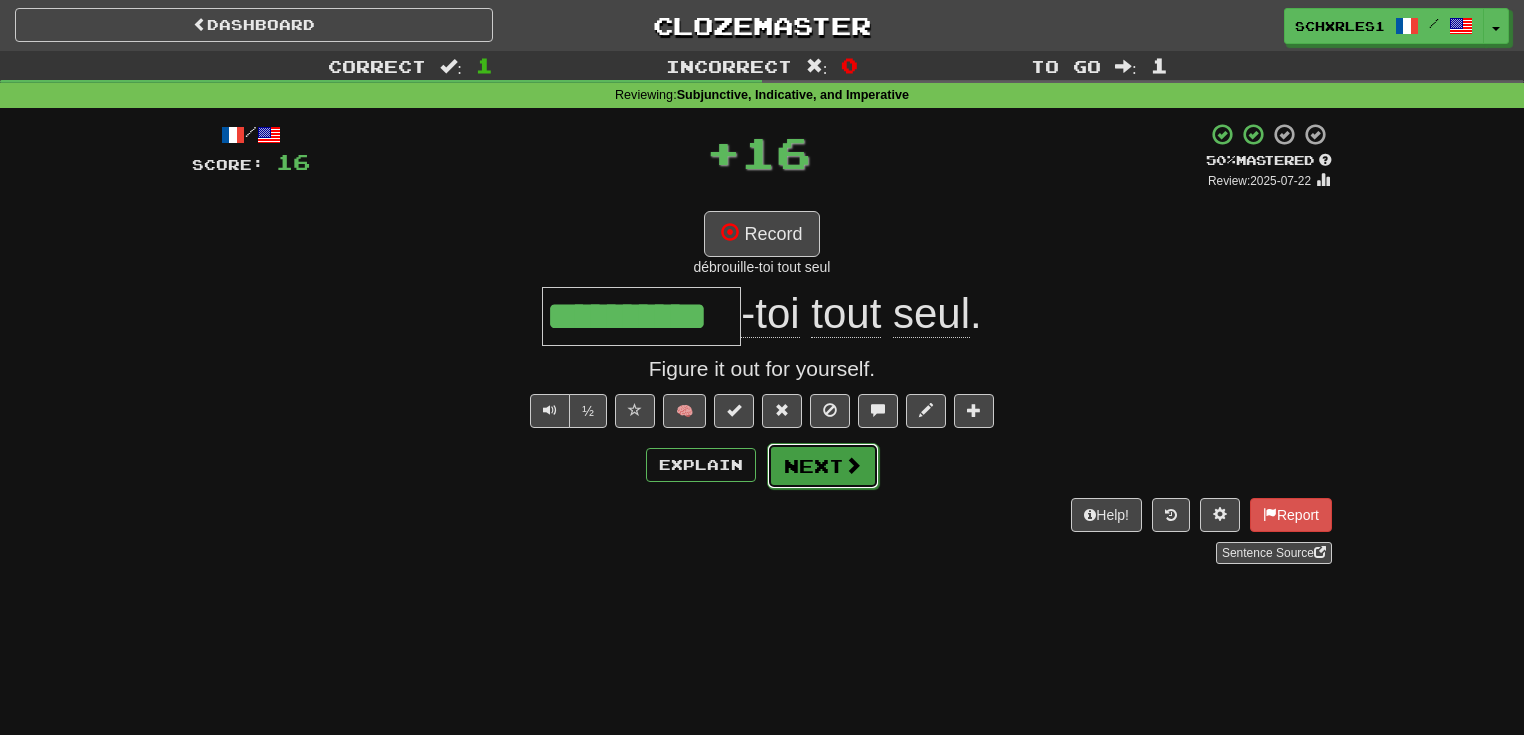 click on "Next" at bounding box center (823, 466) 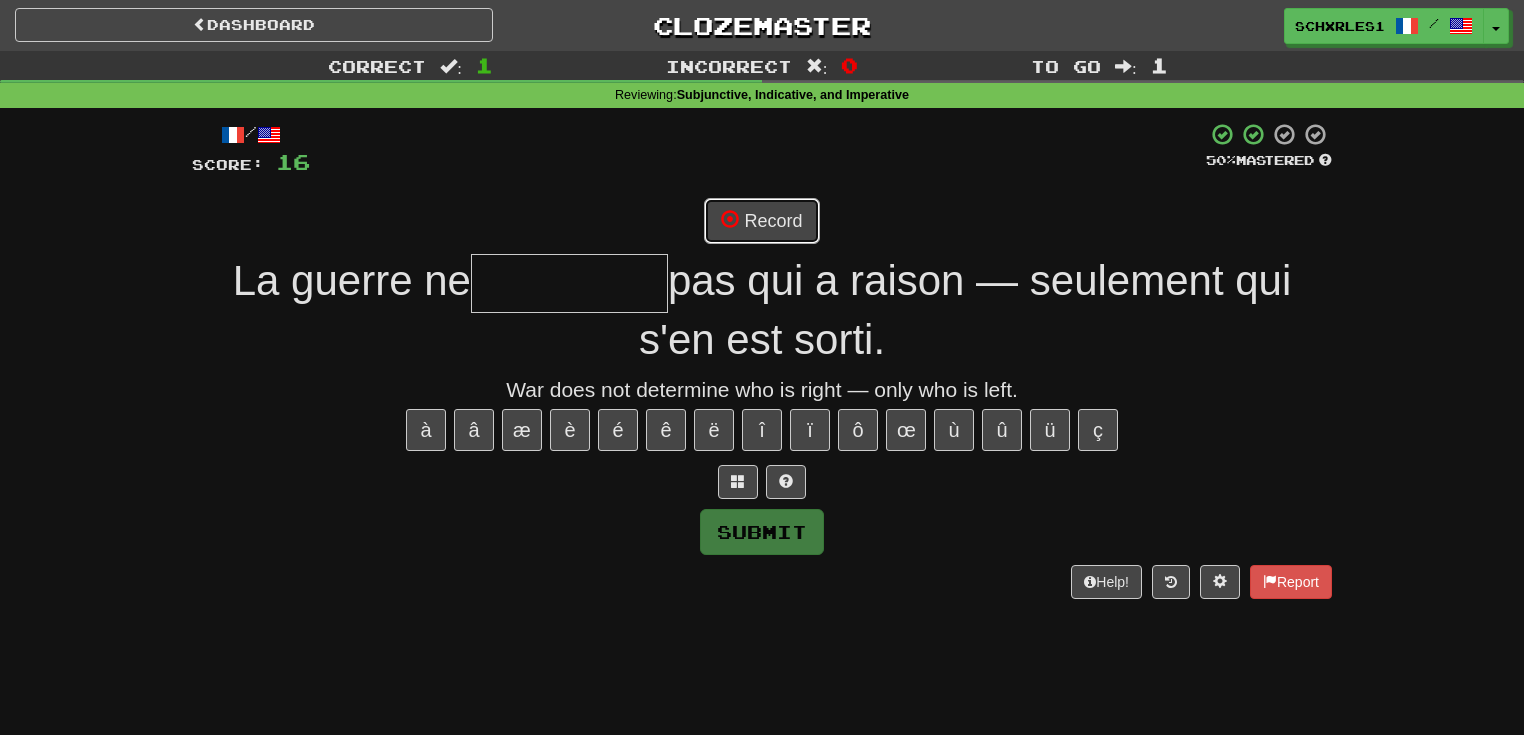 click on "Record" at bounding box center [761, 221] 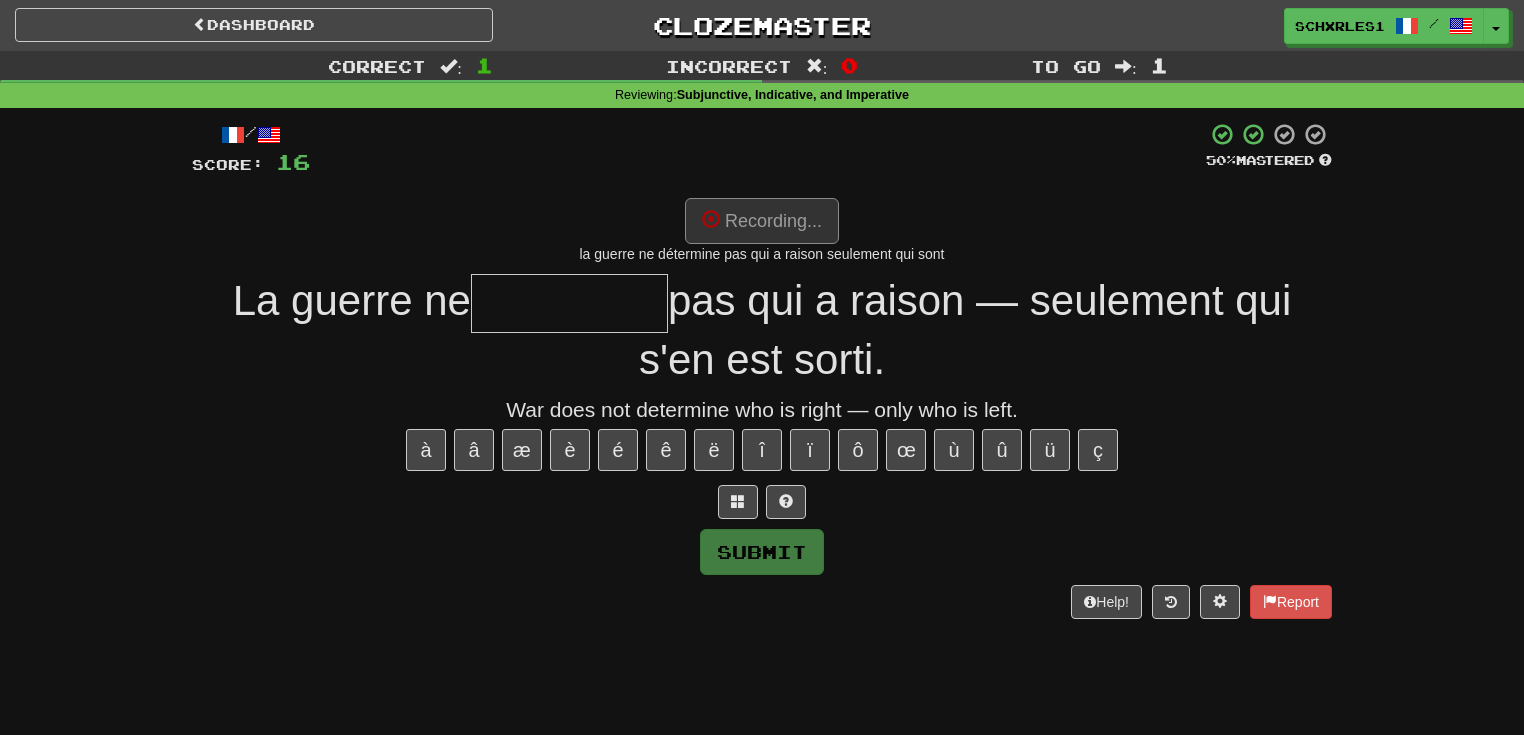 type on "*********" 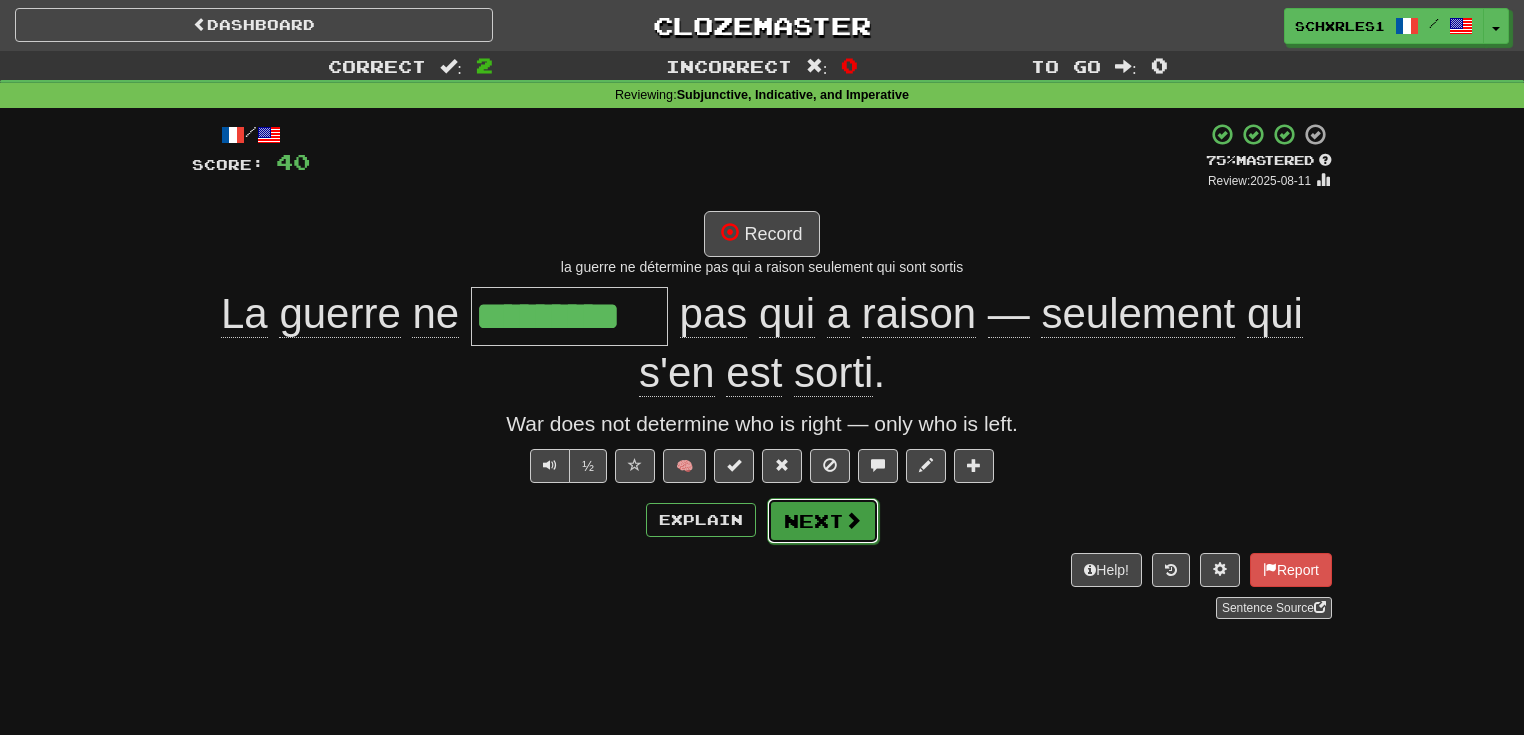 click at bounding box center (853, 520) 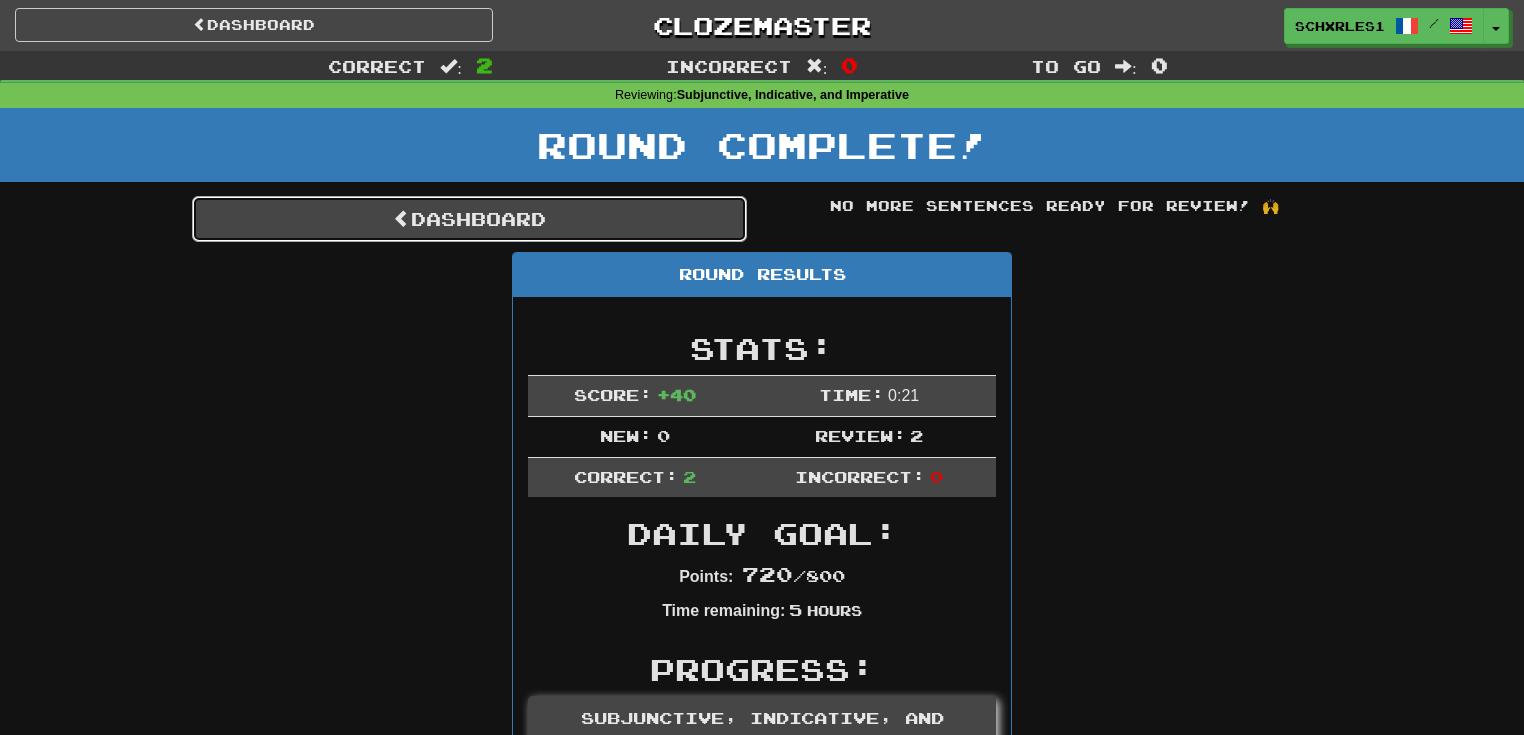 click on "Dashboard" at bounding box center (469, 219) 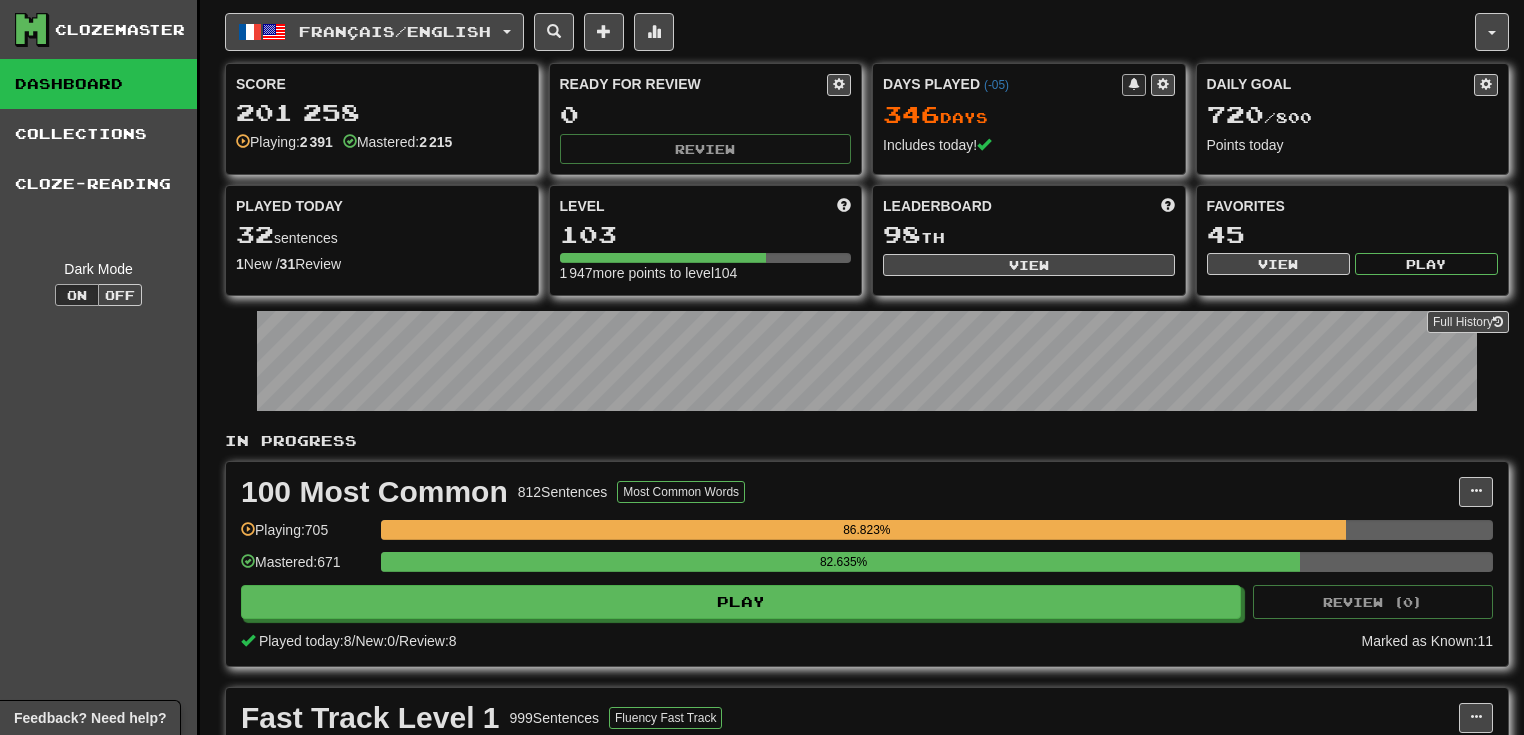 scroll, scrollTop: 426, scrollLeft: 0, axis: vertical 